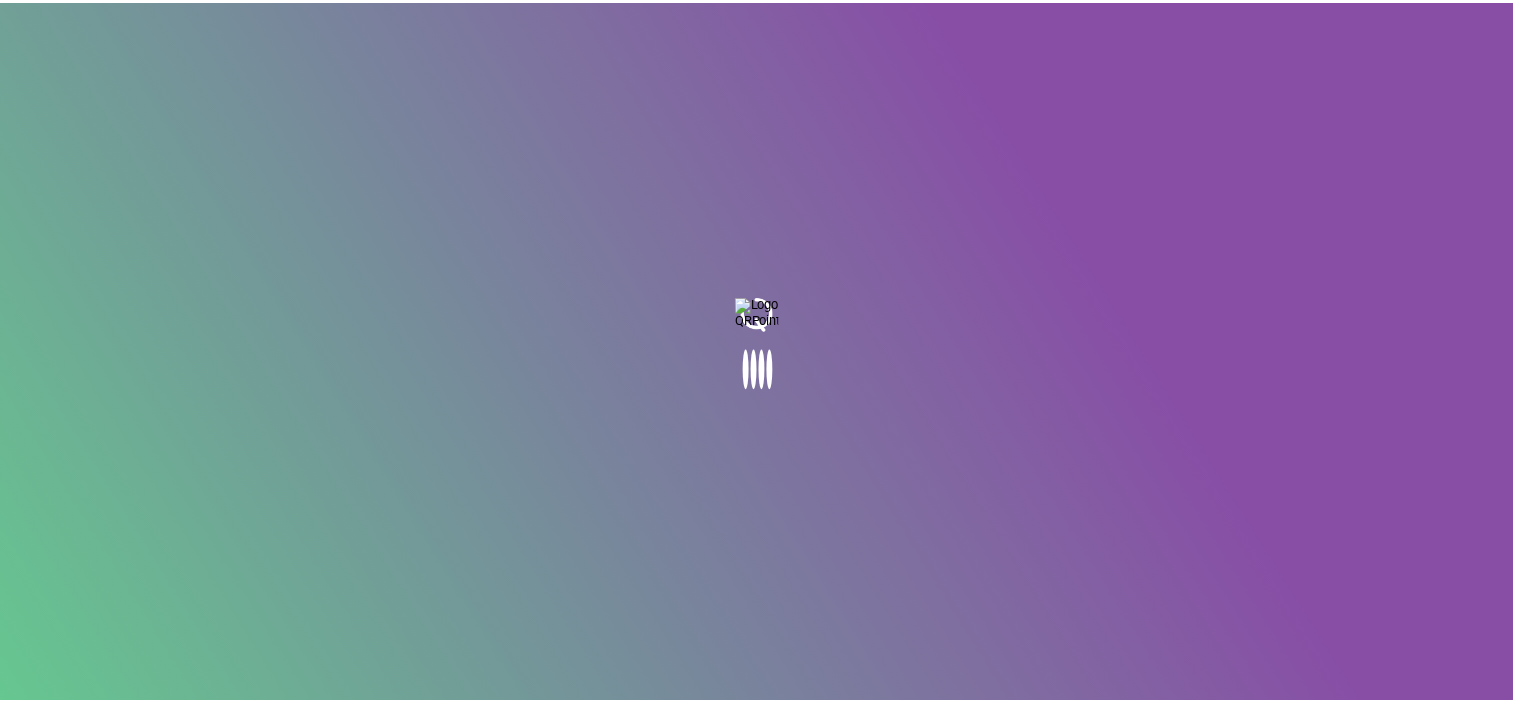 scroll, scrollTop: 0, scrollLeft: 0, axis: both 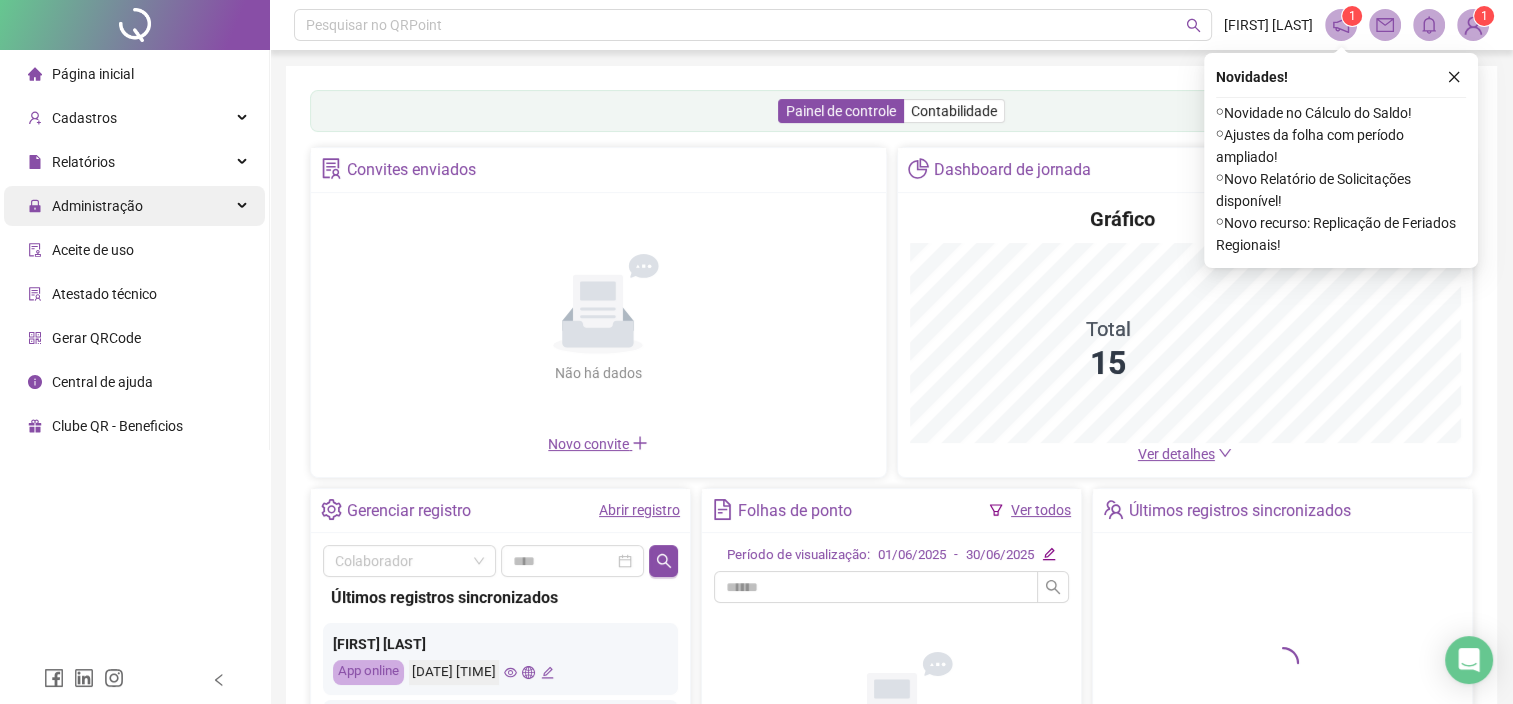 click on "Administração" at bounding box center [134, 206] 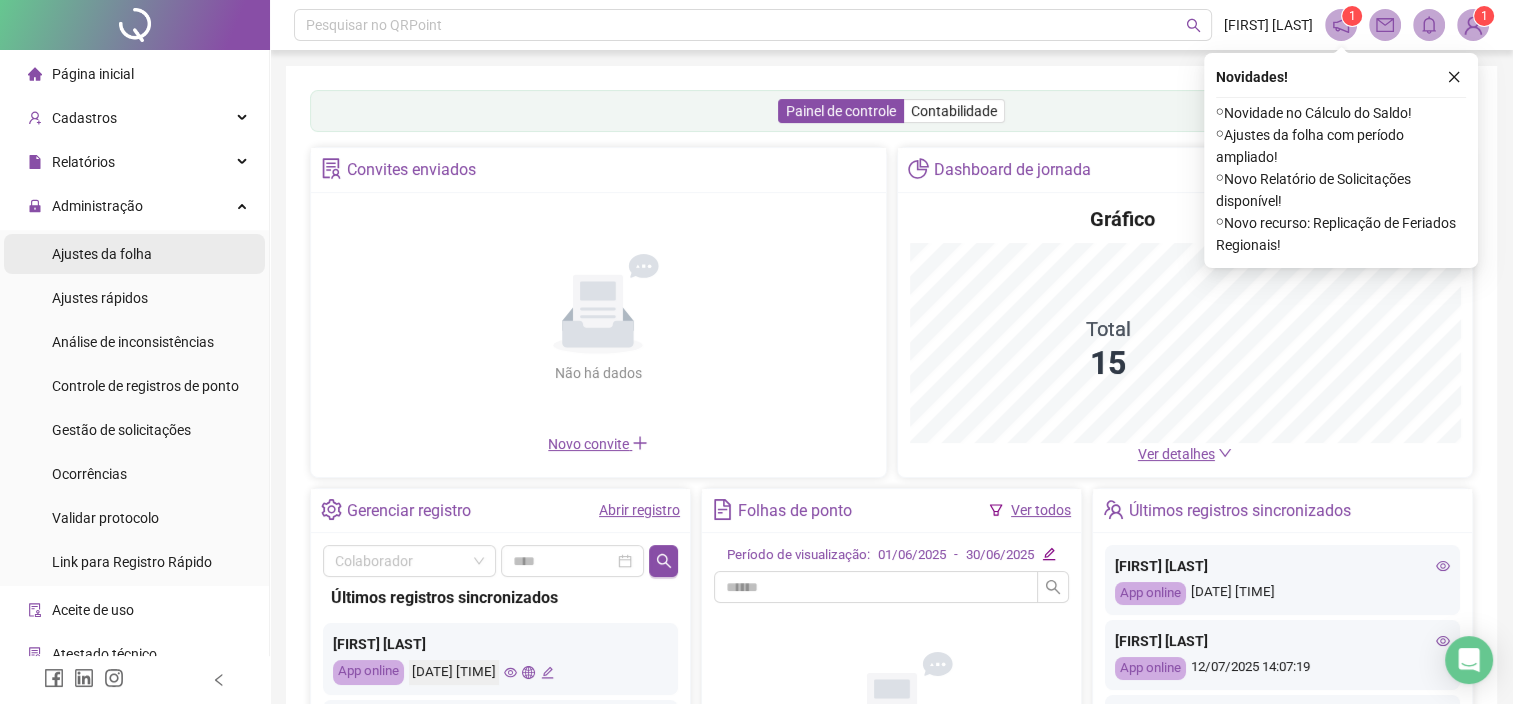 click on "Ajustes da folha" at bounding box center [134, 254] 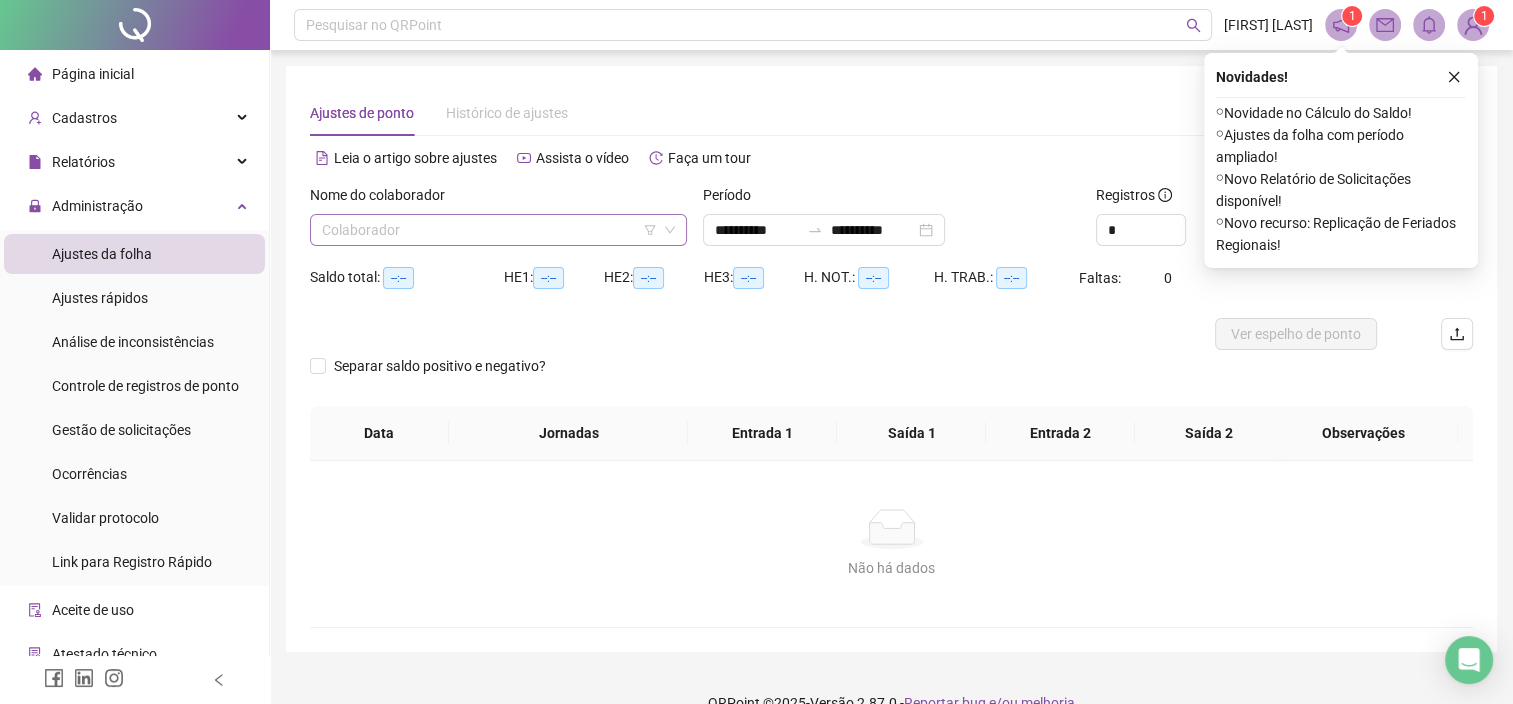 click at bounding box center [492, 230] 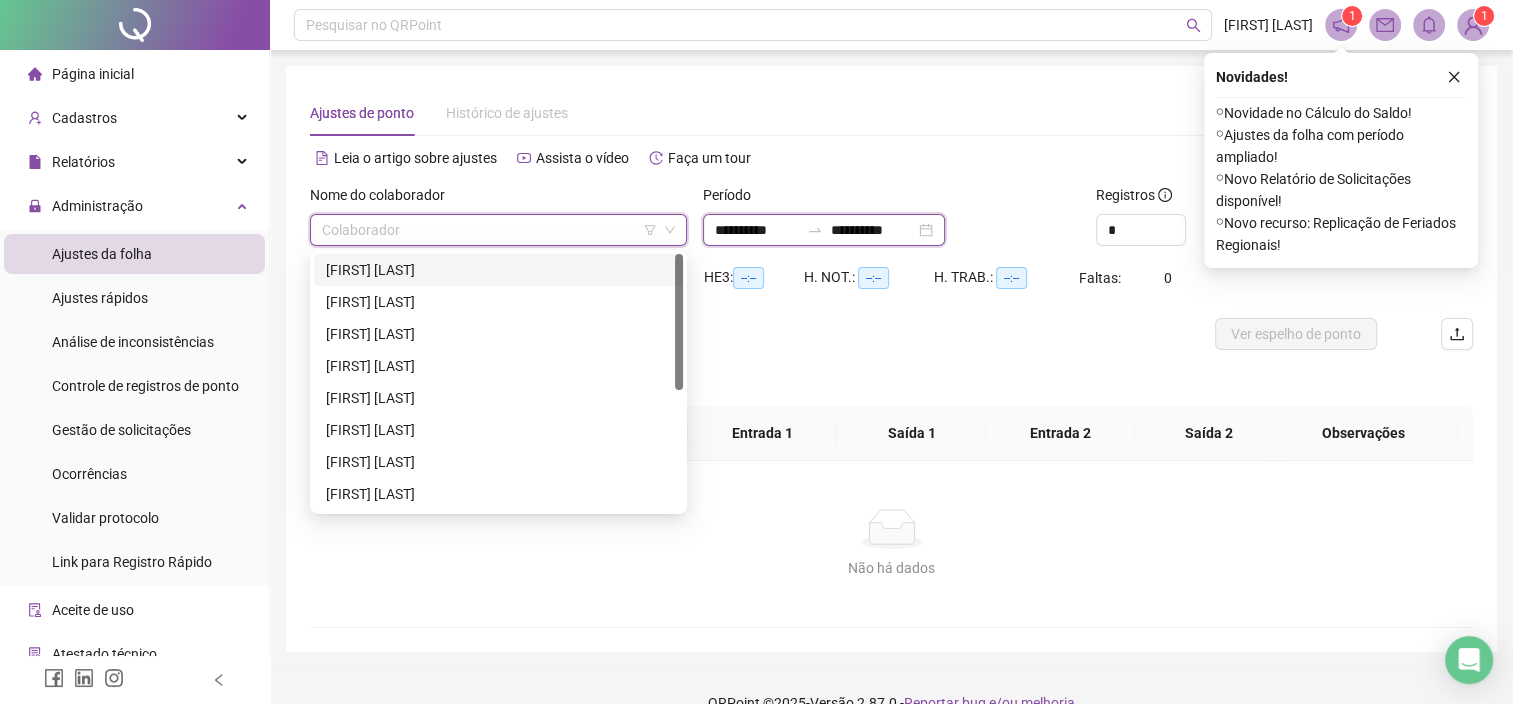 click on "**********" at bounding box center [757, 230] 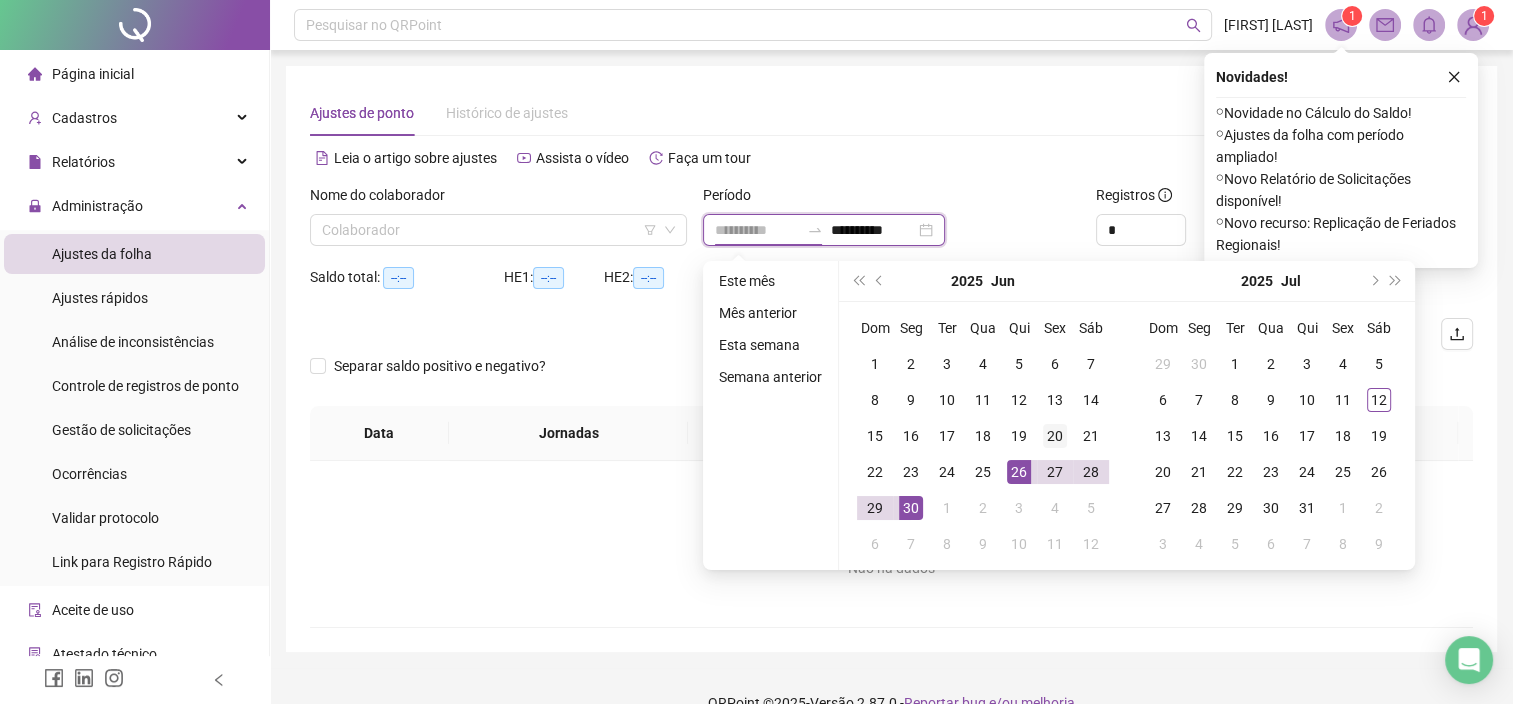 type on "**********" 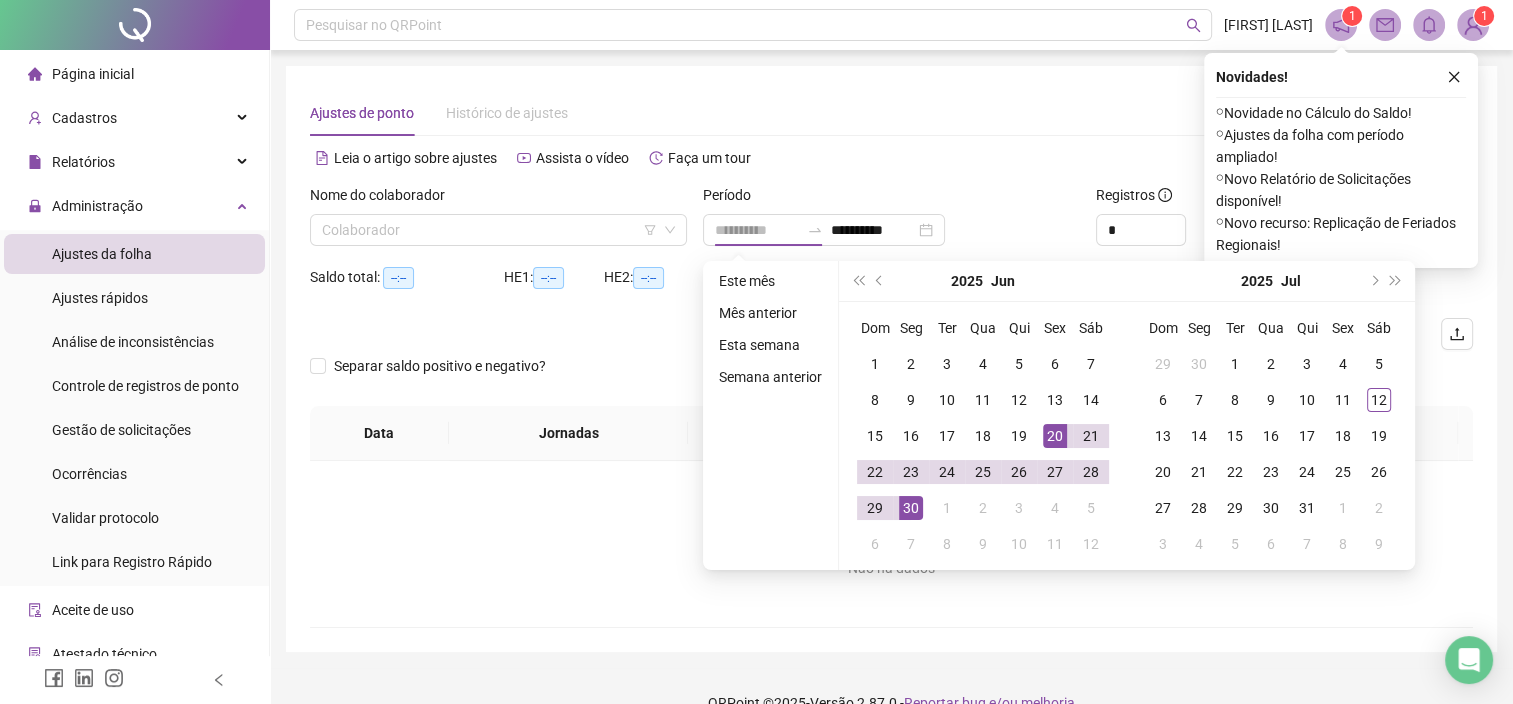 click on "20" at bounding box center (1055, 436) 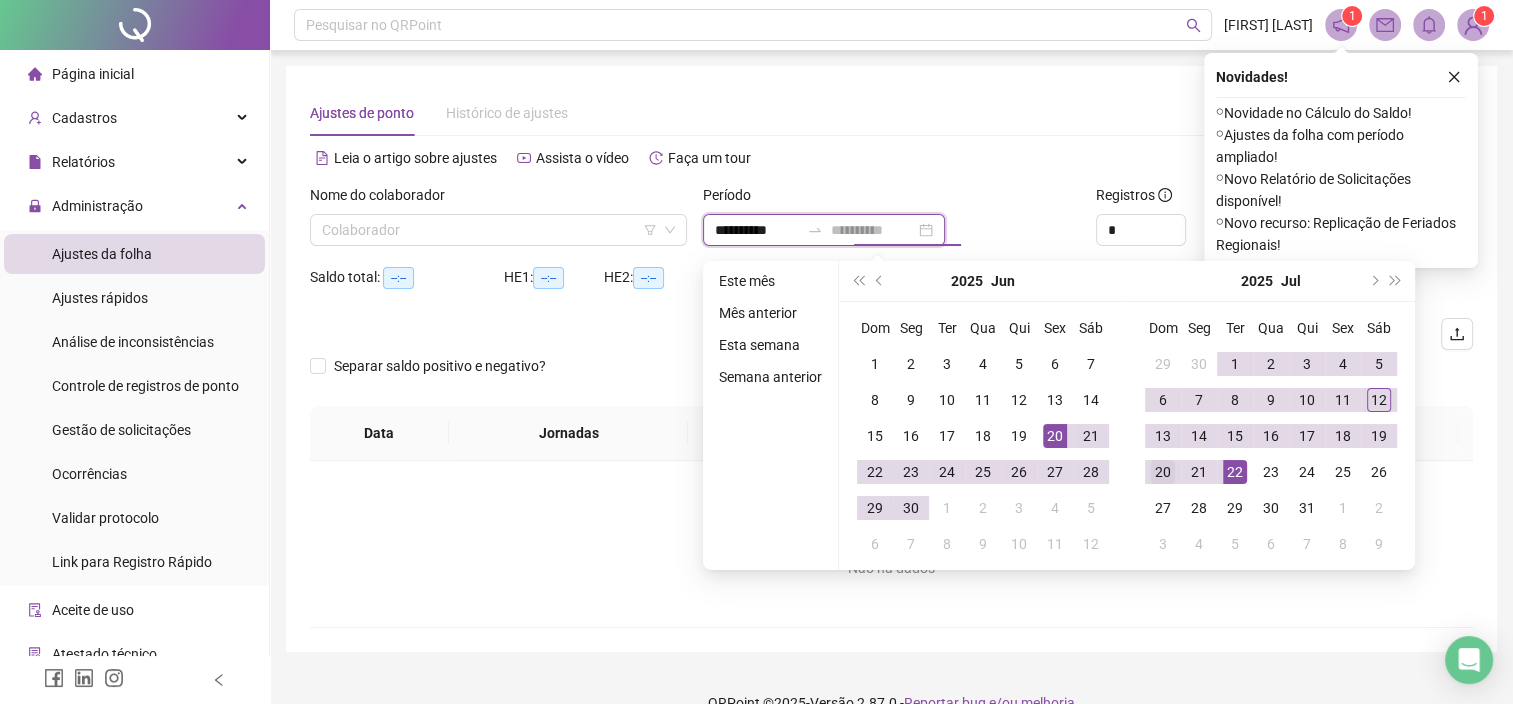 type on "**********" 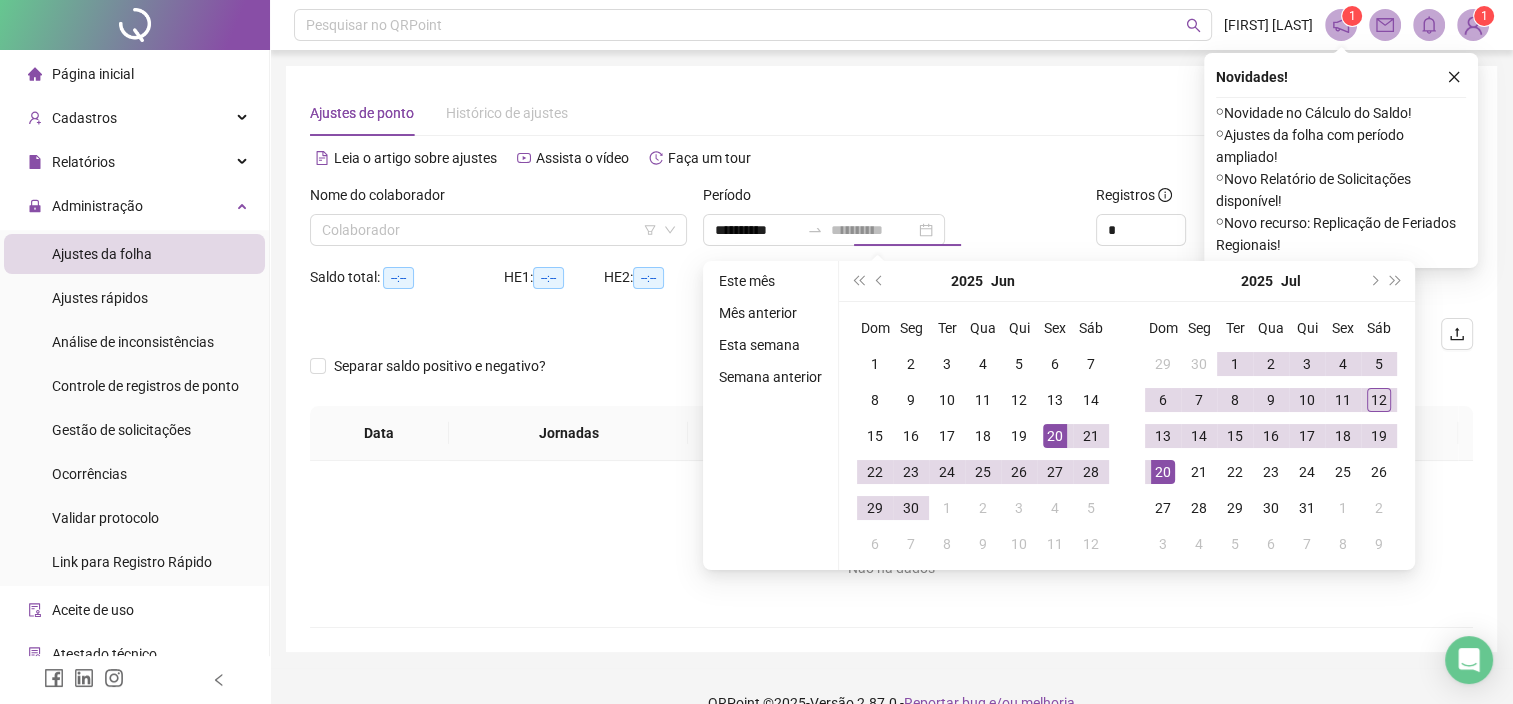 click on "20" at bounding box center [1163, 472] 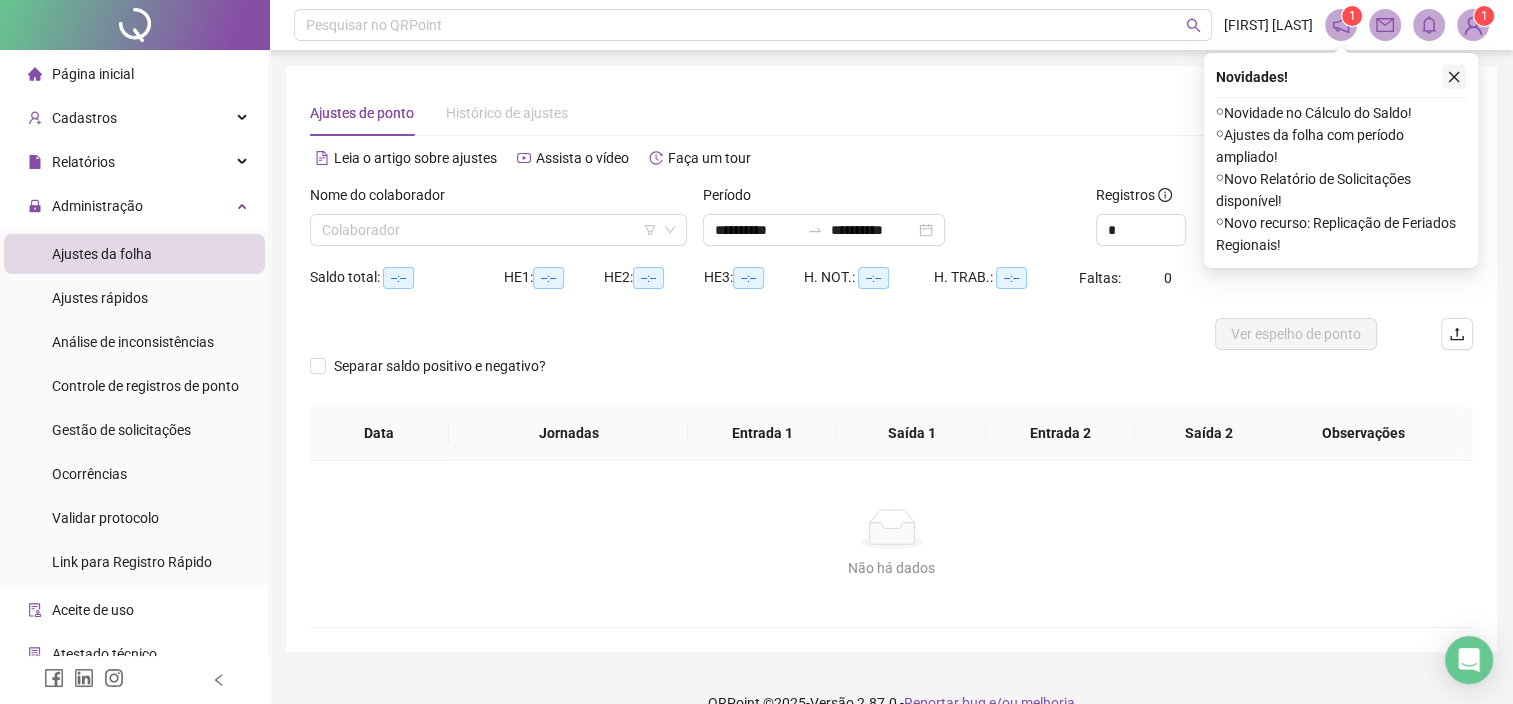 click 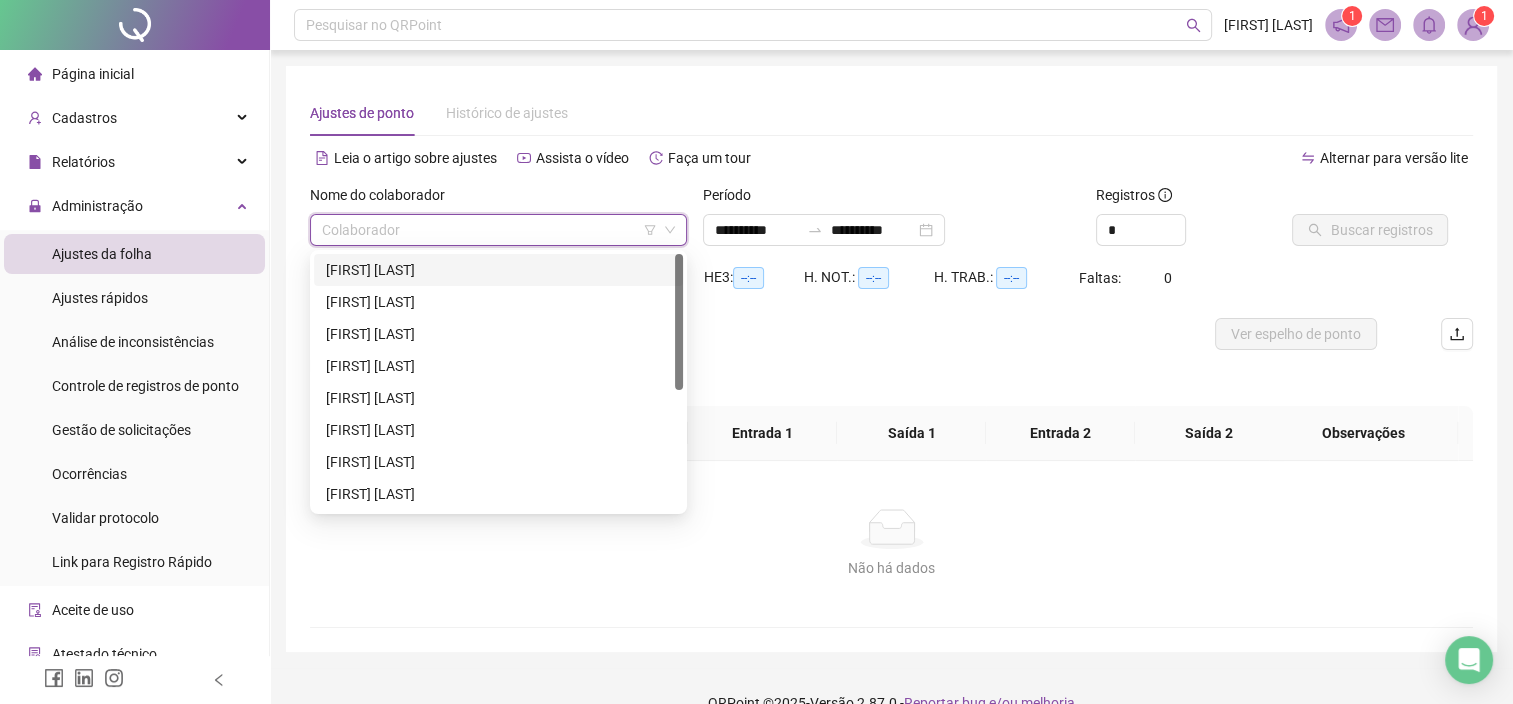 click at bounding box center (492, 230) 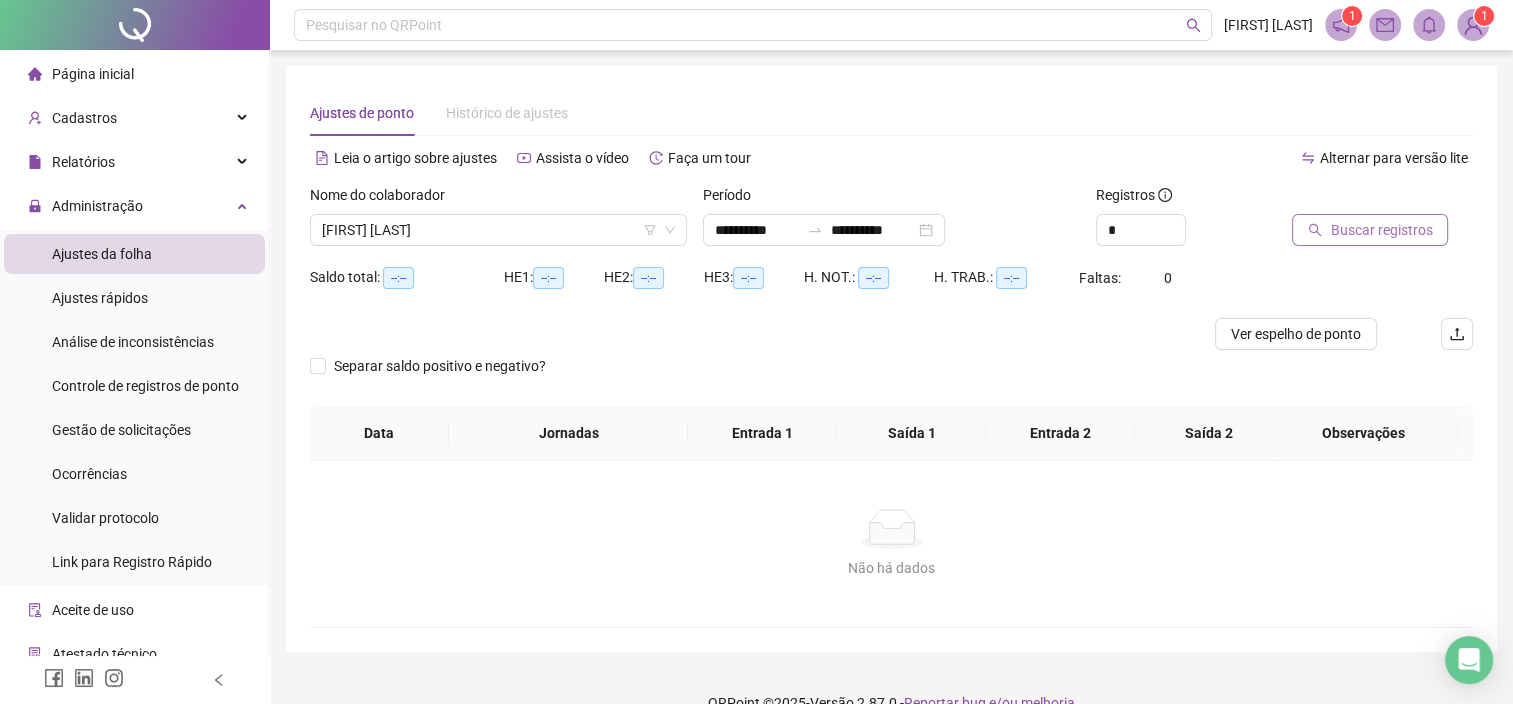 click on "Buscar registros" at bounding box center [1381, 230] 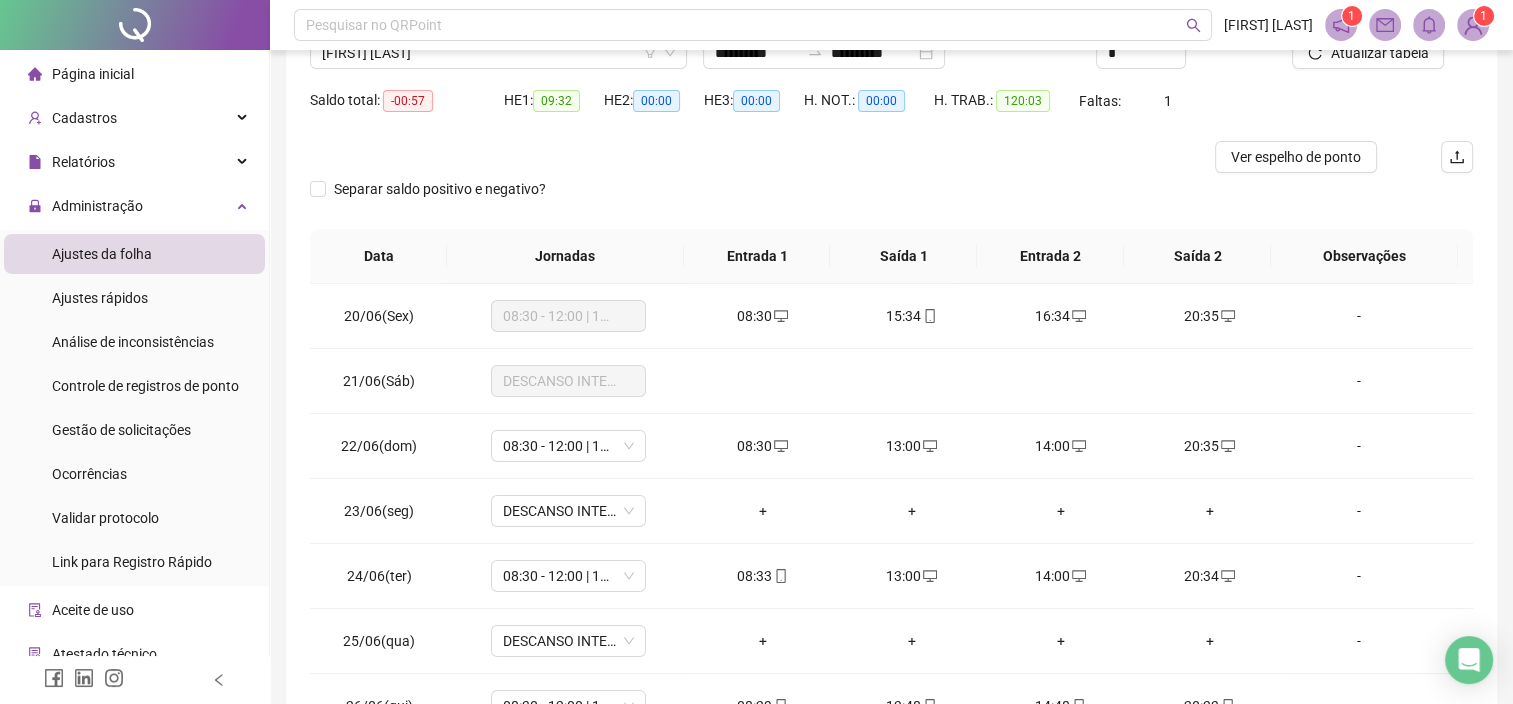 scroll, scrollTop: 200, scrollLeft: 0, axis: vertical 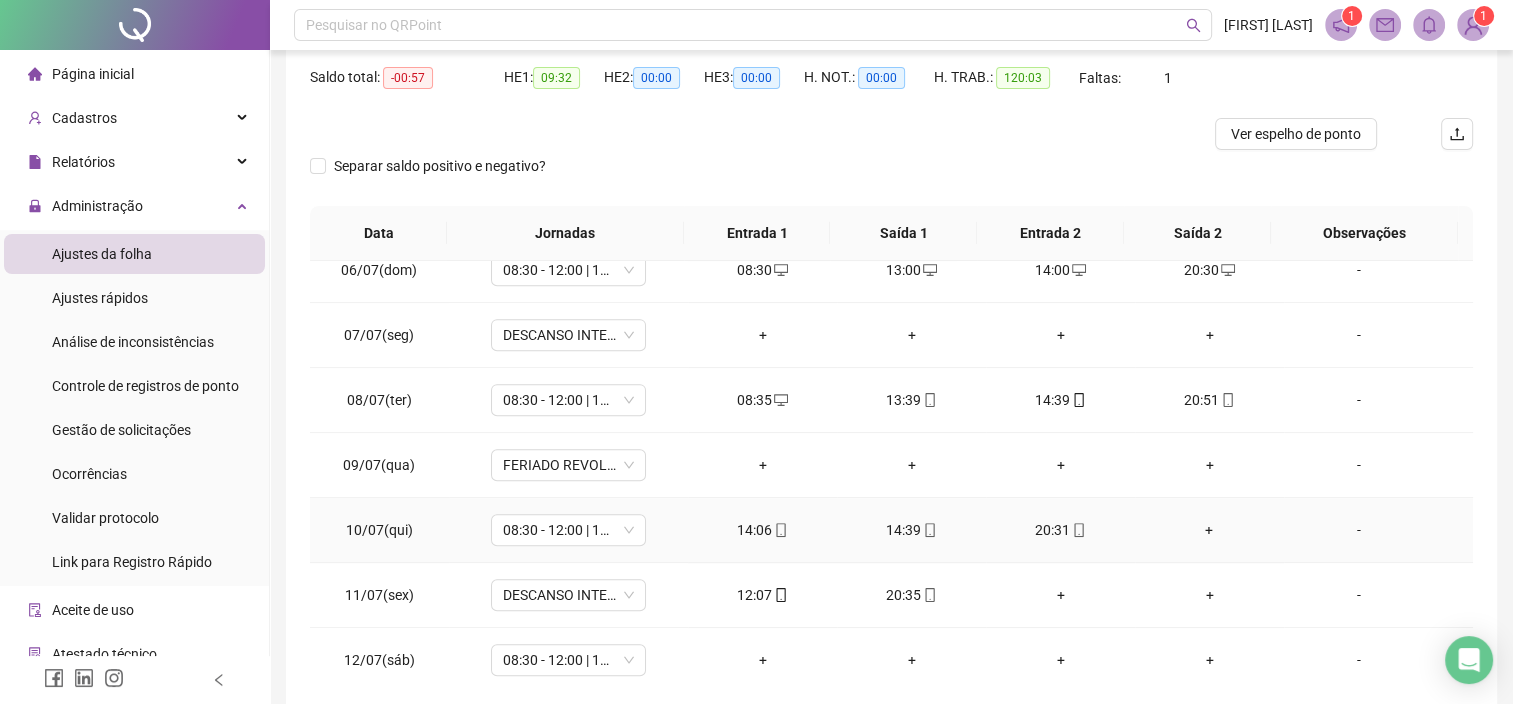 click on "+" at bounding box center [1209, 530] 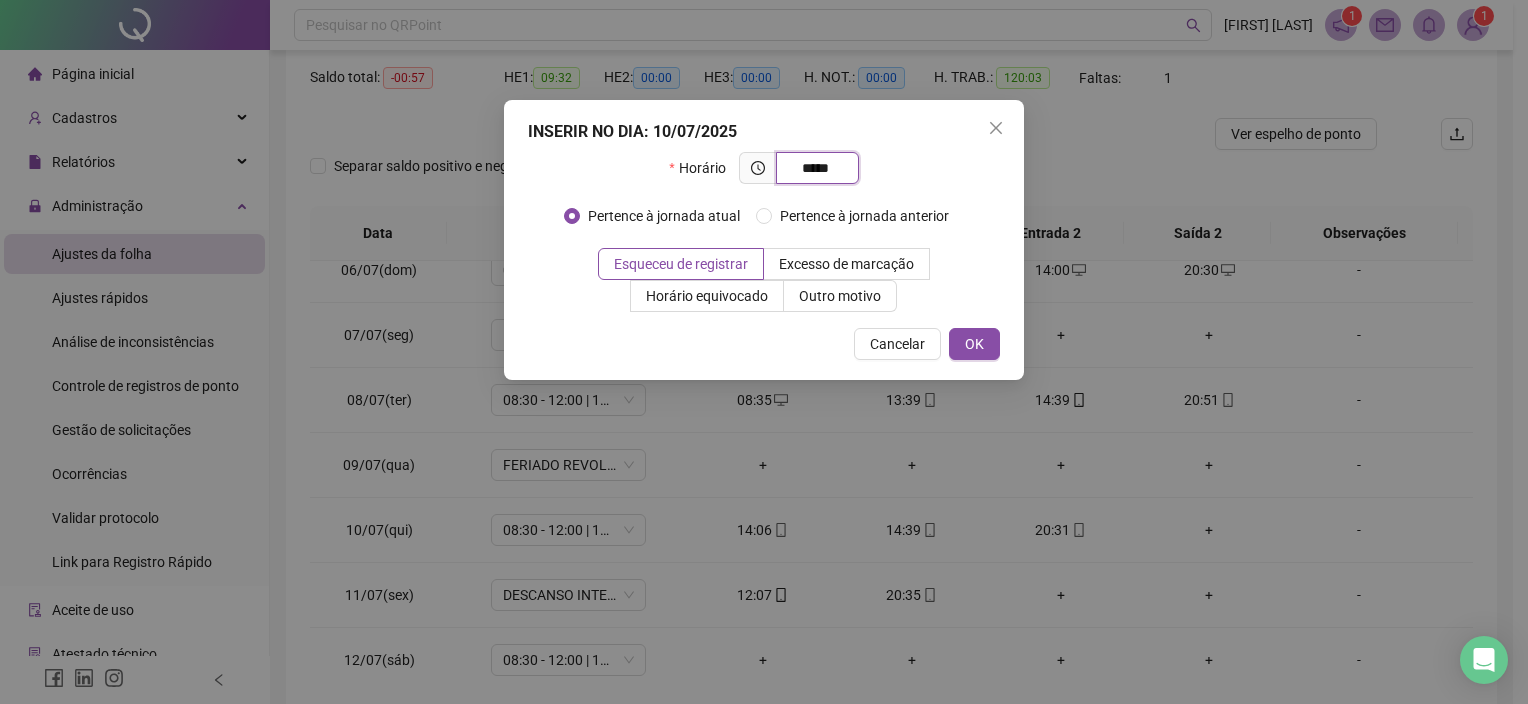 type on "*****" 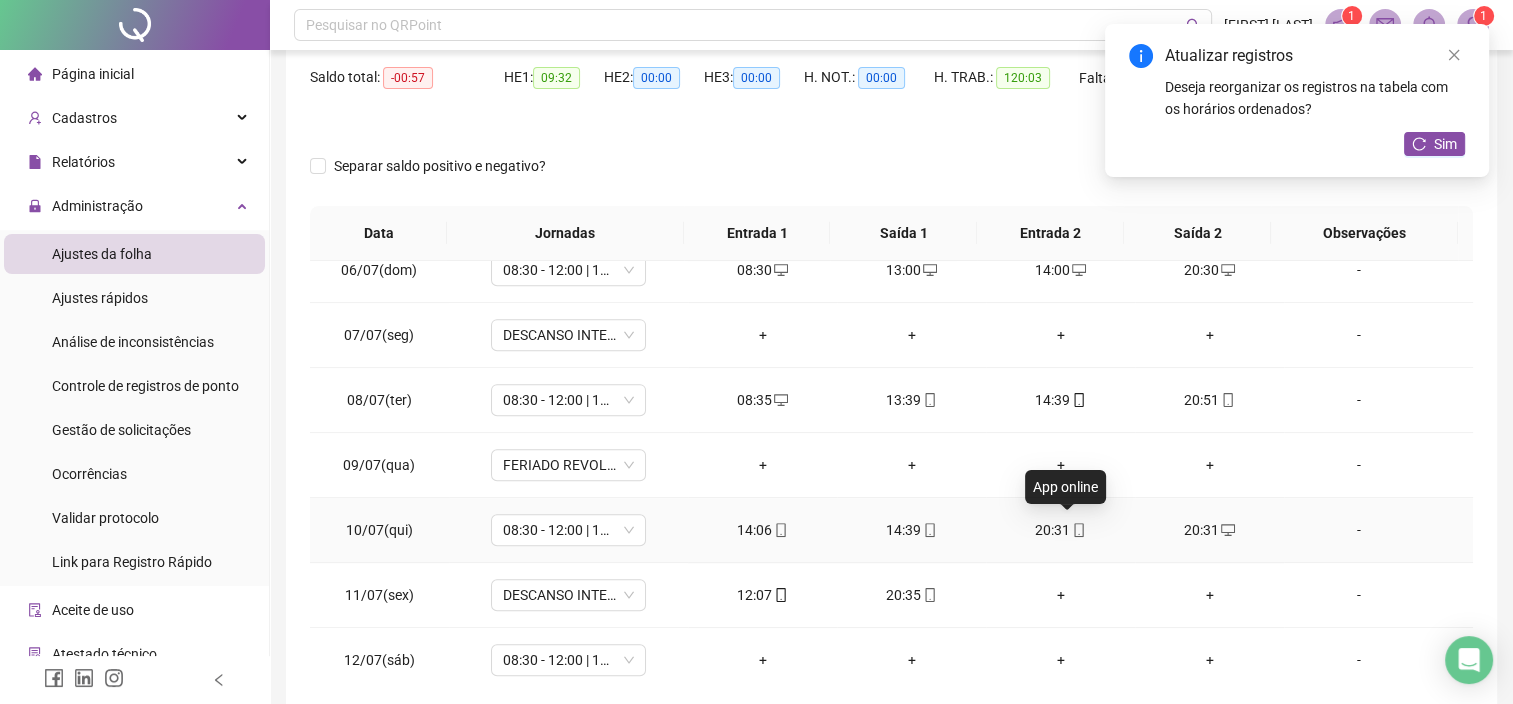 click 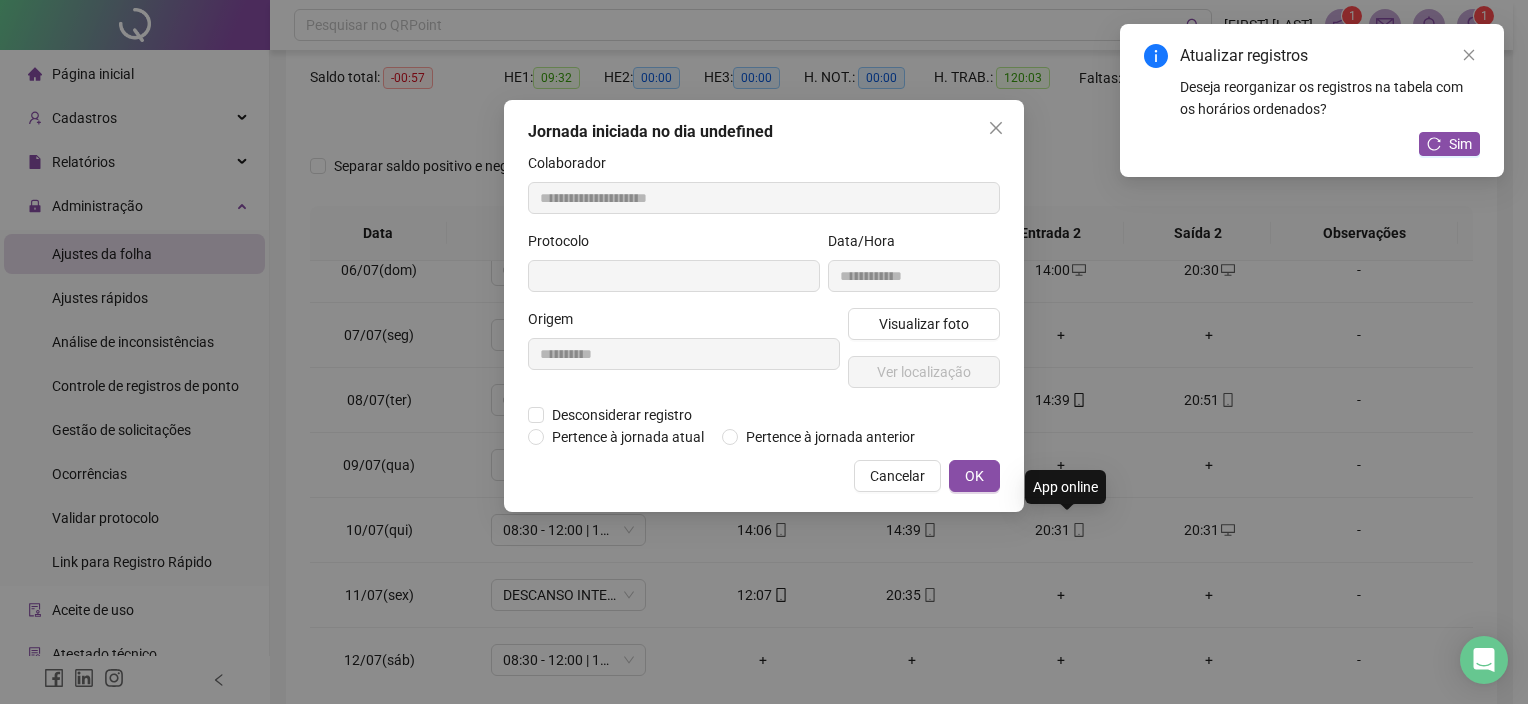 type on "**********" 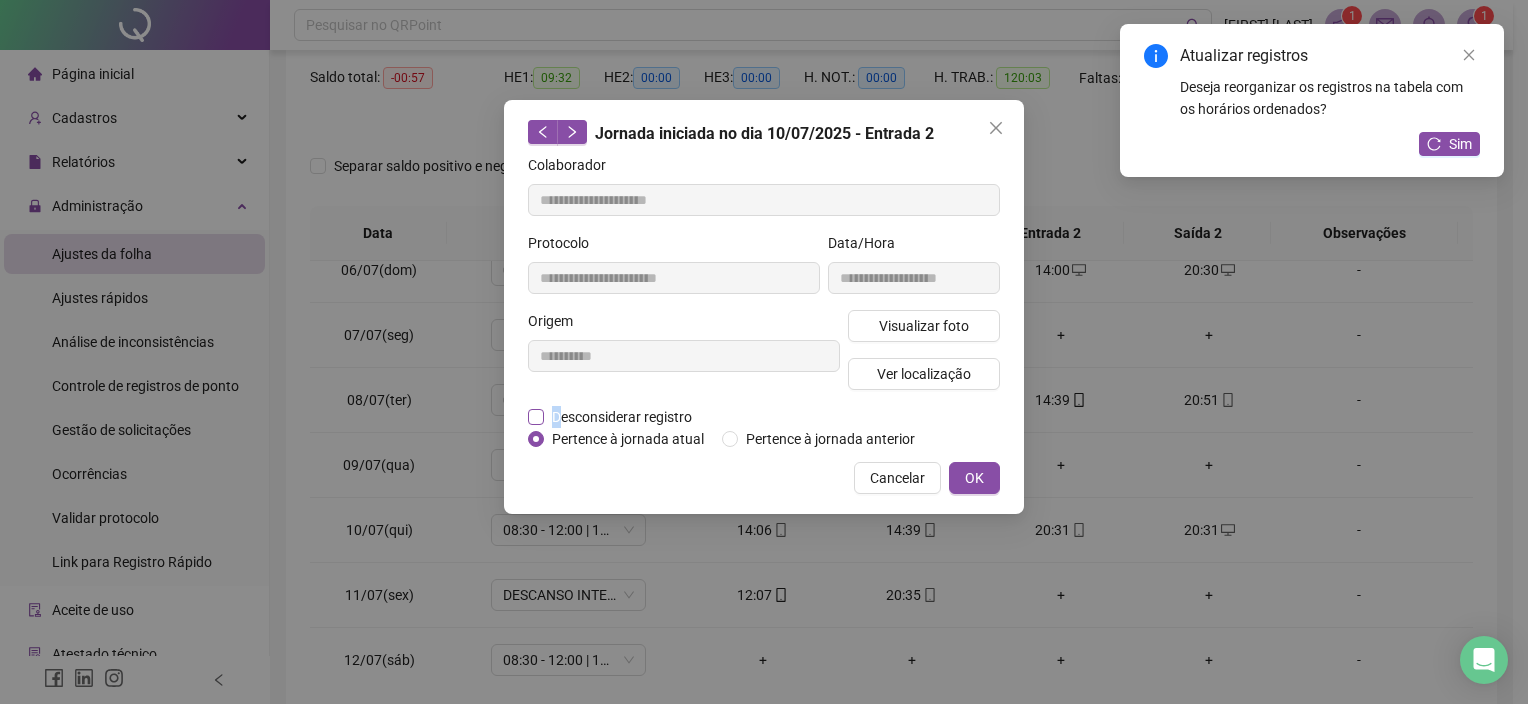 drag, startPoint x: 552, startPoint y: 408, endPoint x: 565, endPoint y: 416, distance: 15.264338 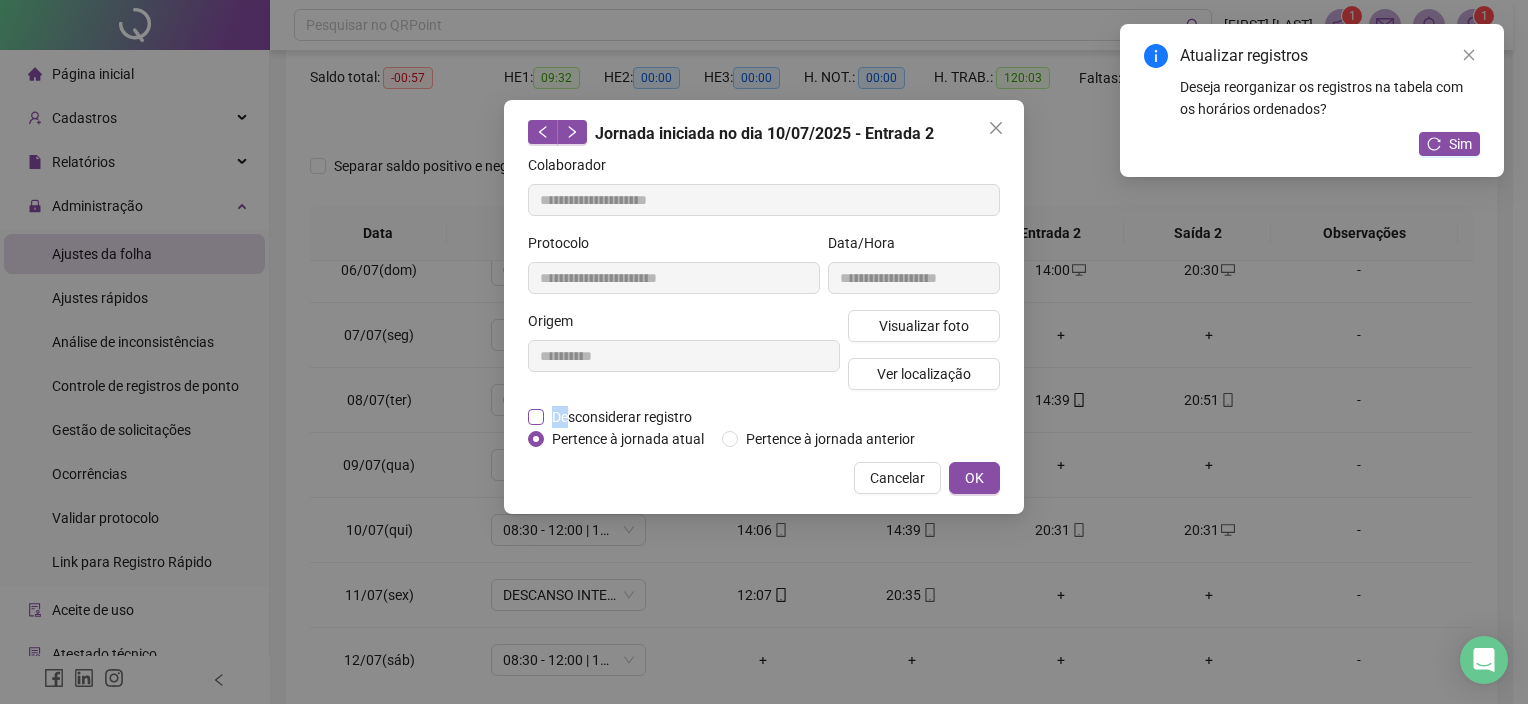 click on "Desconsiderar registro" at bounding box center [622, 417] 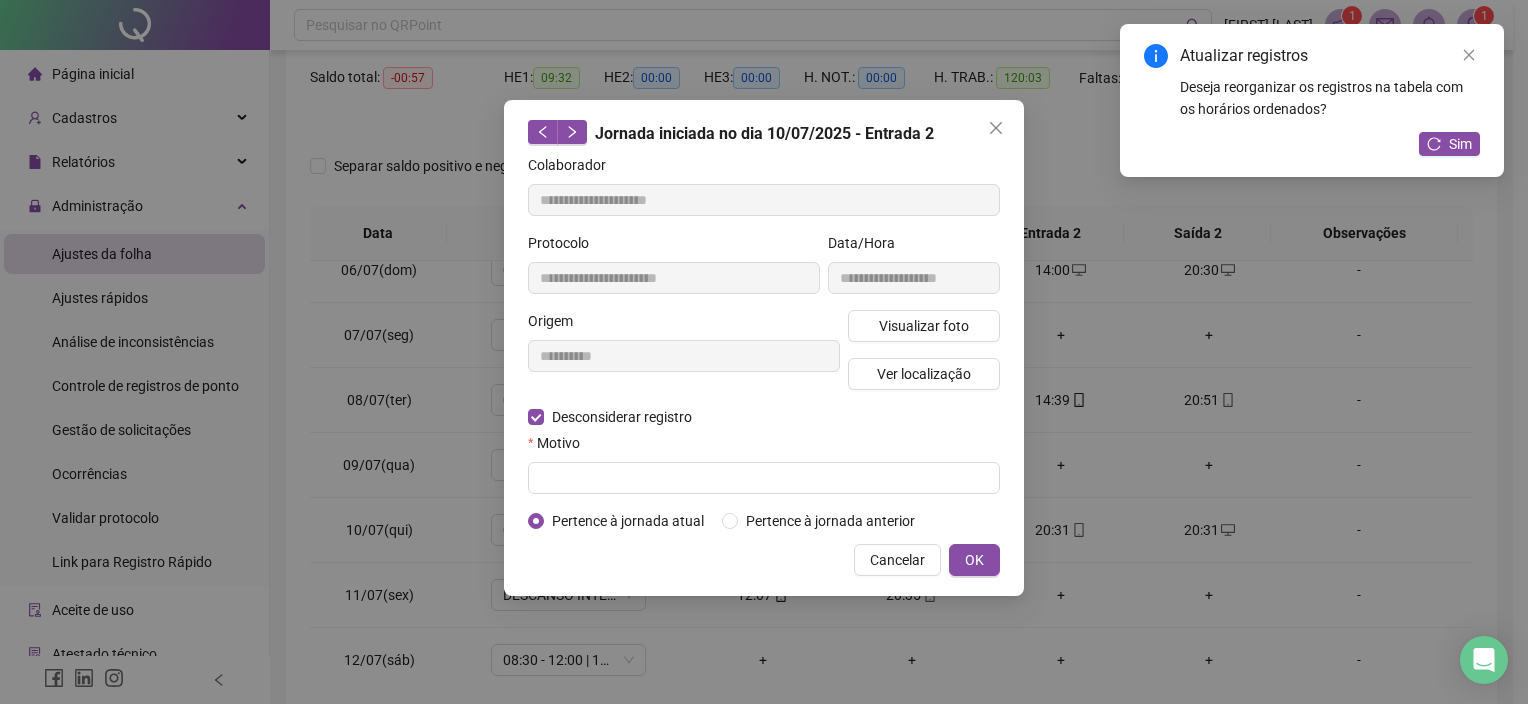 click on "**********" at bounding box center [764, 343] 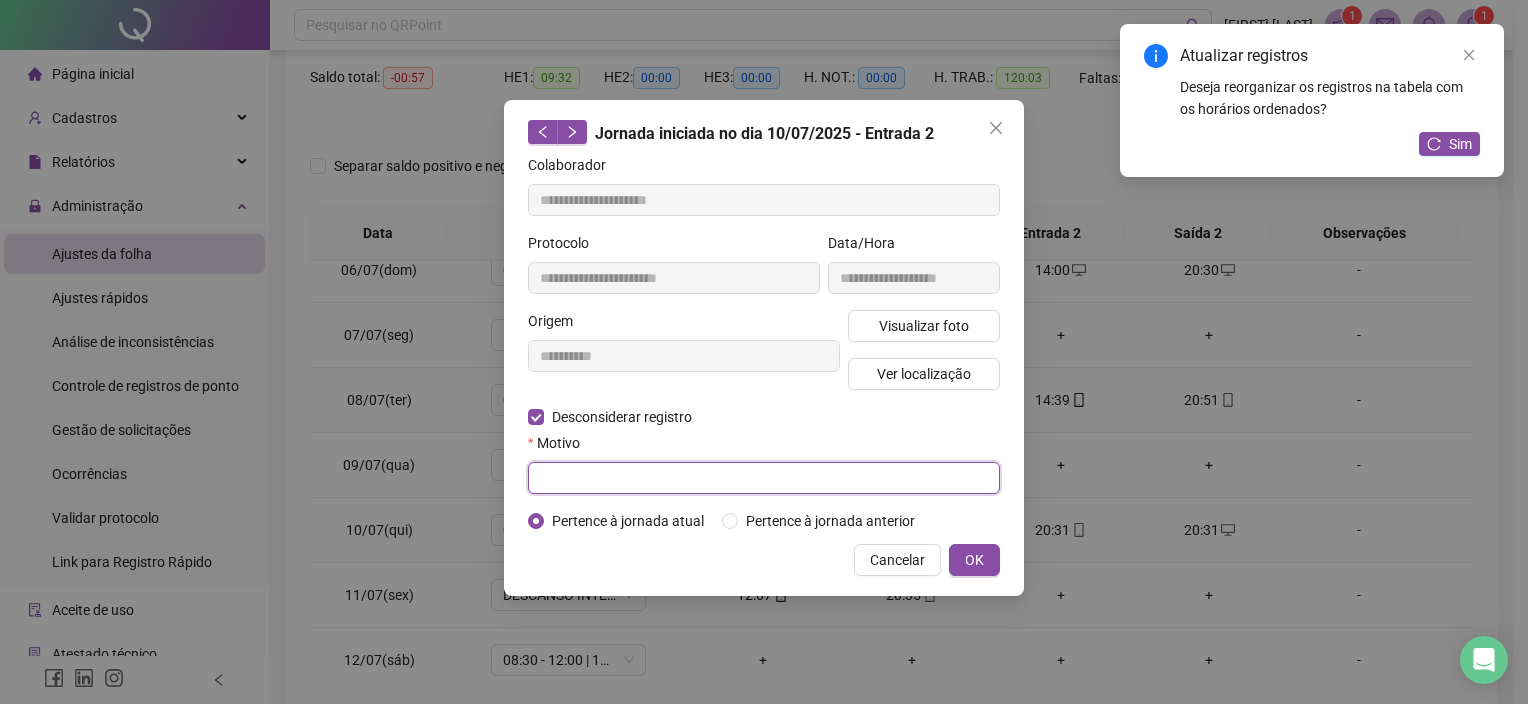 click at bounding box center (764, 478) 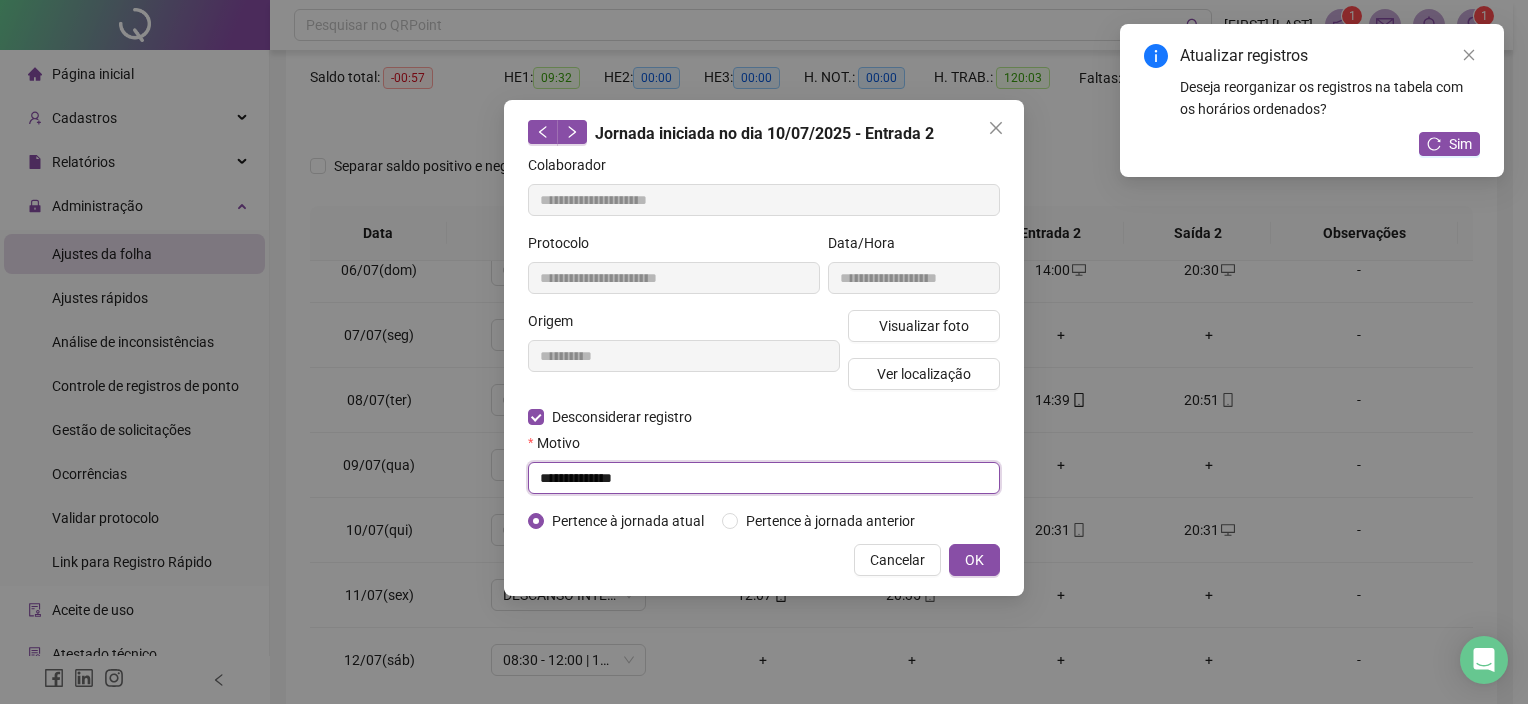 drag, startPoint x: 683, startPoint y: 484, endPoint x: 525, endPoint y: 499, distance: 158.71043 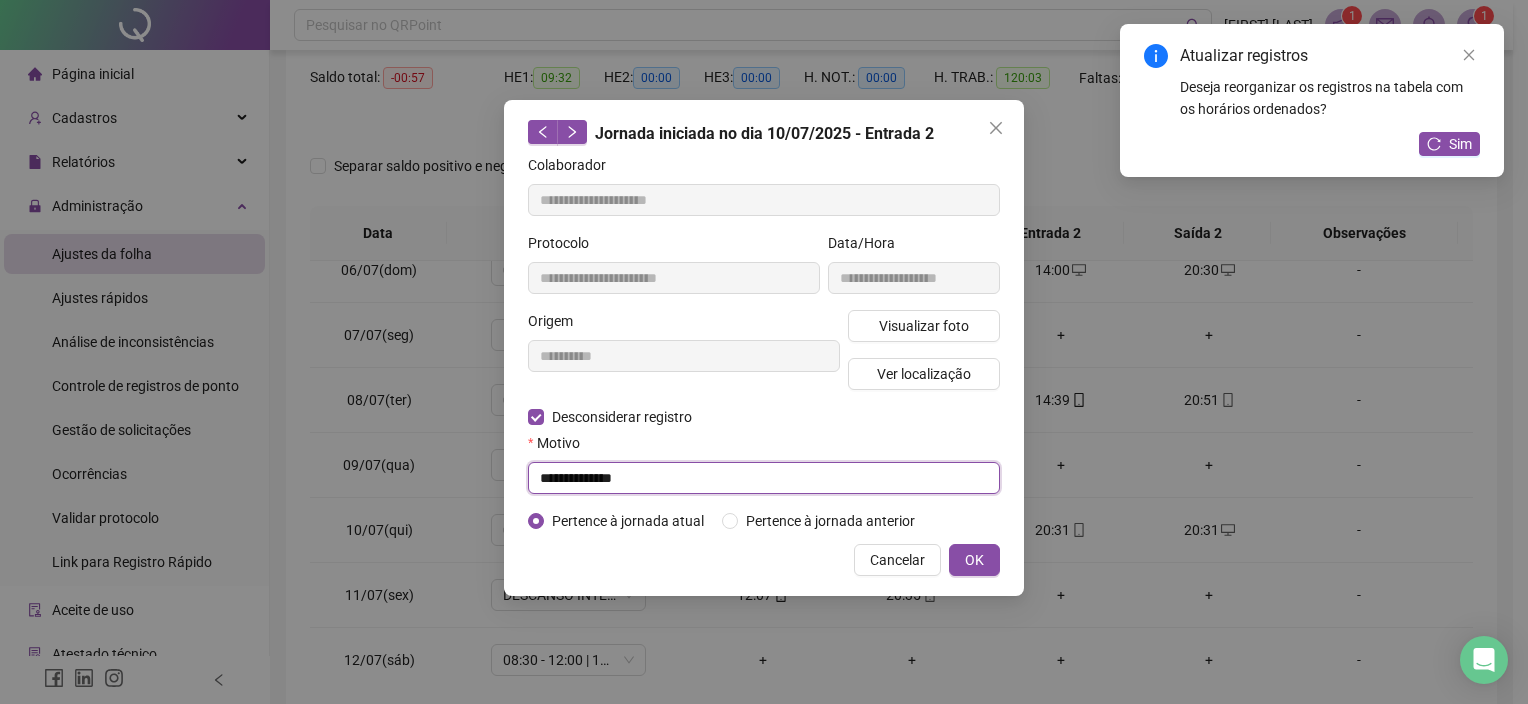 click on "**********" at bounding box center [764, 348] 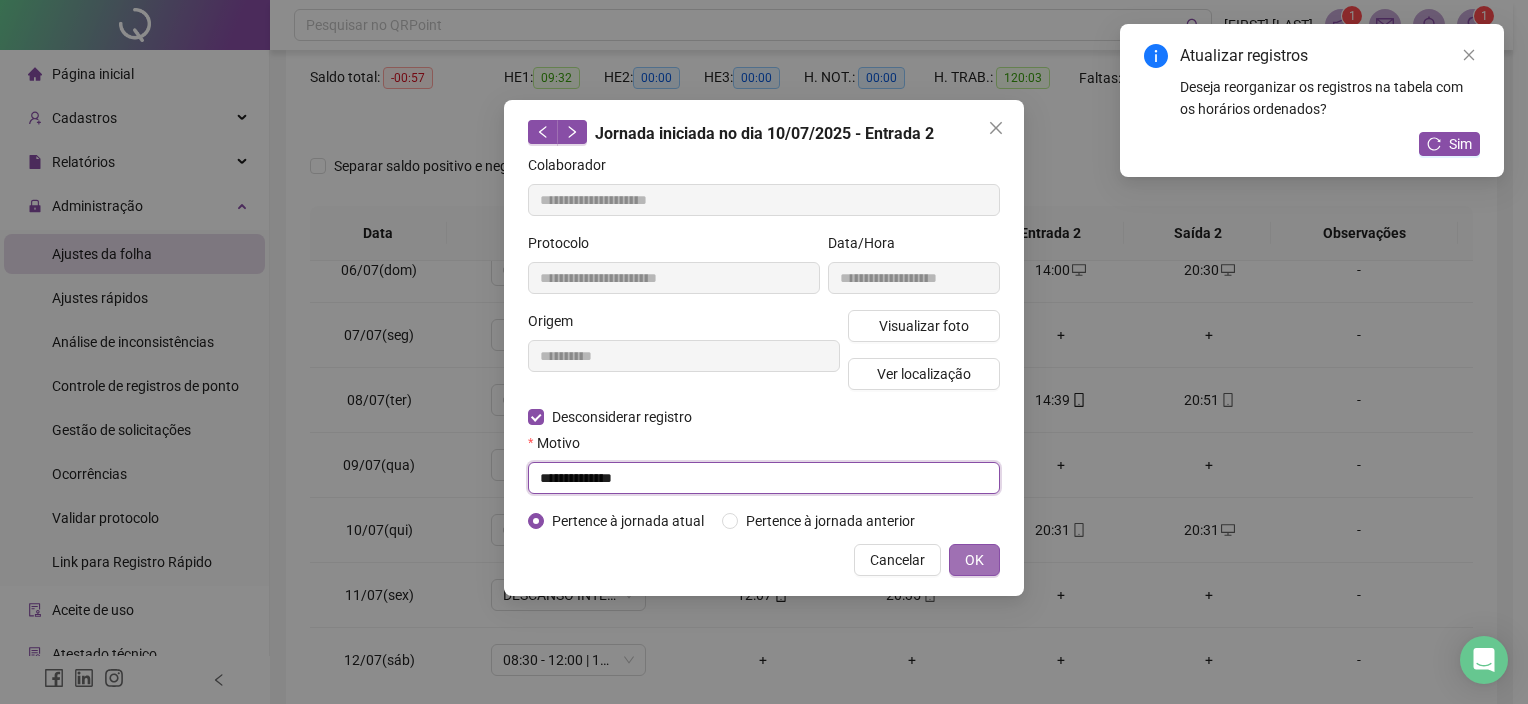 type on "**********" 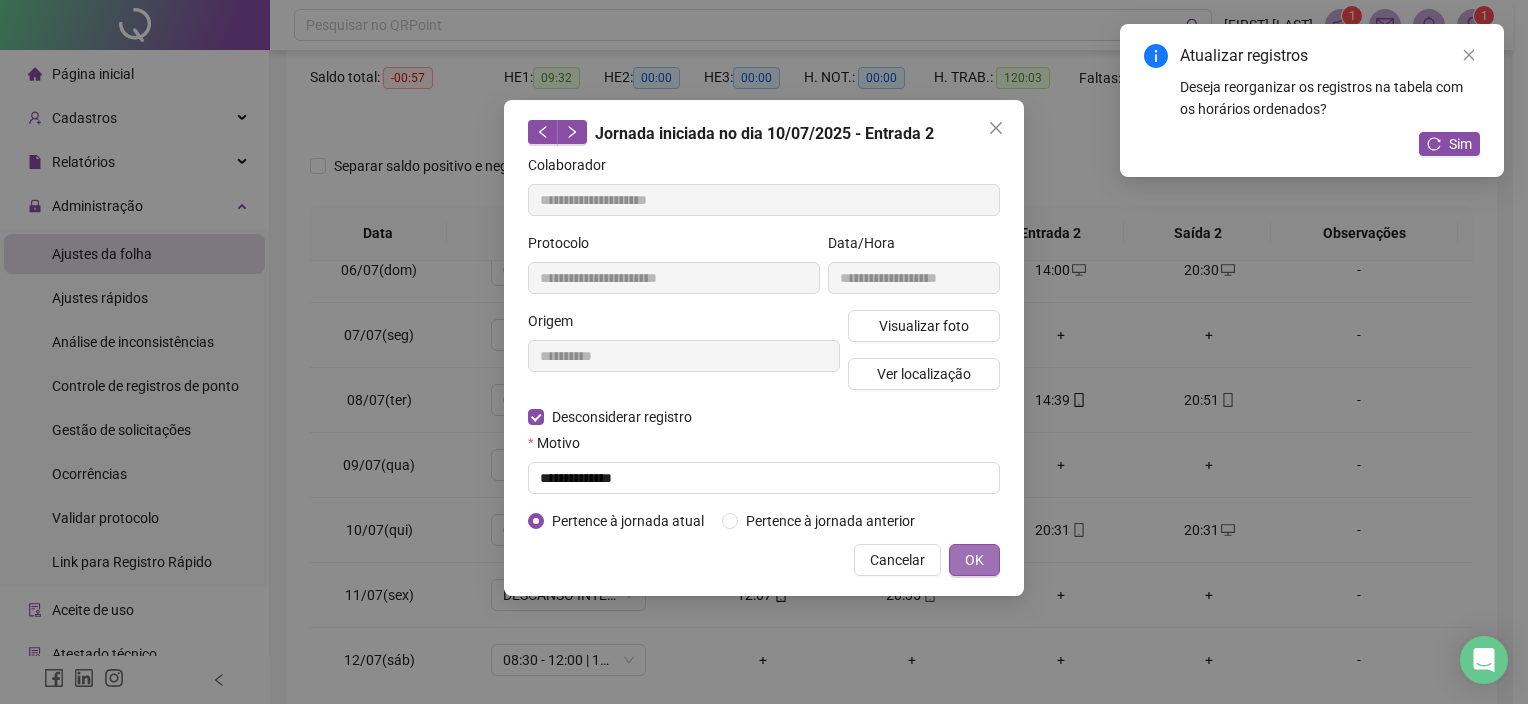 click on "OK" at bounding box center (974, 560) 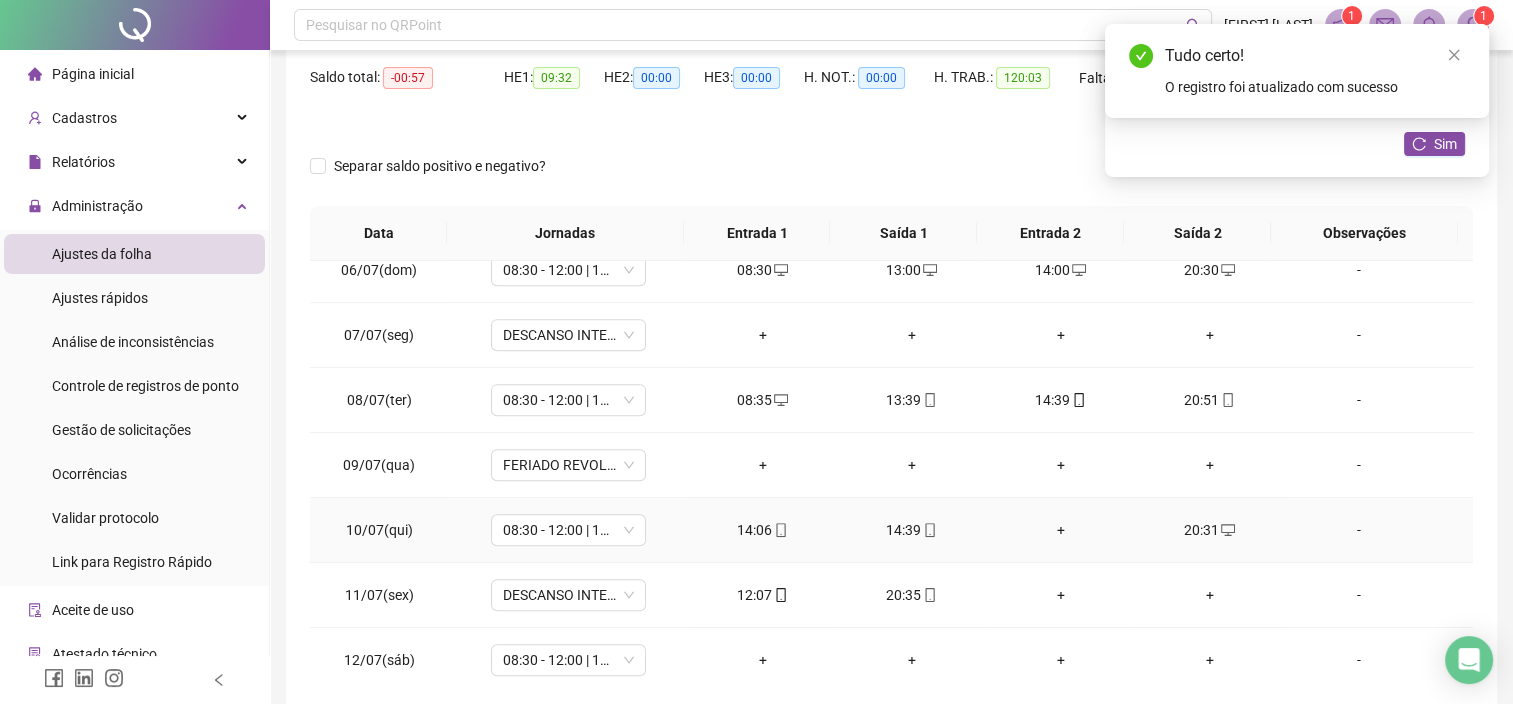 click on "+" at bounding box center (1060, 530) 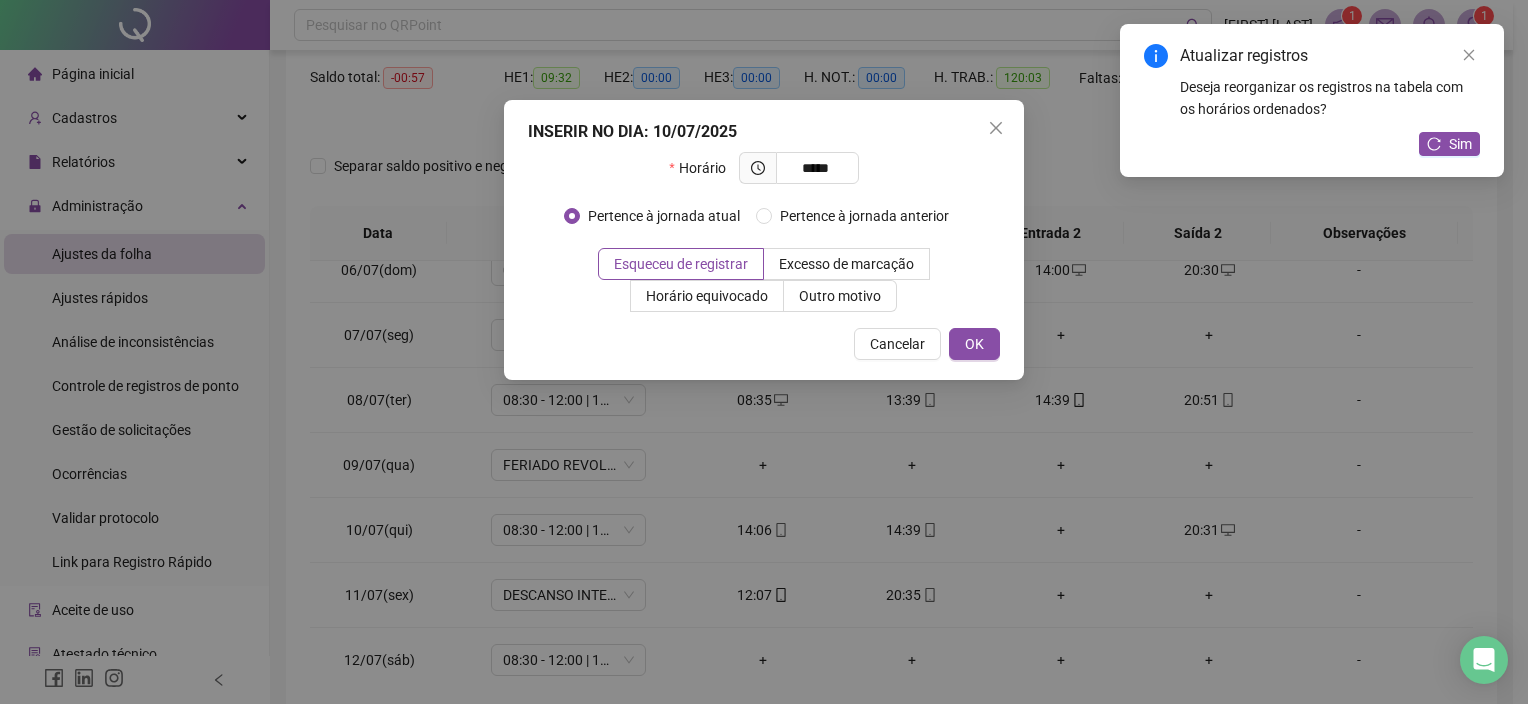type on "*****" 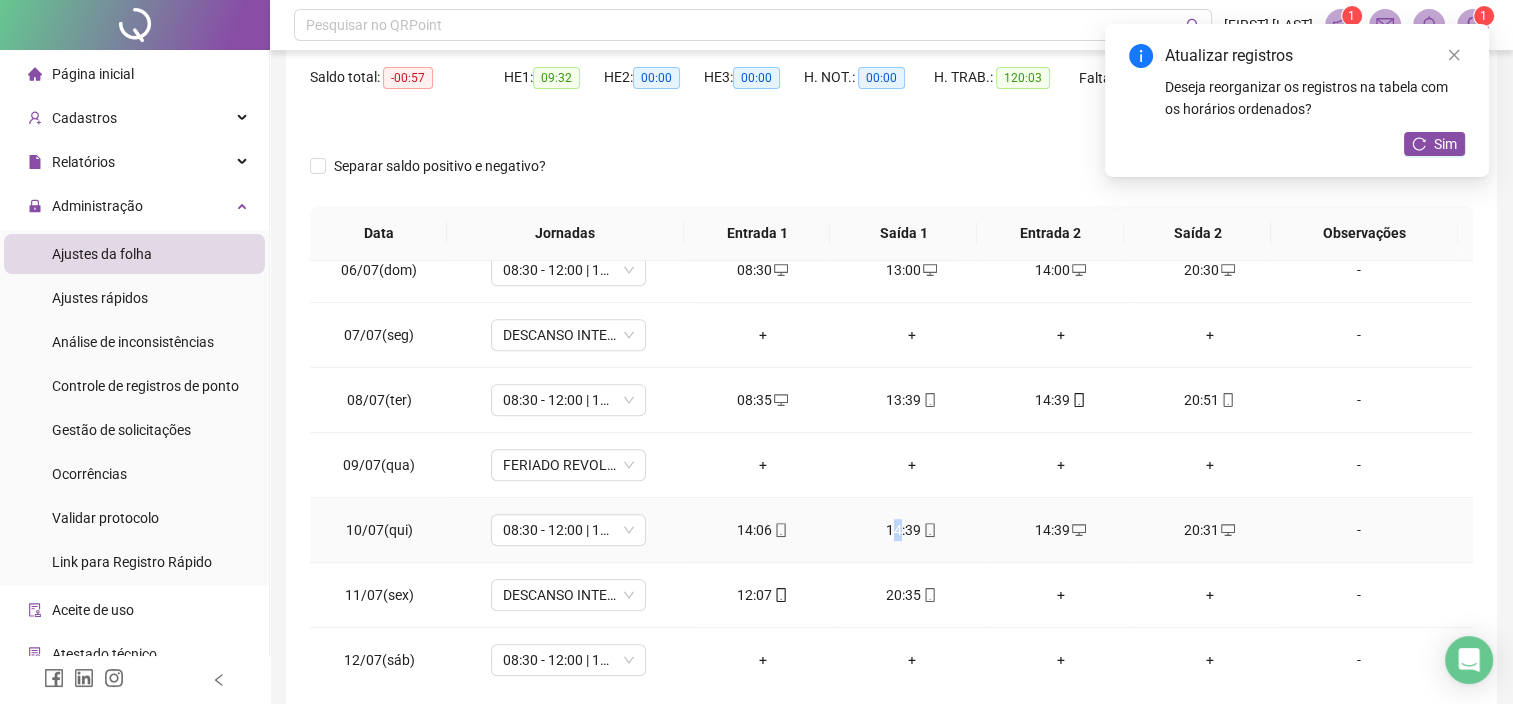click on "14:39" at bounding box center (911, 530) 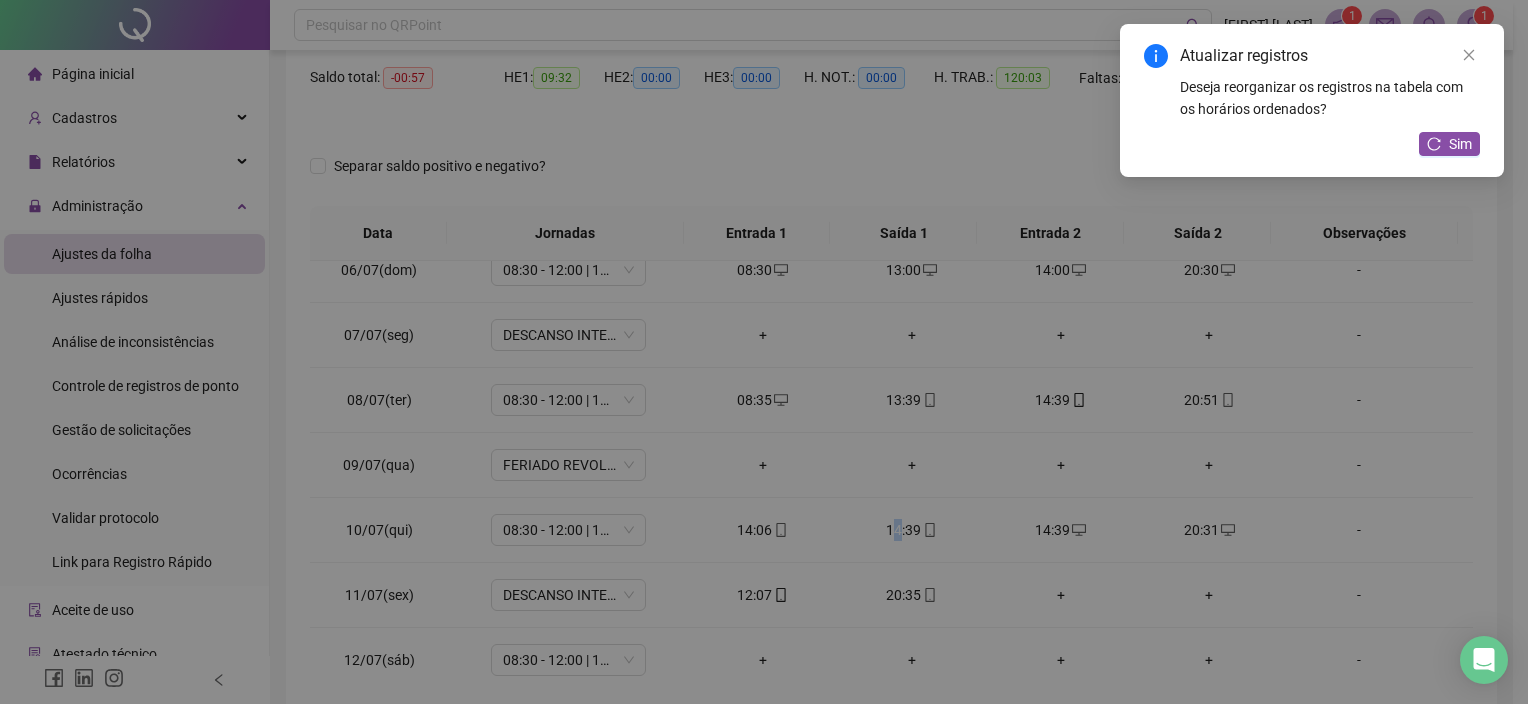 type on "**********" 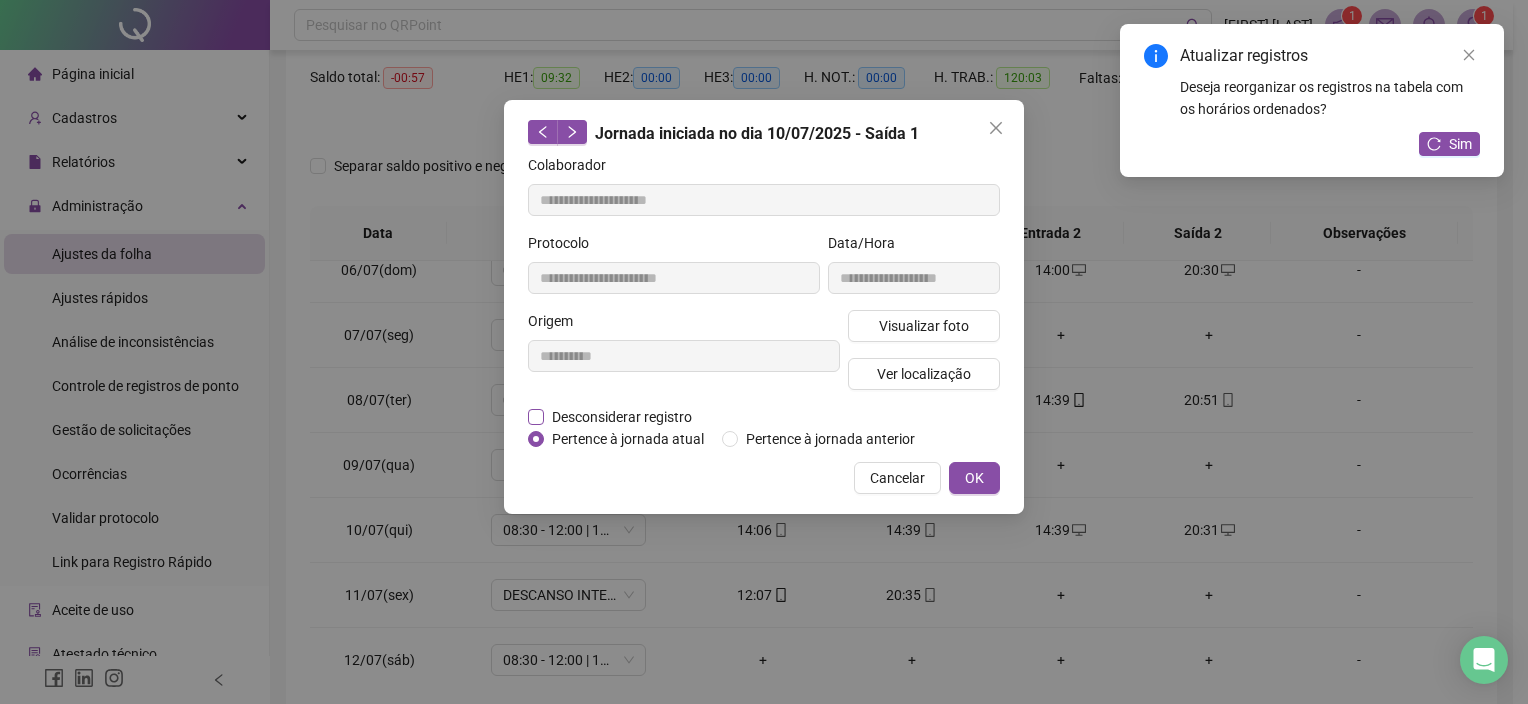 click on "Desconsiderar registro" at bounding box center [622, 417] 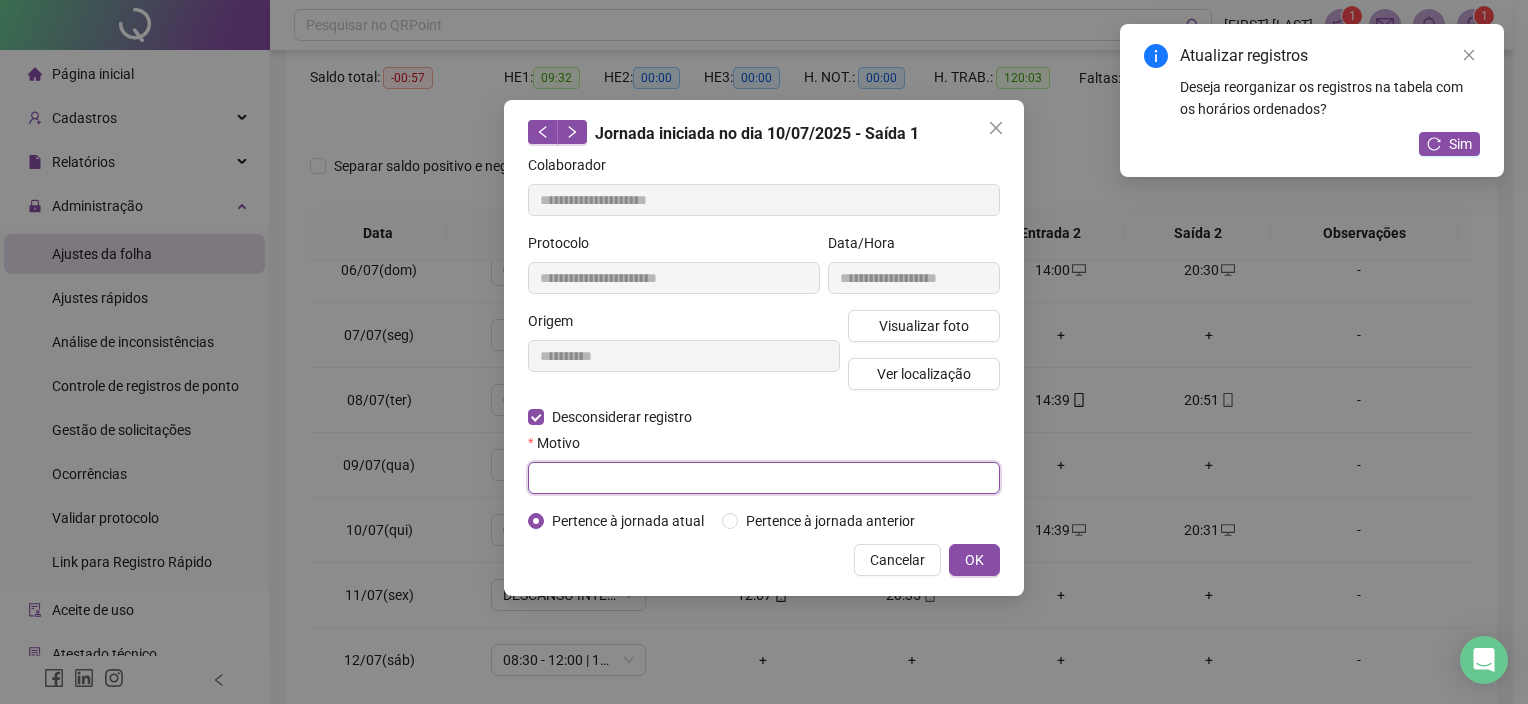 click at bounding box center (764, 478) 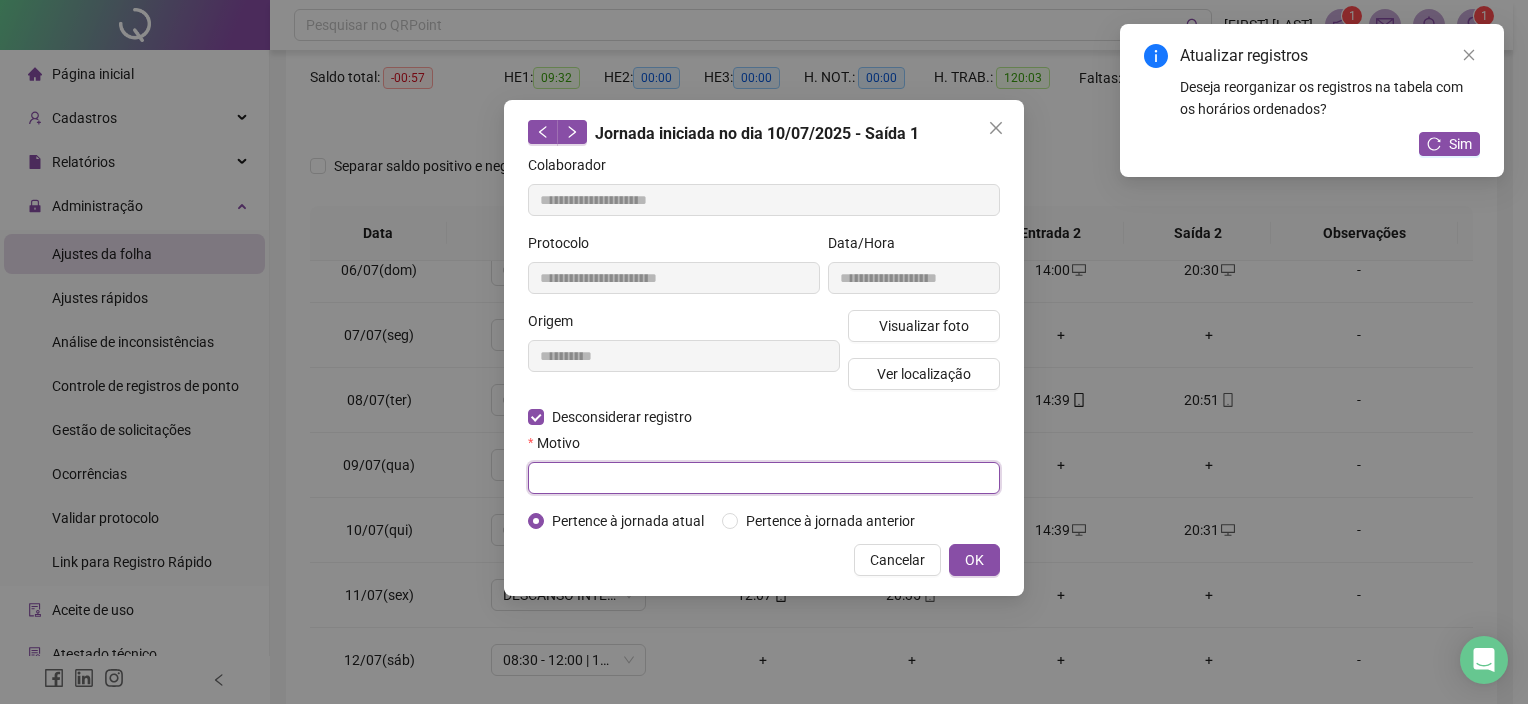 paste on "**********" 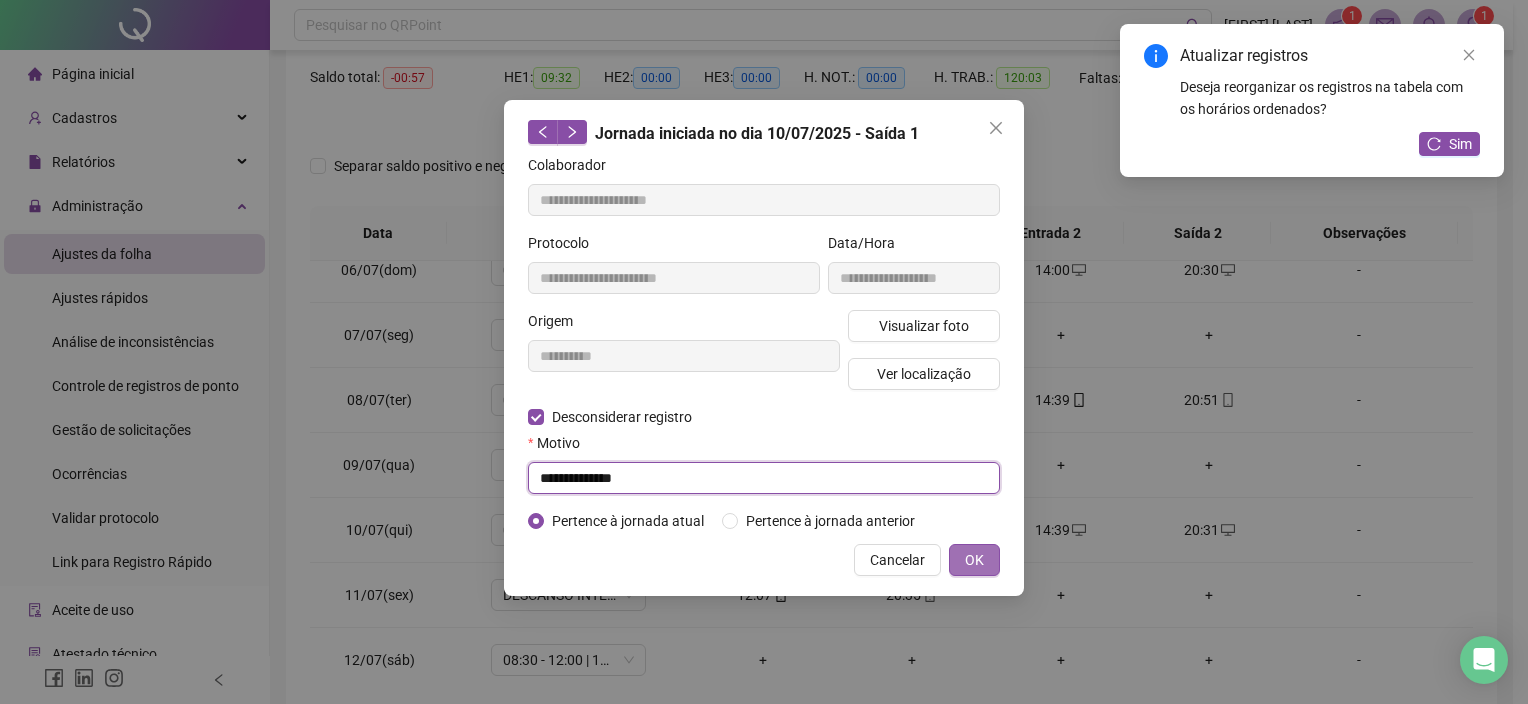 type on "**********" 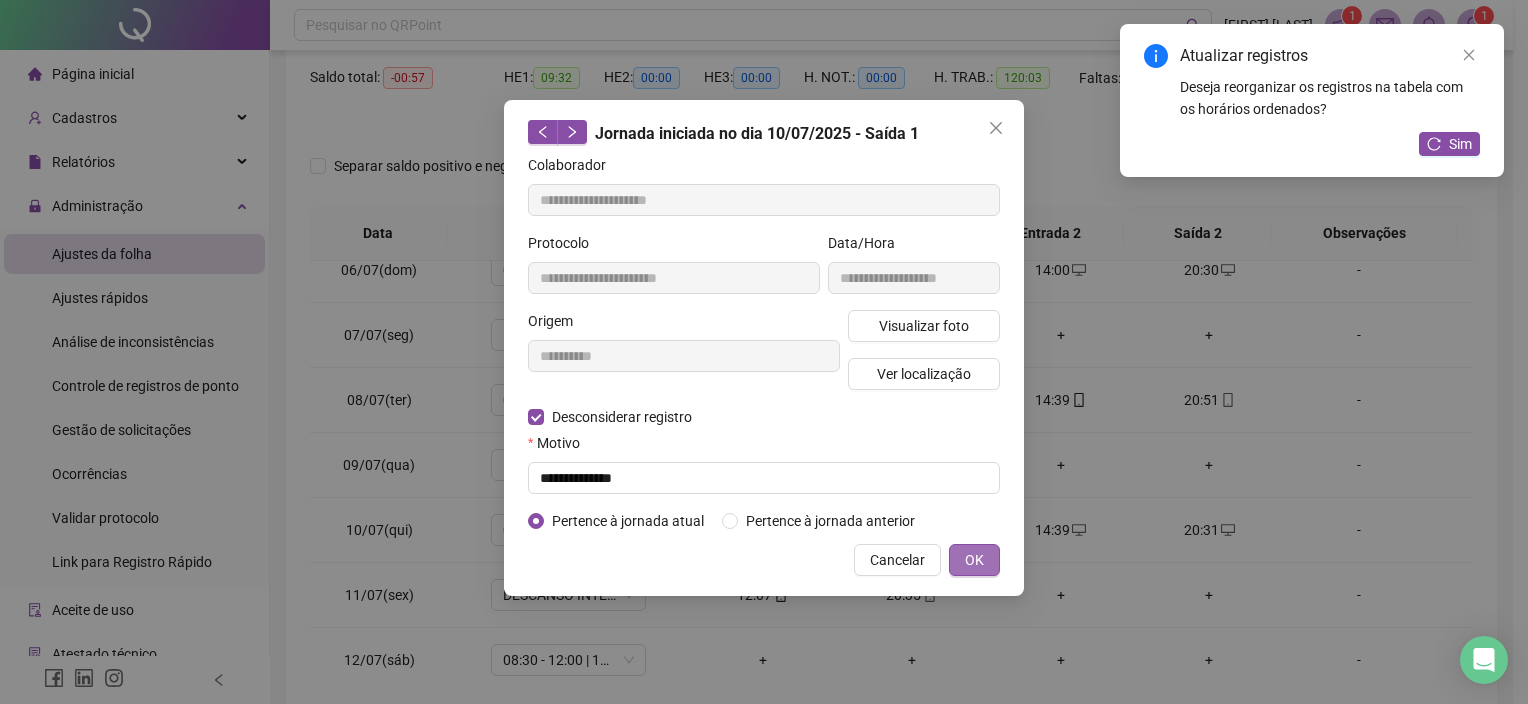 click on "OK" at bounding box center (974, 560) 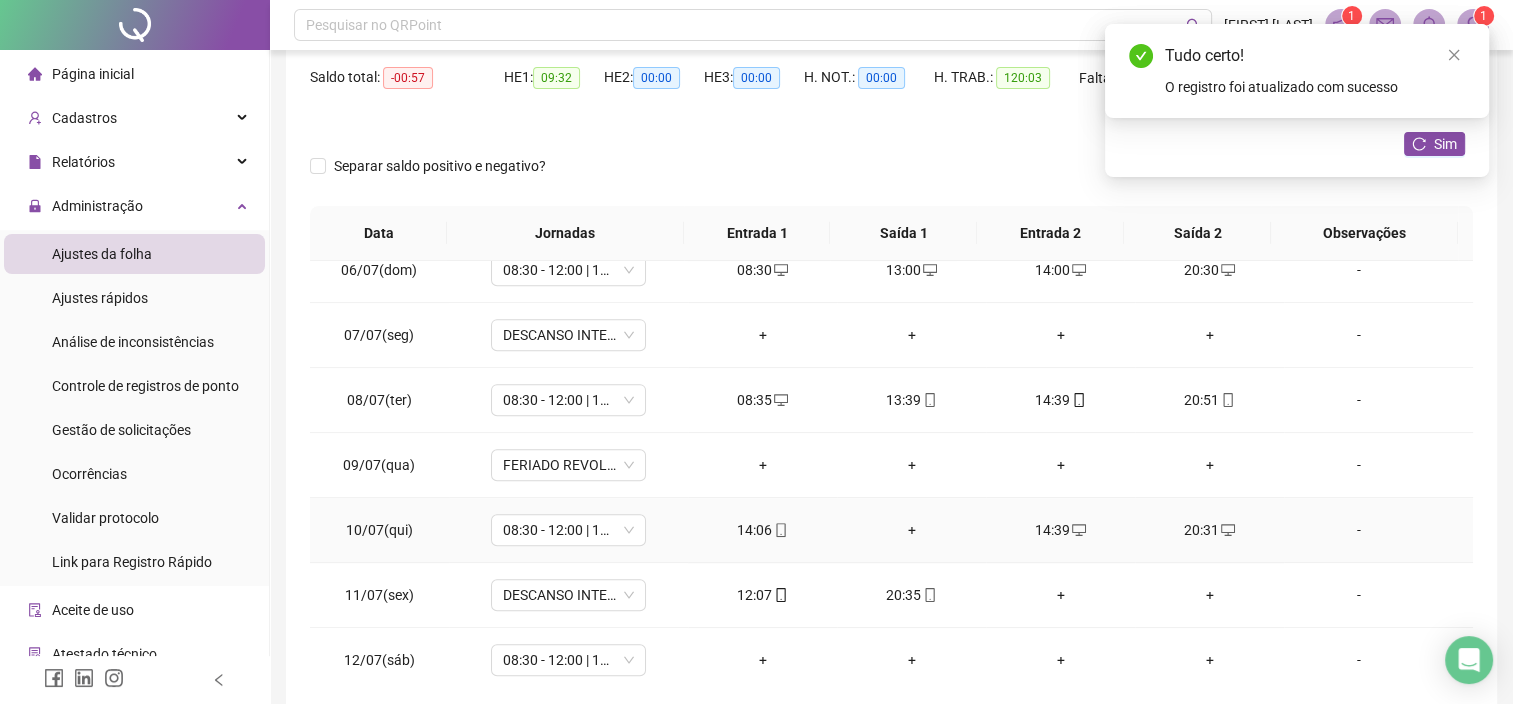 click on "+" at bounding box center (911, 530) 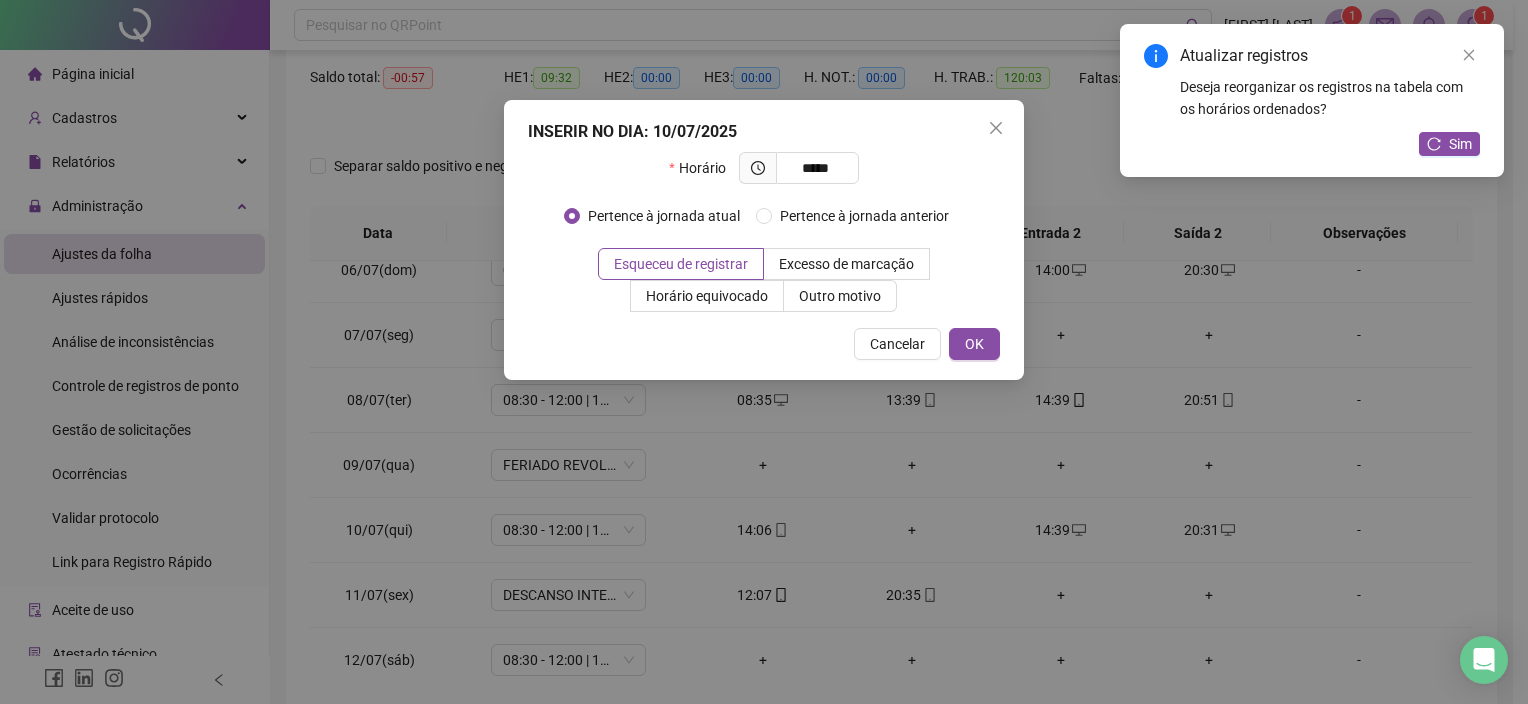 type on "*****" 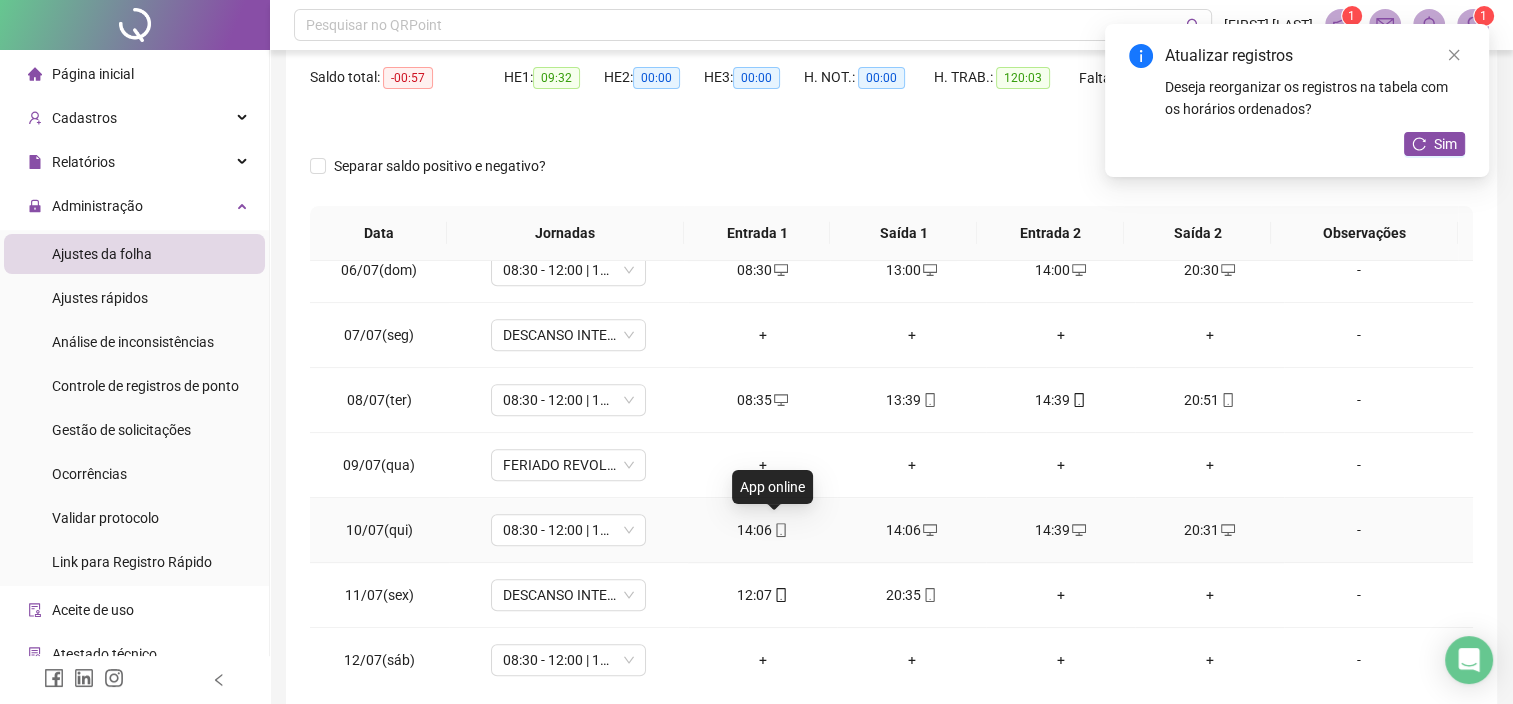 click on "14:06" at bounding box center [762, 530] 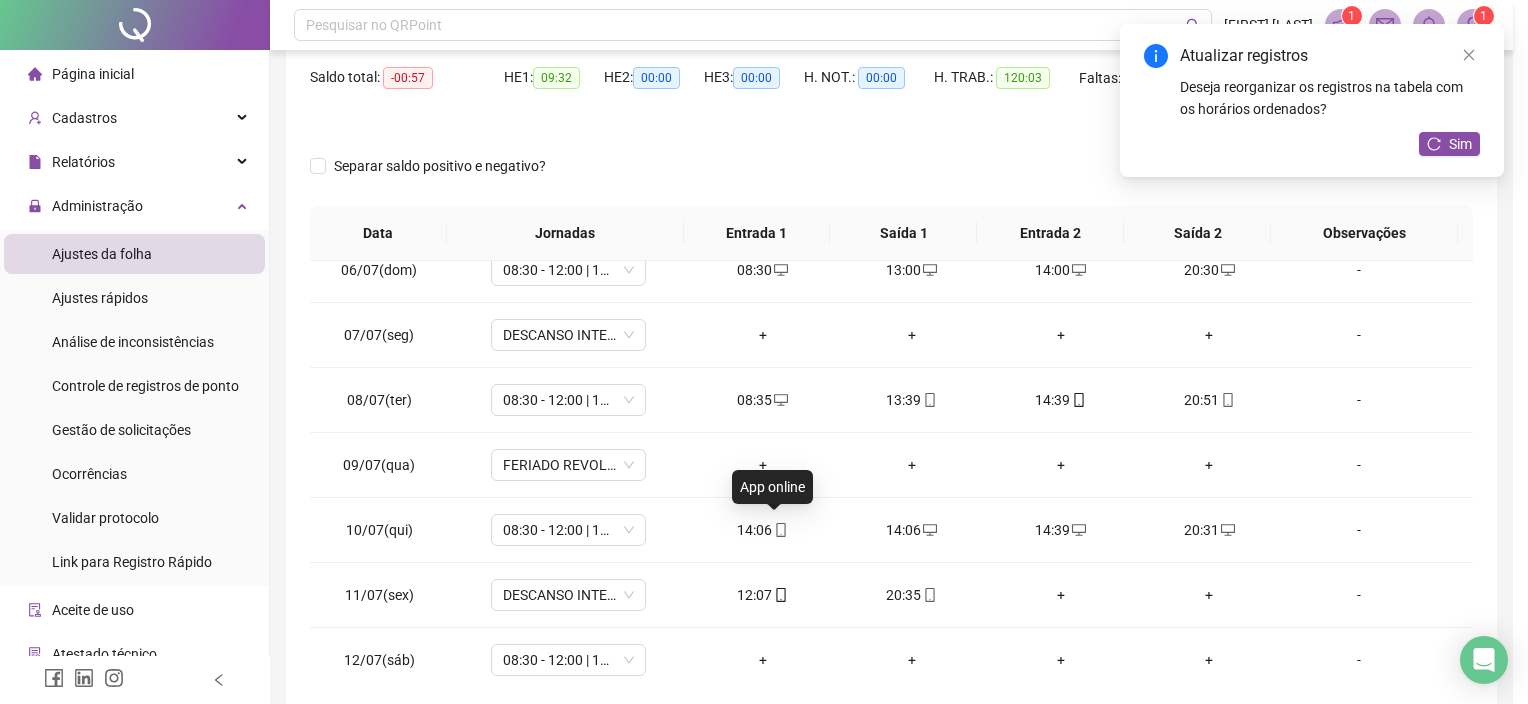 type on "**********" 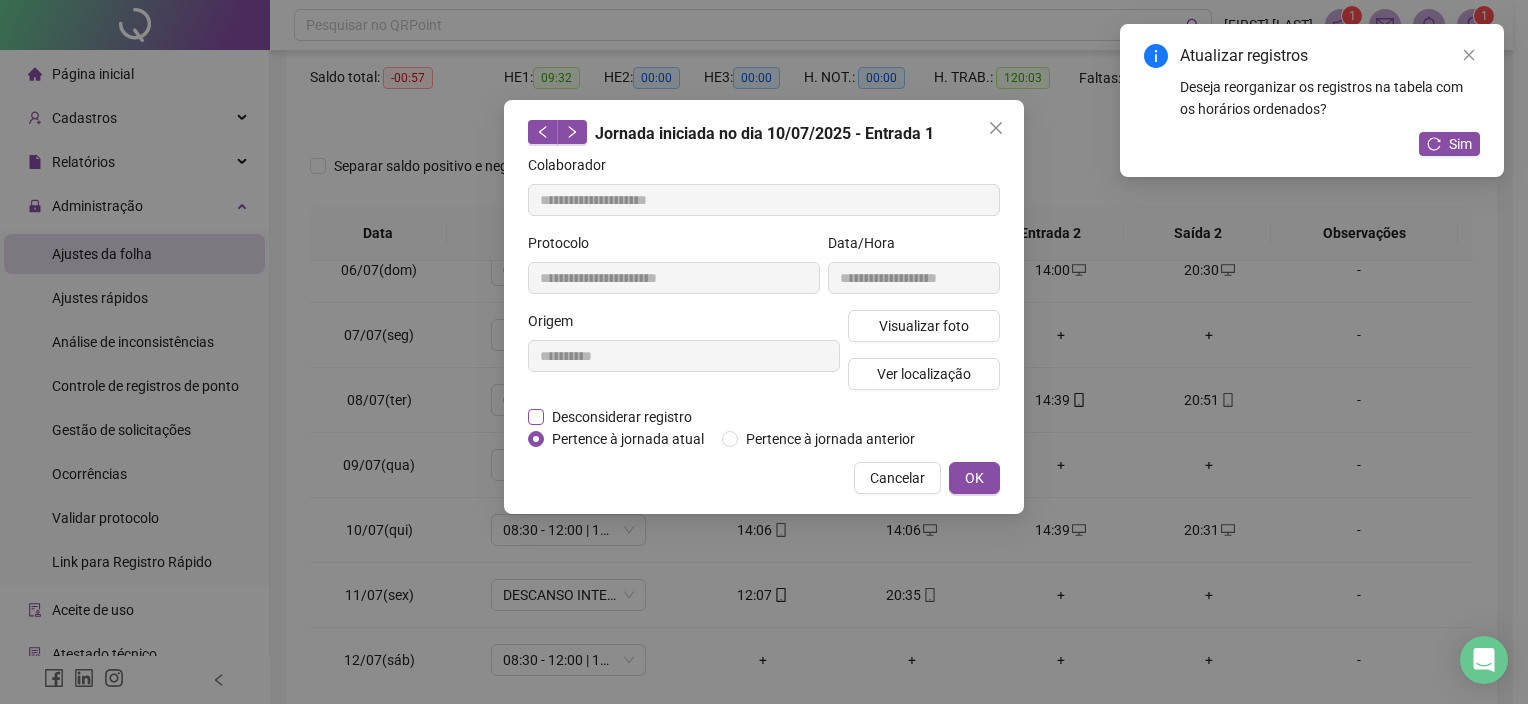 click on "Desconsiderar registro" at bounding box center [622, 417] 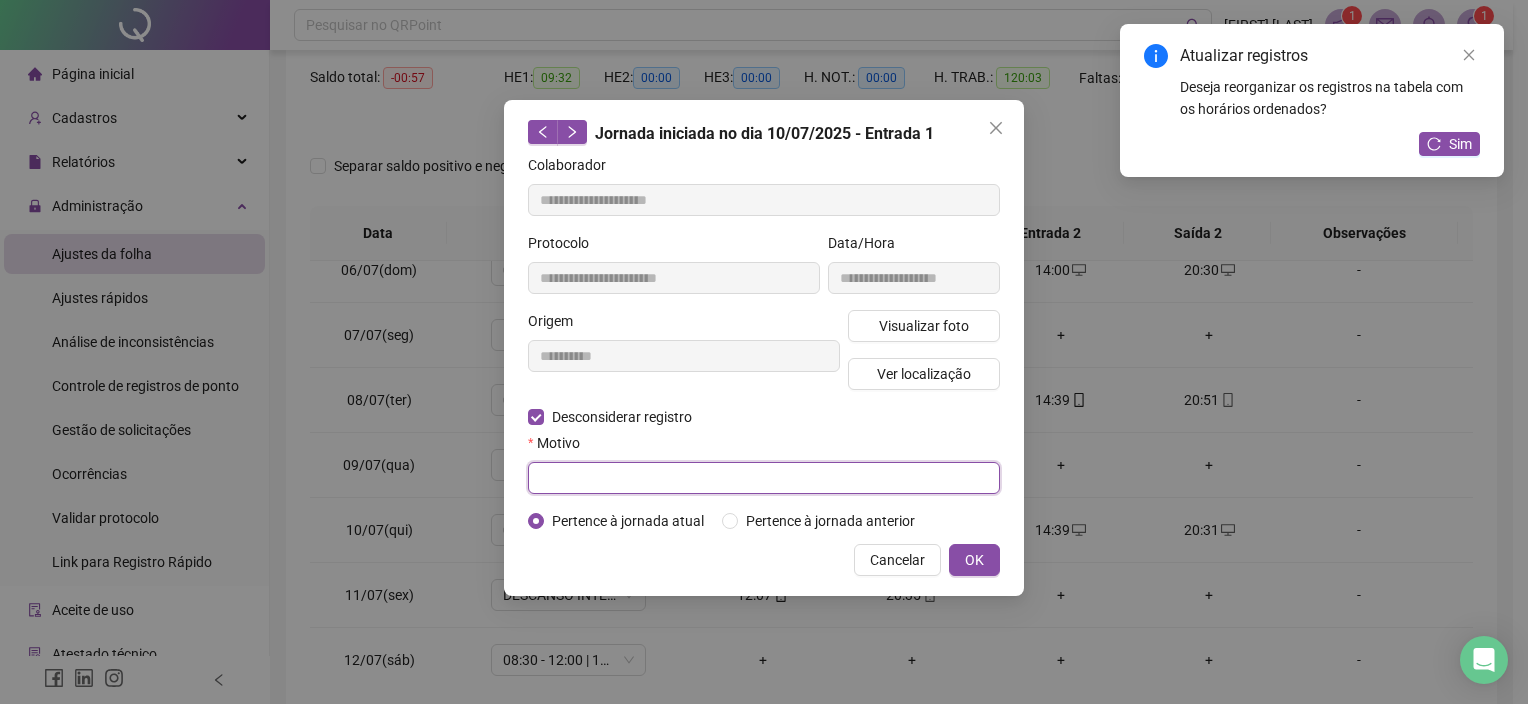 click at bounding box center (764, 478) 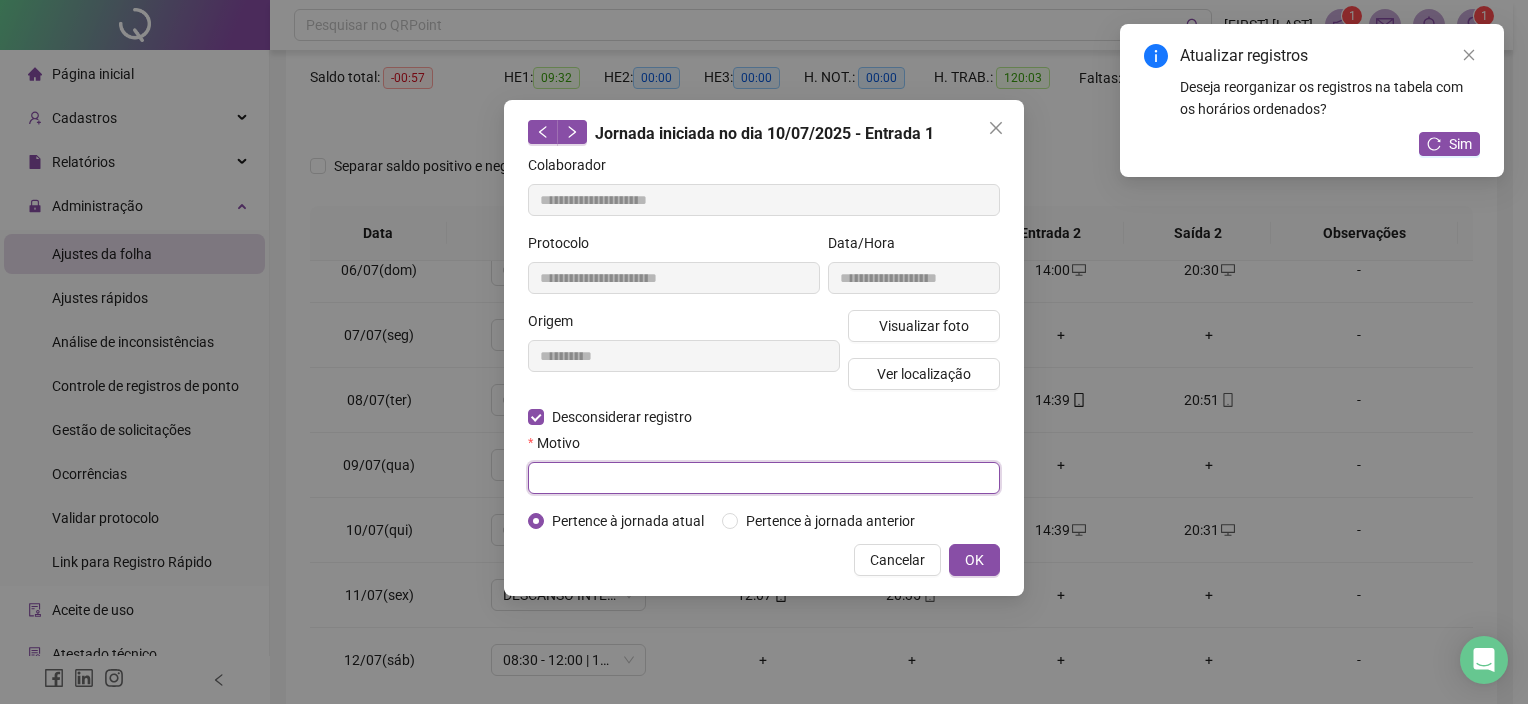paste on "**********" 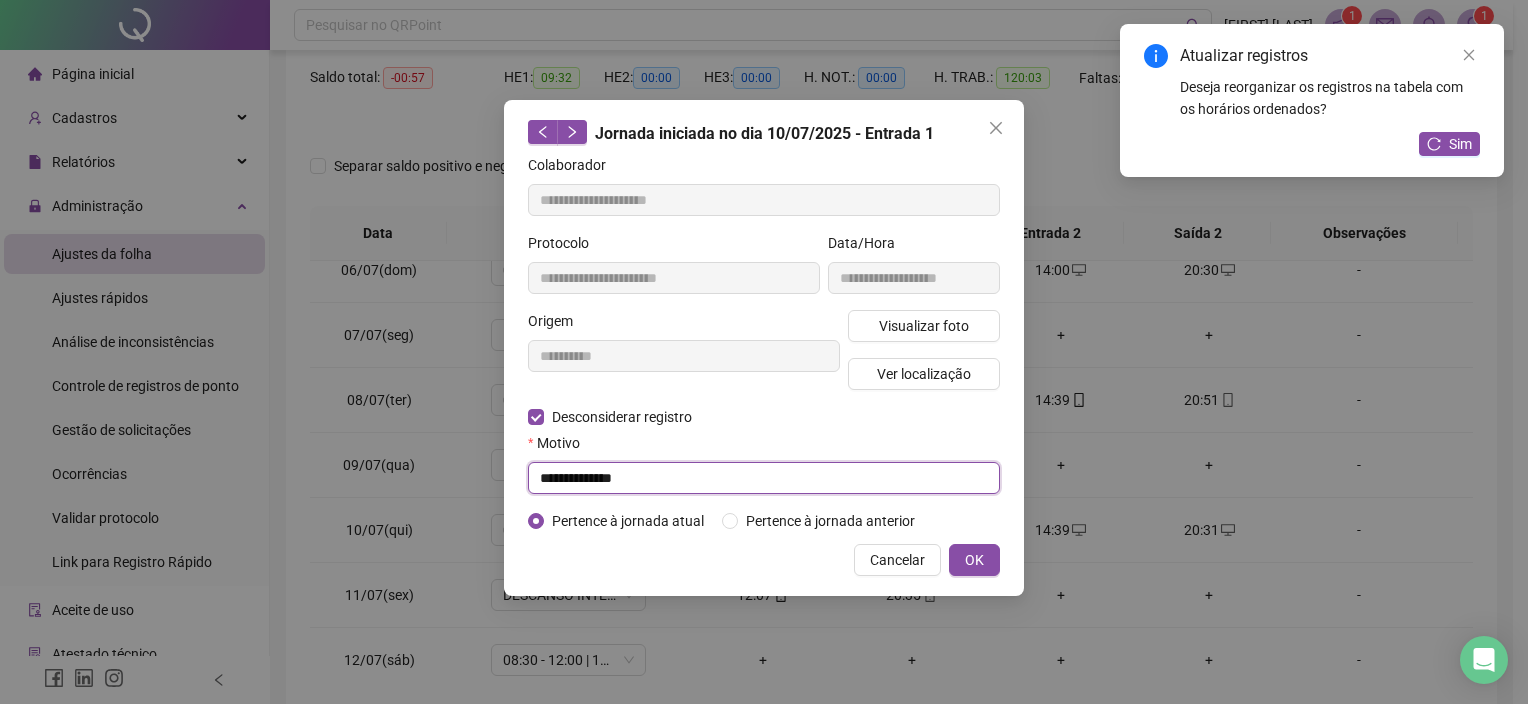 click on "**********" at bounding box center [764, 478] 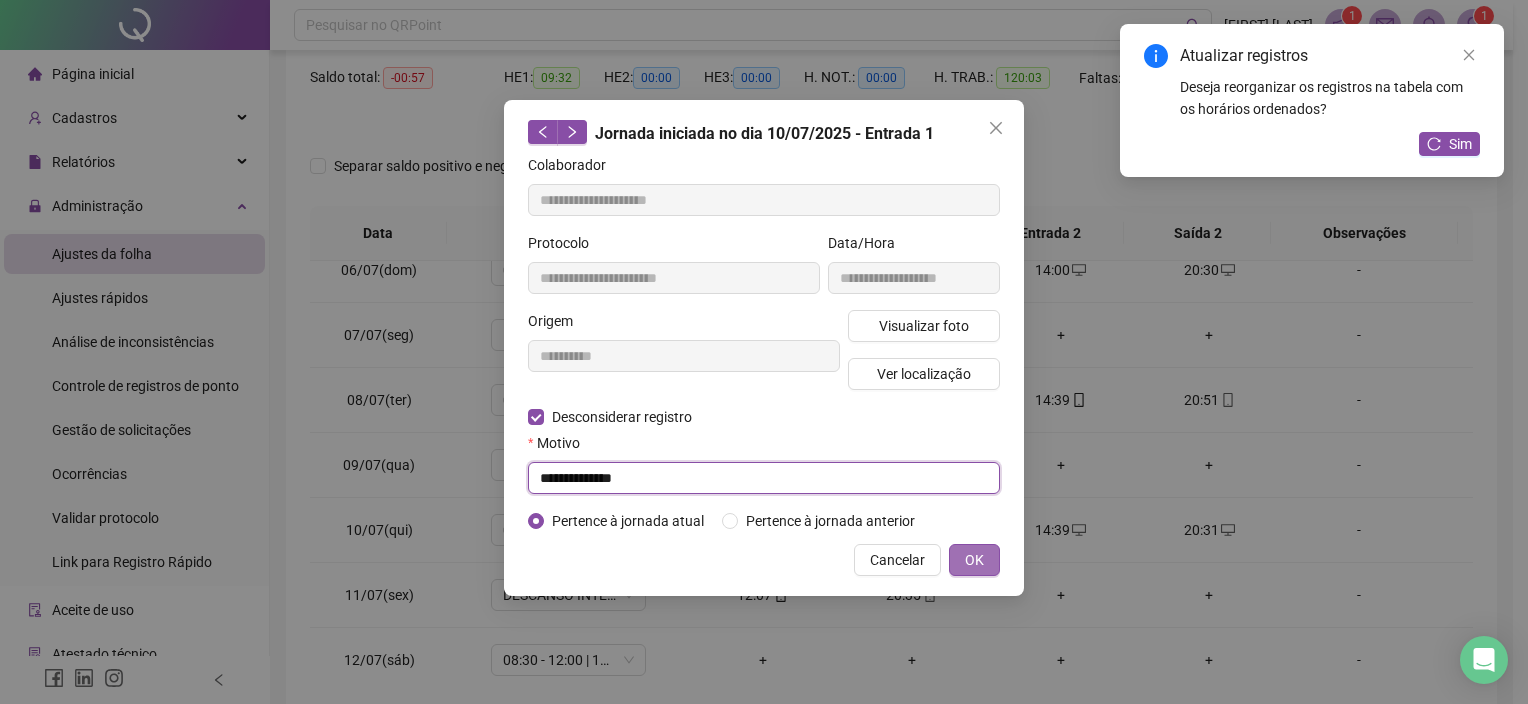 type on "**********" 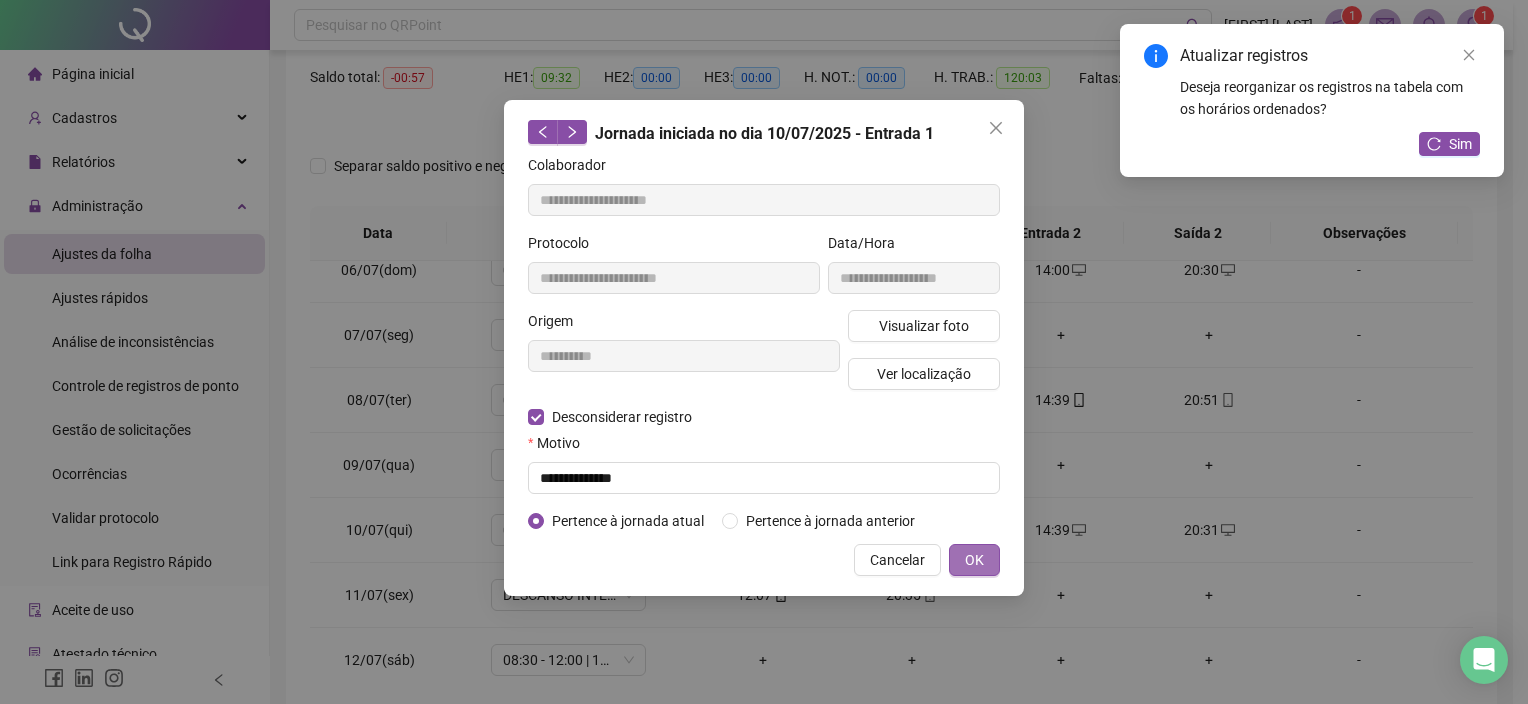 click on "OK" at bounding box center (974, 560) 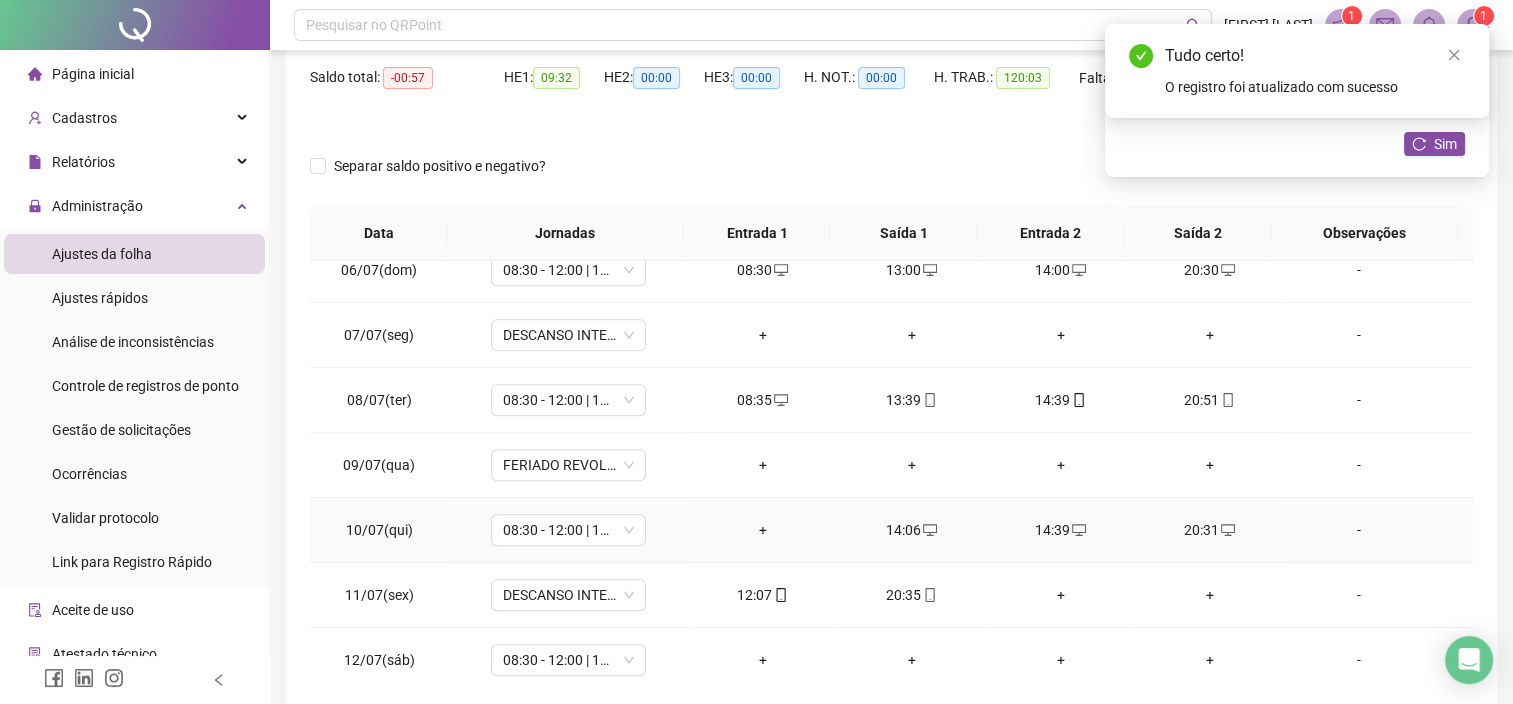 click on "+" at bounding box center (762, 530) 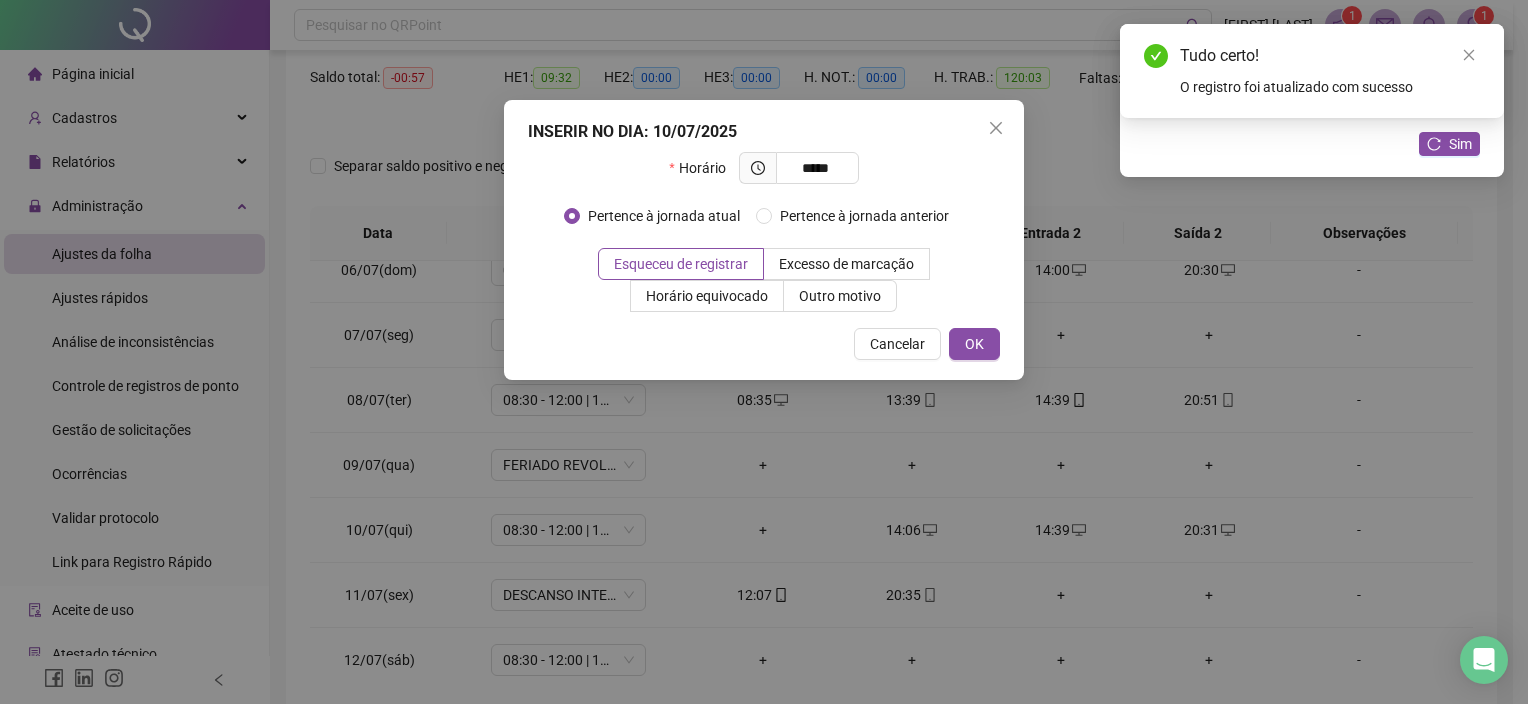 type on "*****" 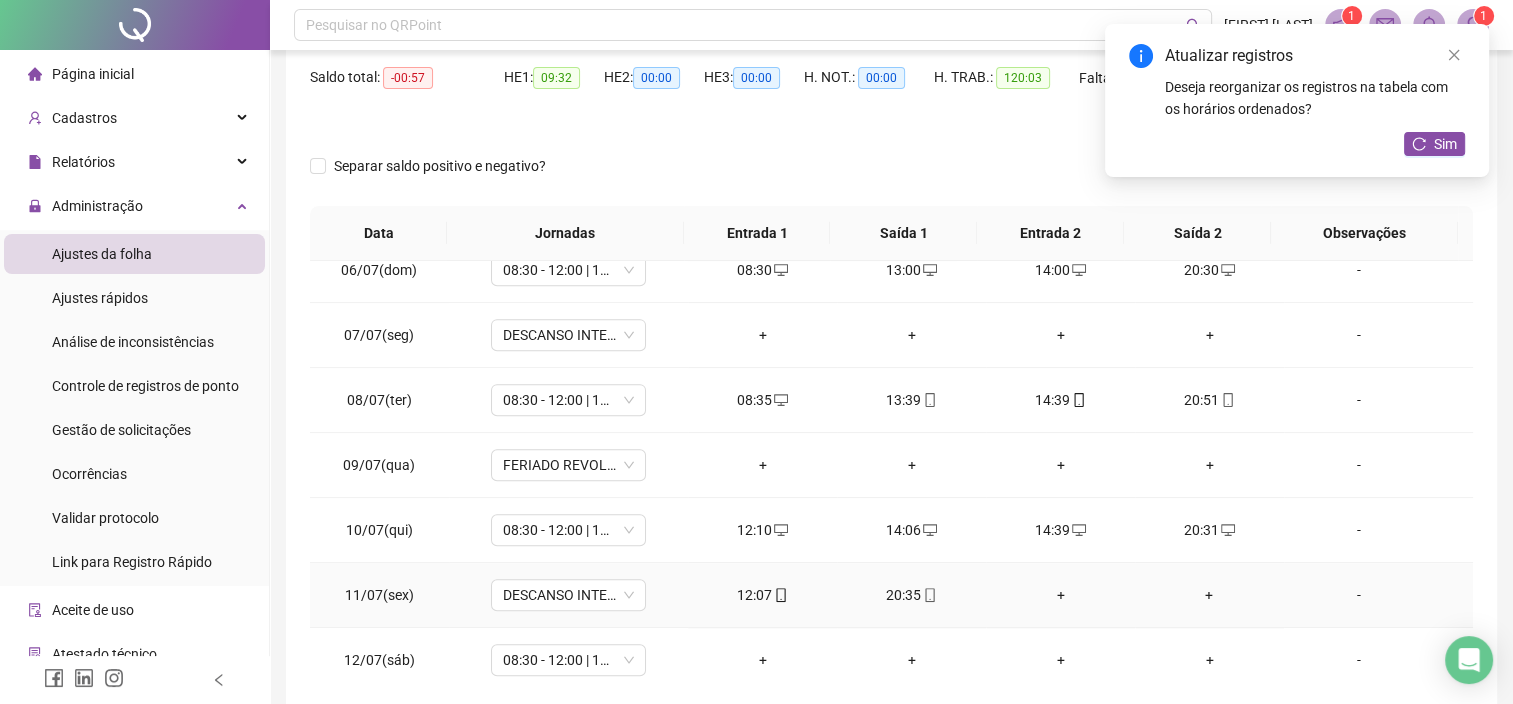click on "+" at bounding box center [1209, 595] 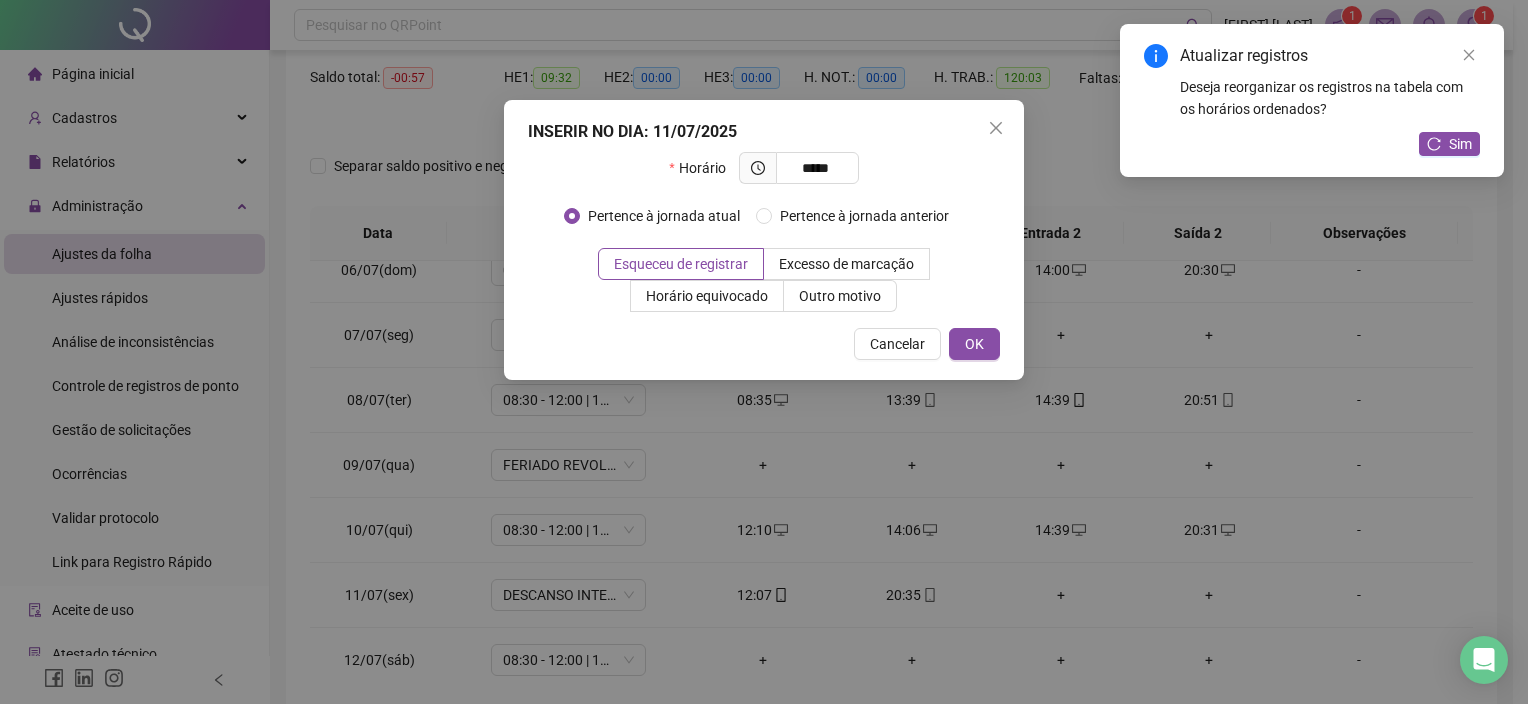 type on "*****" 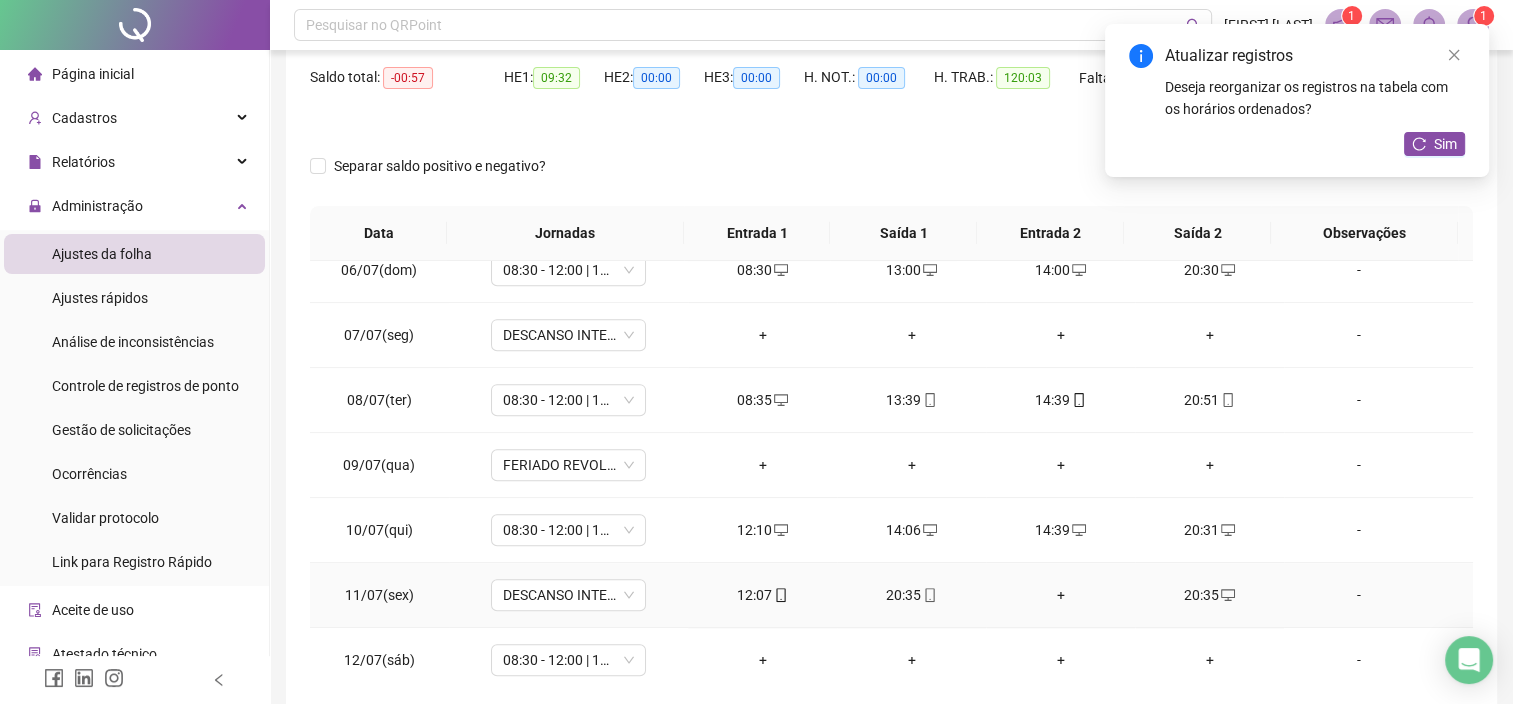 click on "+" at bounding box center (1060, 595) 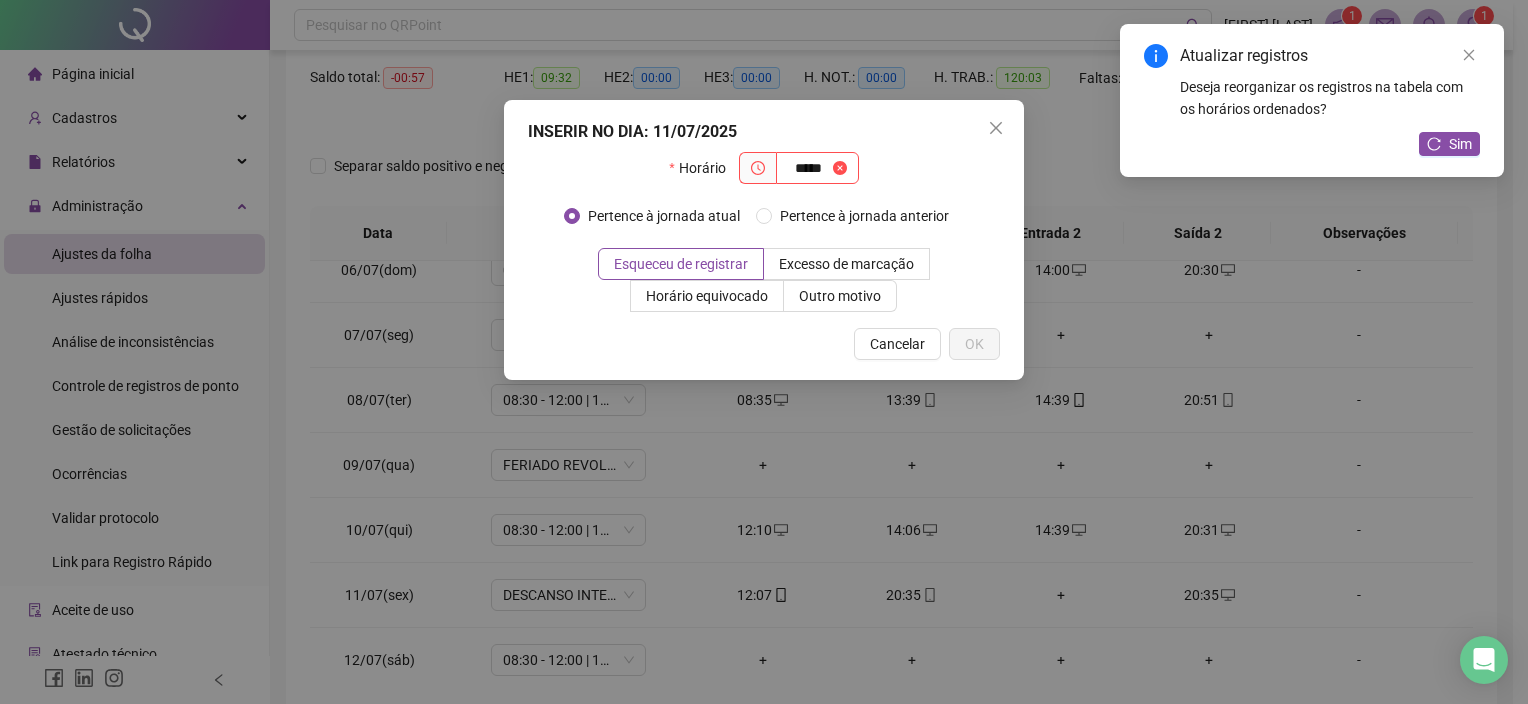 type on "*****" 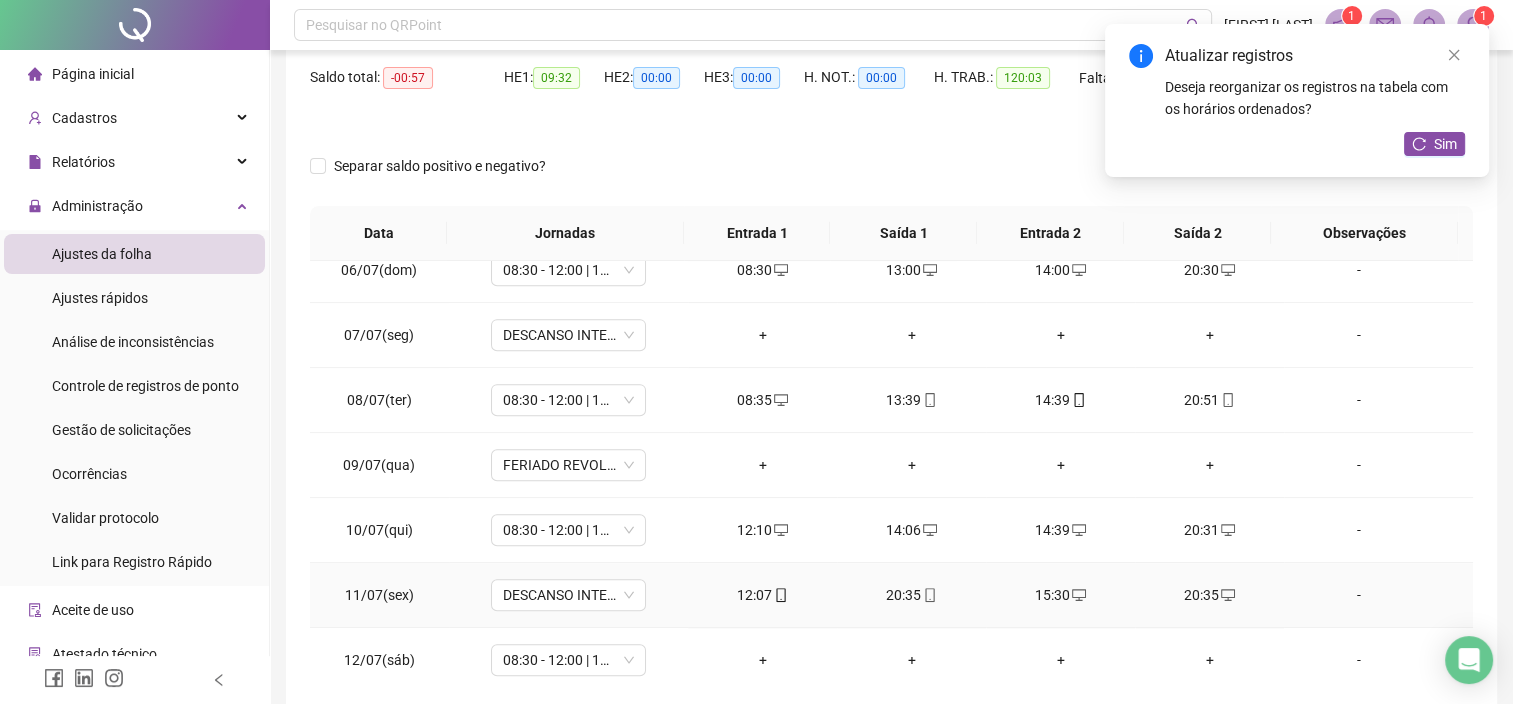 click on "20:35" at bounding box center (911, 595) 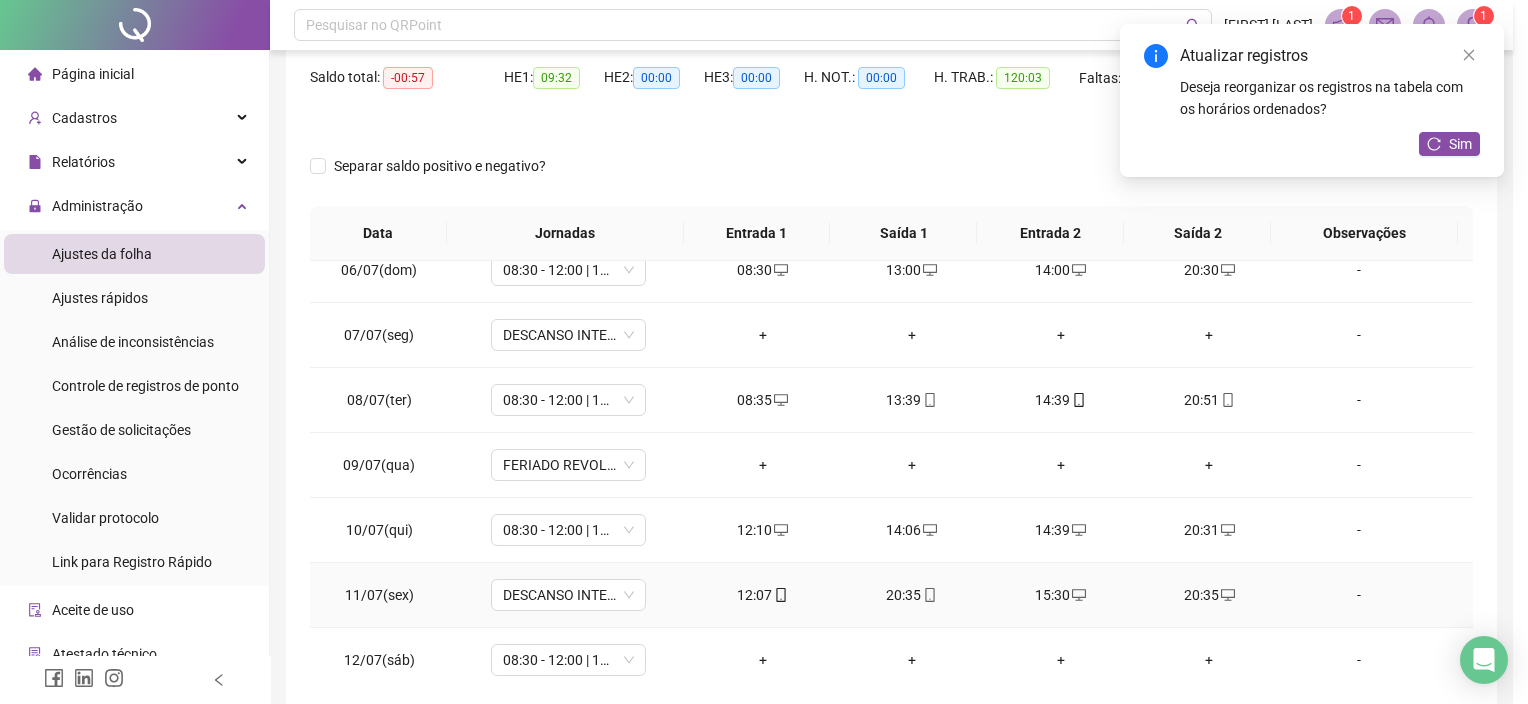 type on "**********" 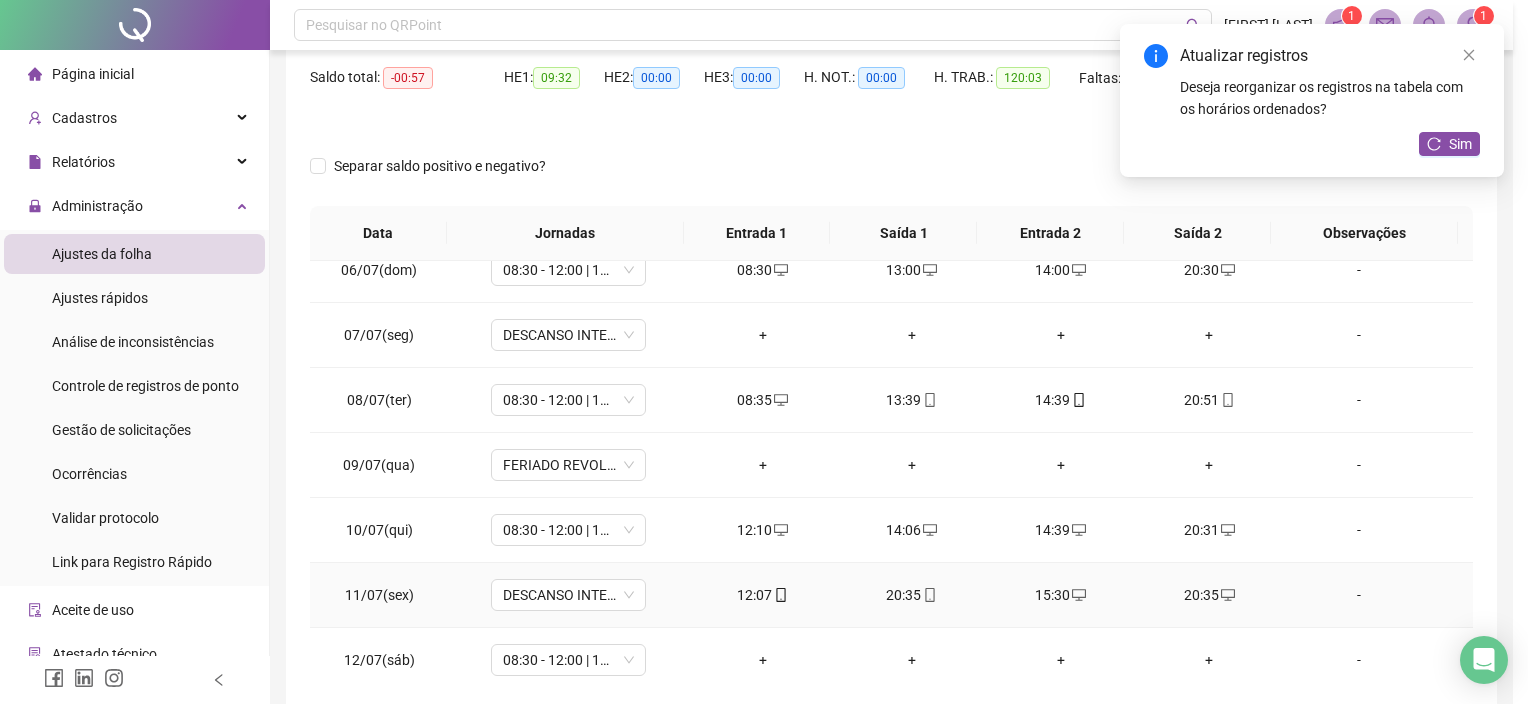 type on "**********" 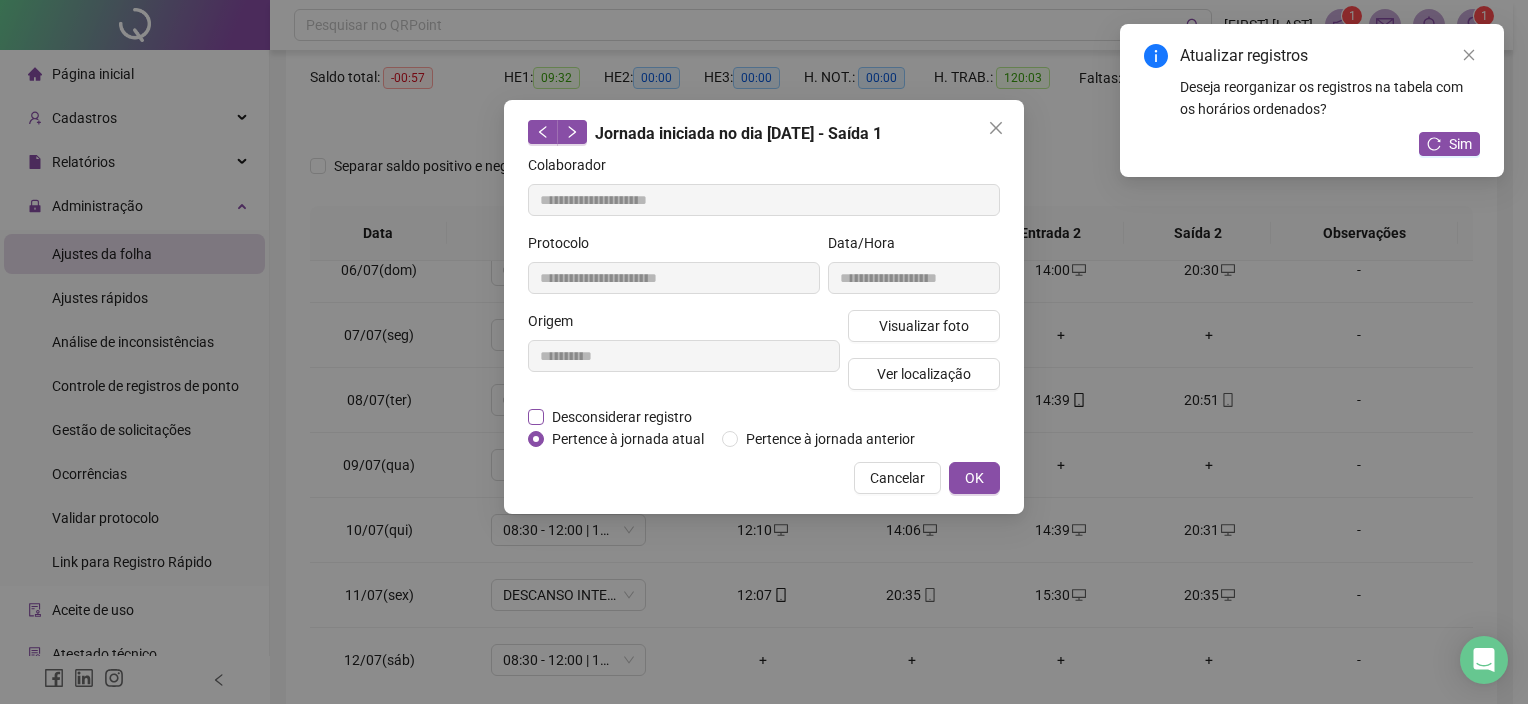 click on "Desconsiderar registro" at bounding box center (622, 417) 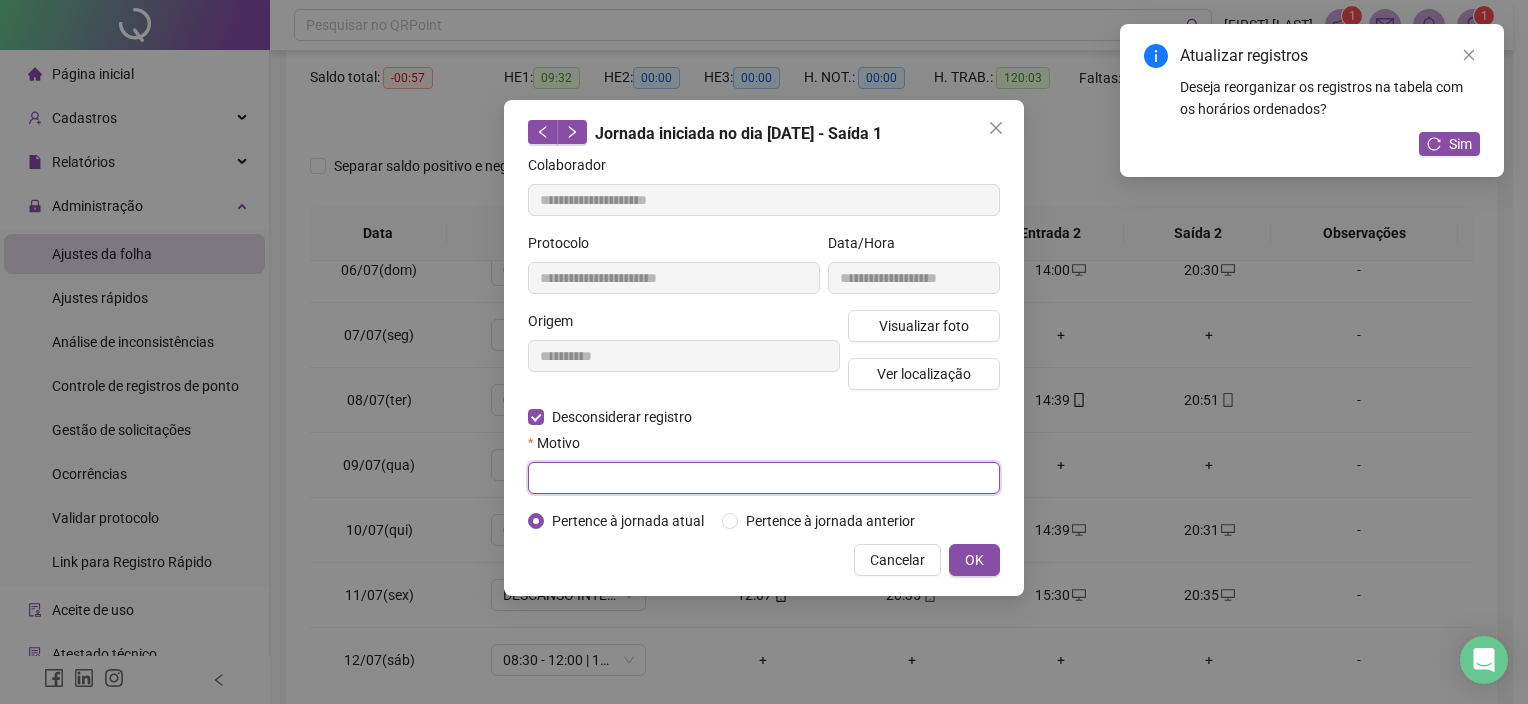 click at bounding box center [764, 478] 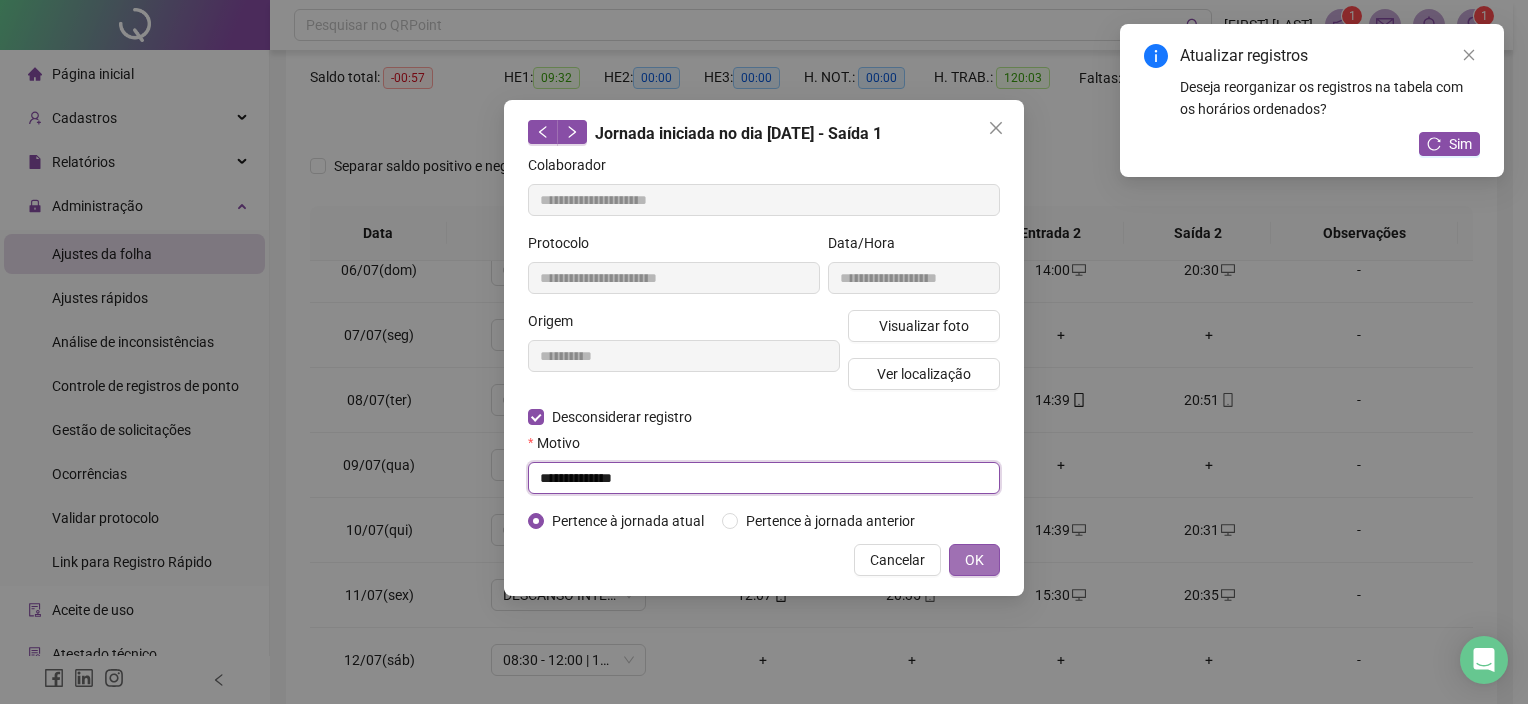 type on "**********" 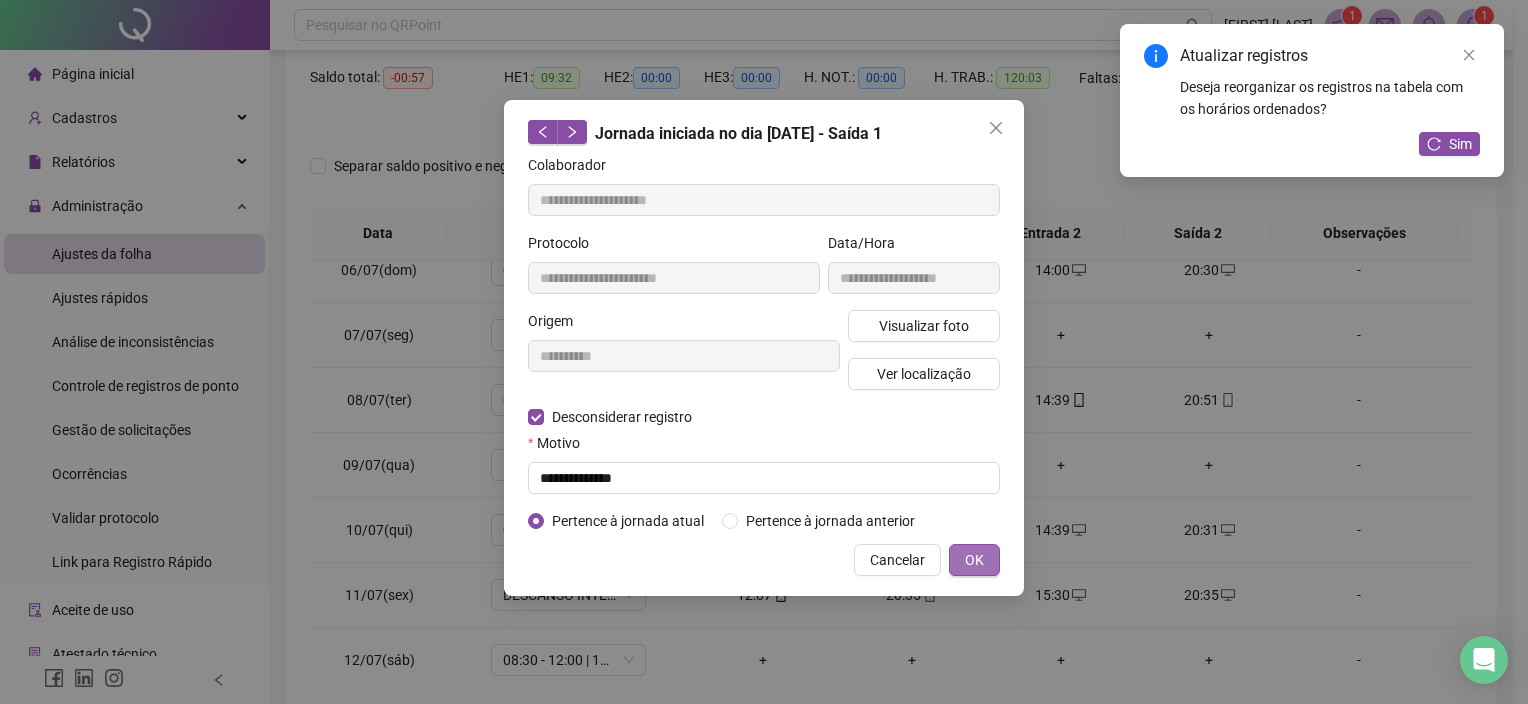 click on "OK" at bounding box center (974, 560) 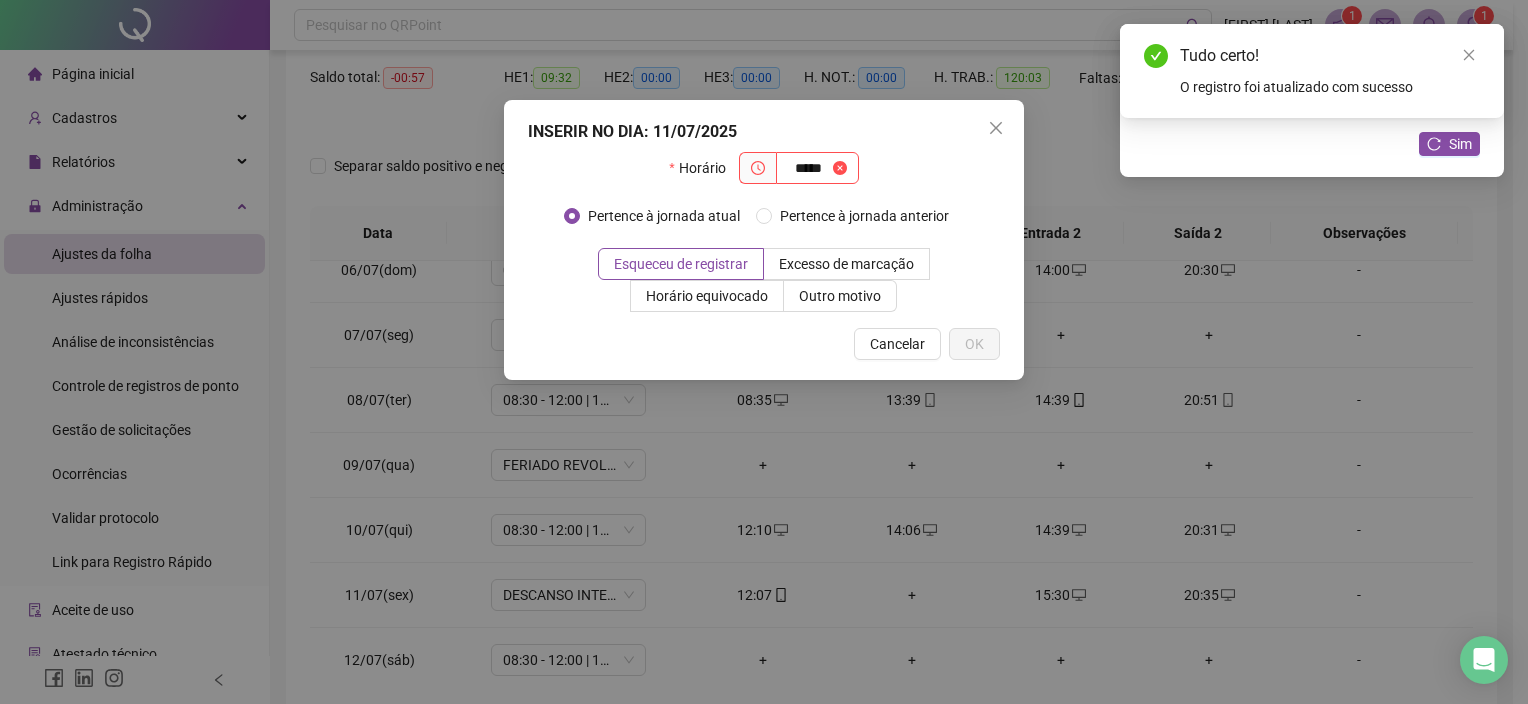 type on "*****" 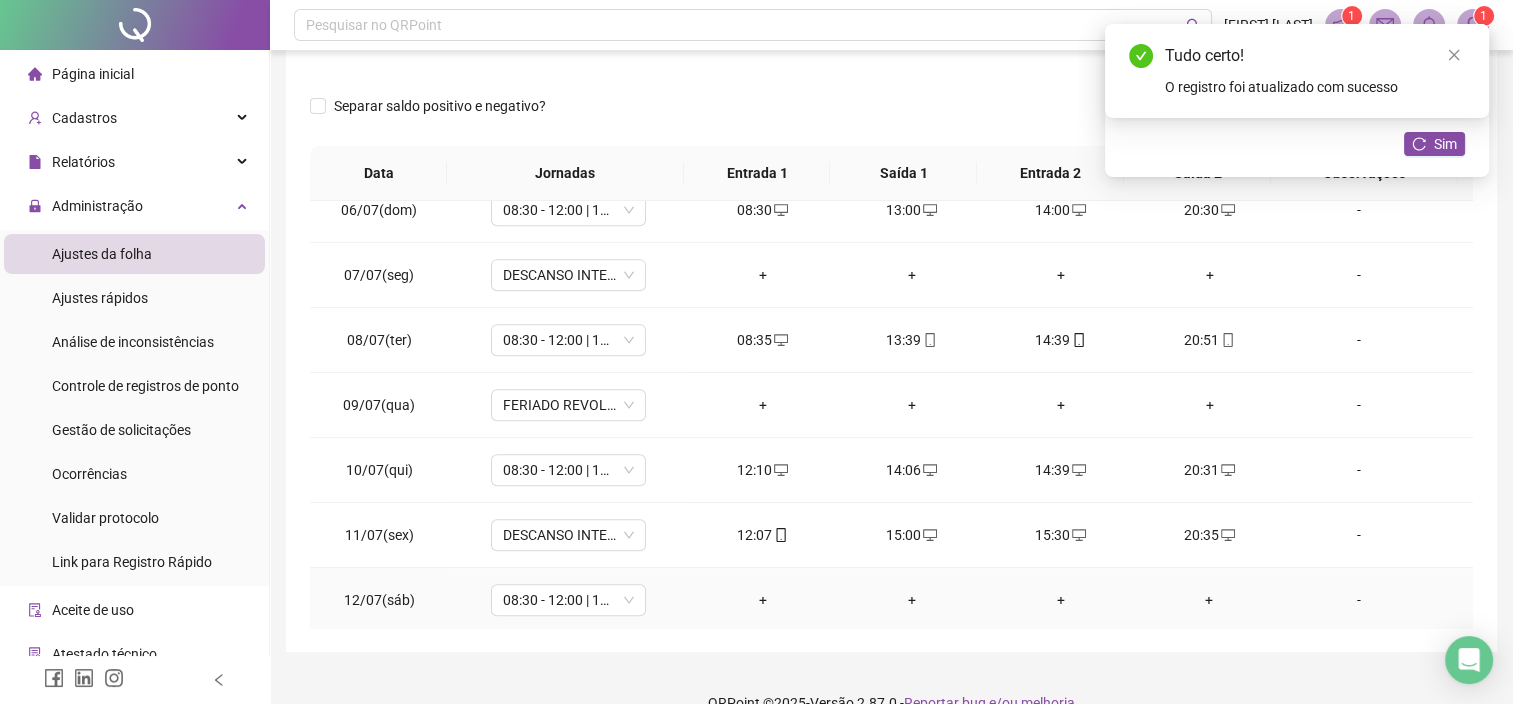 scroll, scrollTop: 293, scrollLeft: 0, axis: vertical 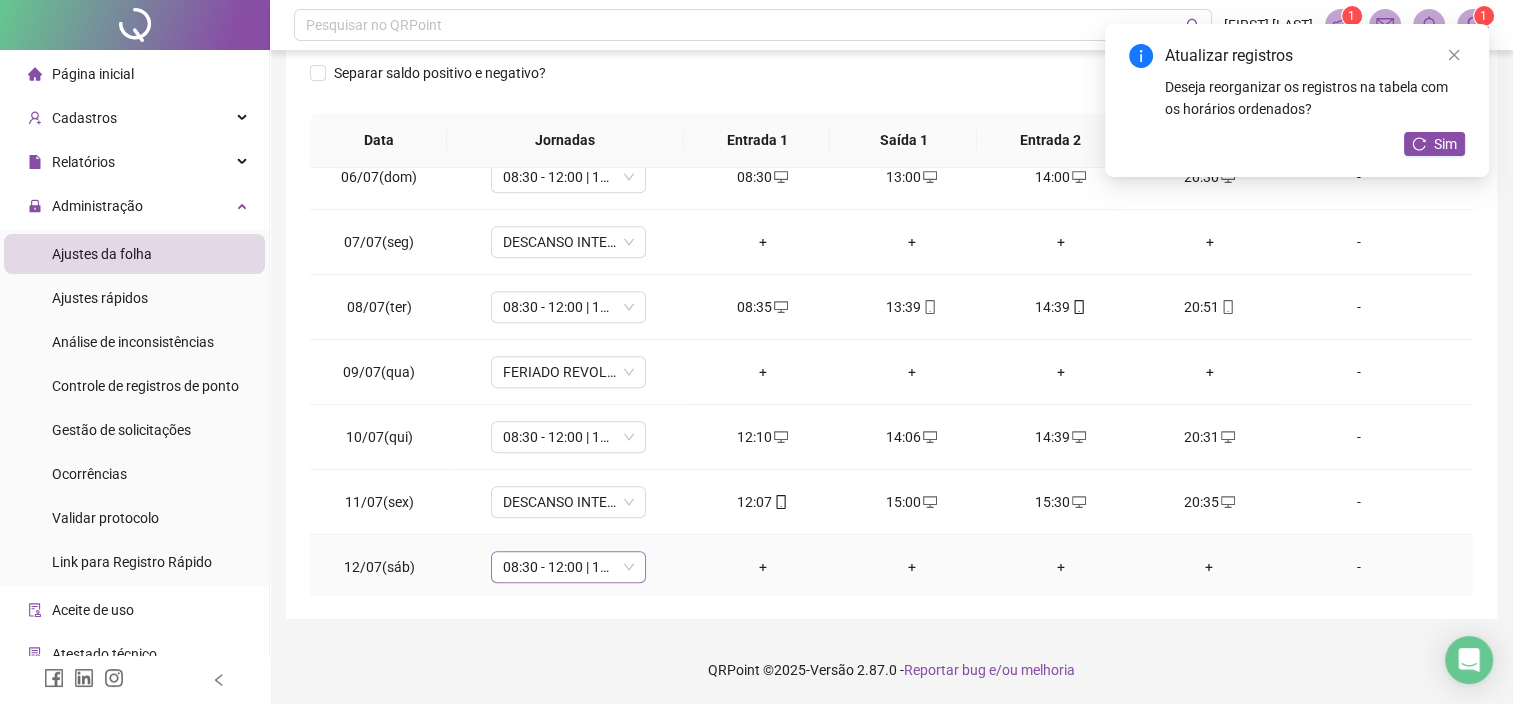 click on "08:30 - 12:00 | 13:00 - 20:30" at bounding box center (568, 567) 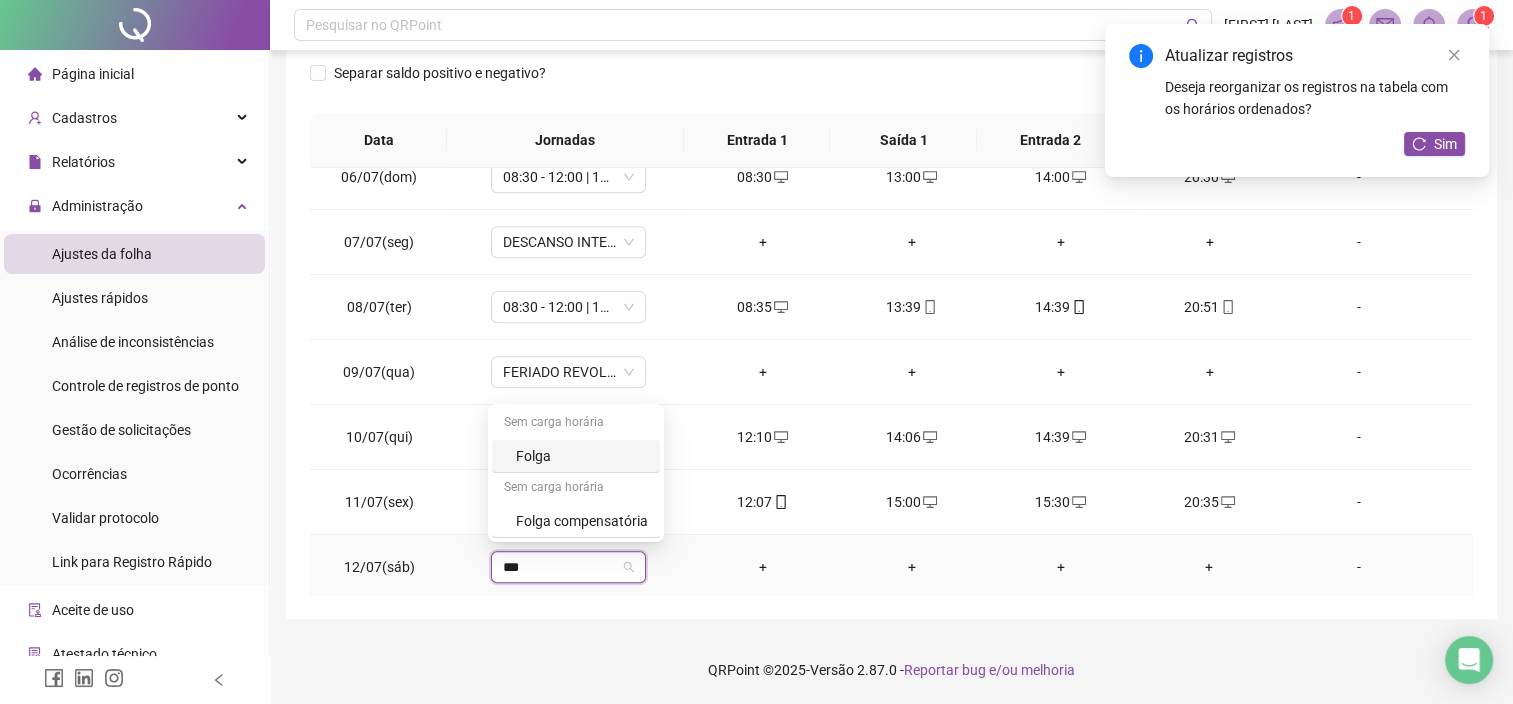 type on "****" 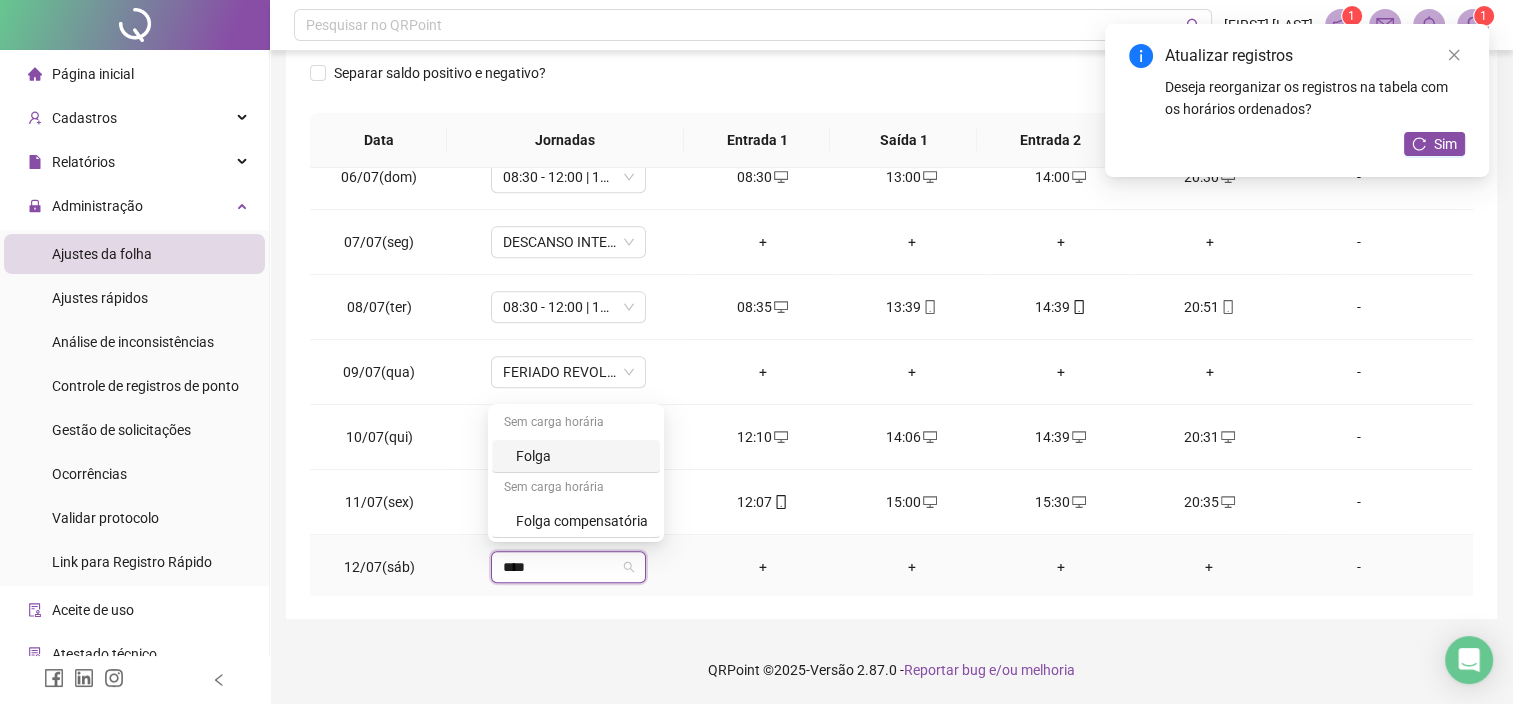 click on "Folga" at bounding box center (582, 456) 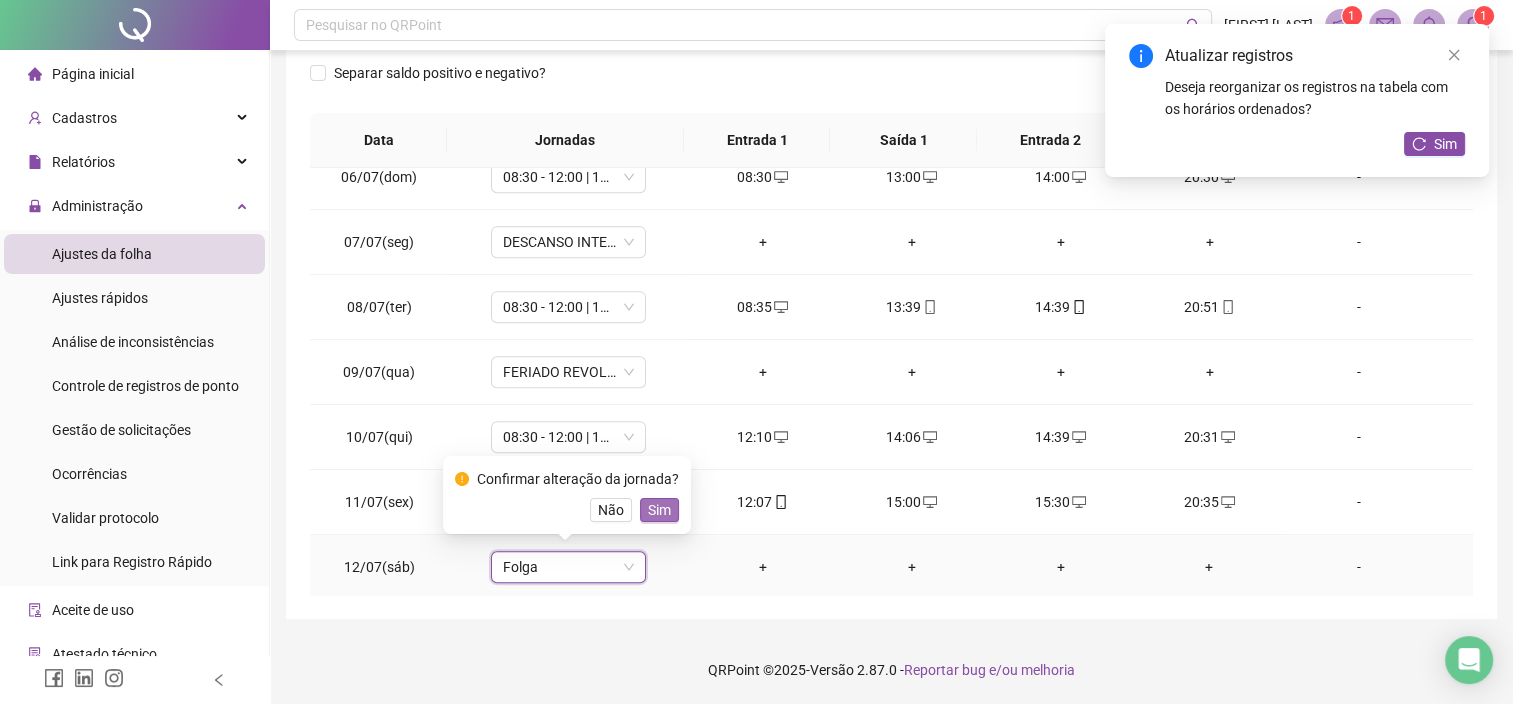 click on "Sim" at bounding box center (659, 510) 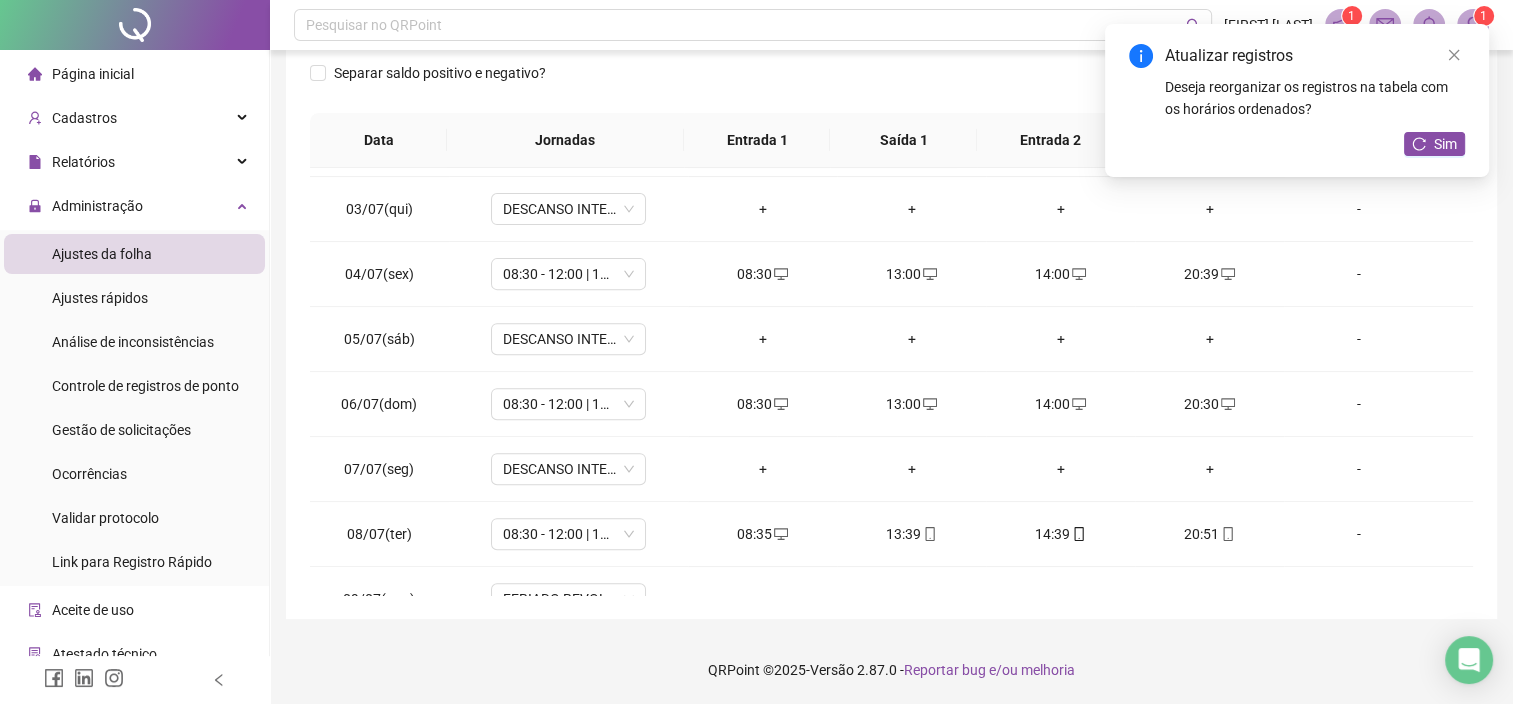 scroll, scrollTop: 463, scrollLeft: 0, axis: vertical 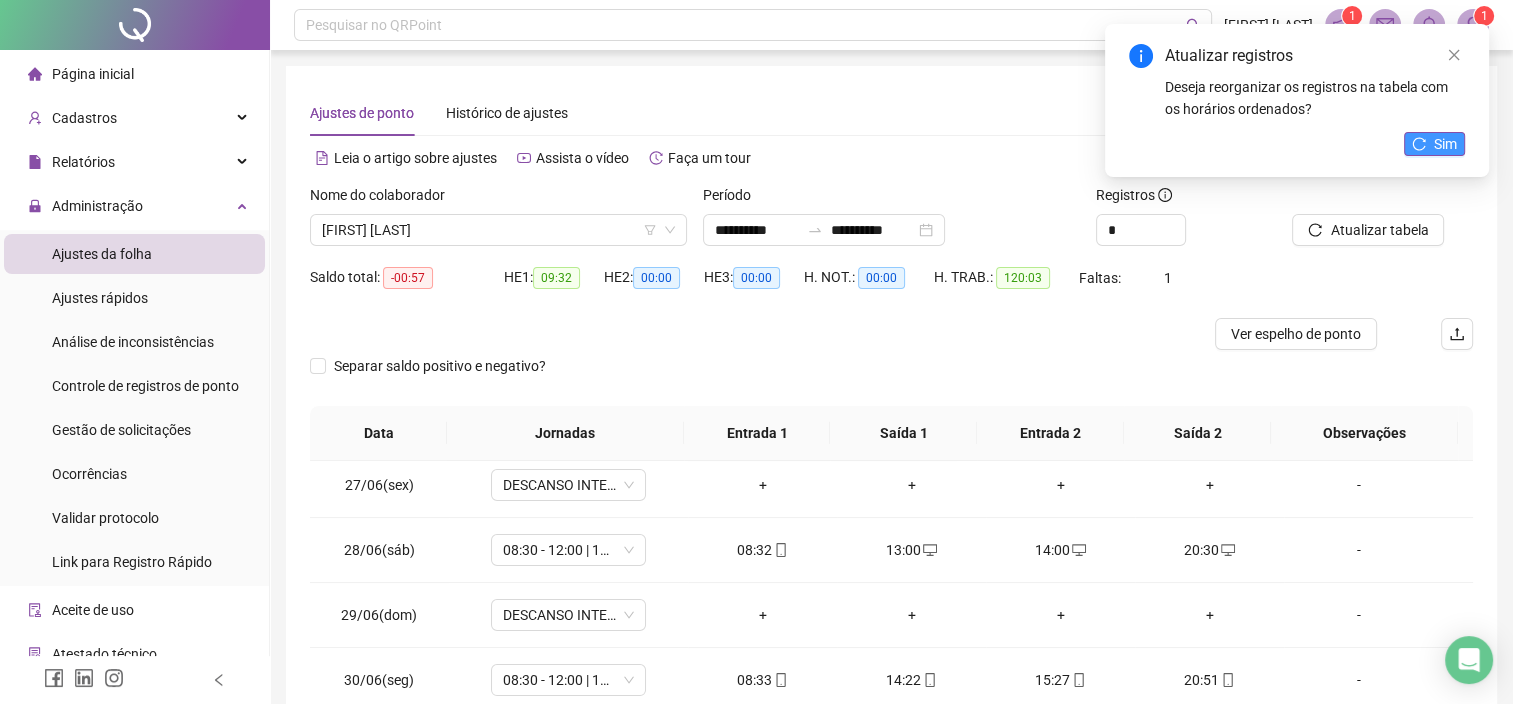 click 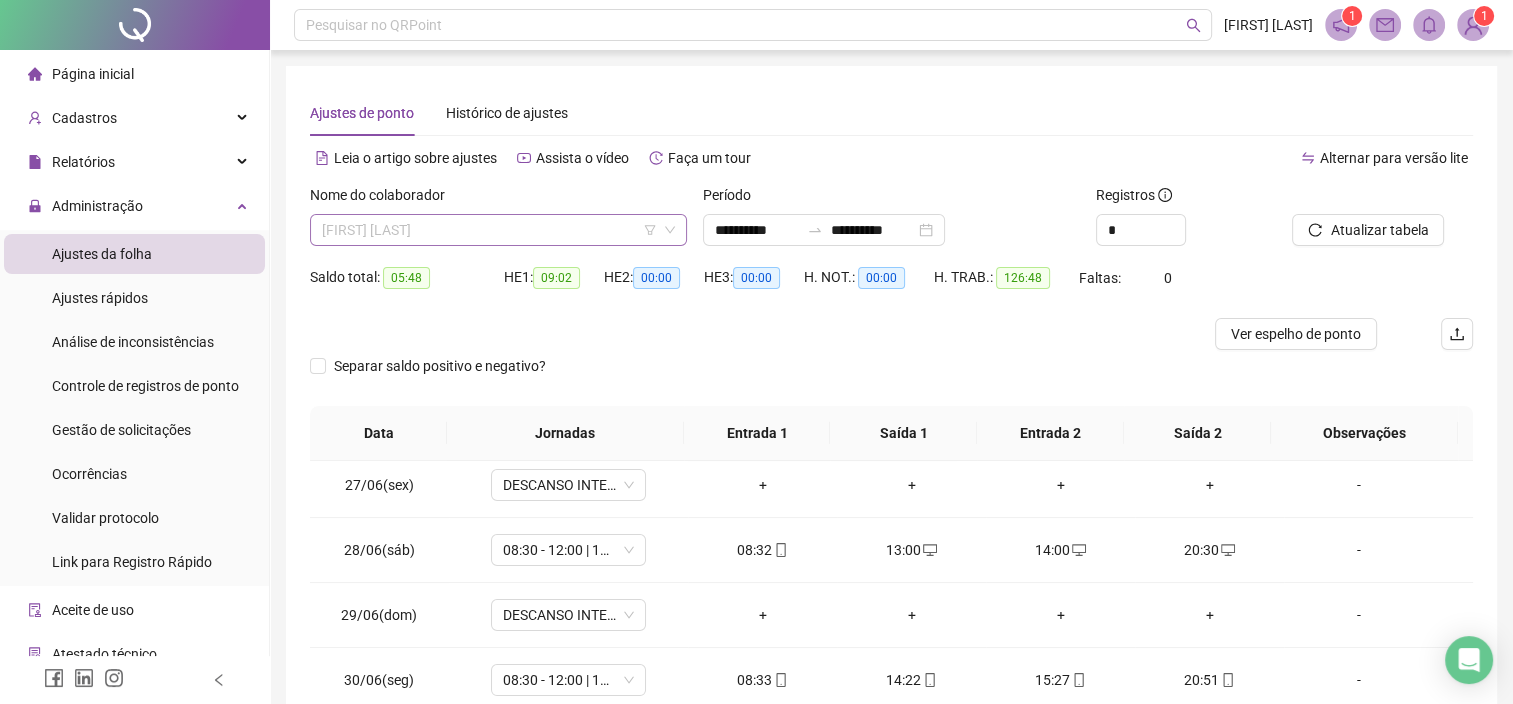 click on "[FIRST] [LAST]" at bounding box center (498, 230) 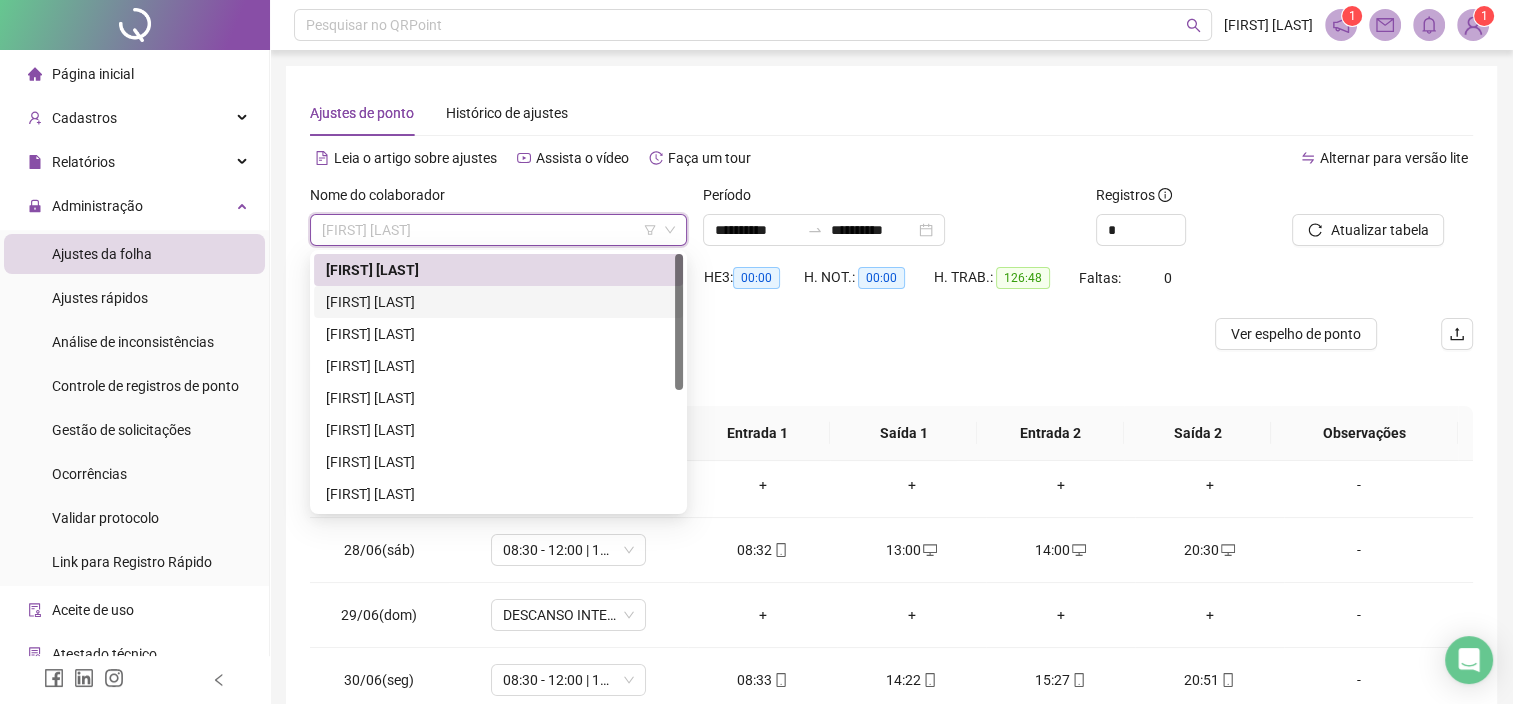 click on "[FIRST] [LAST]" at bounding box center (498, 302) 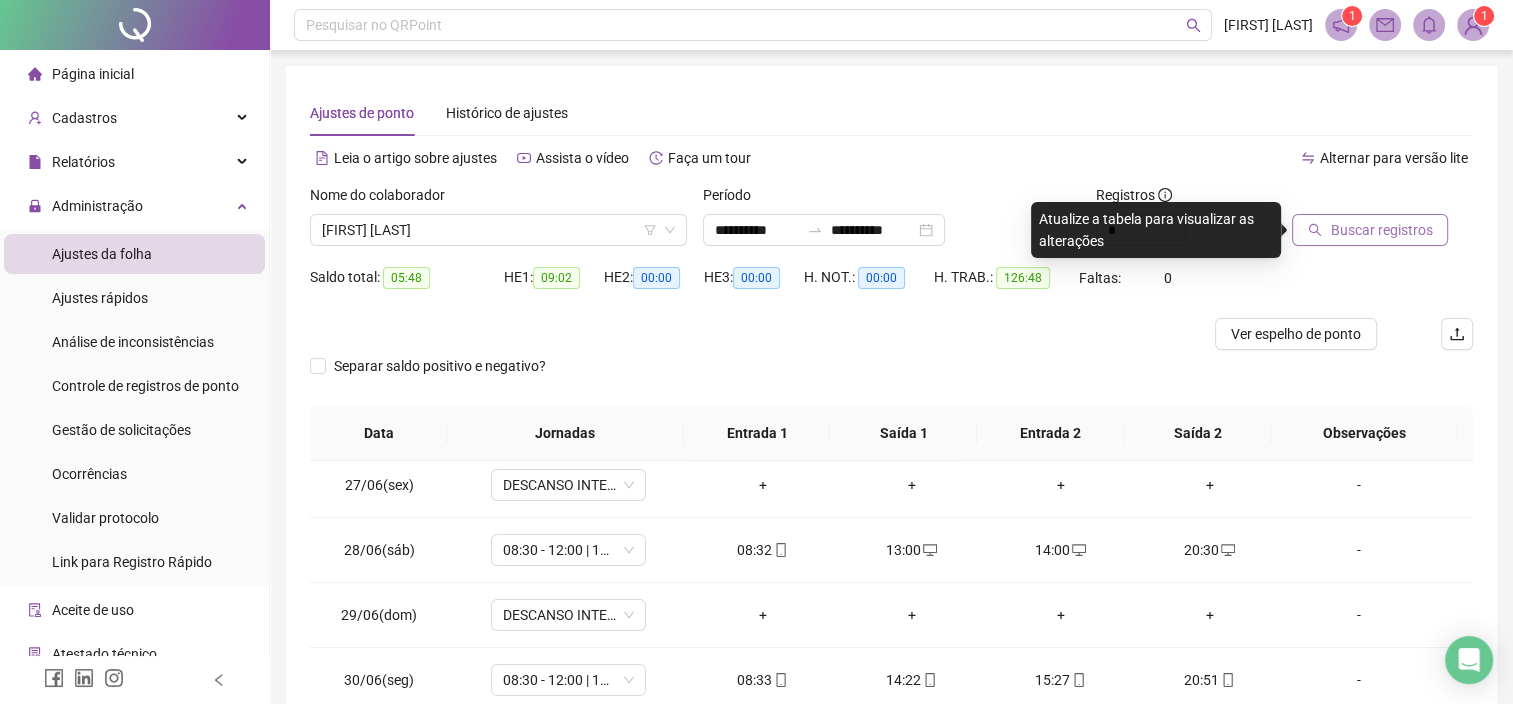 click on "Buscar registros" at bounding box center [1381, 230] 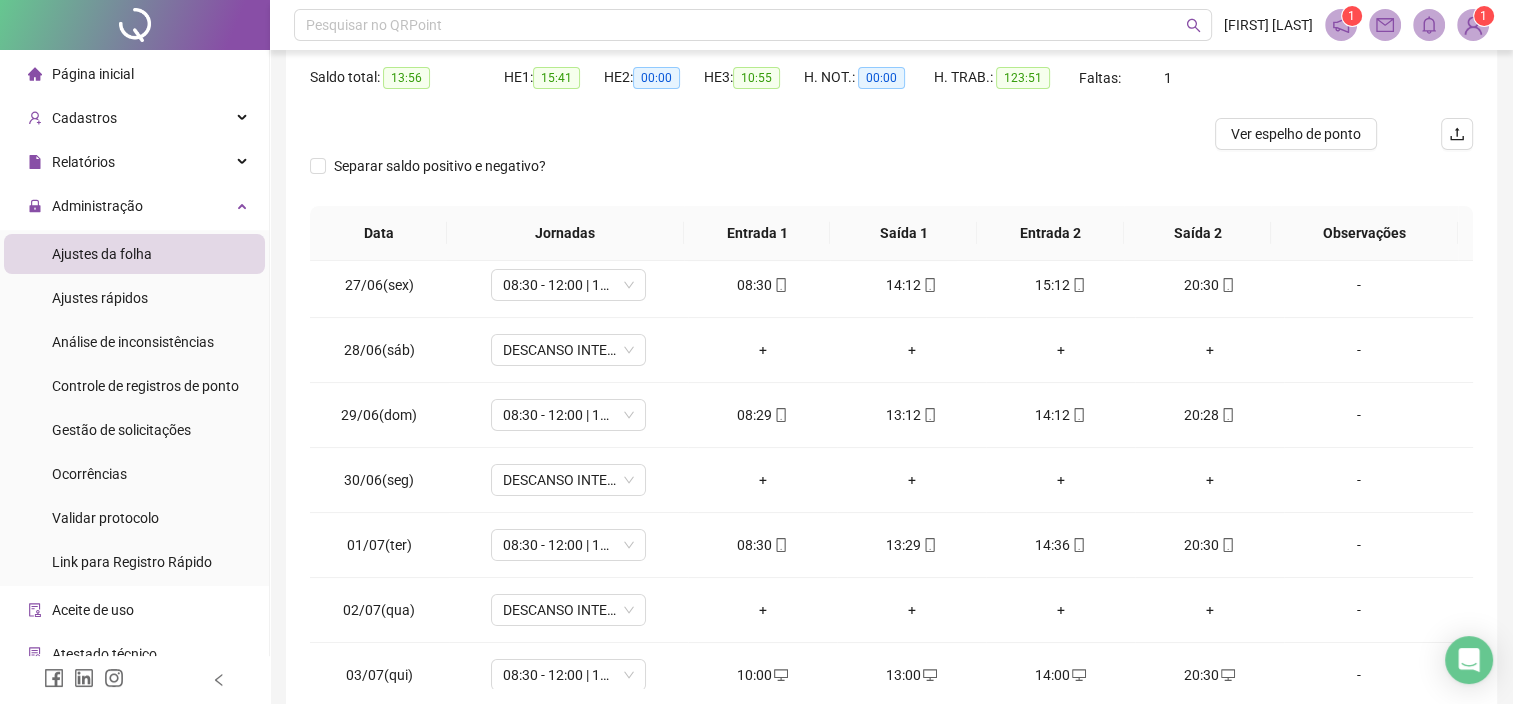 scroll, scrollTop: 293, scrollLeft: 0, axis: vertical 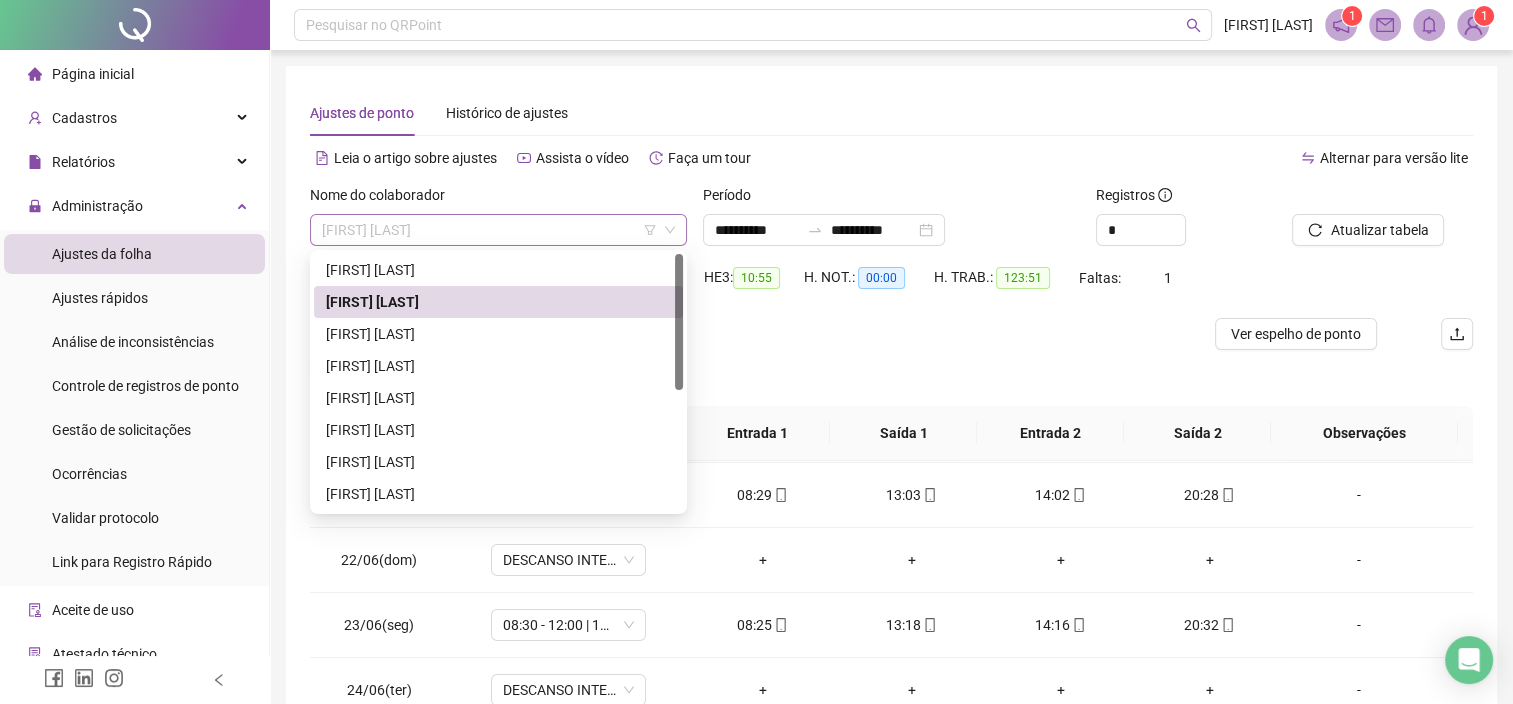 click on "[FIRST] [LAST]" at bounding box center (498, 230) 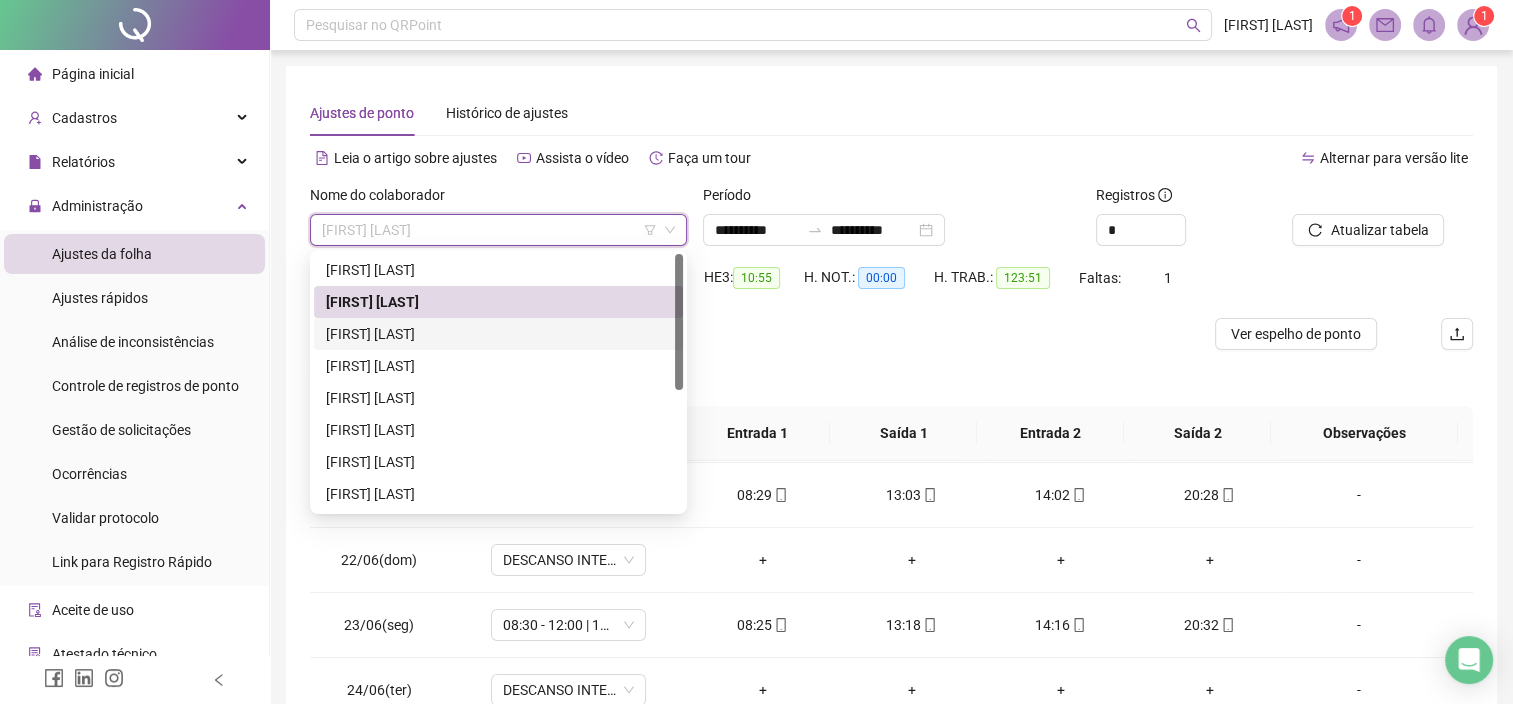 click on "[FIRST] [LAST]" at bounding box center [498, 334] 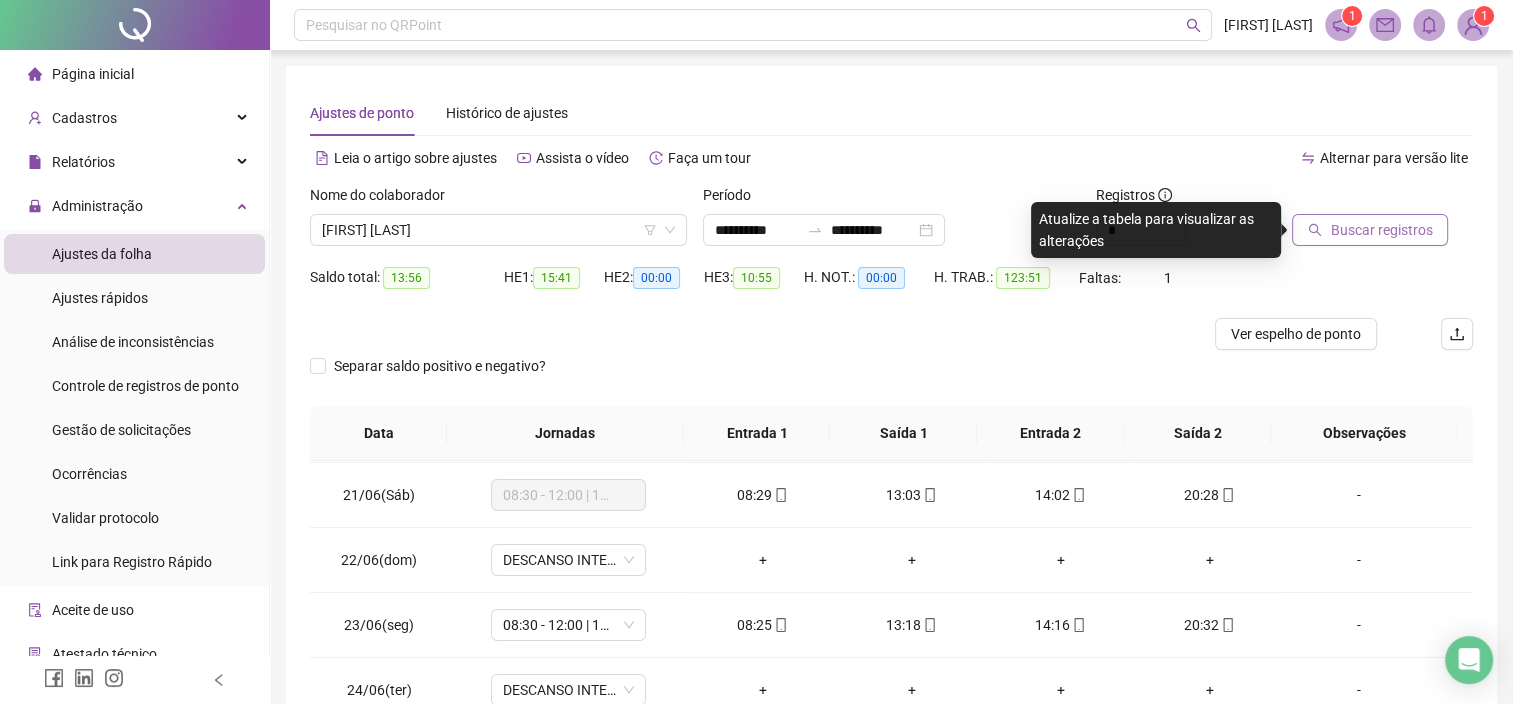 click on "Buscar registros" at bounding box center [1381, 230] 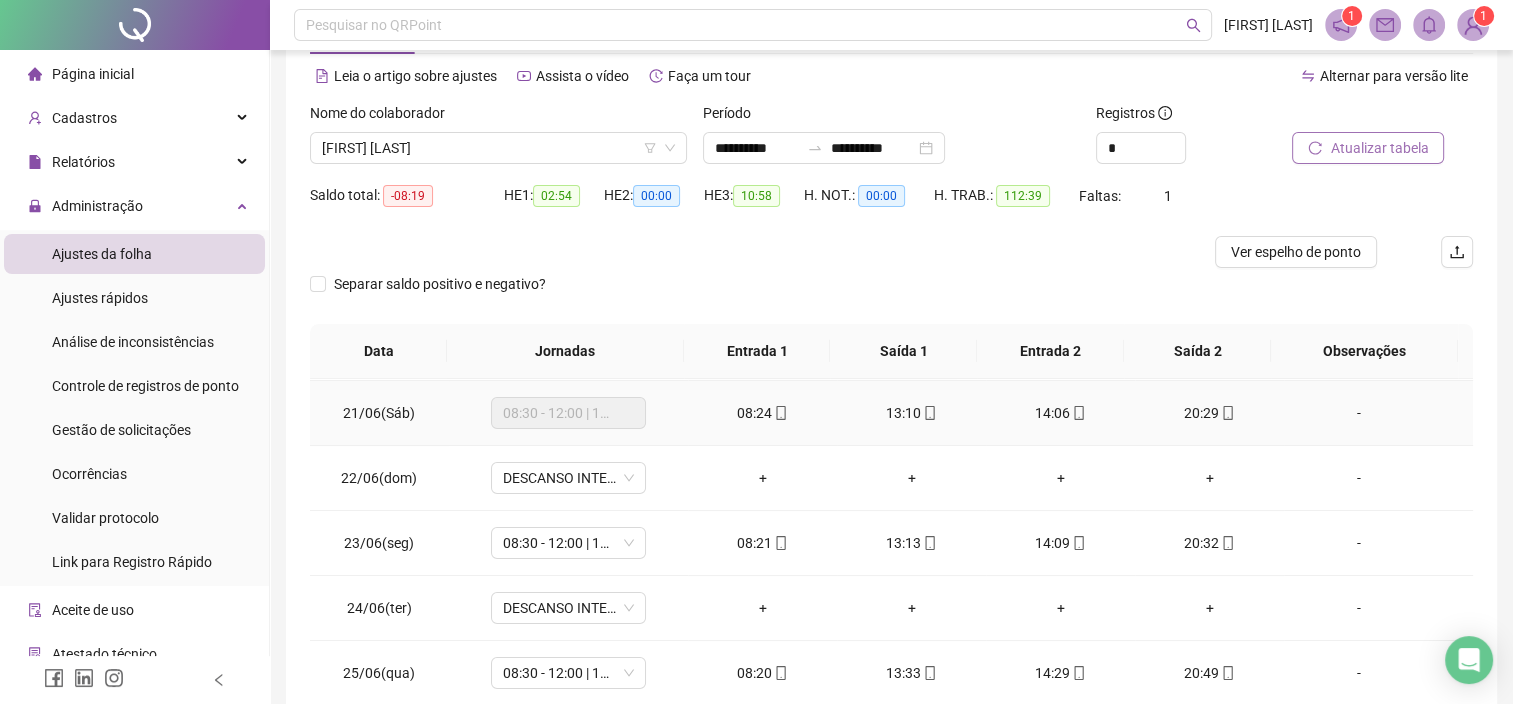 scroll, scrollTop: 293, scrollLeft: 0, axis: vertical 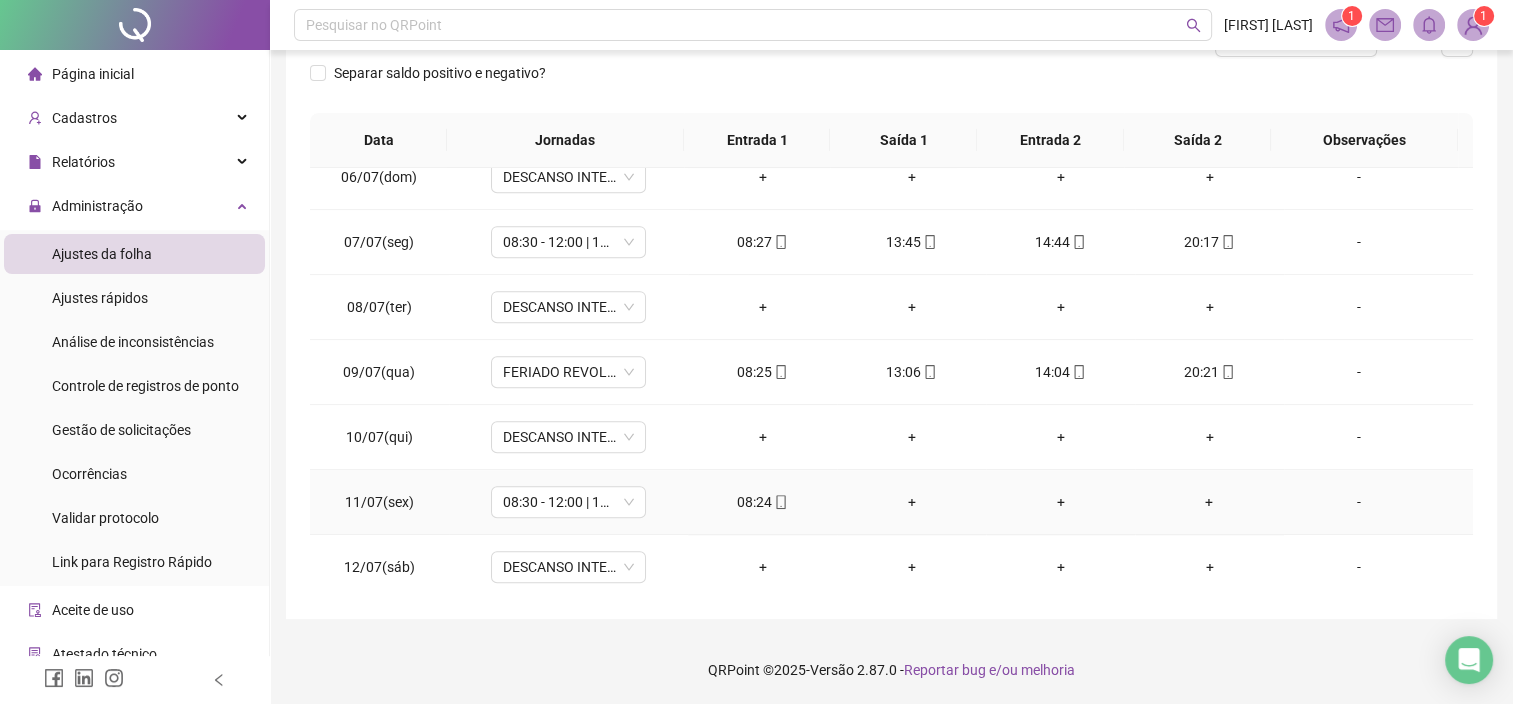 type 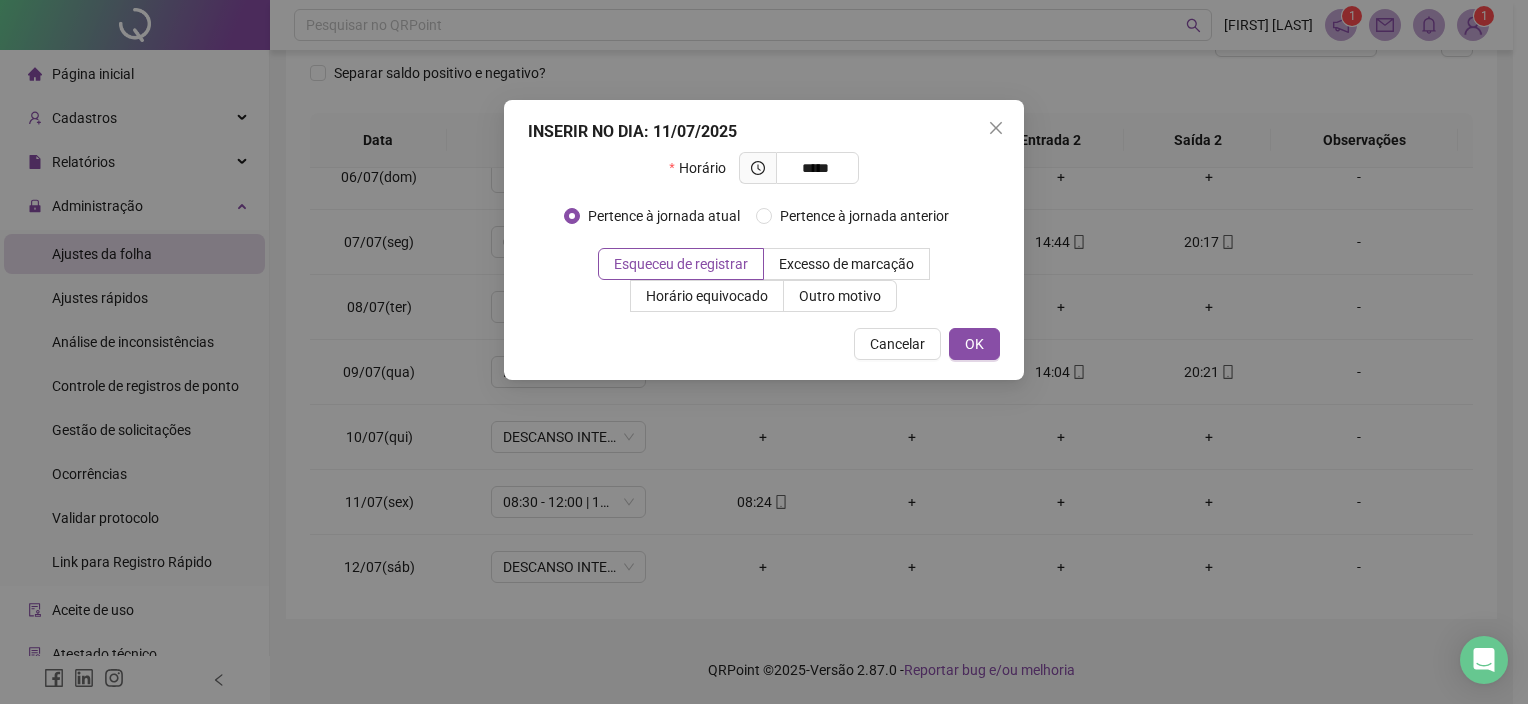 type on "*****" 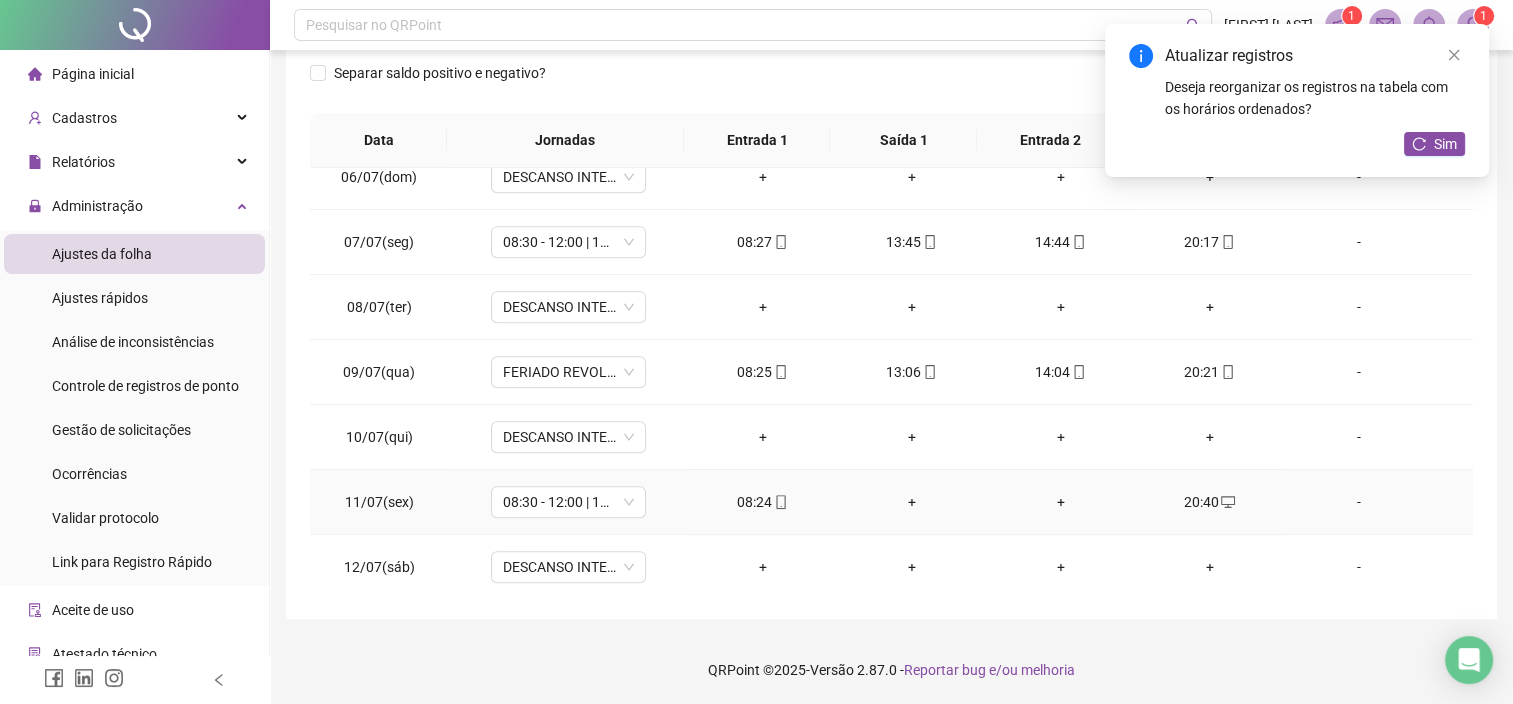 click on "+" at bounding box center (911, 502) 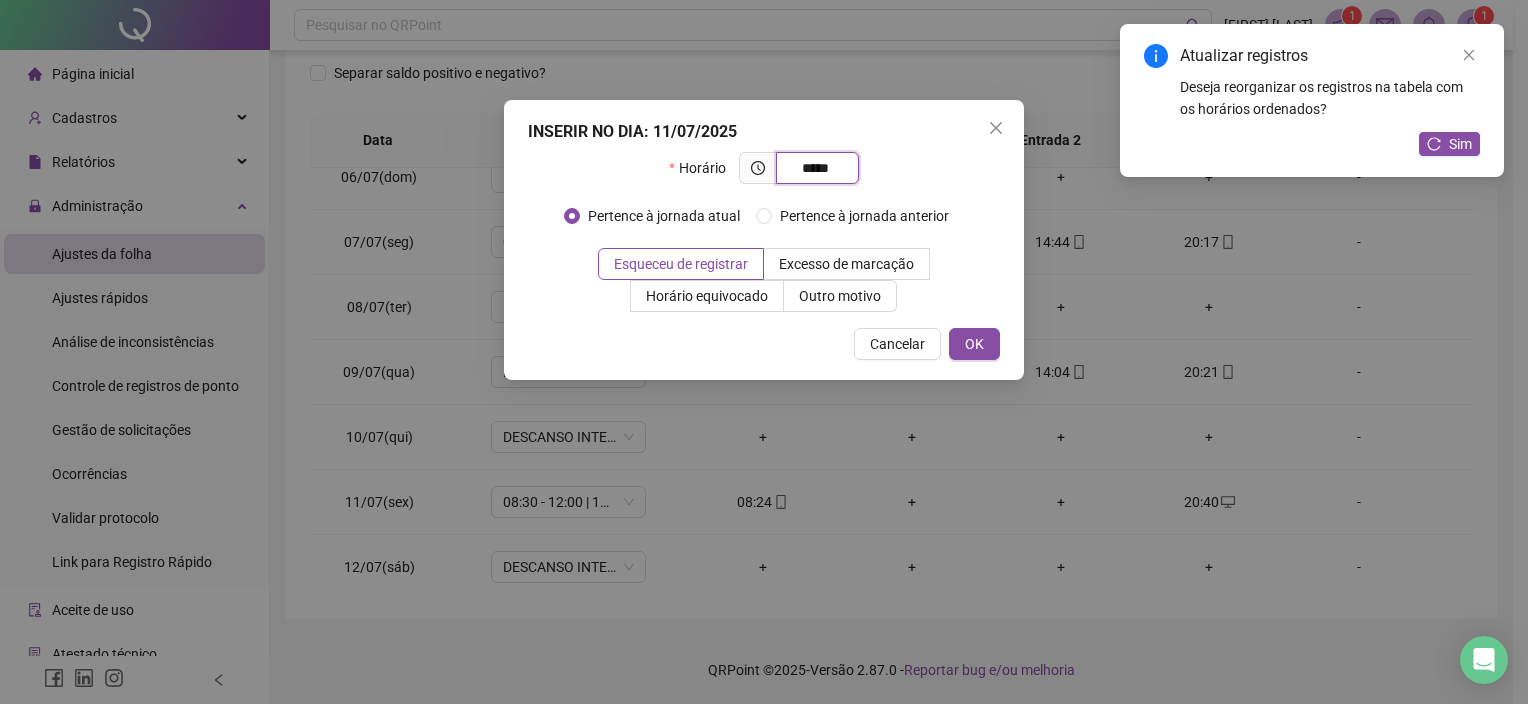 type on "*****" 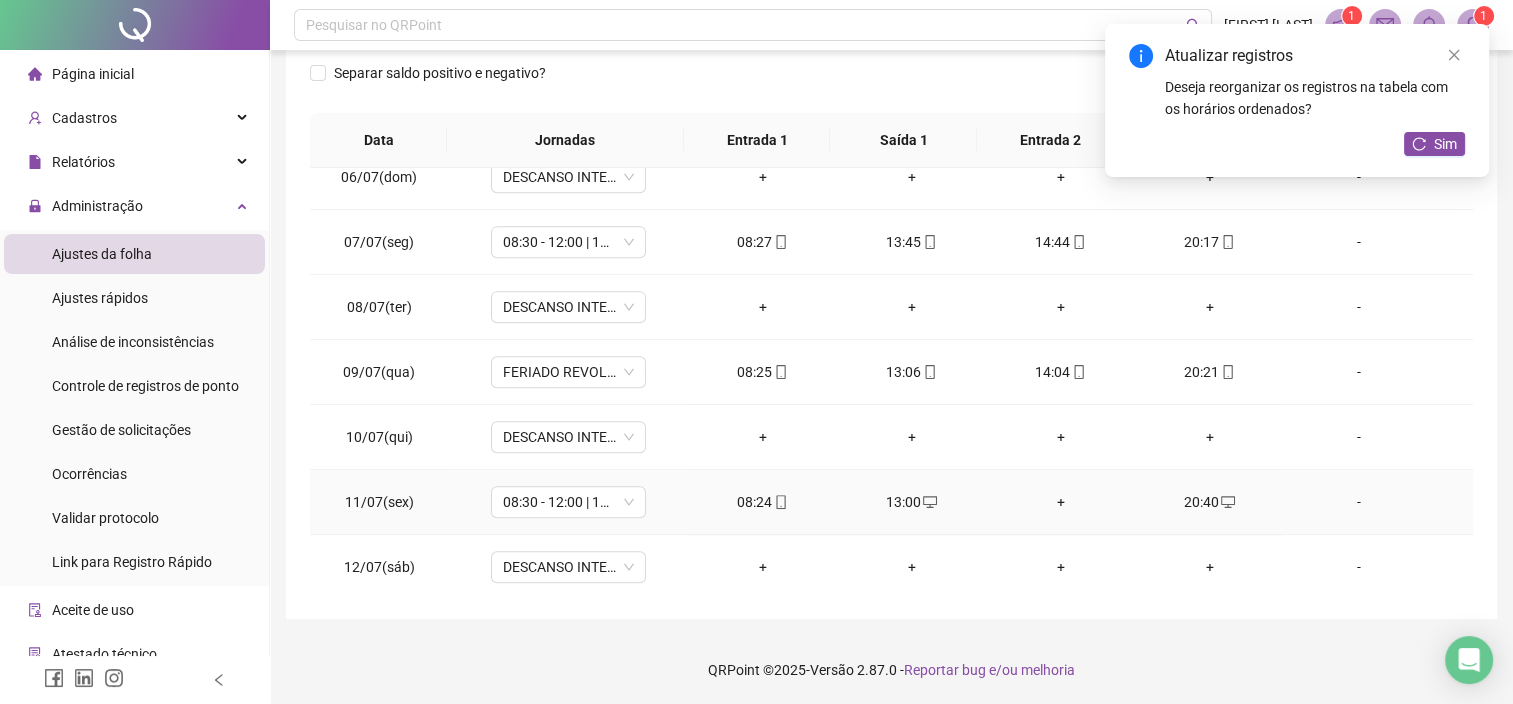 click on "+" at bounding box center [1060, 502] 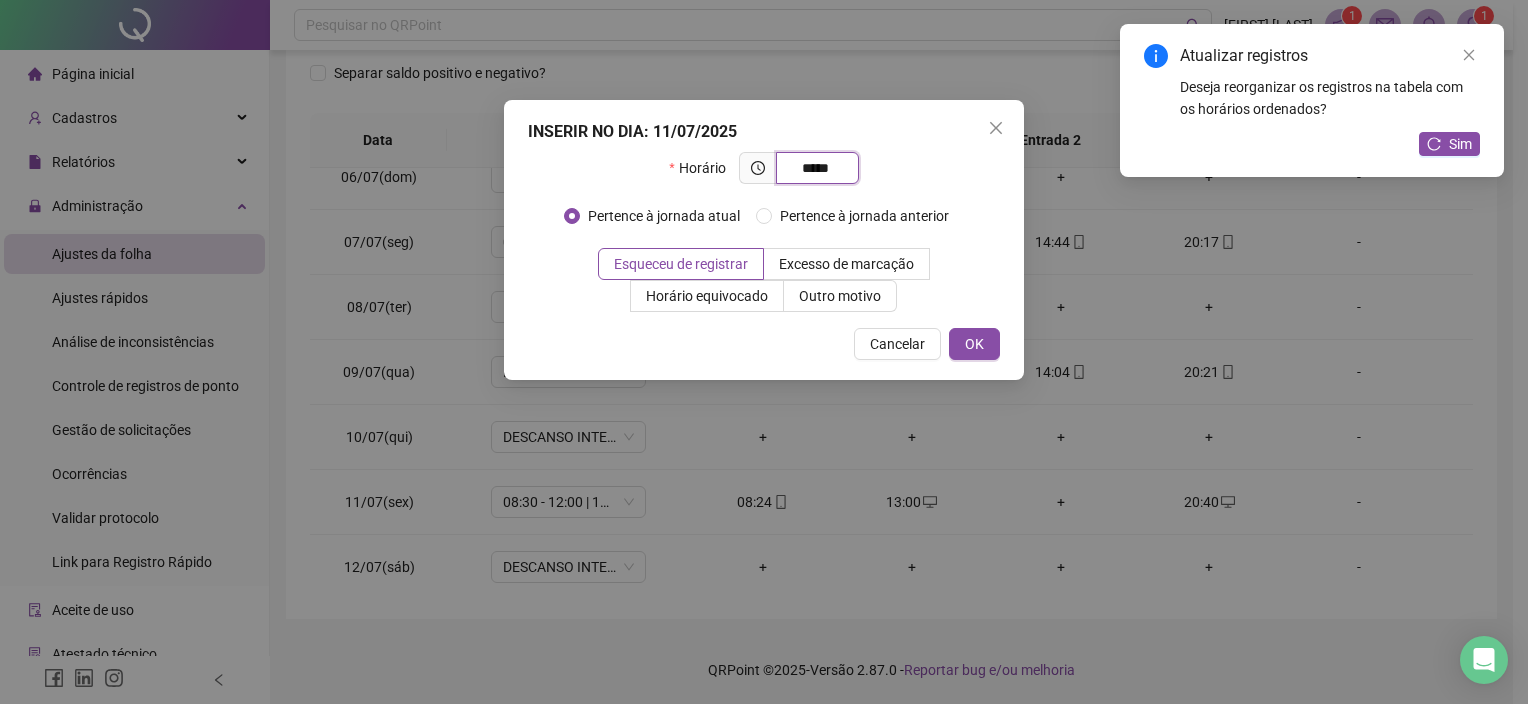 type on "*****" 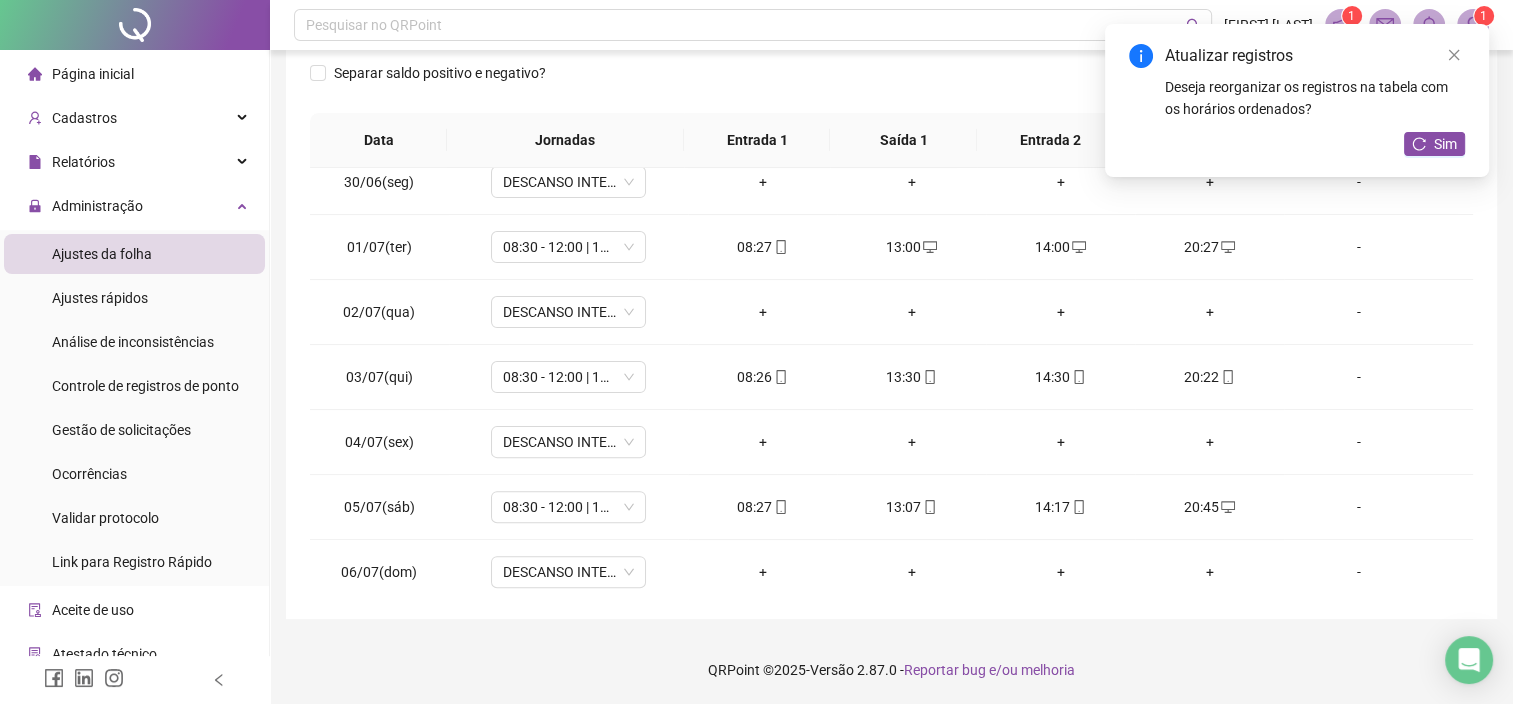 scroll, scrollTop: 663, scrollLeft: 0, axis: vertical 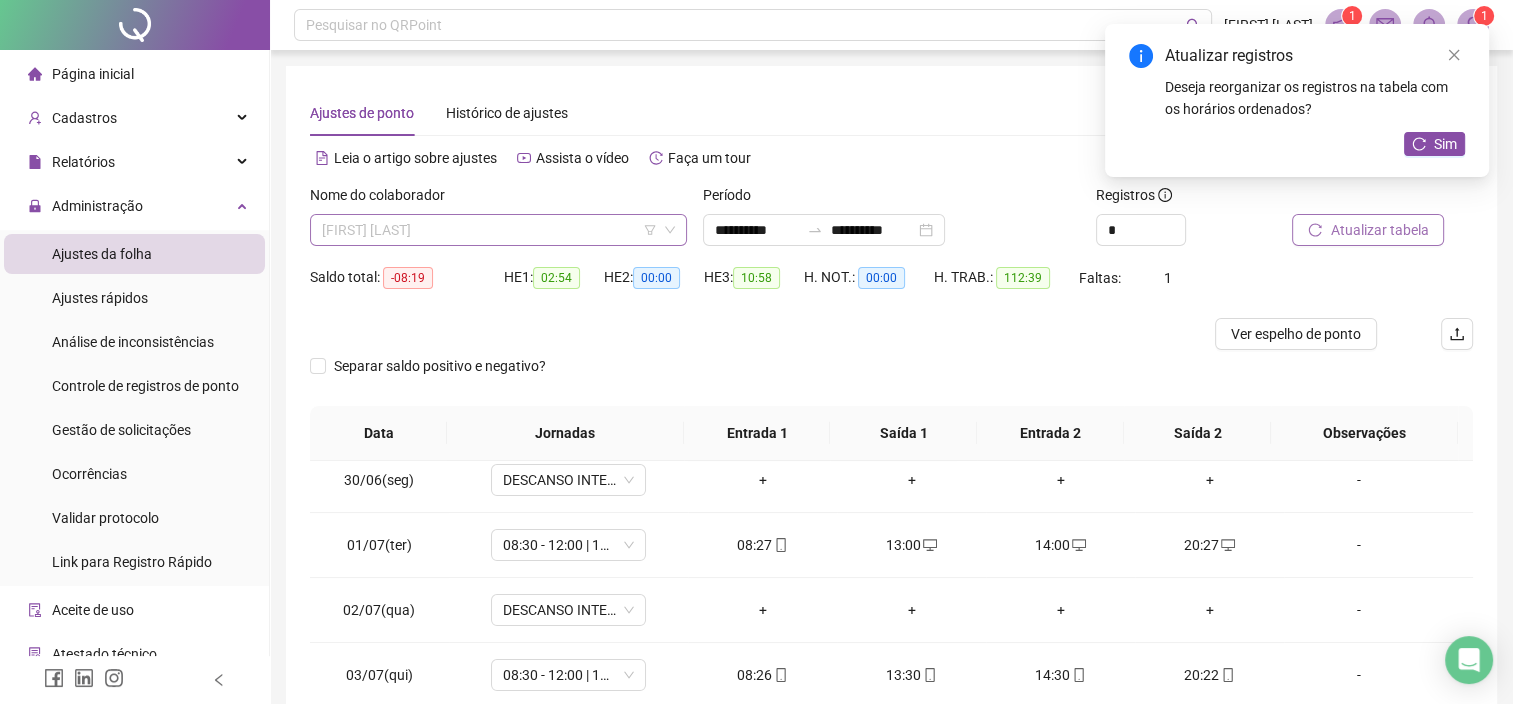 click on "[FIRST] [LAST]" at bounding box center [498, 230] 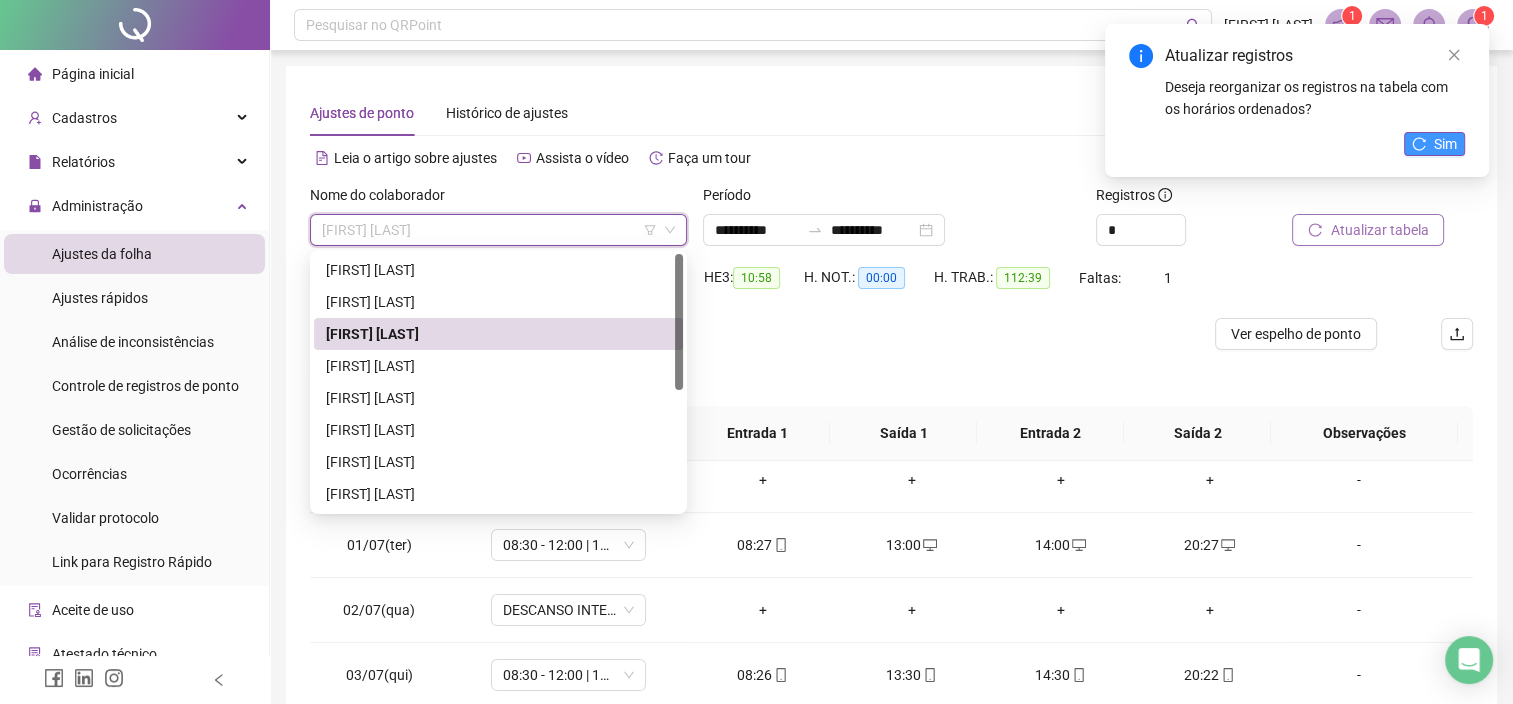 click on "Sim" at bounding box center (1445, 144) 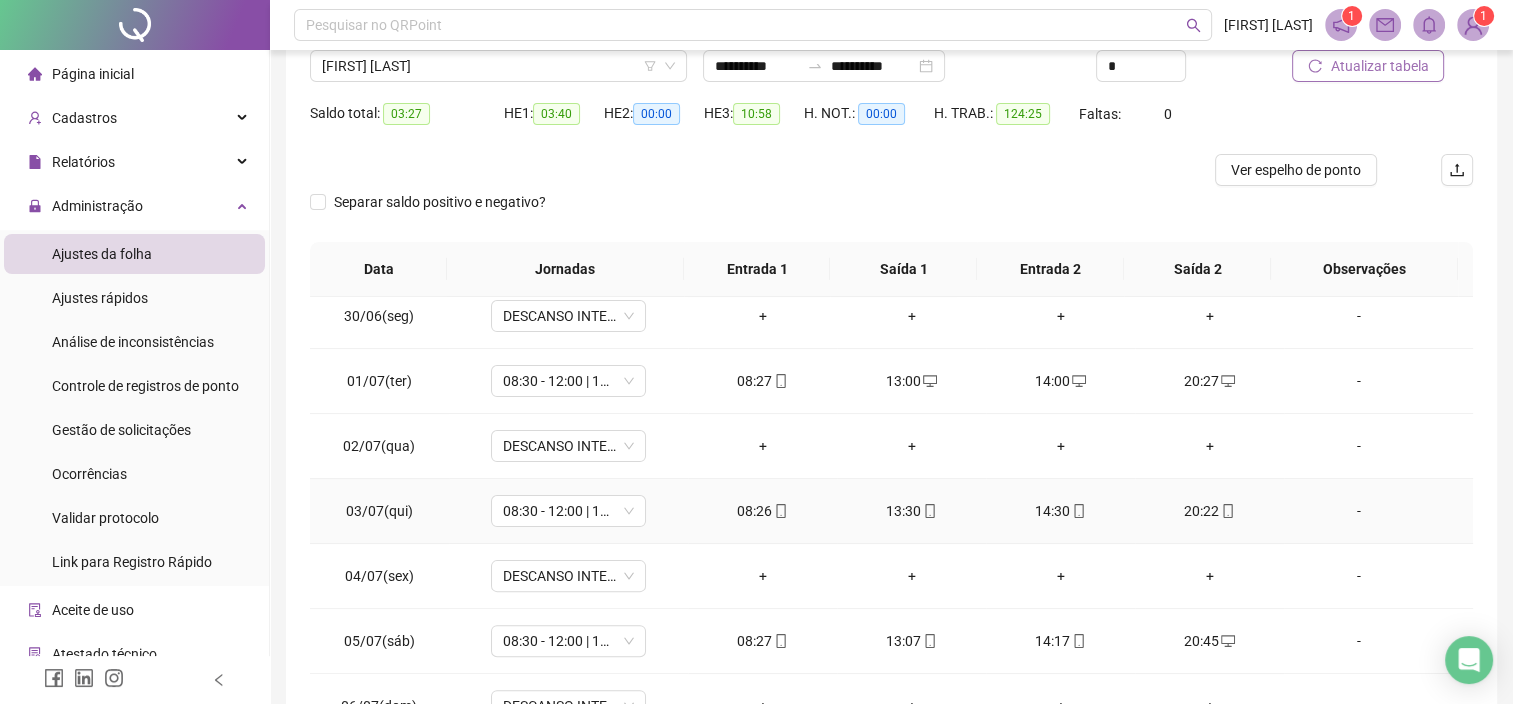 scroll, scrollTop: 293, scrollLeft: 0, axis: vertical 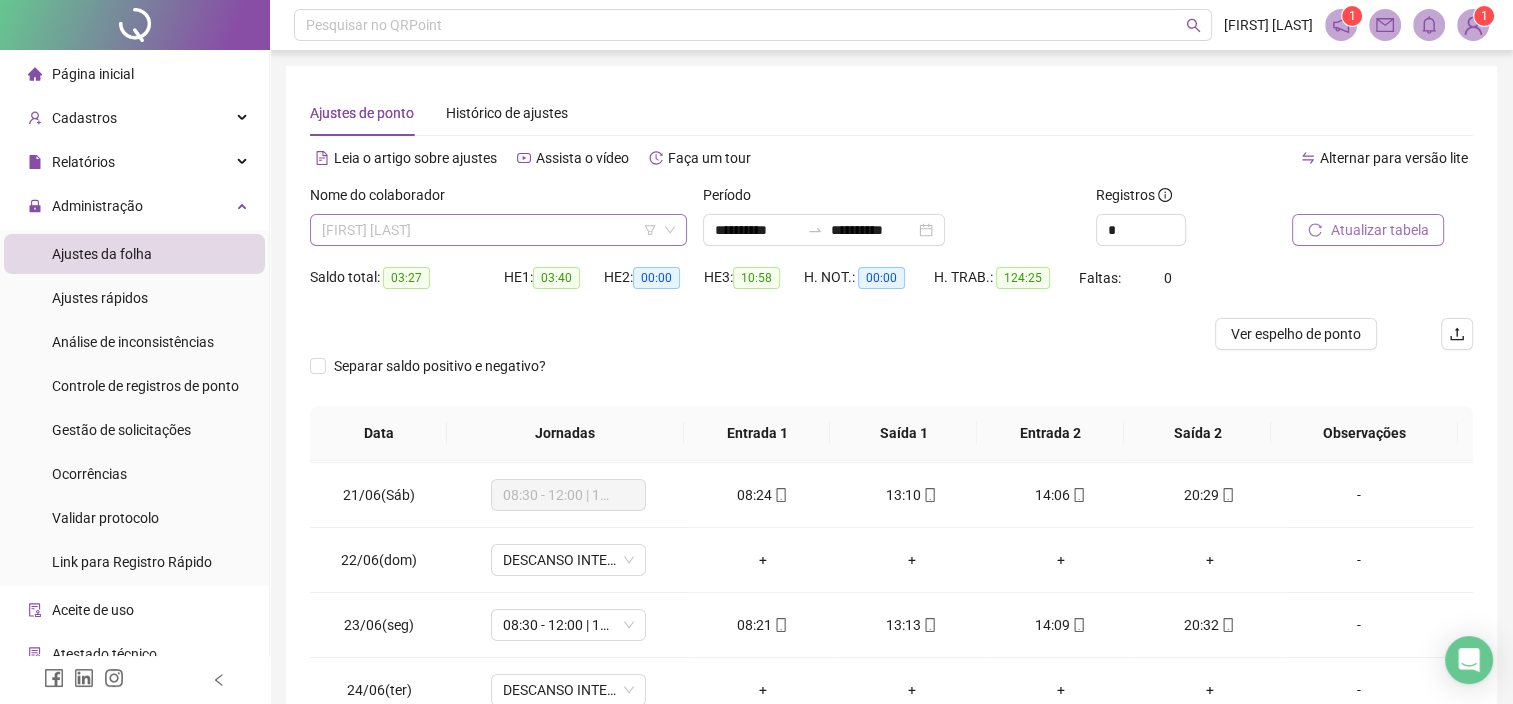 click on "[FIRST] [LAST]" at bounding box center (498, 230) 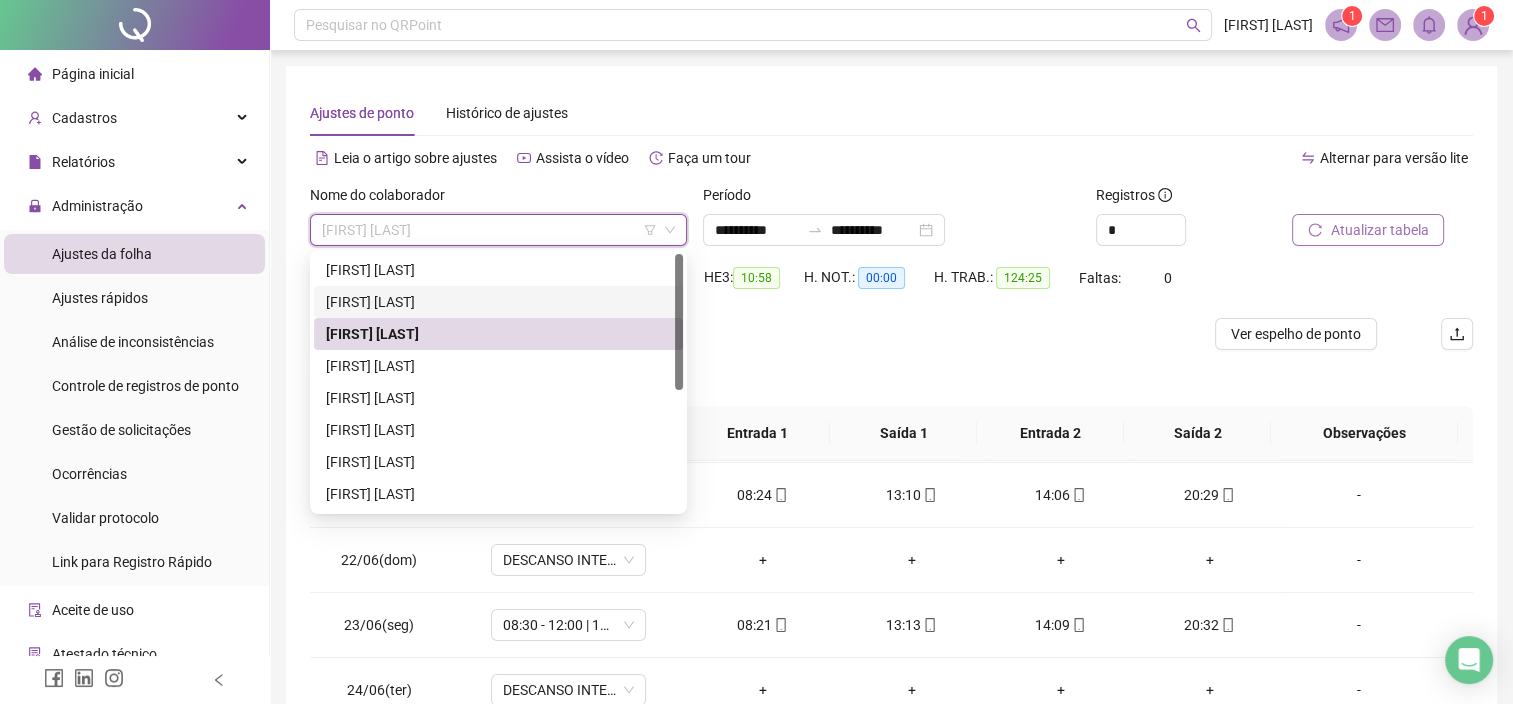 click on "[FIRST] [LAST]" at bounding box center (498, 302) 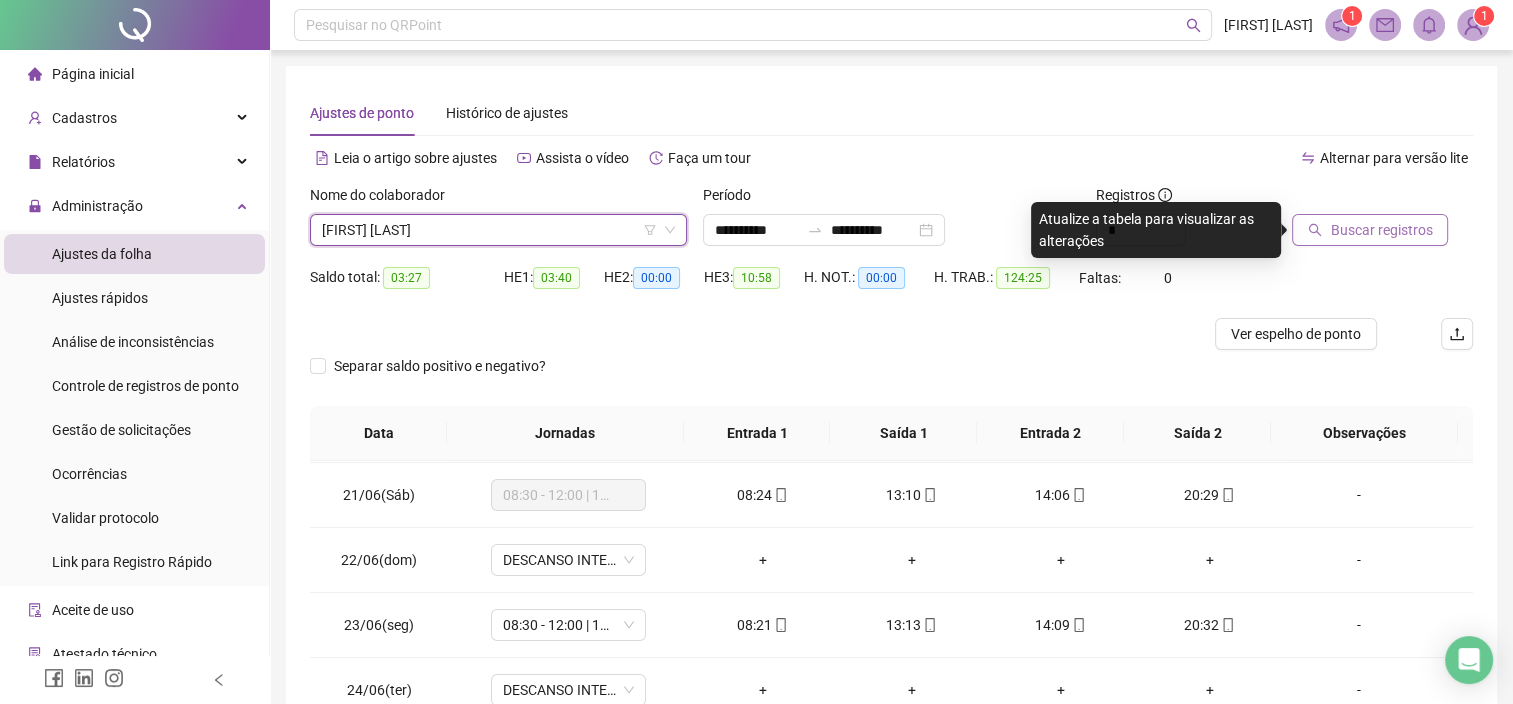 click on "Buscar registros" at bounding box center (1381, 230) 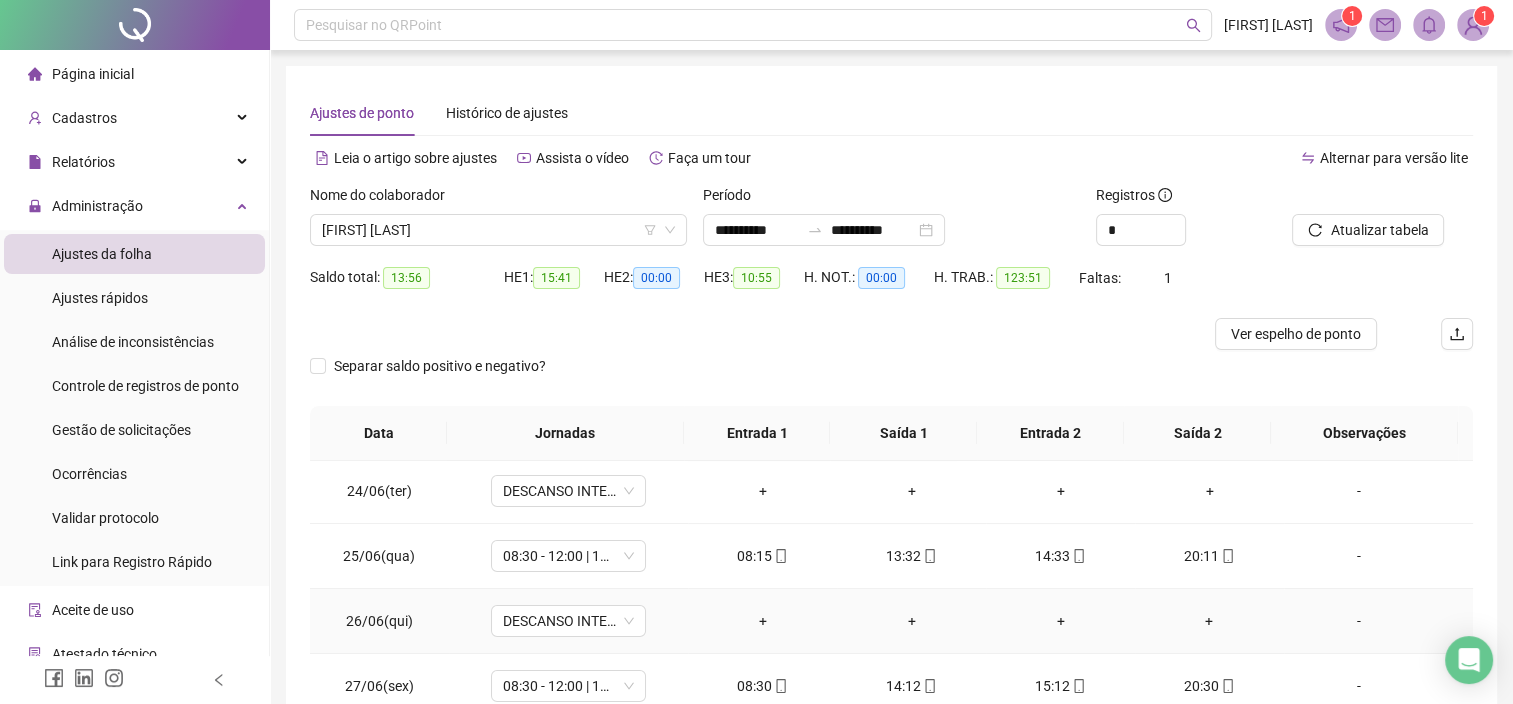 scroll, scrollTop: 263, scrollLeft: 0, axis: vertical 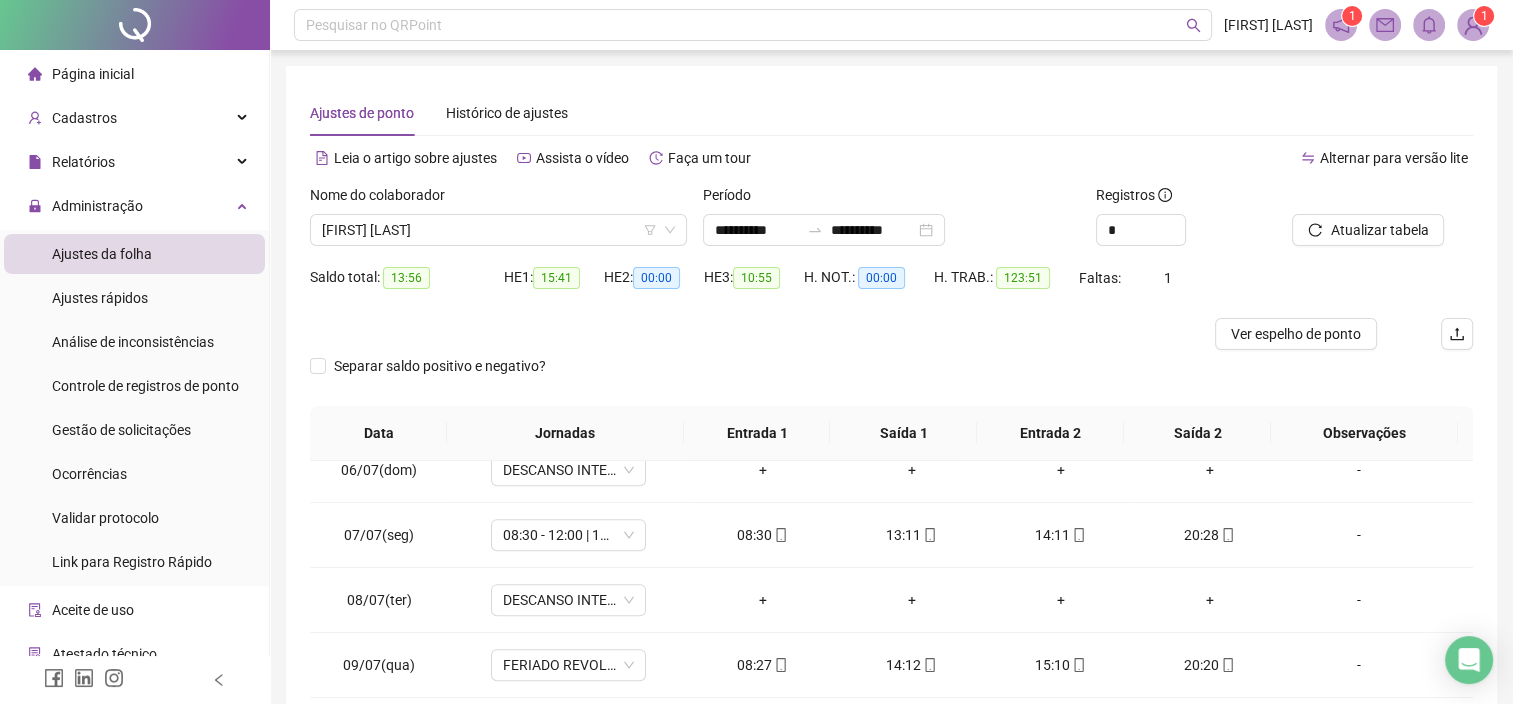click on "Nome do colaborador" at bounding box center (498, 199) 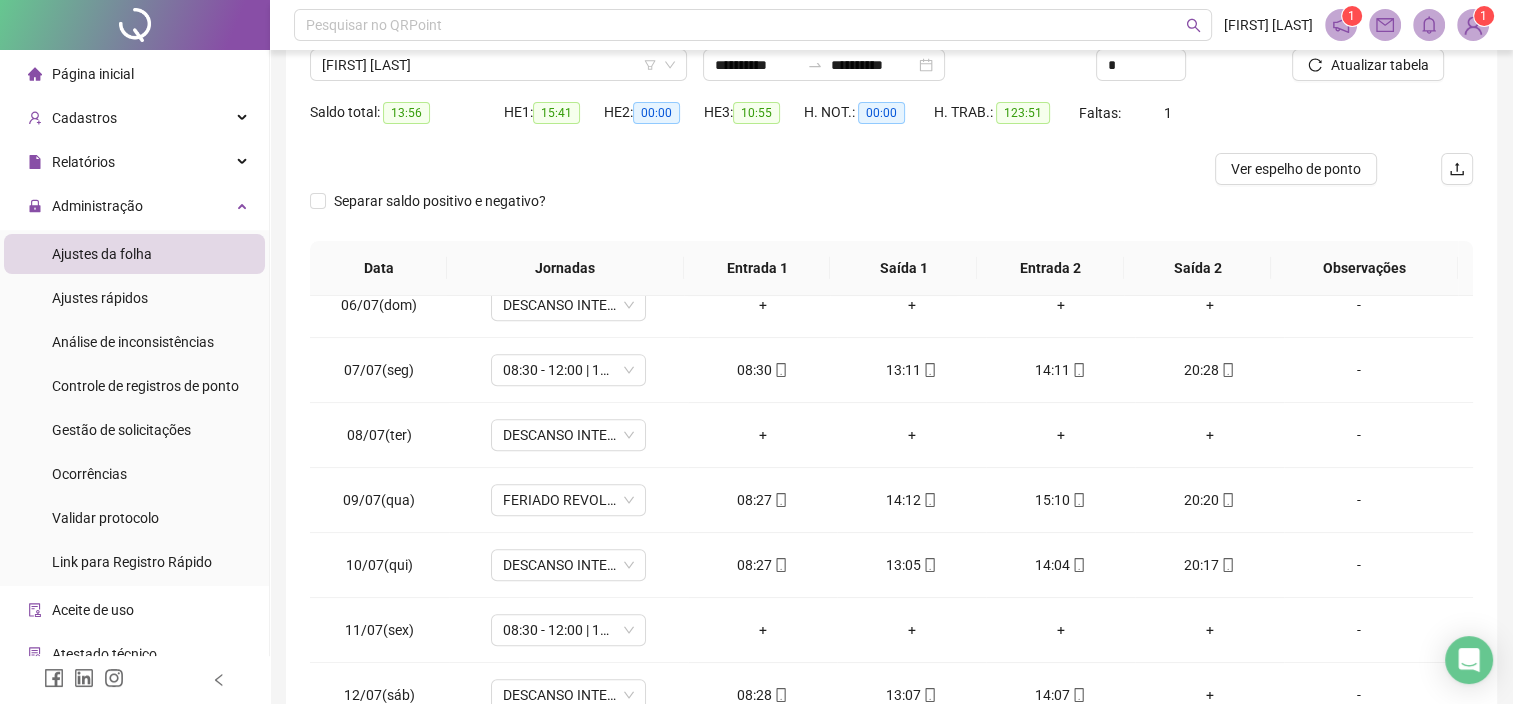 scroll, scrollTop: 200, scrollLeft: 0, axis: vertical 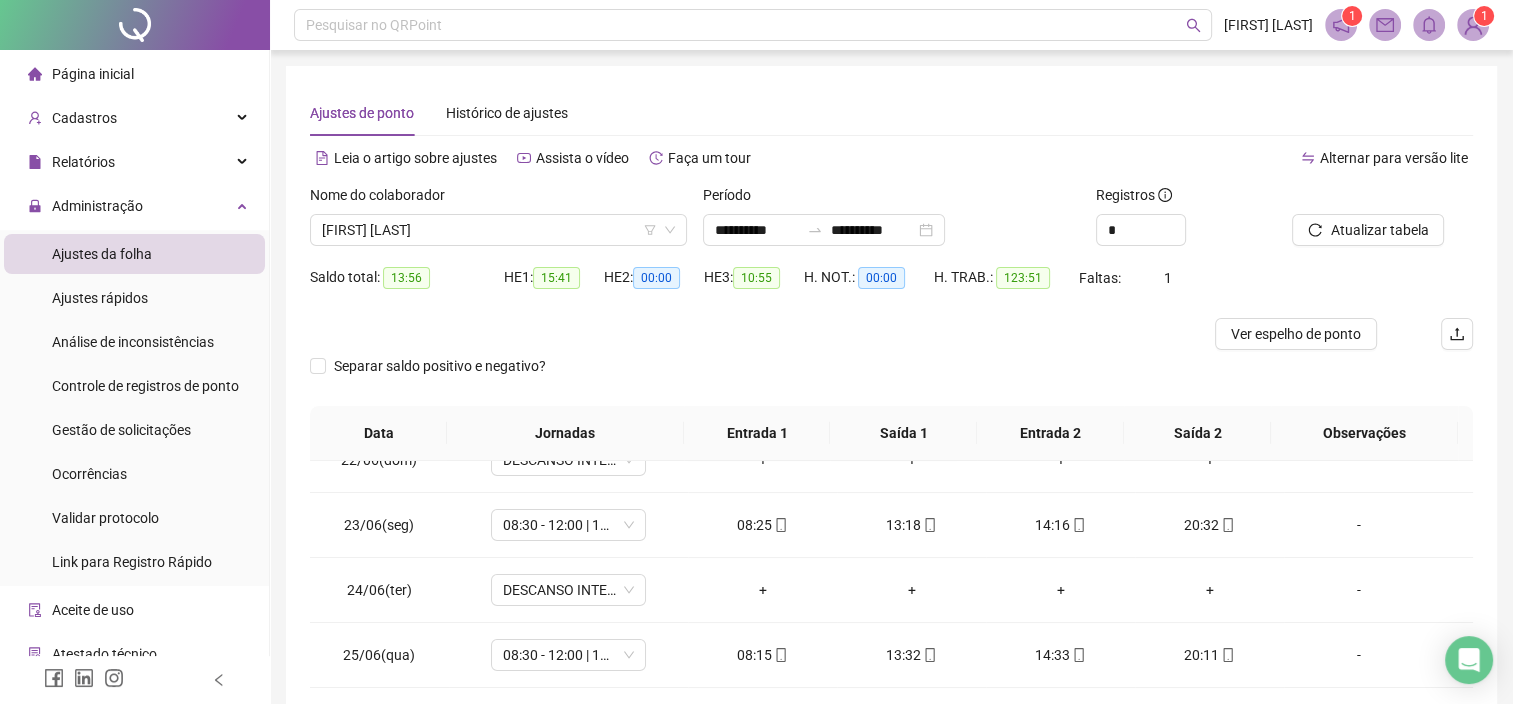 click on "Nome do colaborador" at bounding box center [498, 199] 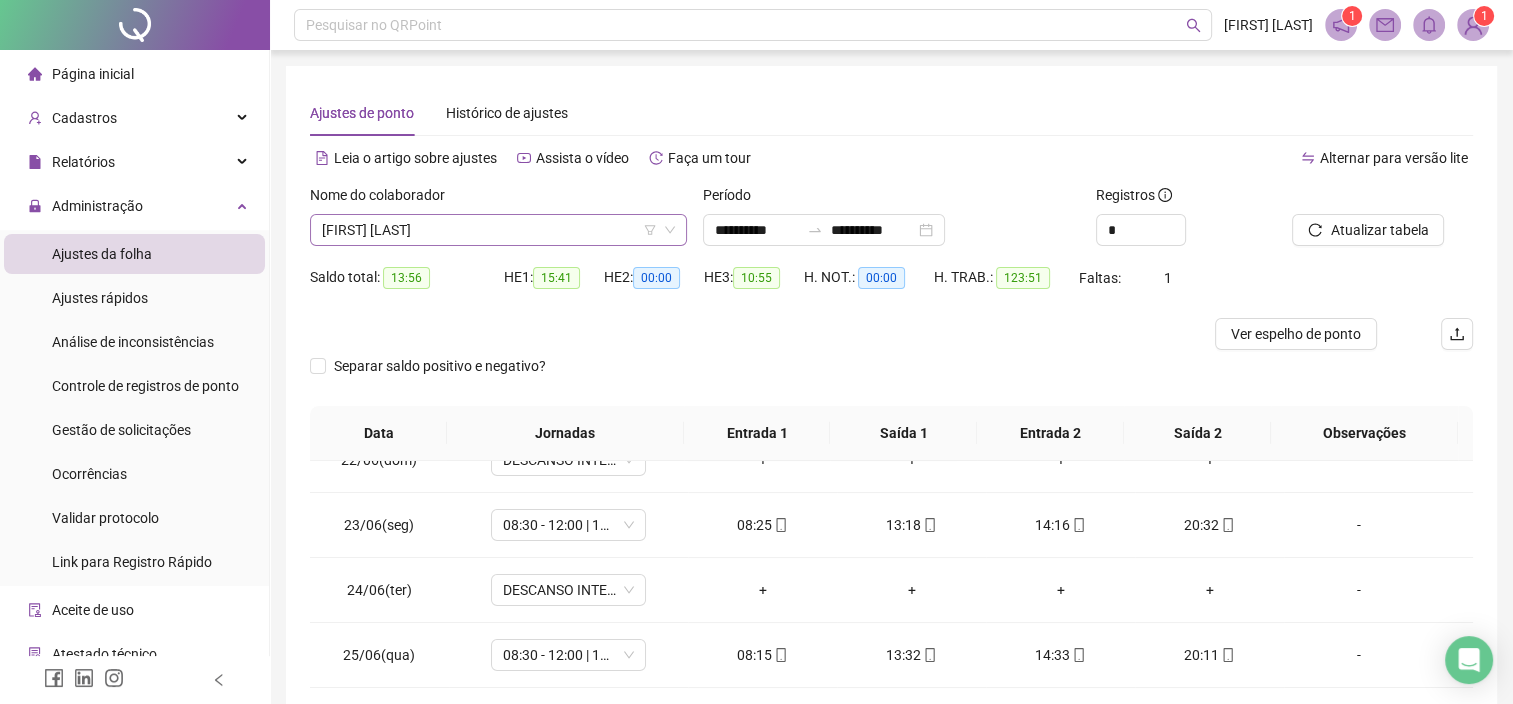 click on "[FIRST] [LAST]" at bounding box center (498, 230) 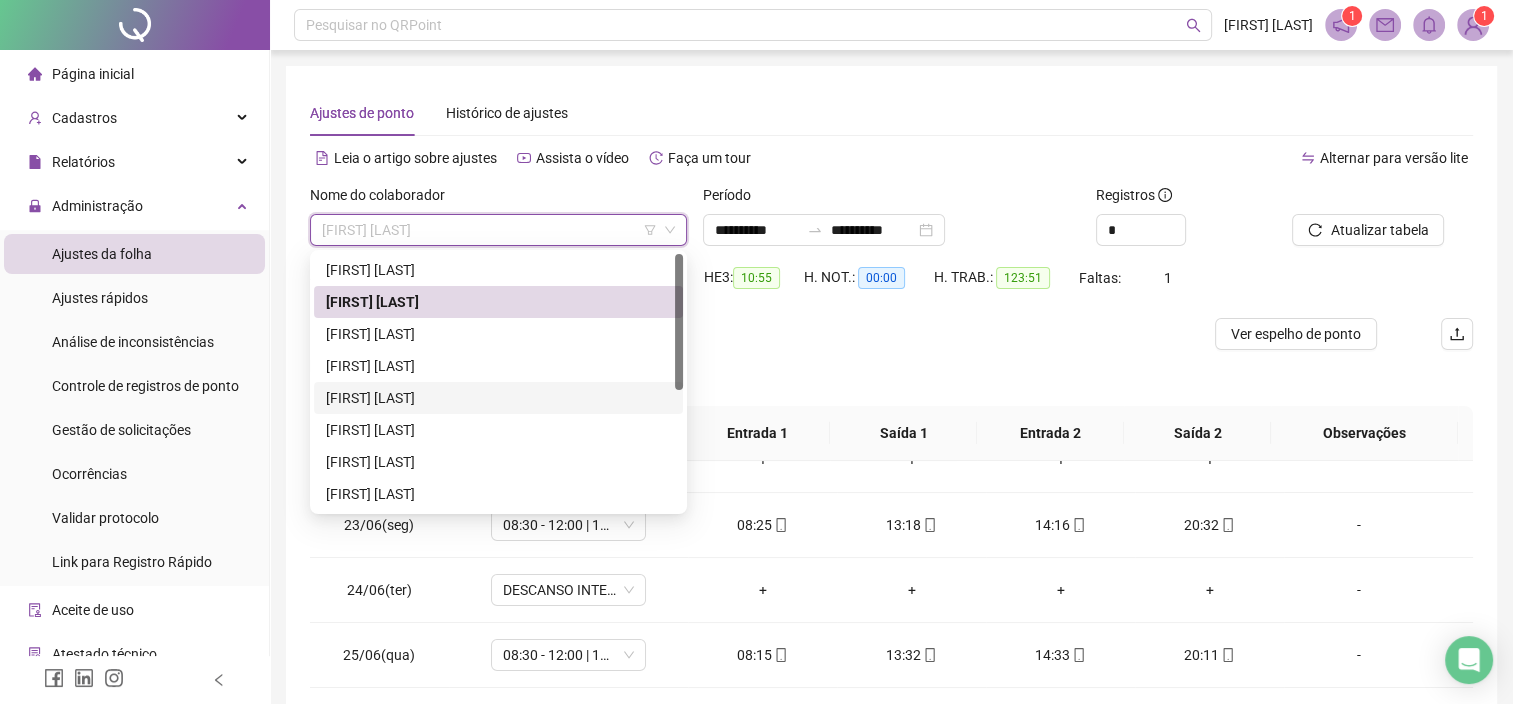 click on "[FIRST] [LAST]" at bounding box center [498, 398] 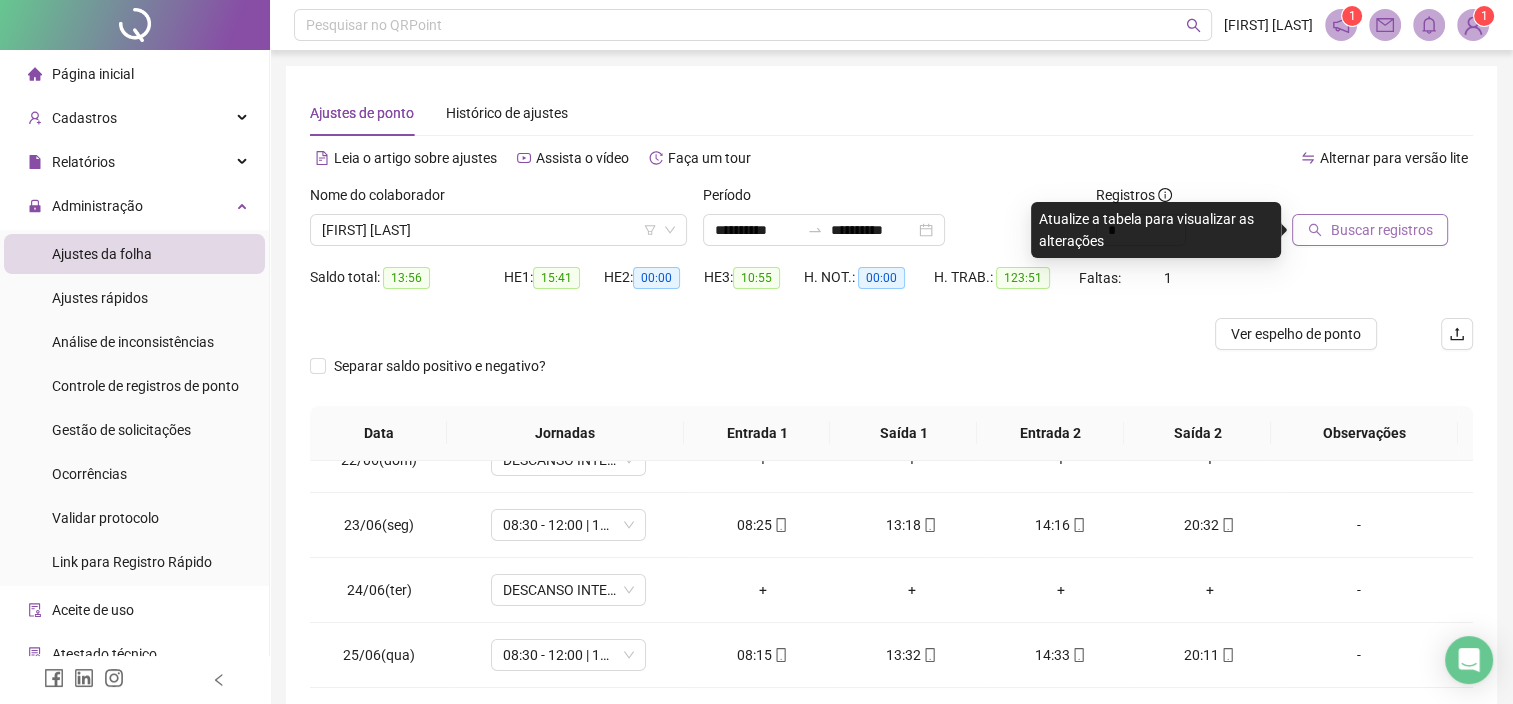 click on "Buscar registros" at bounding box center (1381, 230) 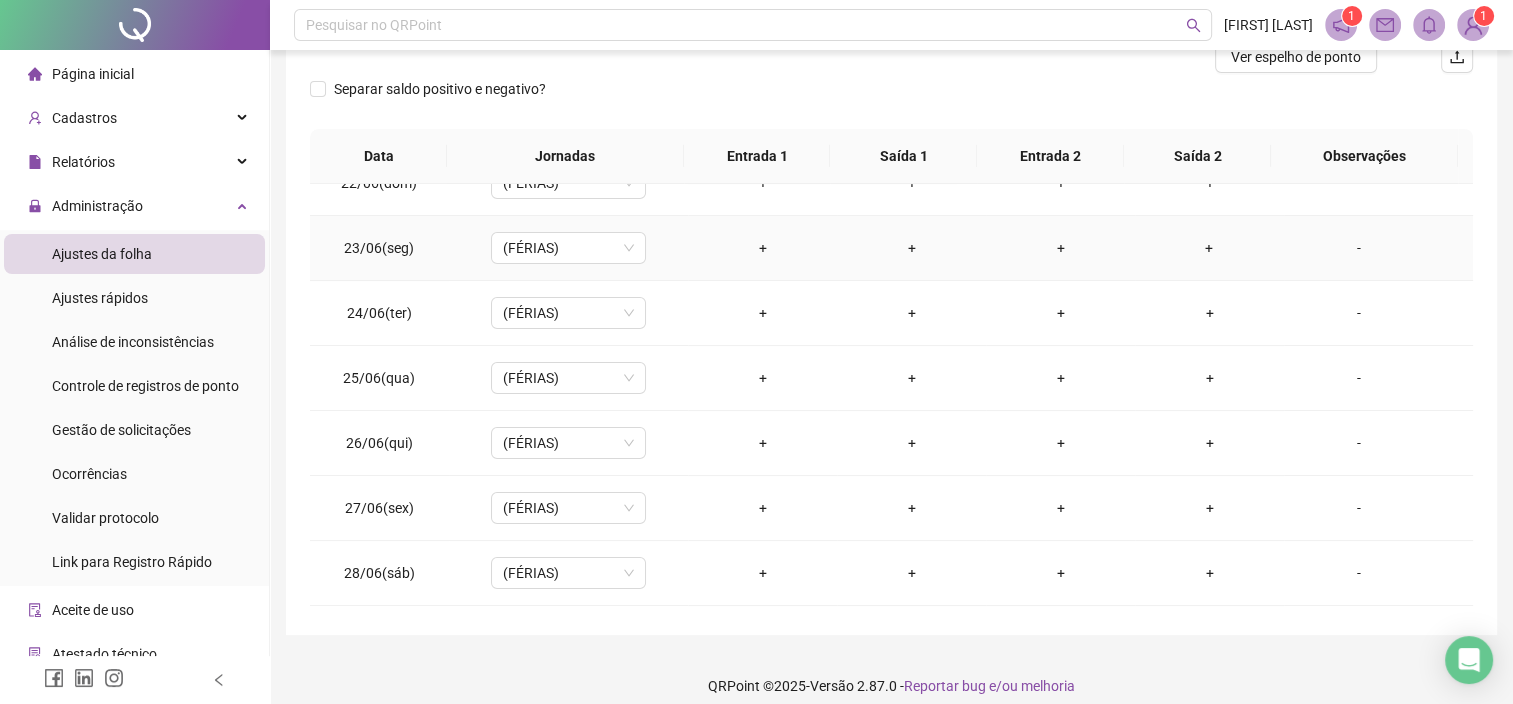 scroll, scrollTop: 293, scrollLeft: 0, axis: vertical 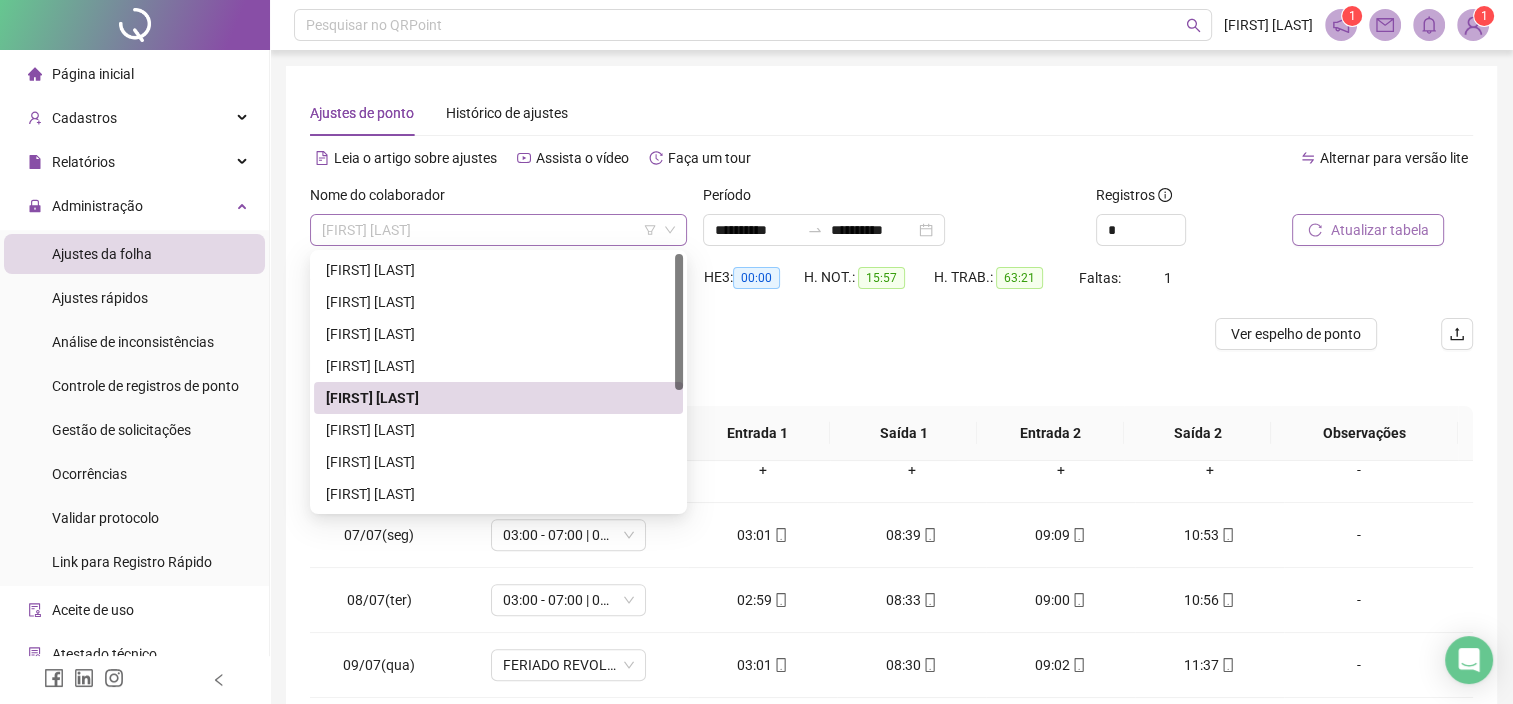 click on "[FIRST] [LAST]" at bounding box center (498, 230) 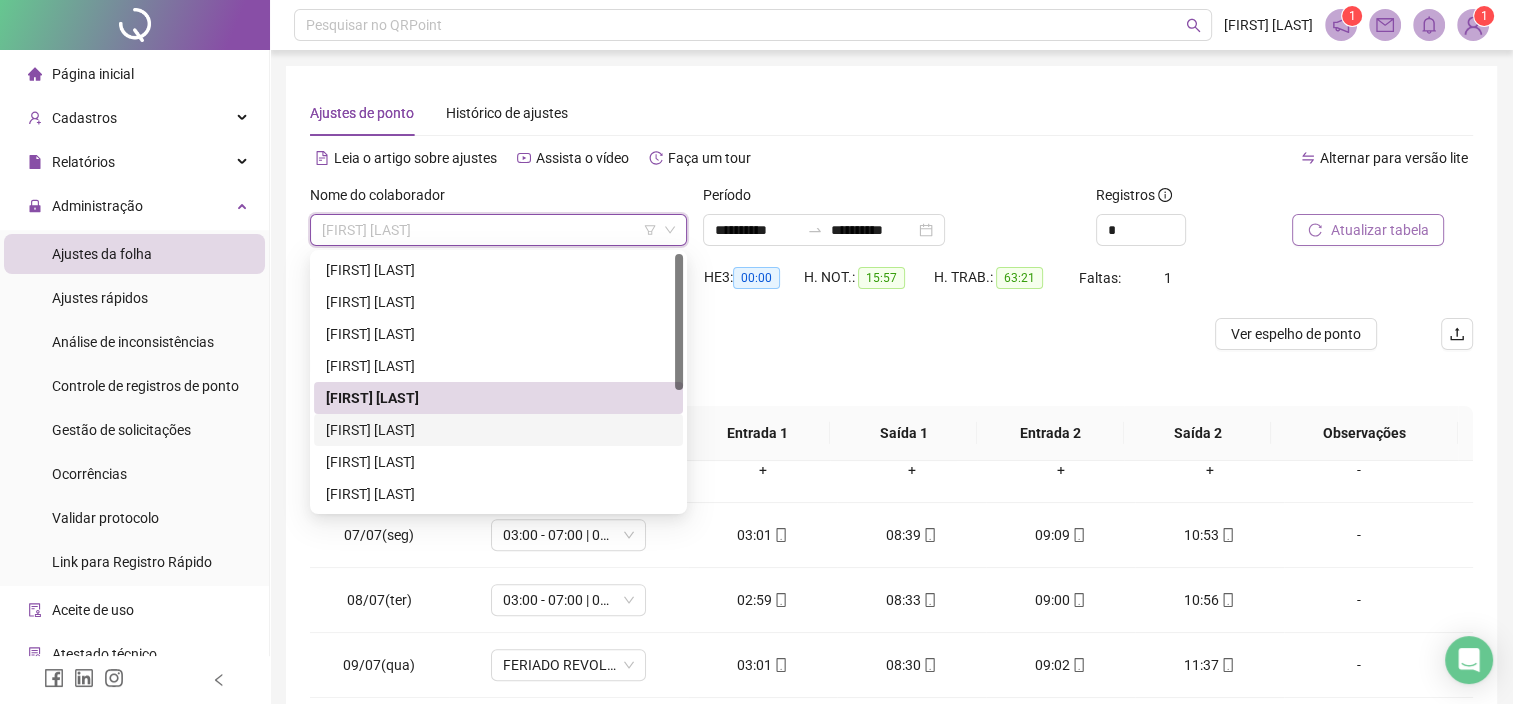 click on "[FIRST] [LAST]" at bounding box center (498, 430) 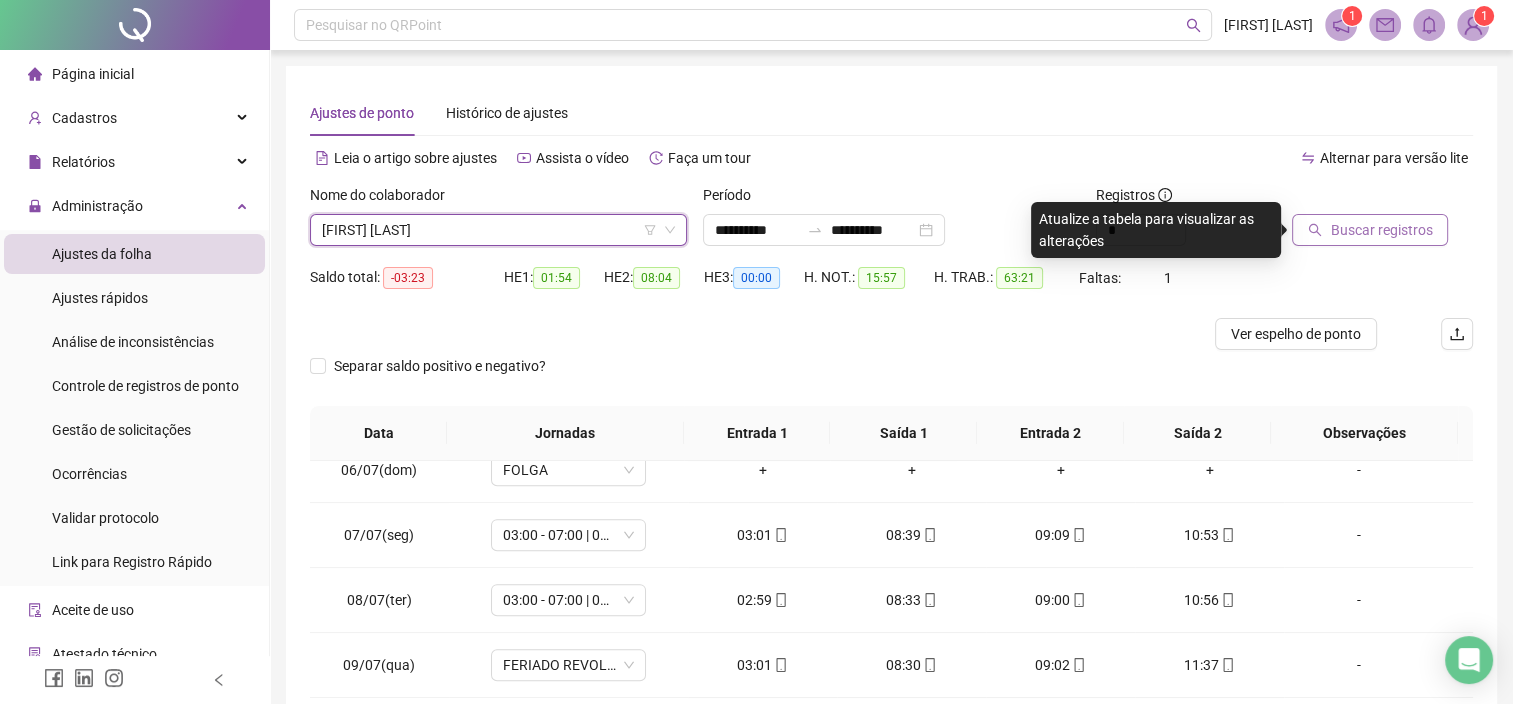 click on "Buscar registros" at bounding box center (1382, 223) 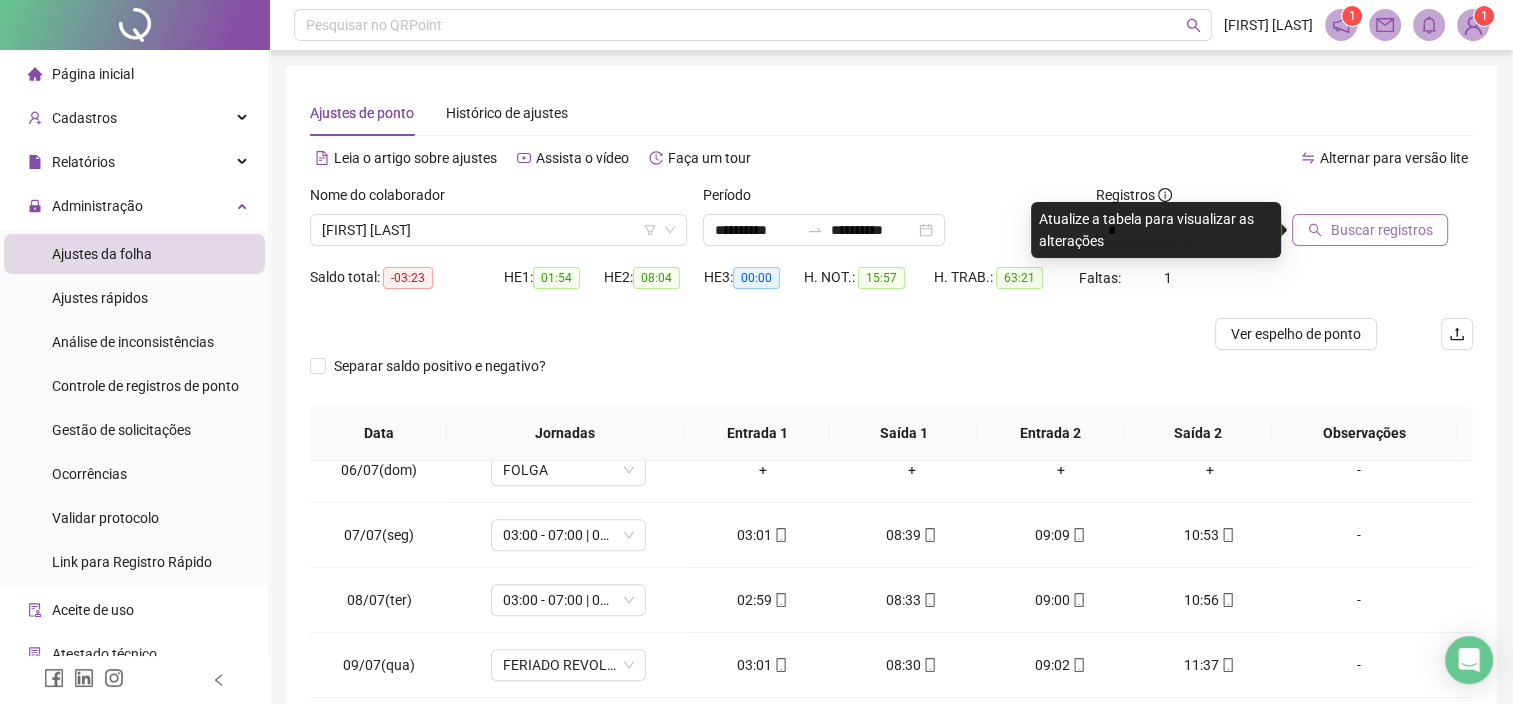 click on "Buscar registros" at bounding box center [1381, 230] 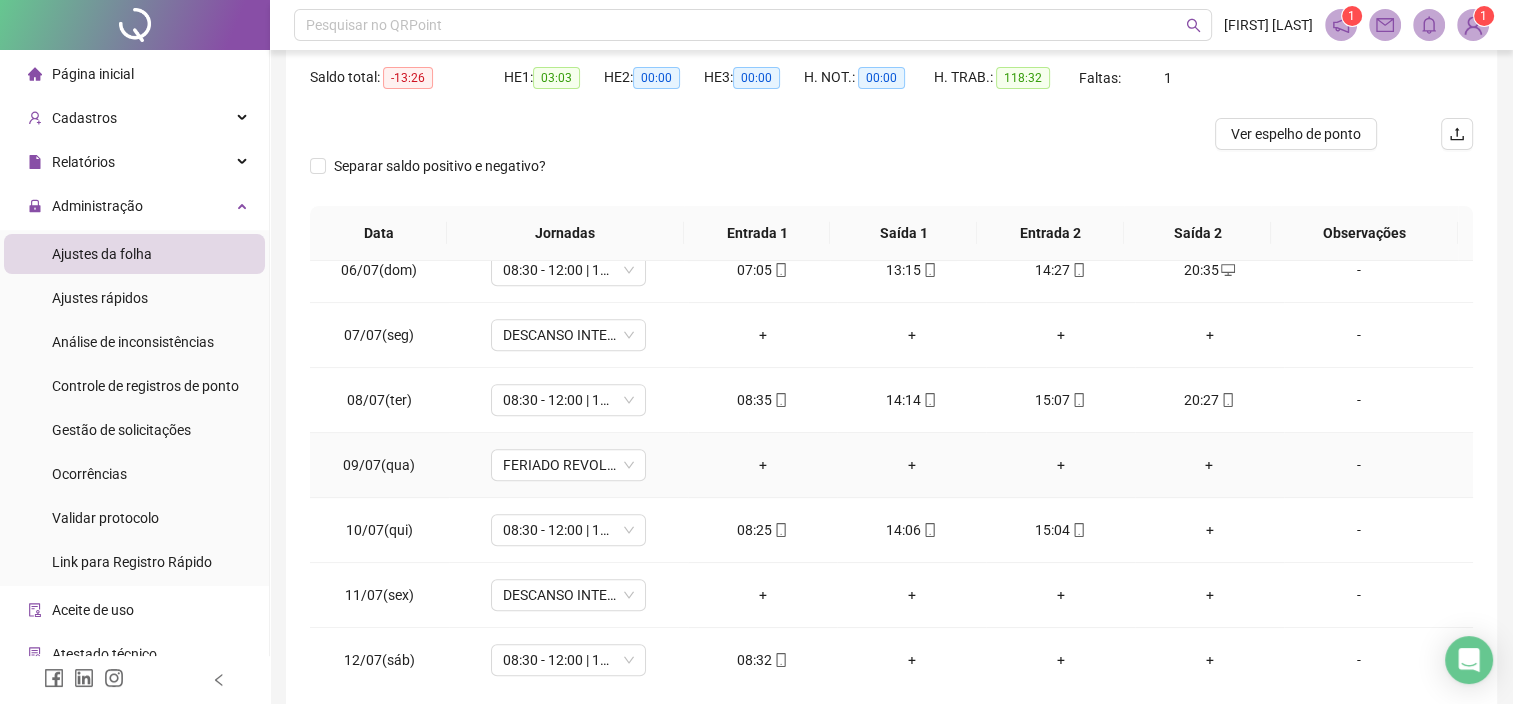 scroll, scrollTop: 293, scrollLeft: 0, axis: vertical 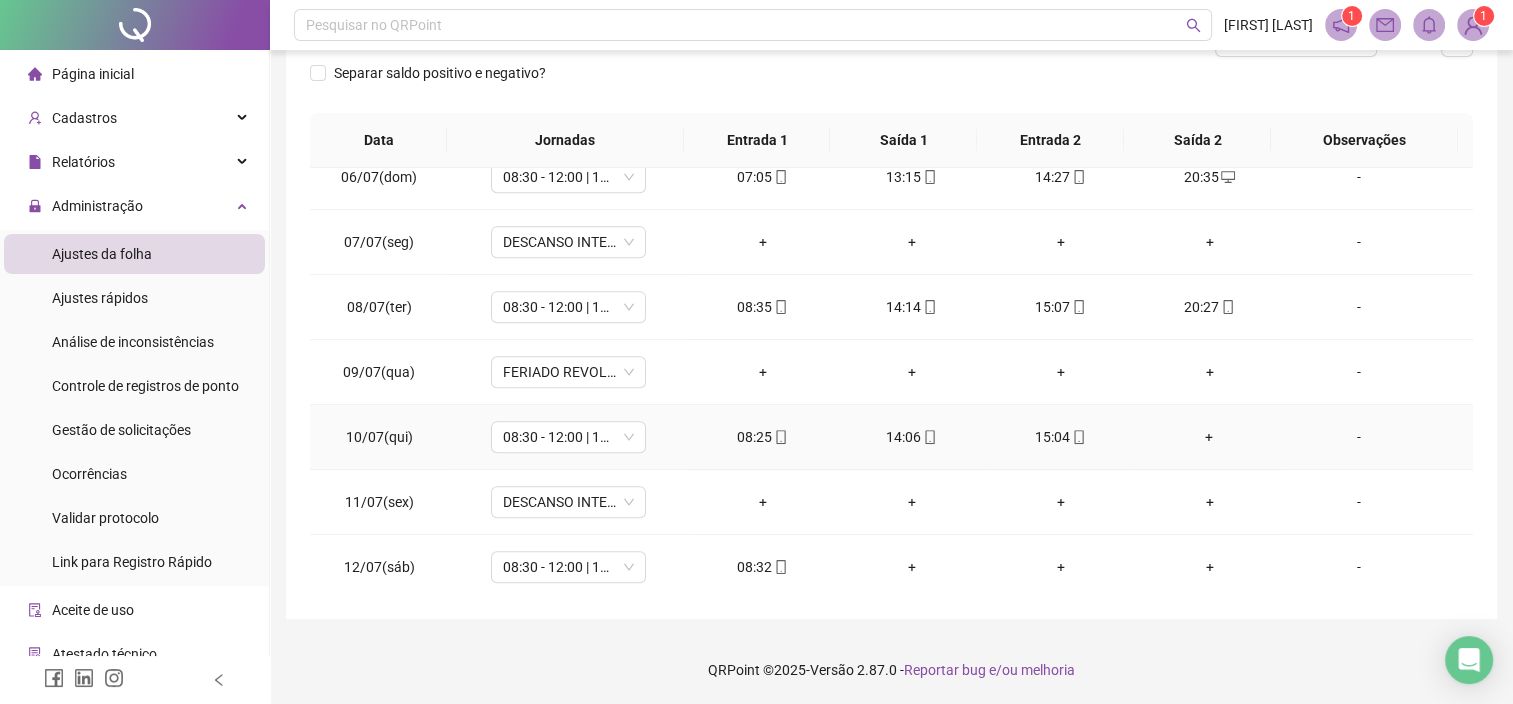click on "+" at bounding box center [1209, 437] 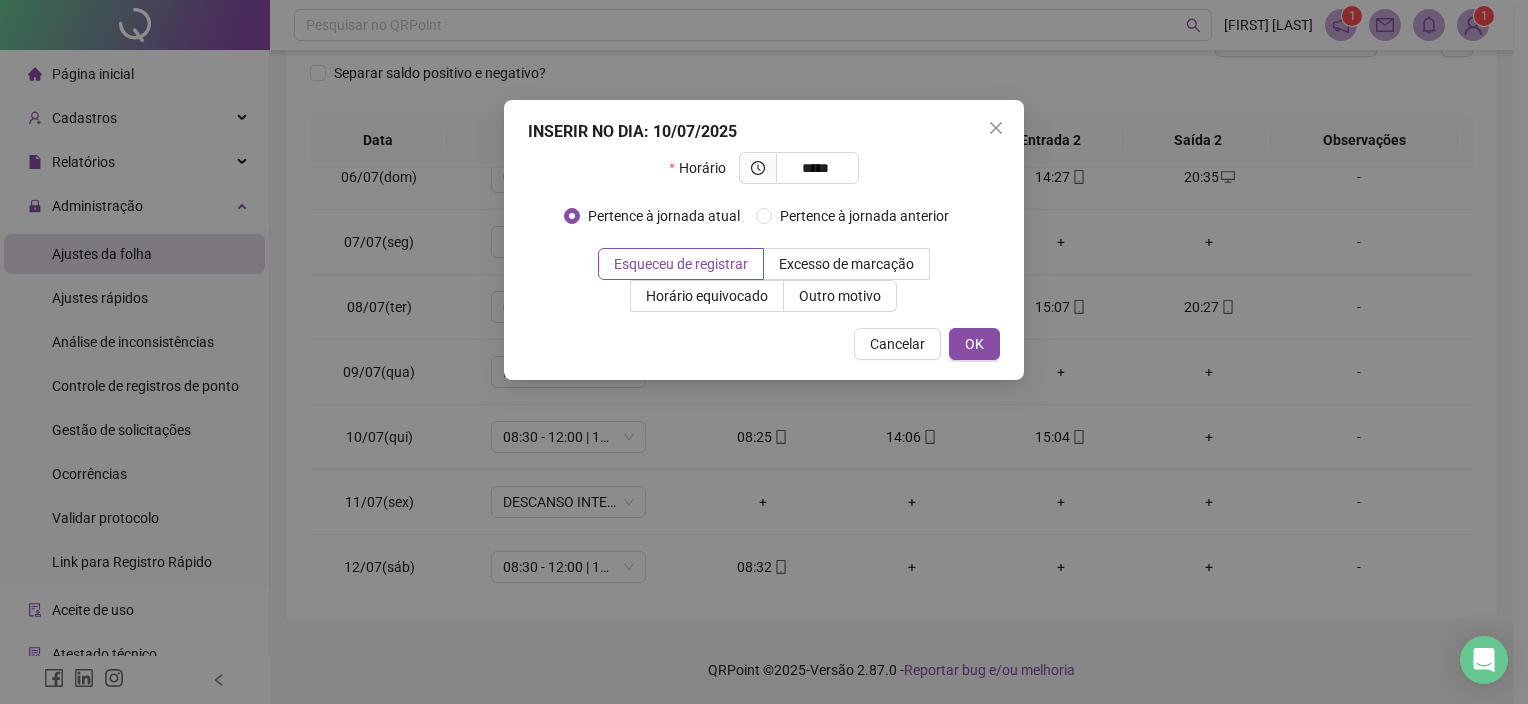 type on "*****" 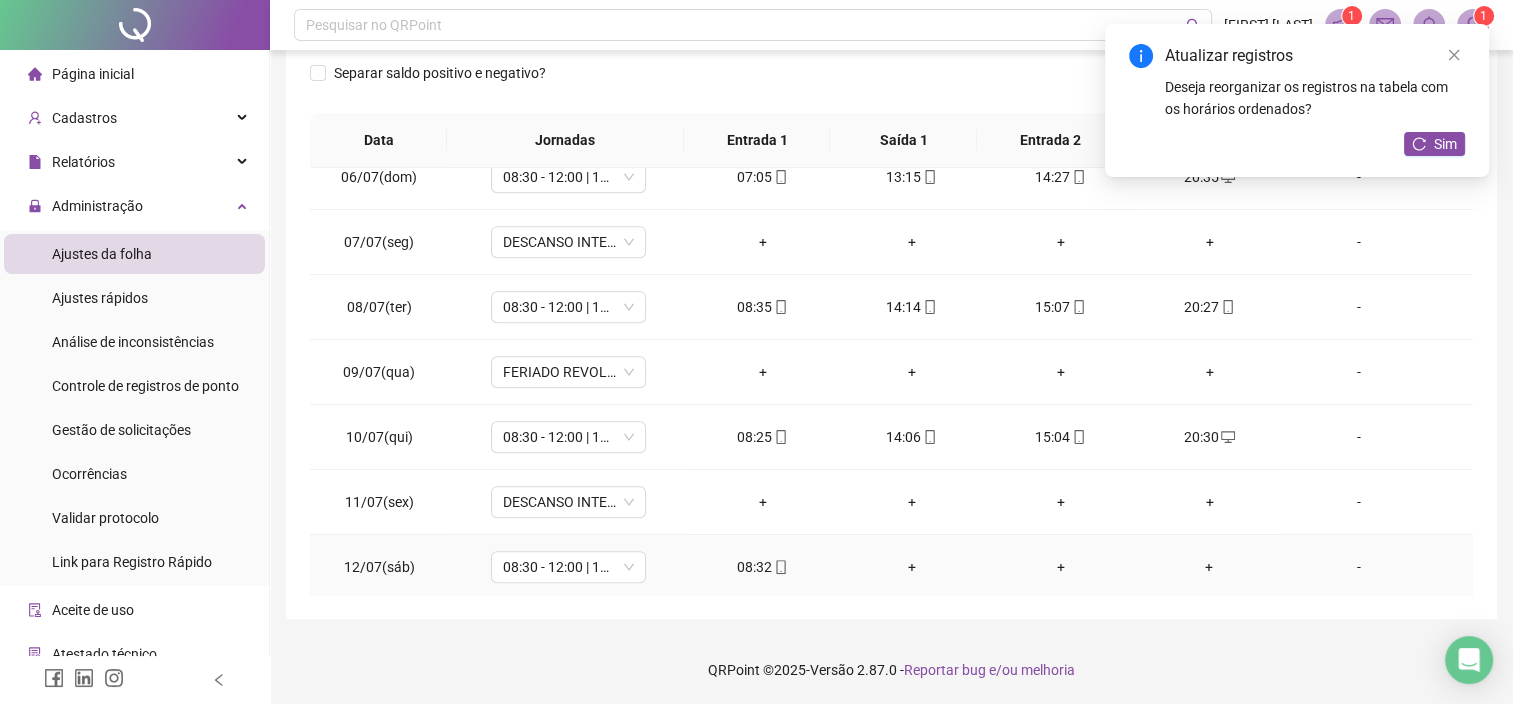 click on "+" at bounding box center (911, 567) 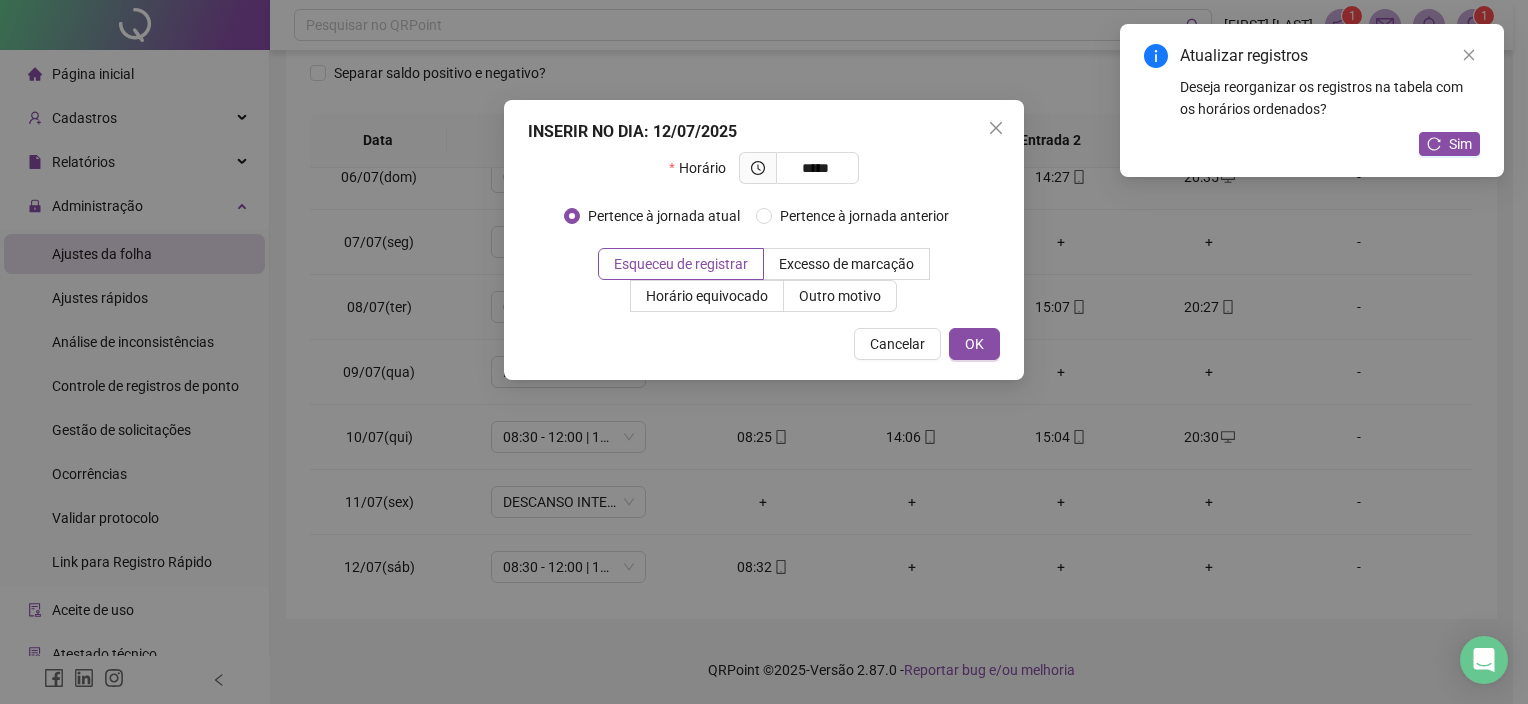 type on "*****" 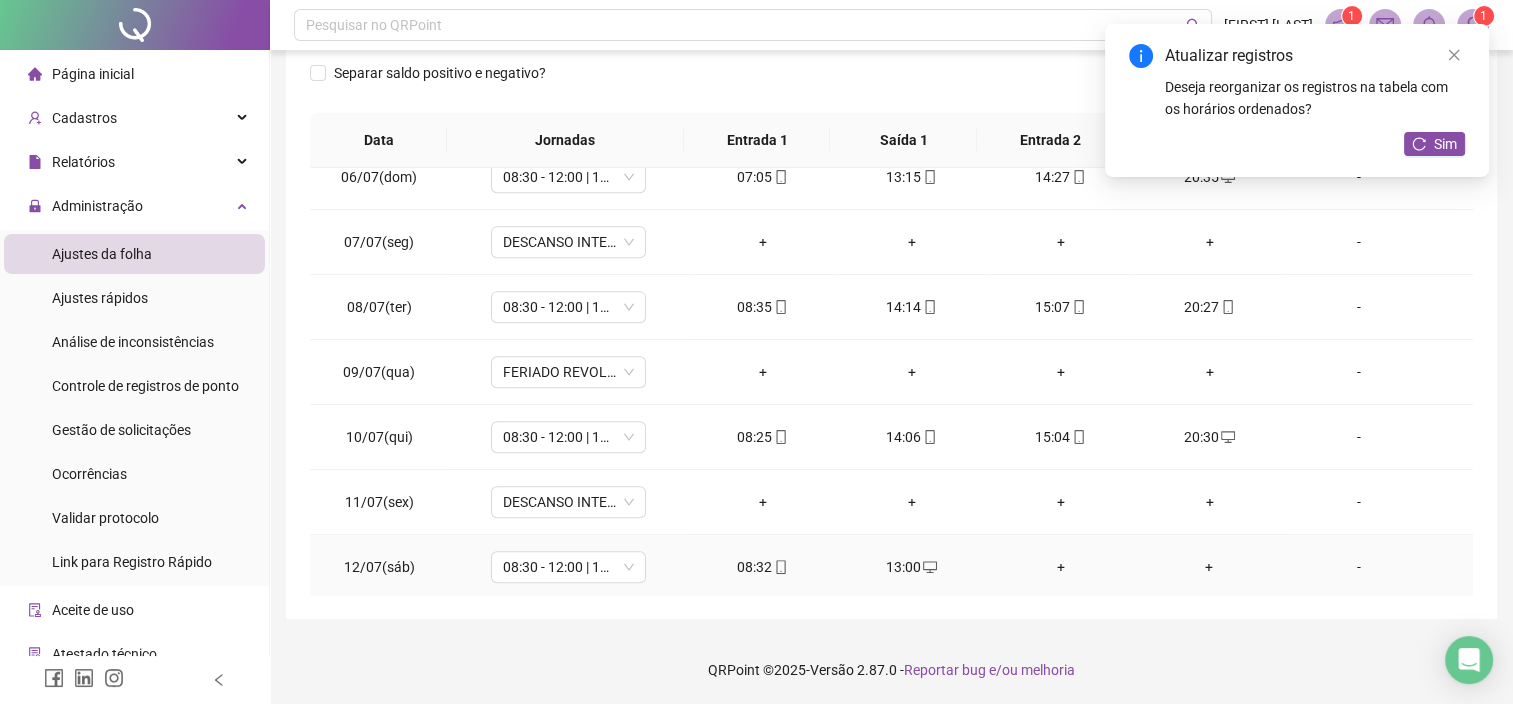 click on "+" at bounding box center [1060, 567] 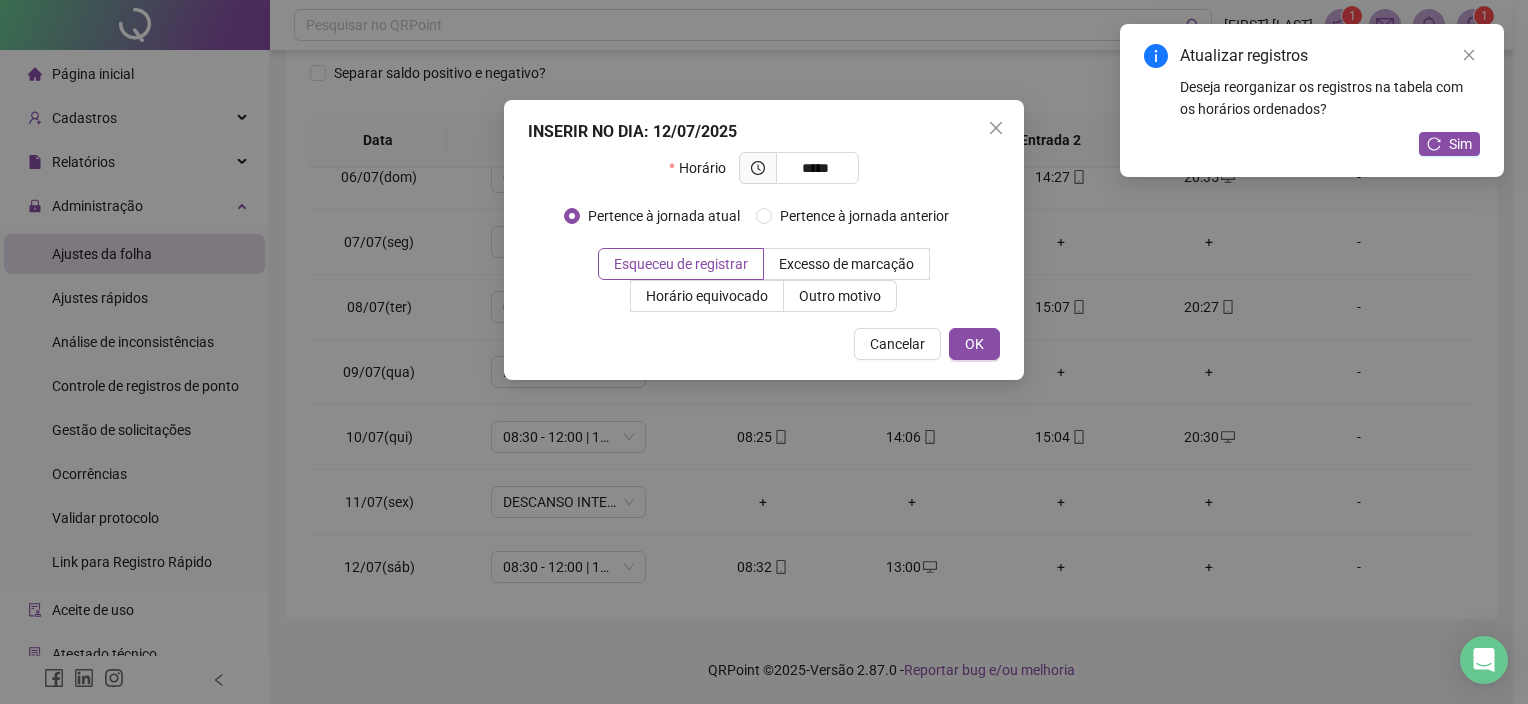 type on "*****" 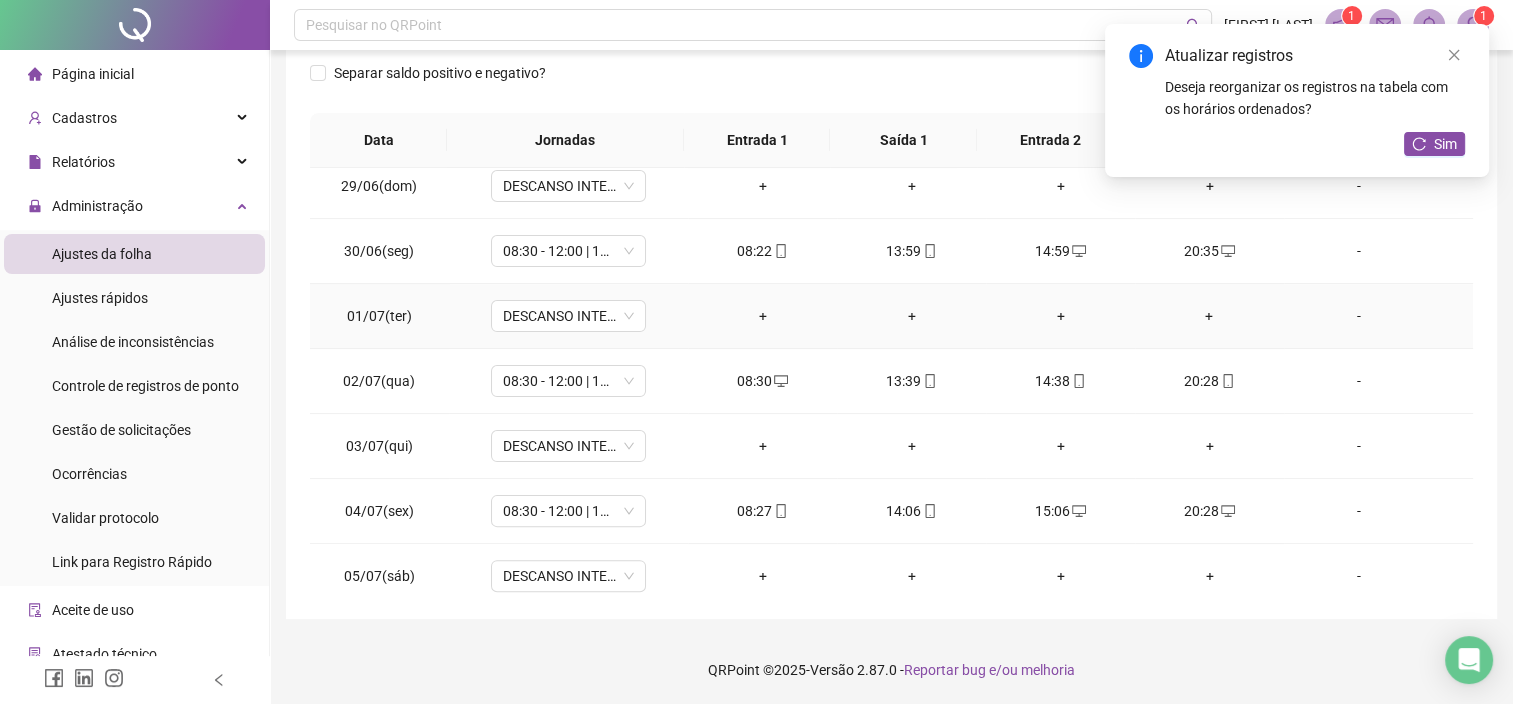 scroll, scrollTop: 563, scrollLeft: 0, axis: vertical 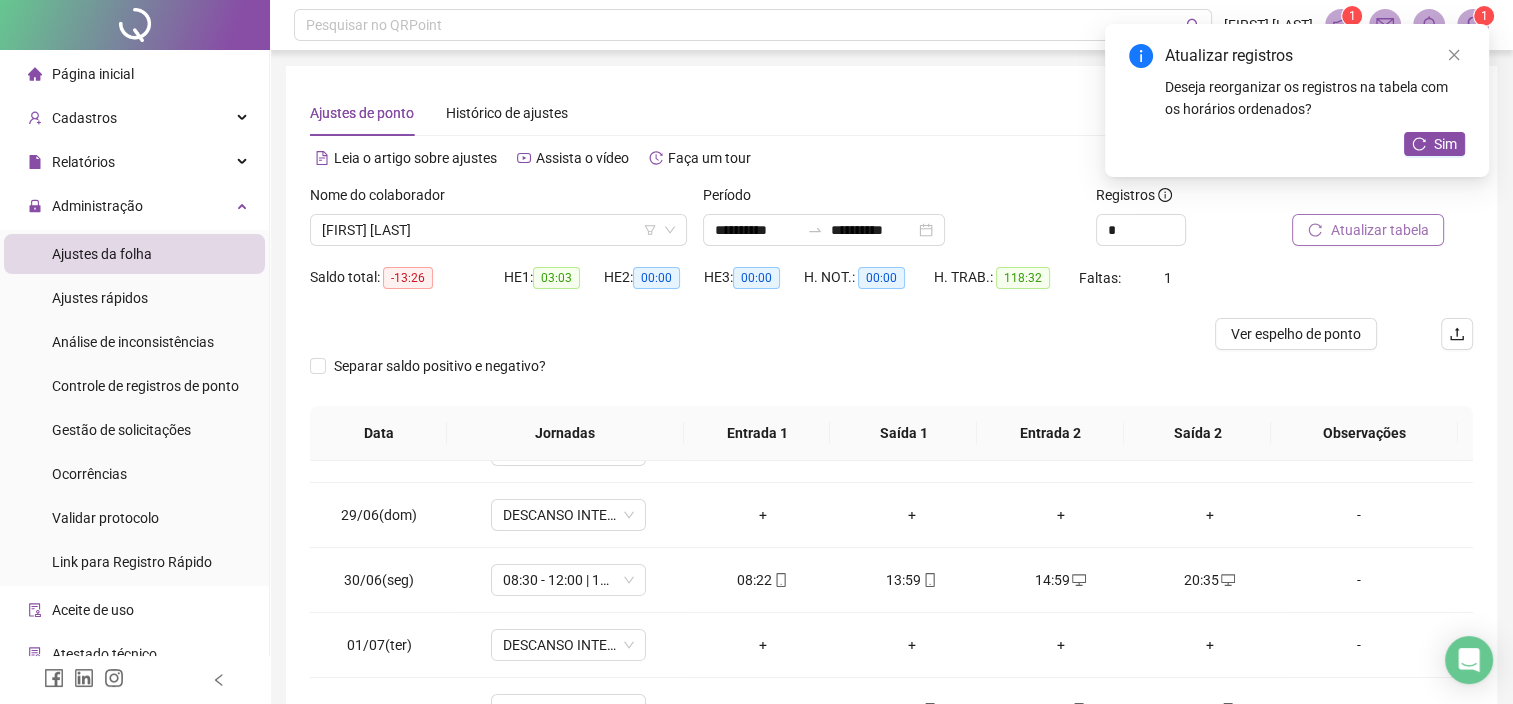 click on "Atualizar tabela" at bounding box center [1368, 230] 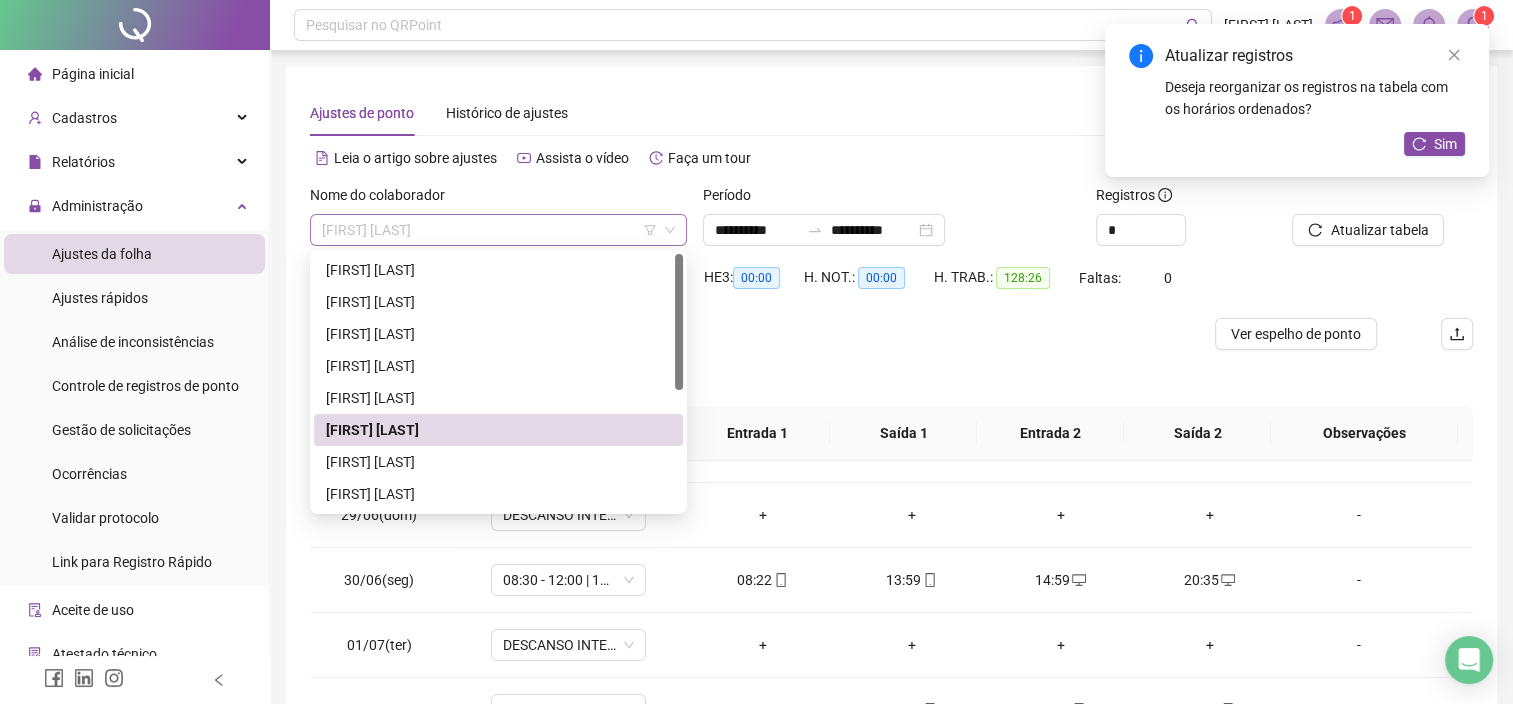 click on "[FIRST] [LAST]" at bounding box center [498, 230] 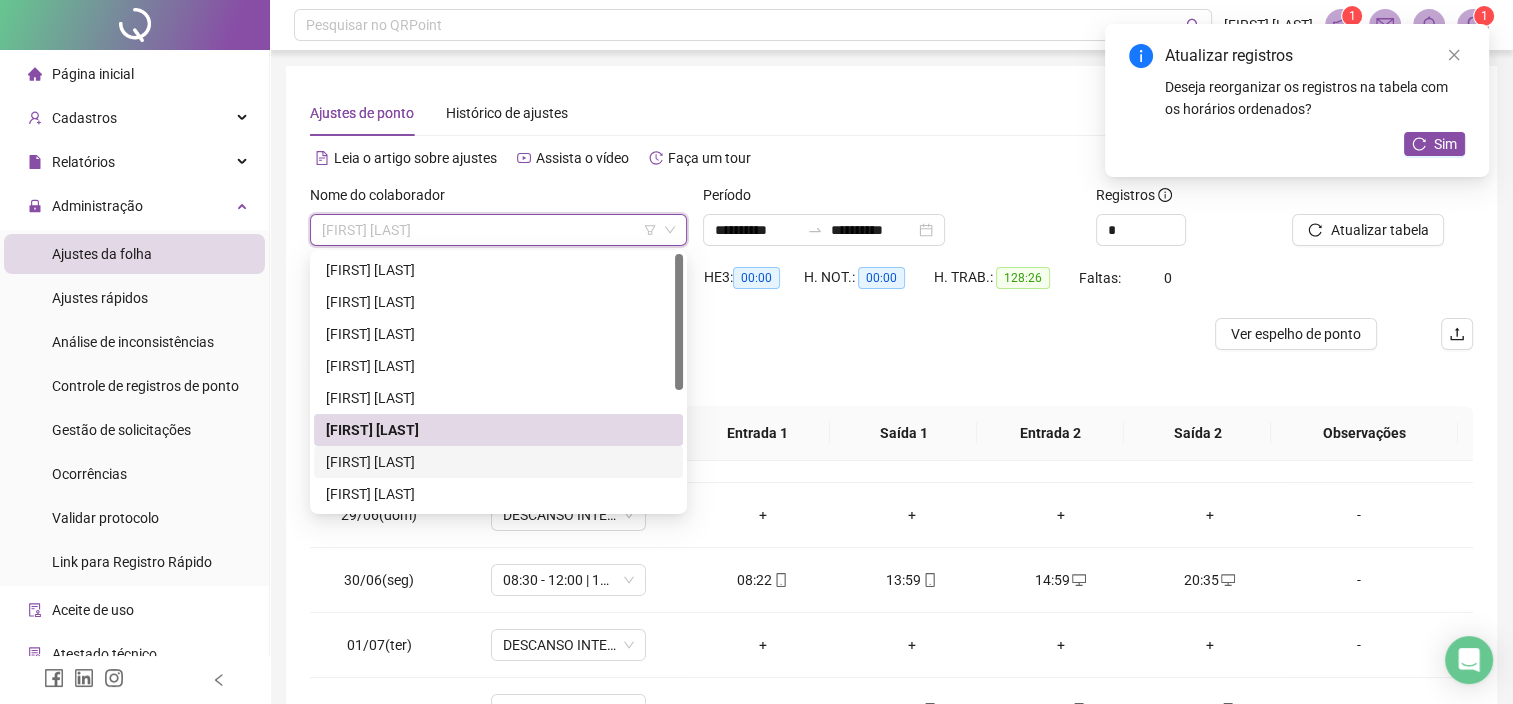 click on "[FIRST] [LAST]" at bounding box center [498, 462] 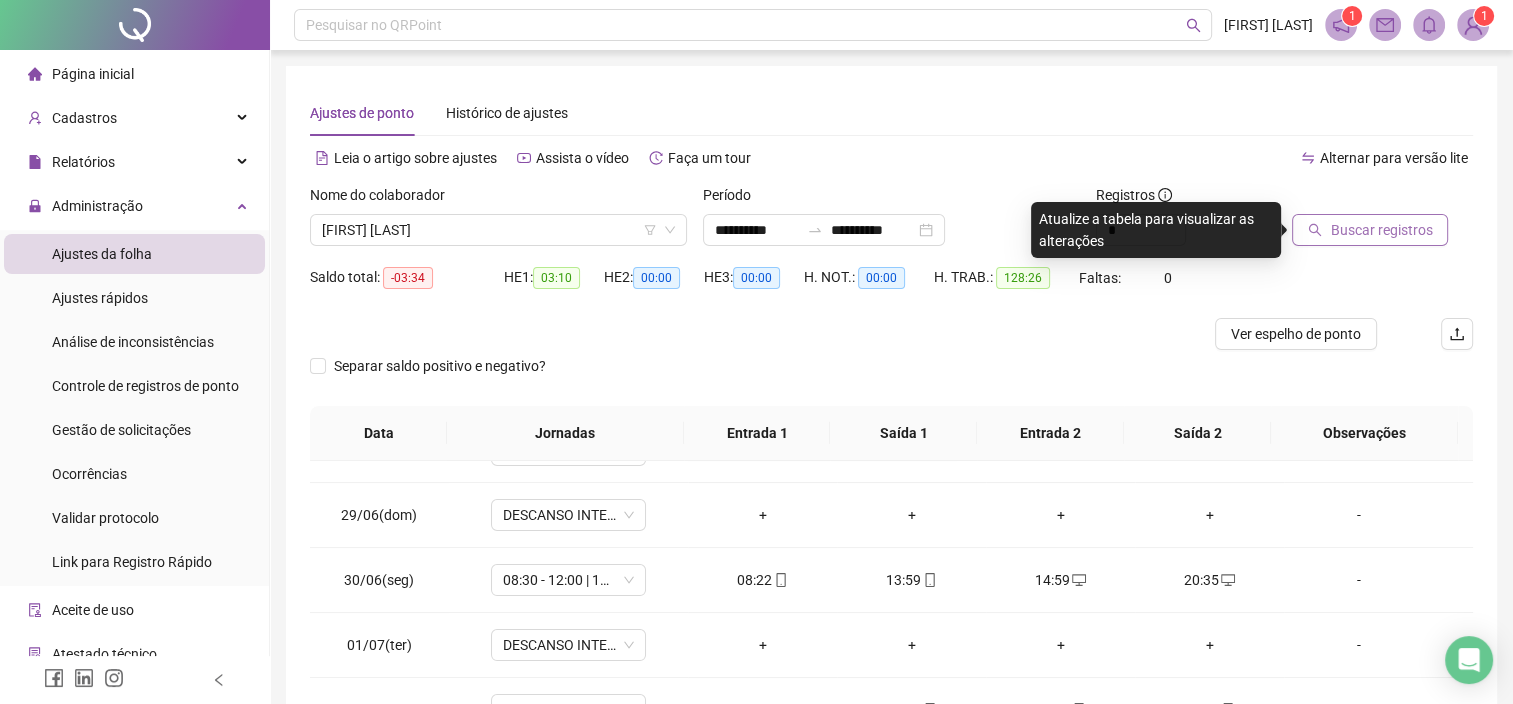 click on "Buscar registros" at bounding box center [1381, 230] 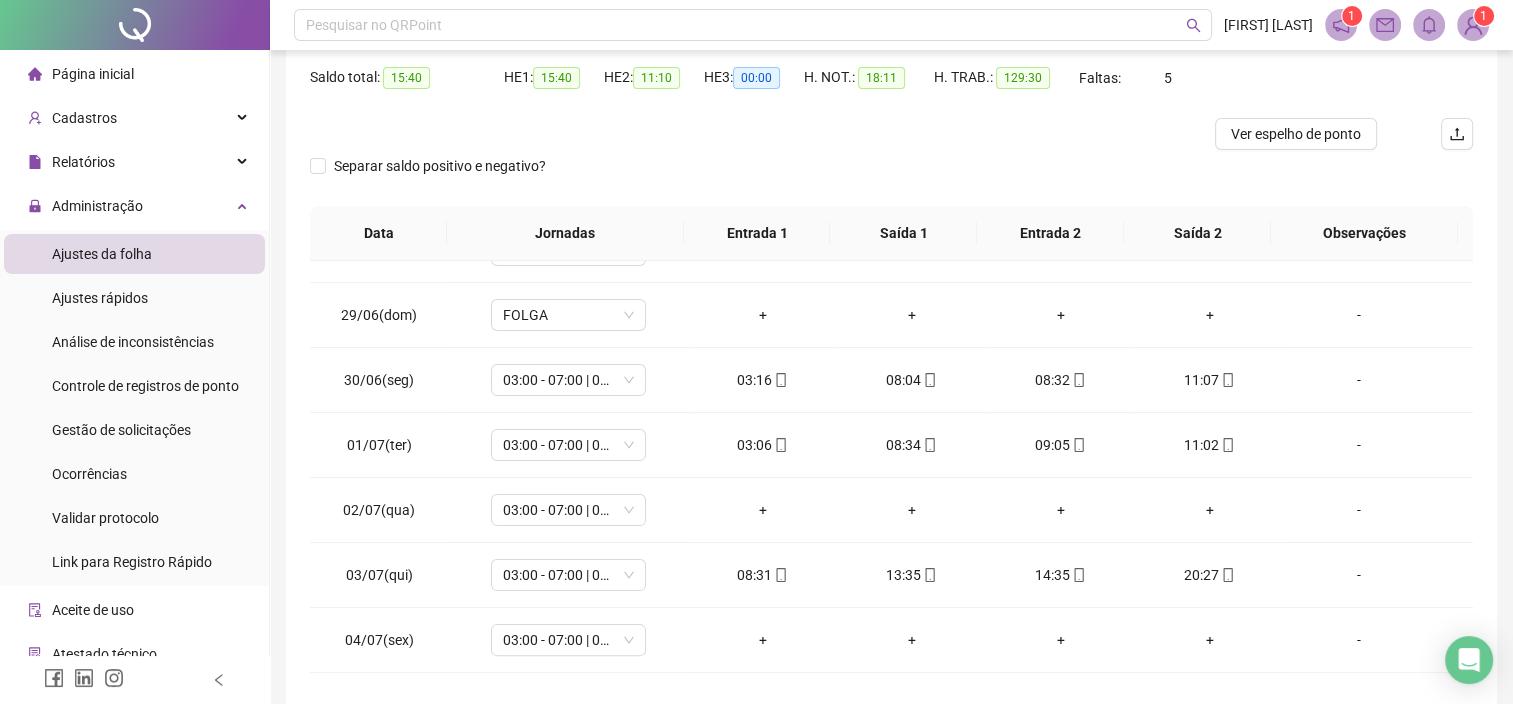 scroll, scrollTop: 293, scrollLeft: 0, axis: vertical 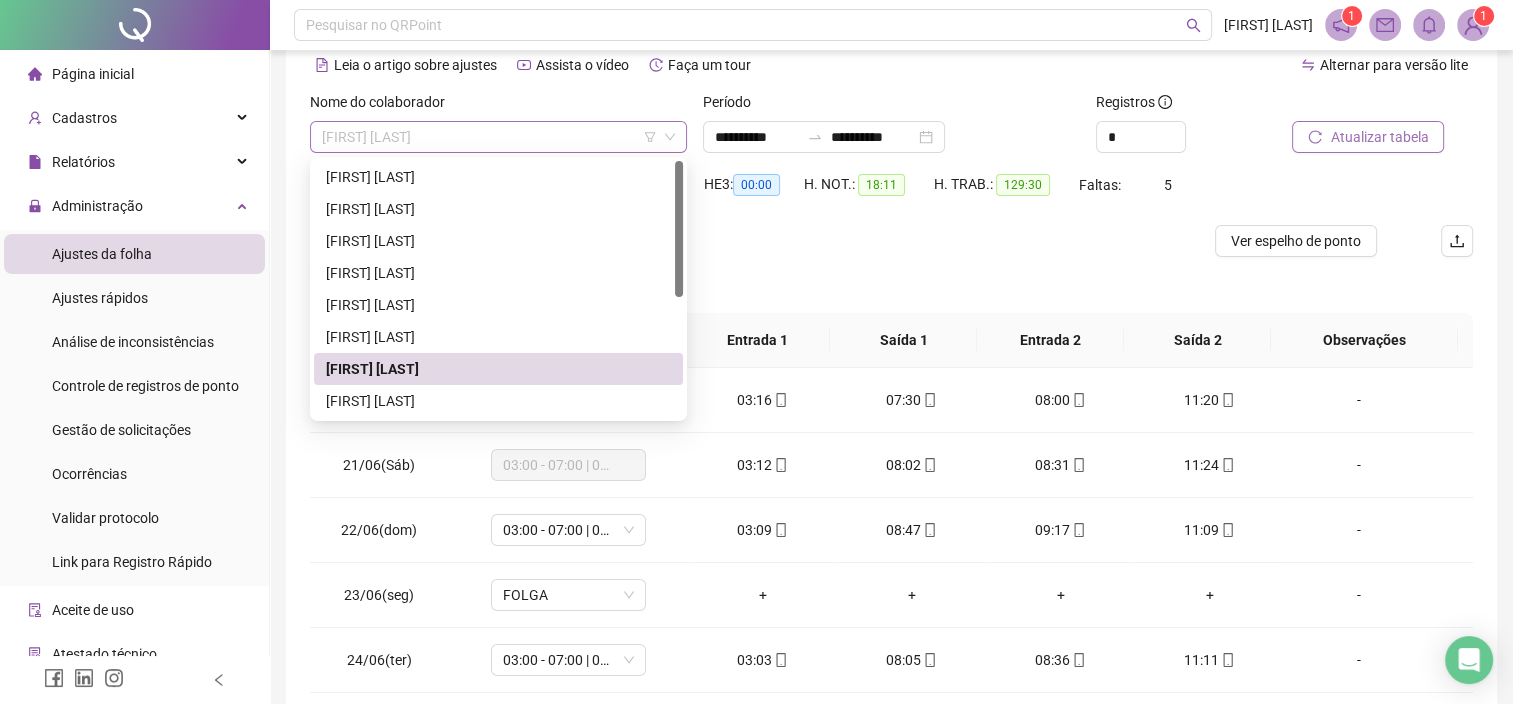 click on "[FIRST] [LAST]" at bounding box center [498, 137] 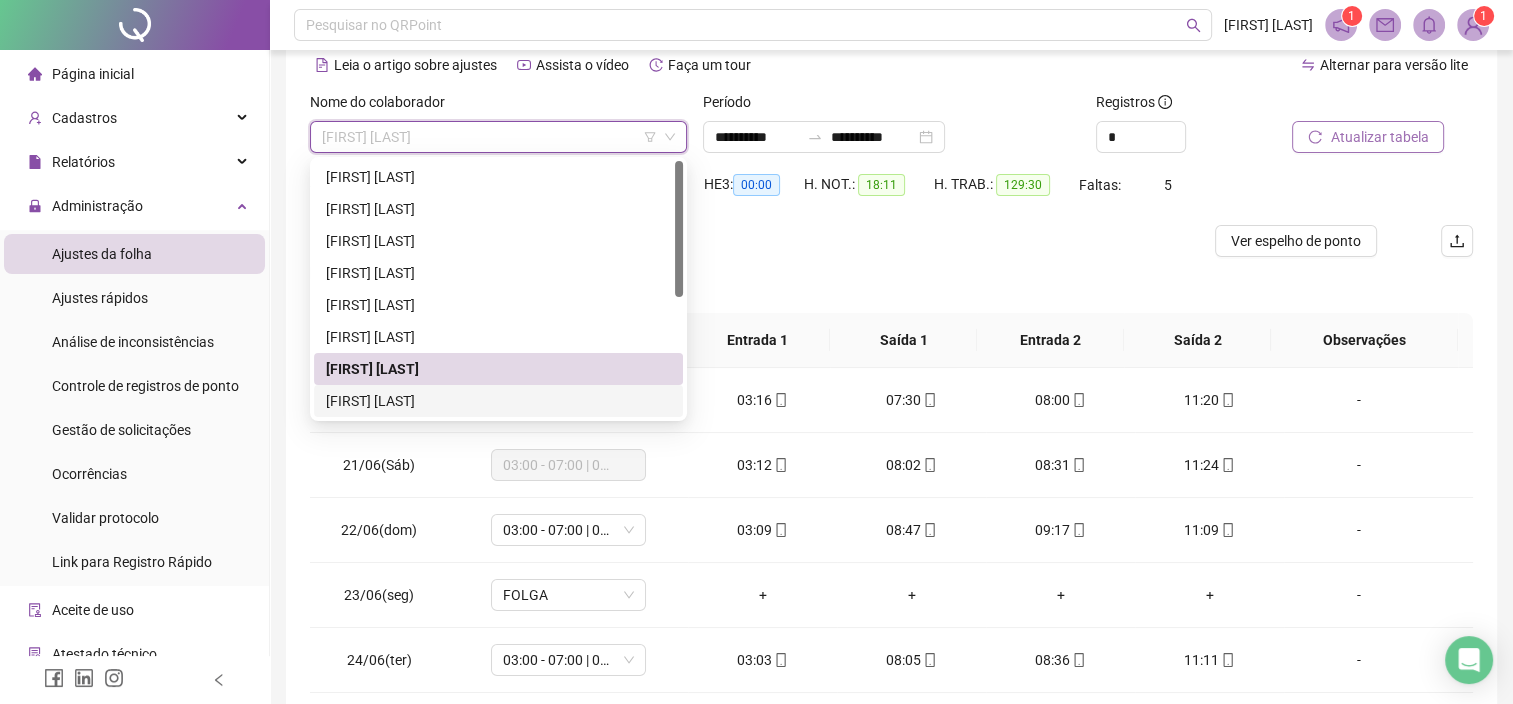 click on "[FIRST] [LAST]" at bounding box center [498, 401] 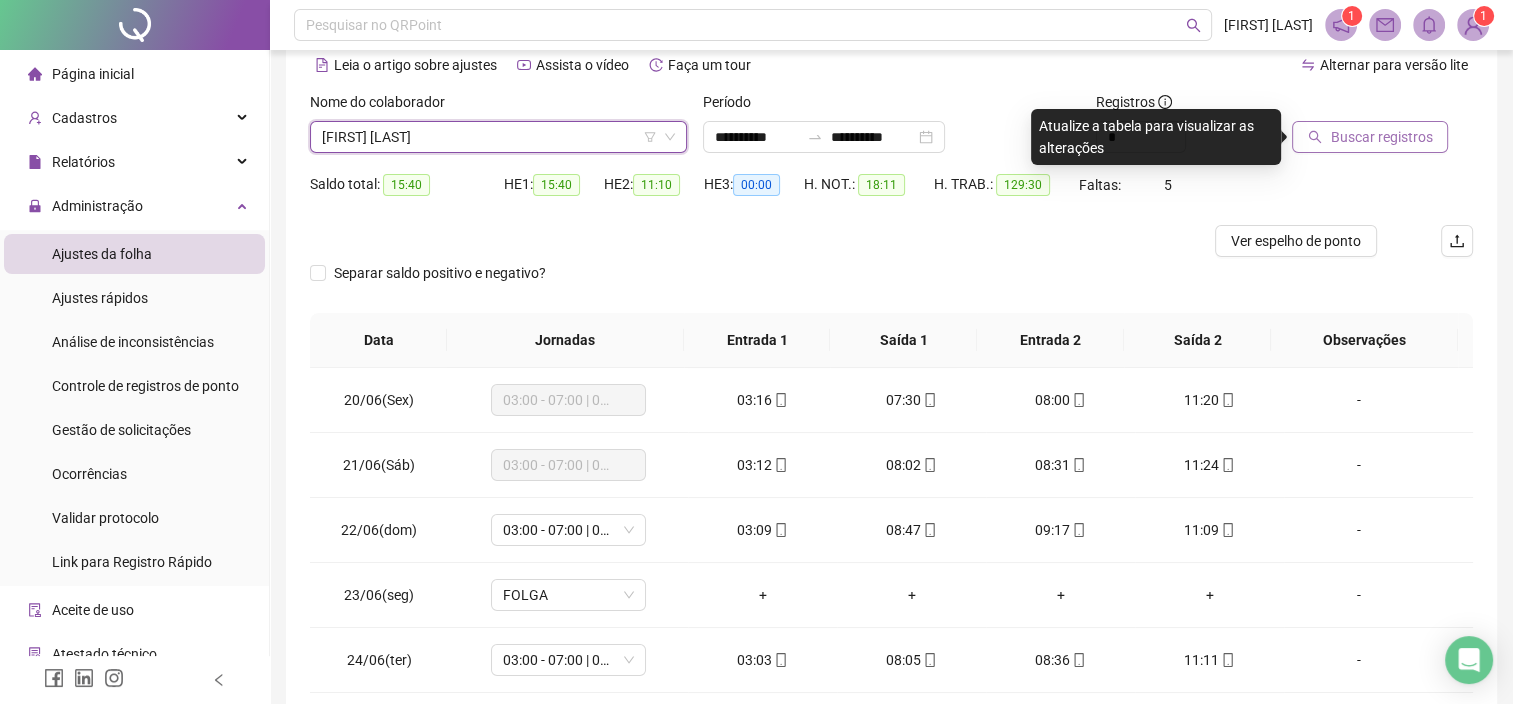 click on "Buscar registros" at bounding box center (1381, 137) 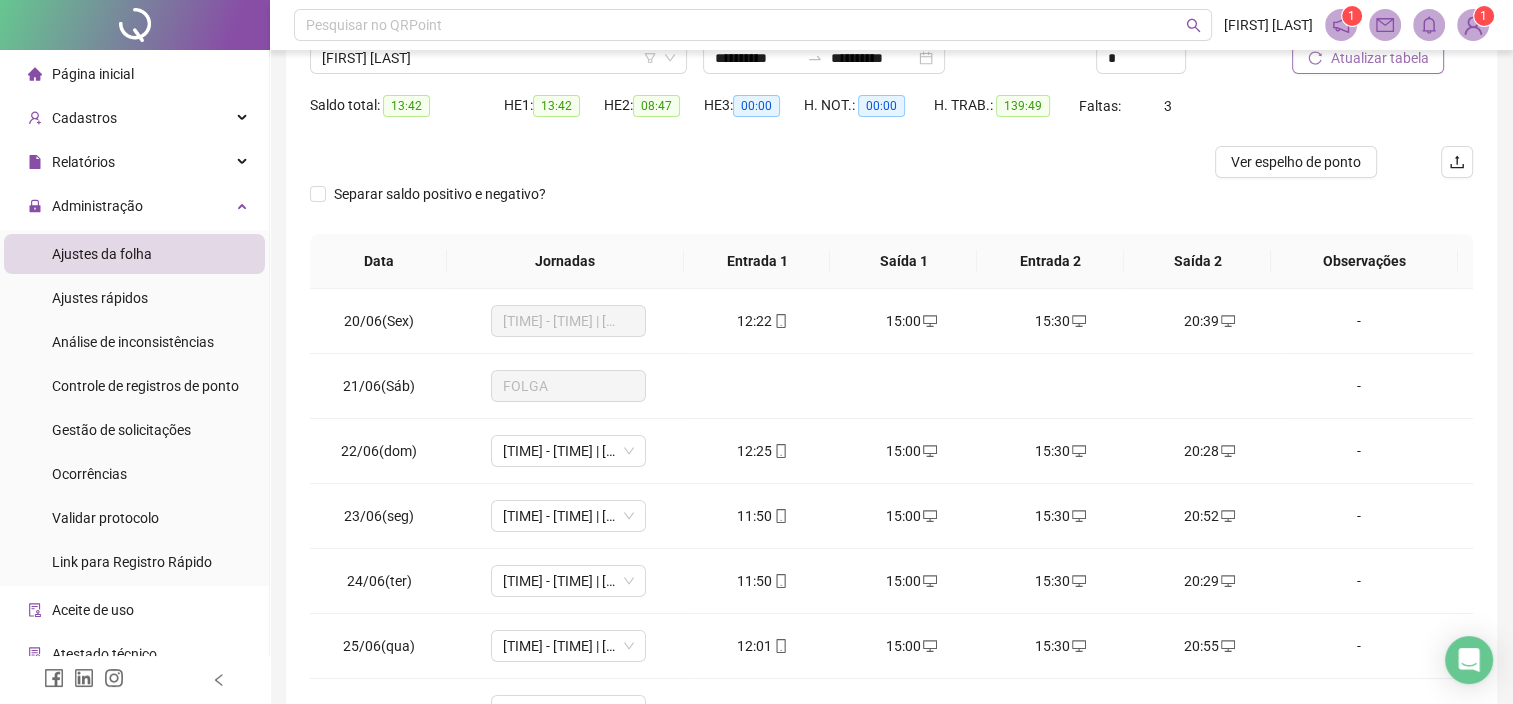 scroll, scrollTop: 293, scrollLeft: 0, axis: vertical 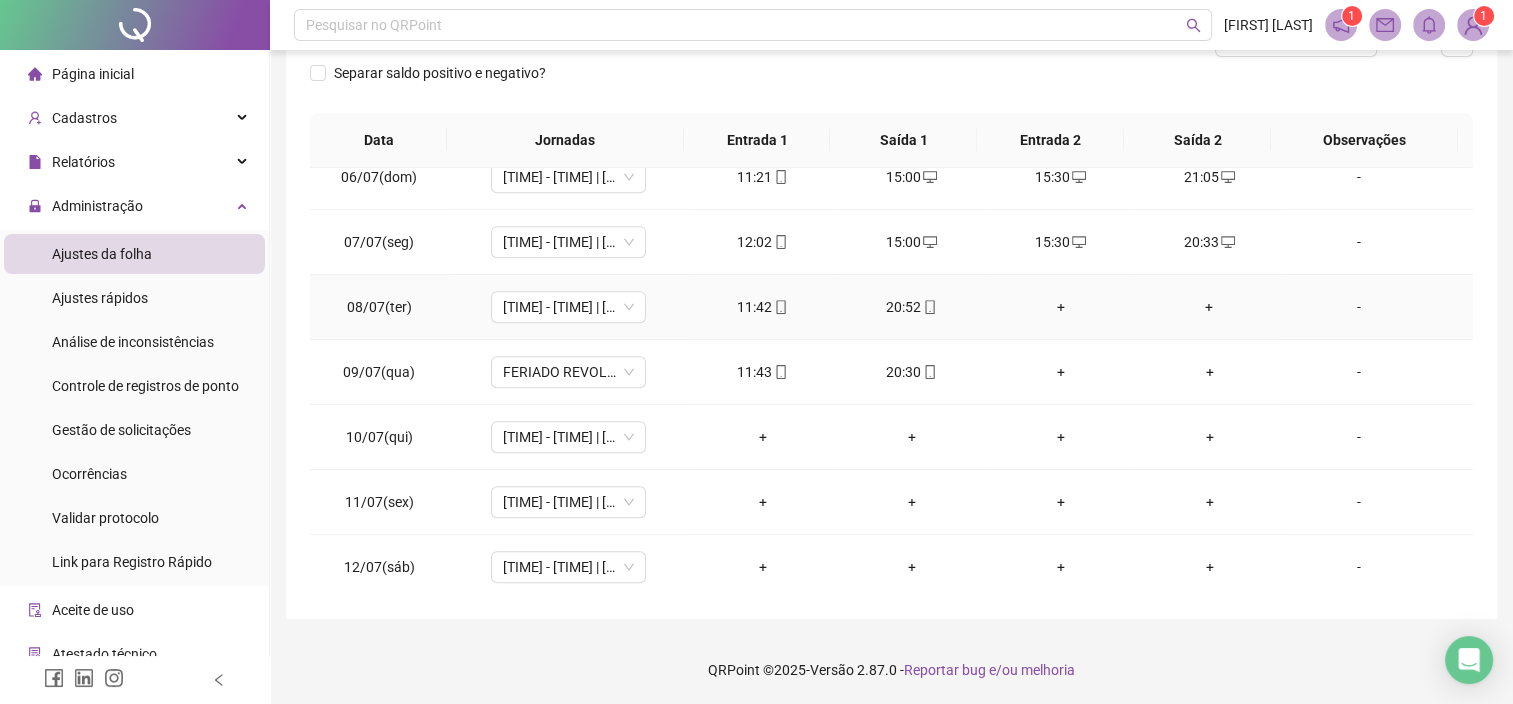 click on "20:52" at bounding box center [911, 307] 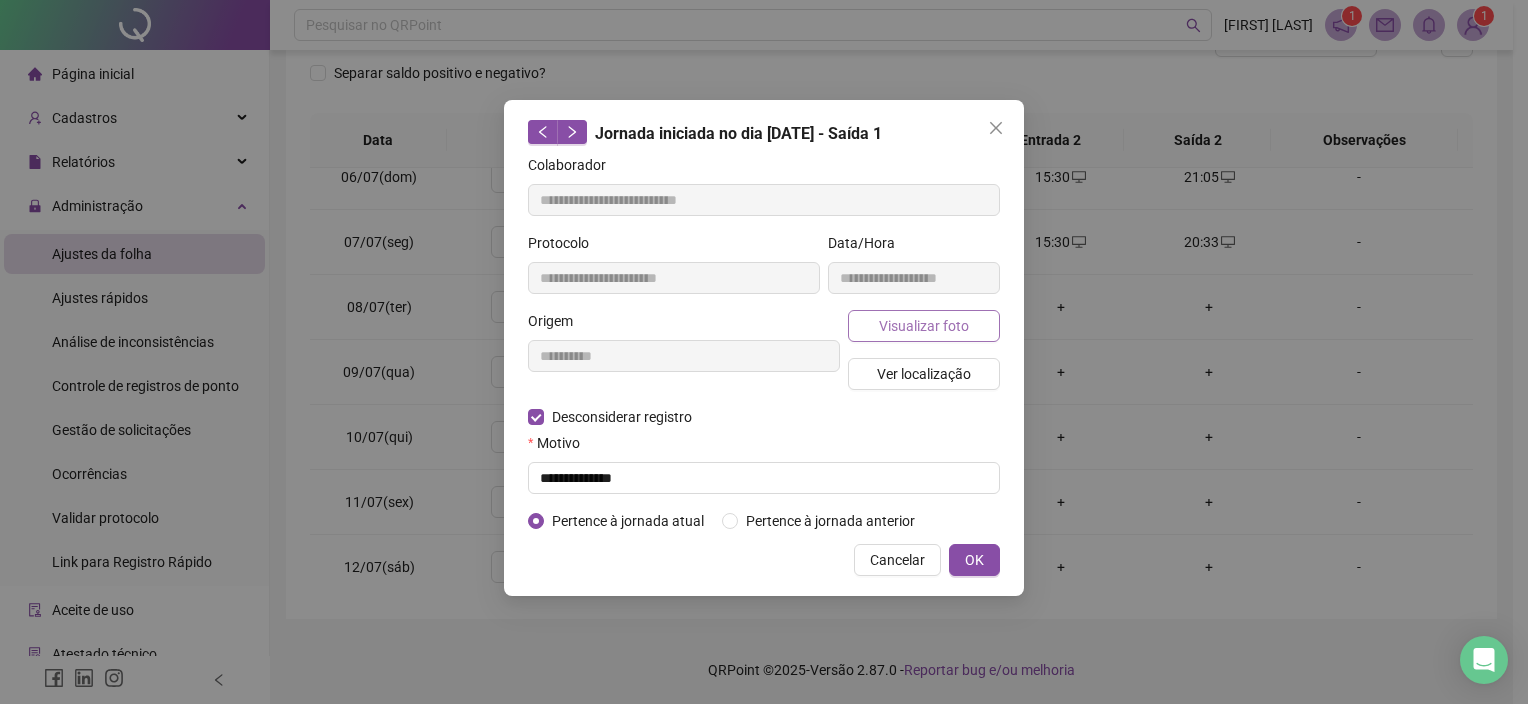 type on "**********" 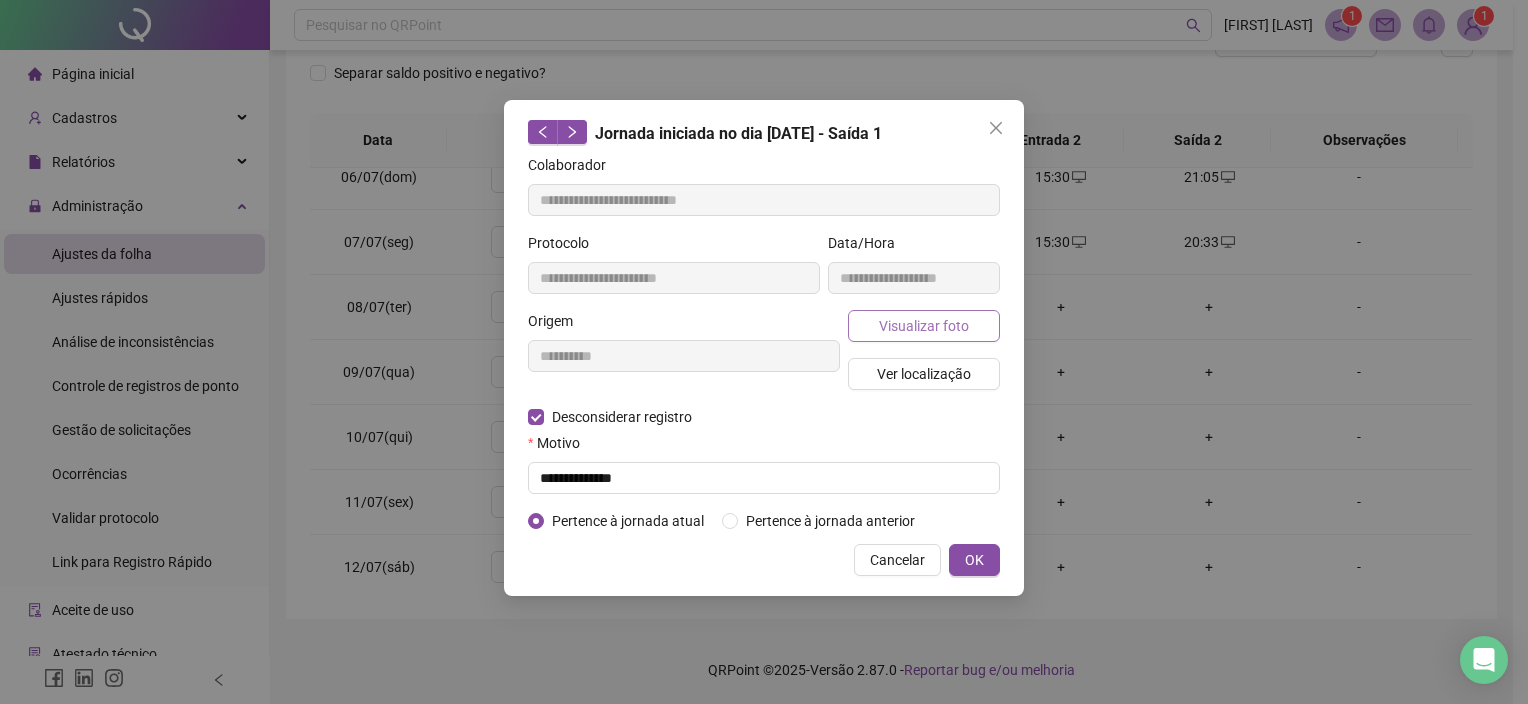 type on "**********" 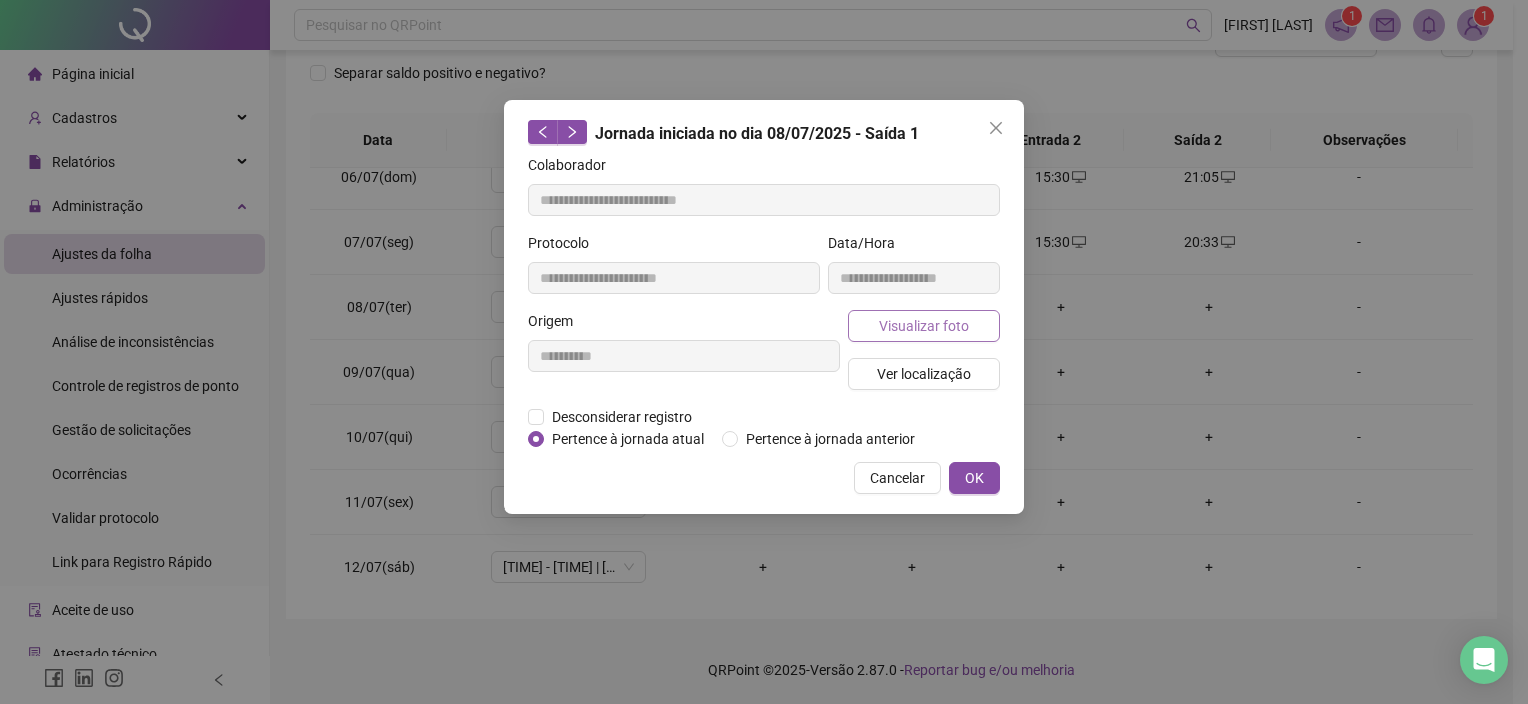 click on "Visualizar foto" at bounding box center (924, 326) 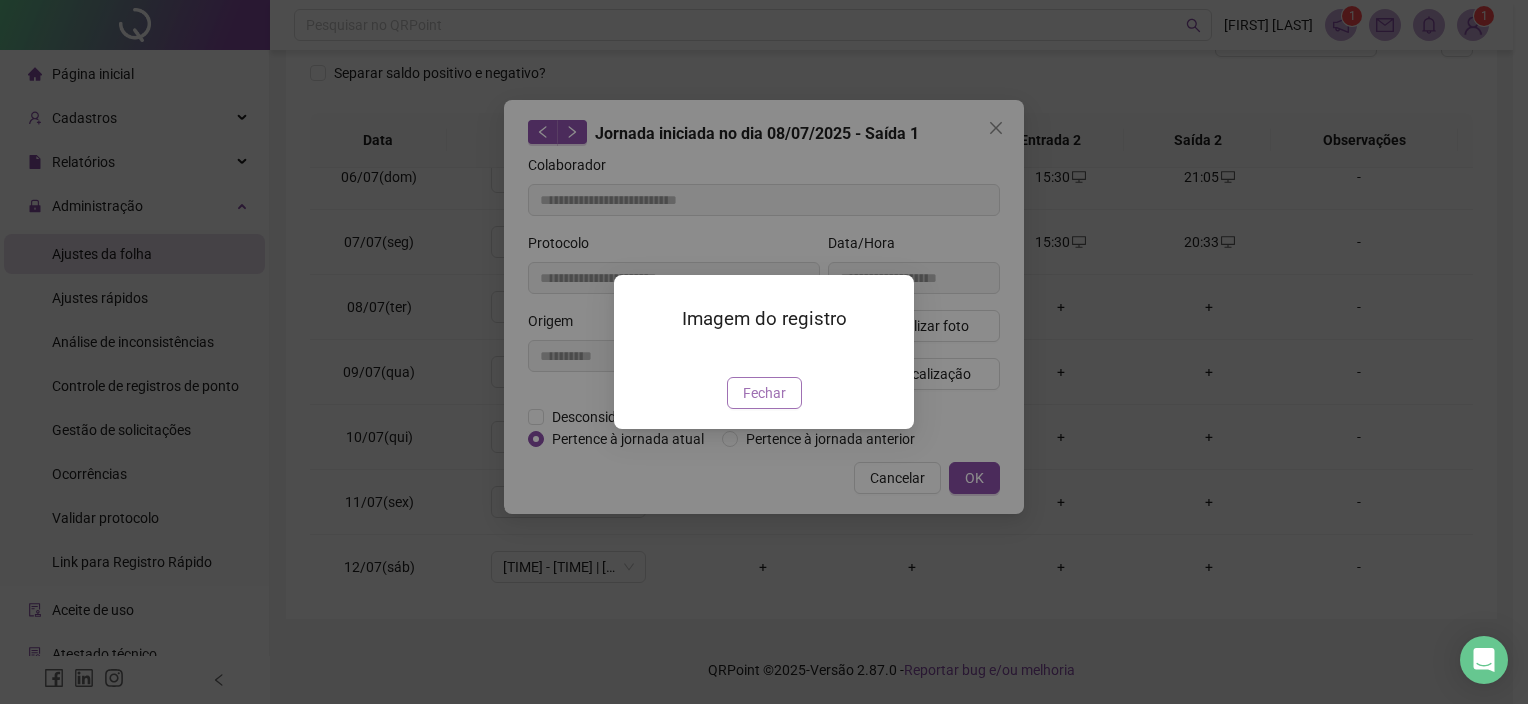 click on "Fechar" at bounding box center [764, 393] 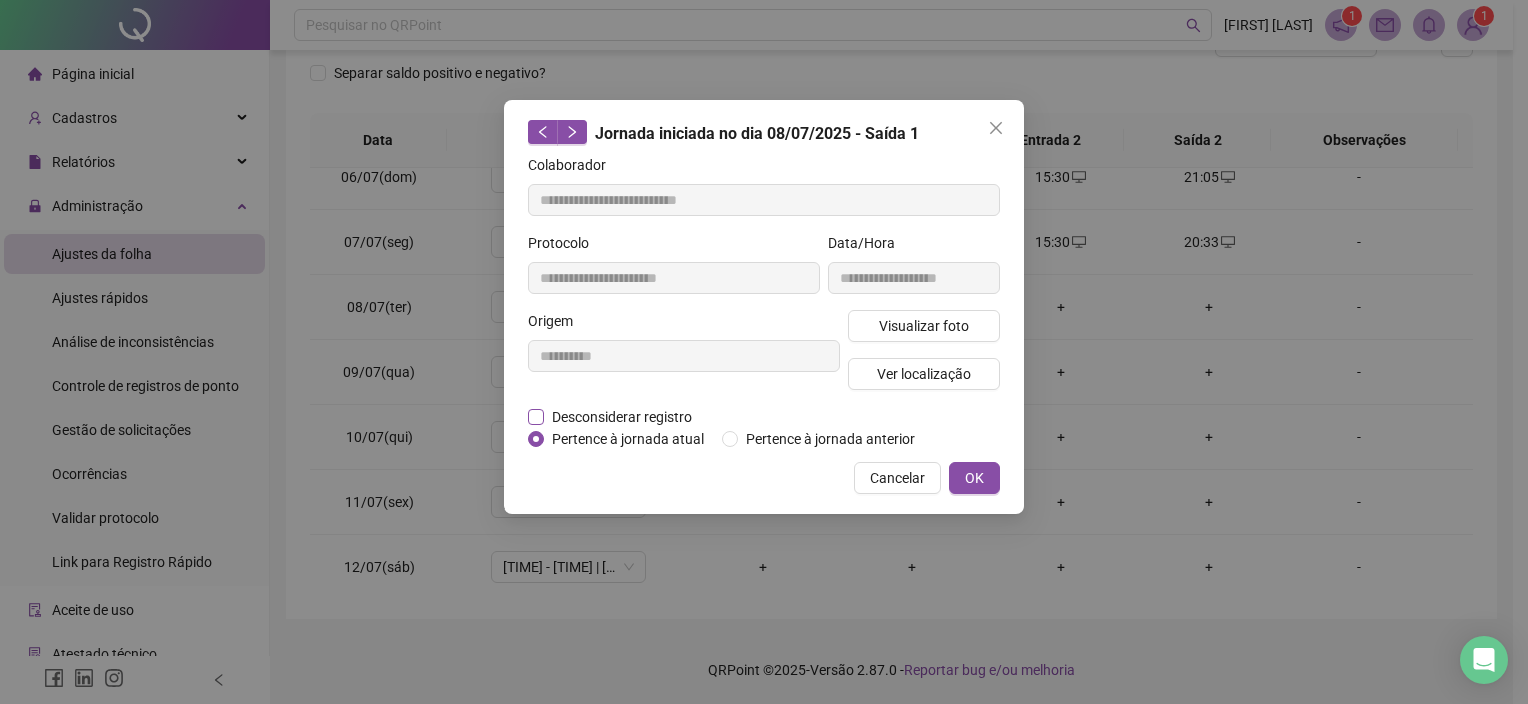 click on "Desconsiderar registro" at bounding box center (622, 417) 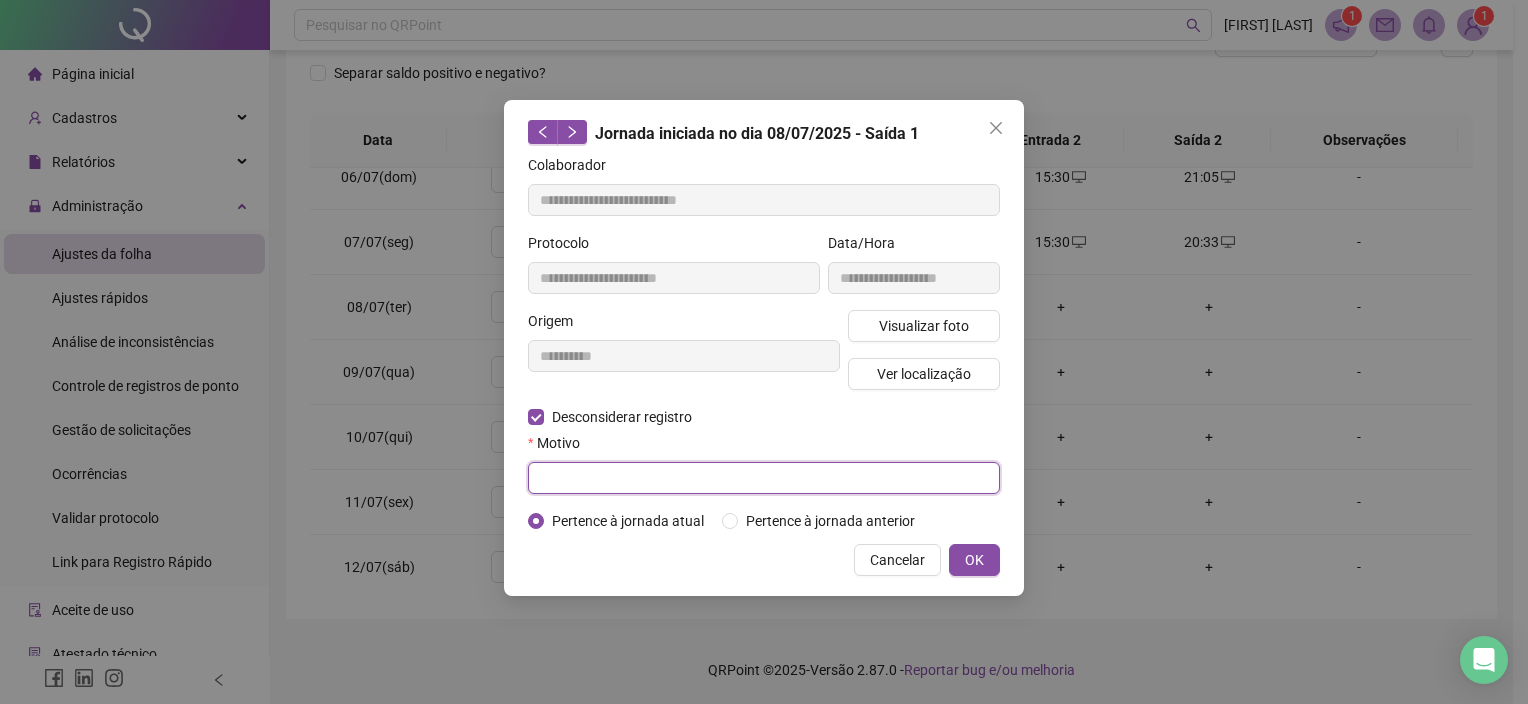 click at bounding box center (764, 478) 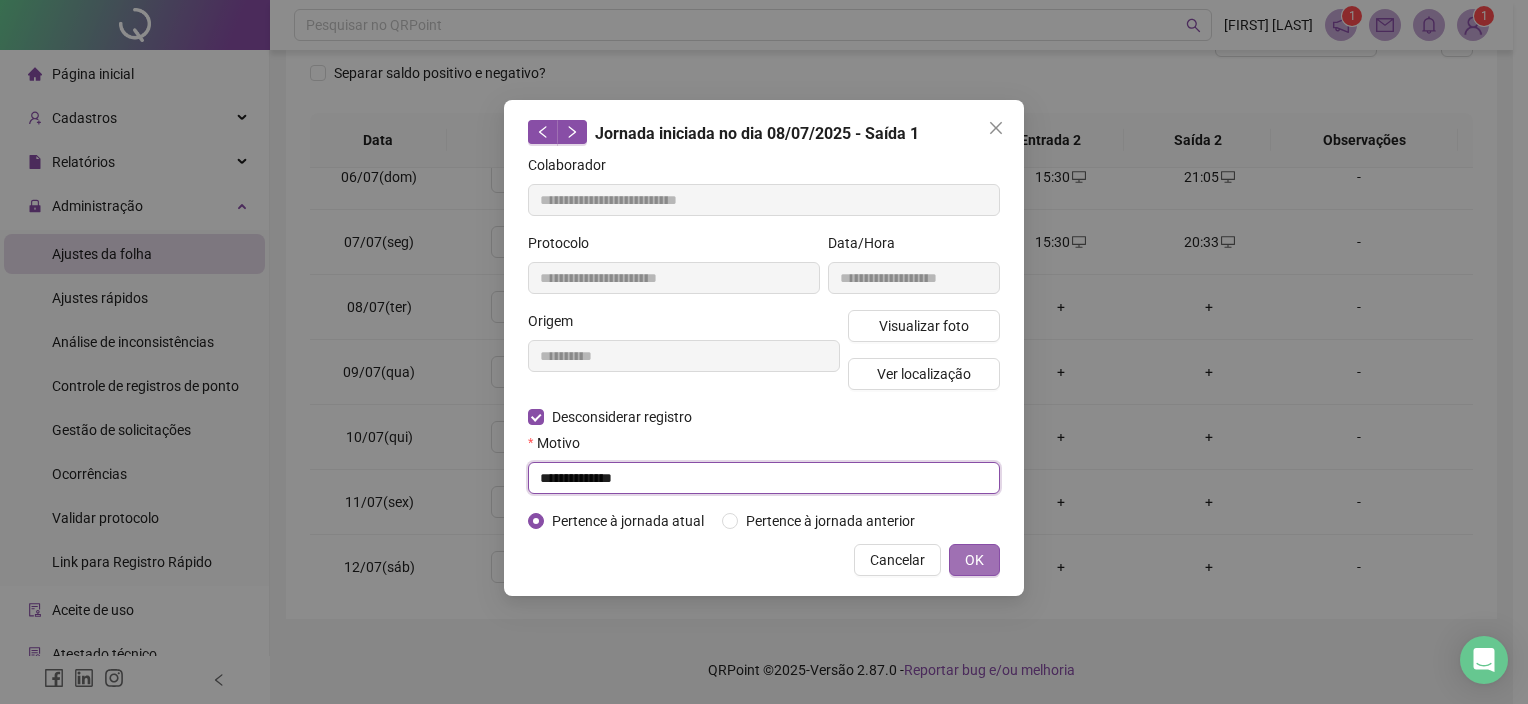 type on "**********" 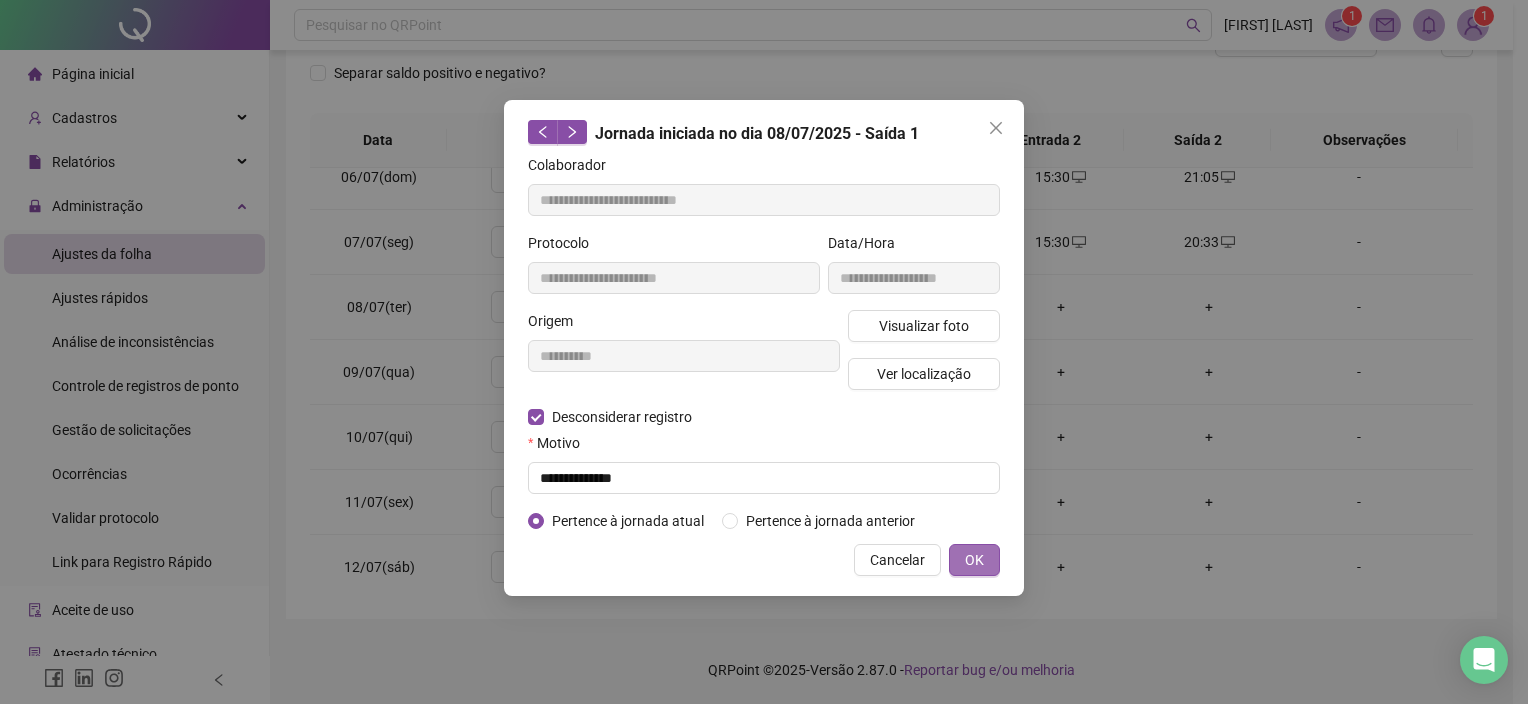 click on "OK" at bounding box center [974, 560] 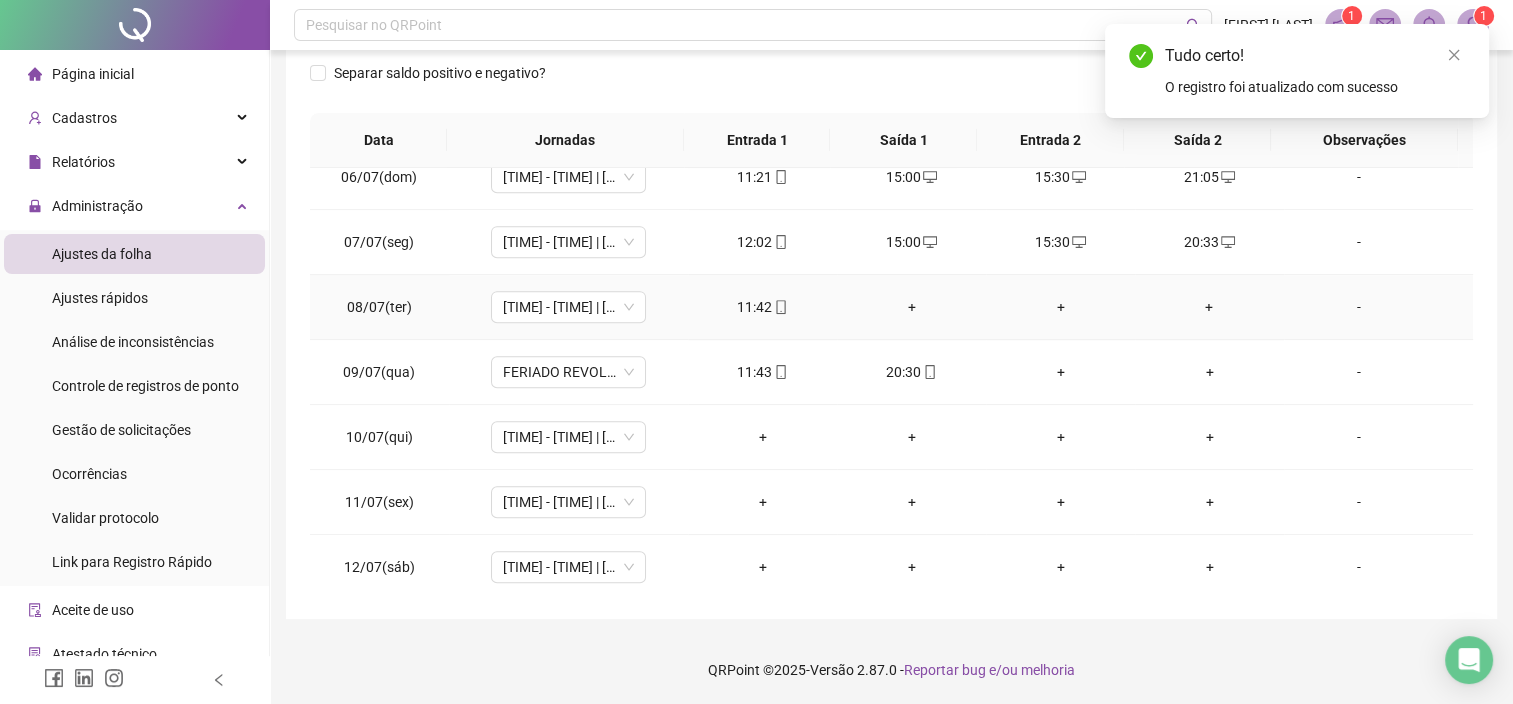 click on "+" at bounding box center [1209, 307] 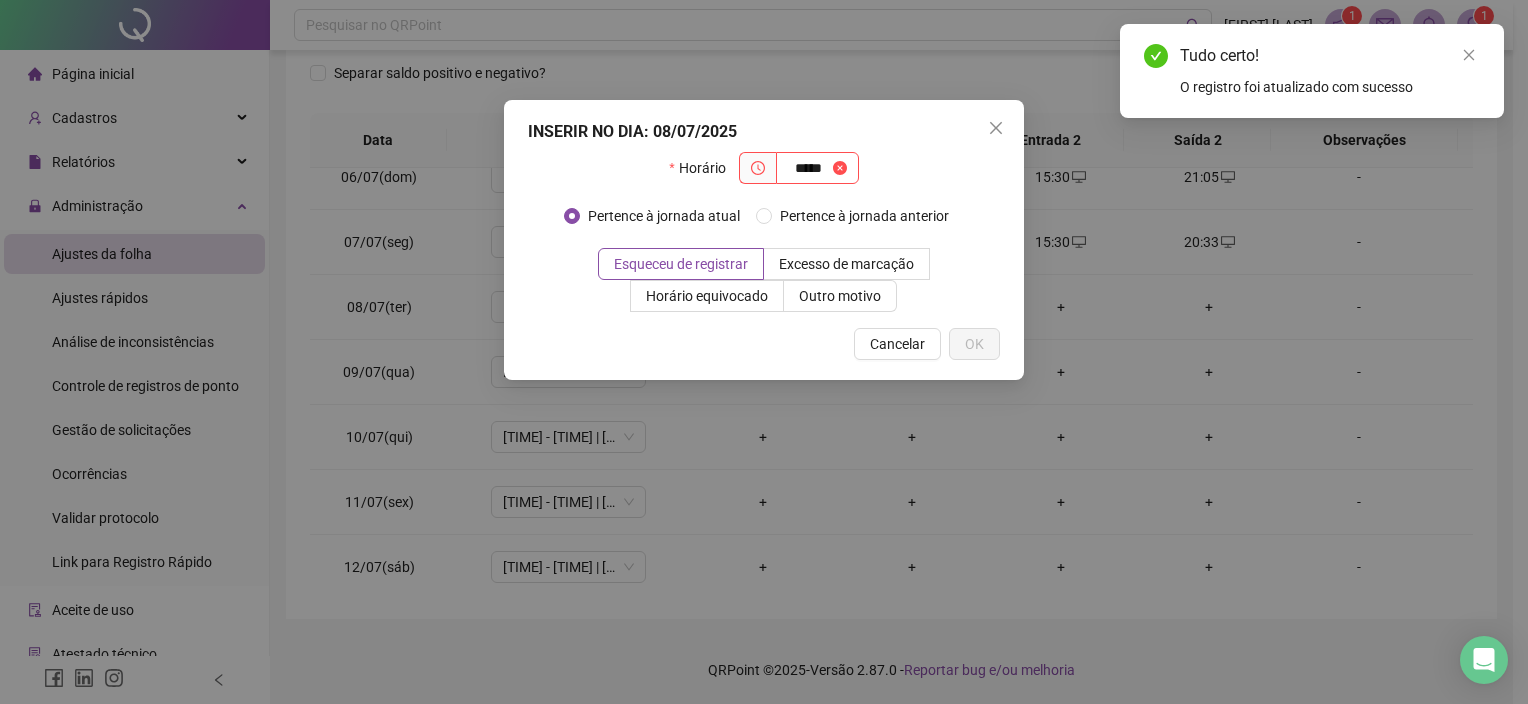 type on "*****" 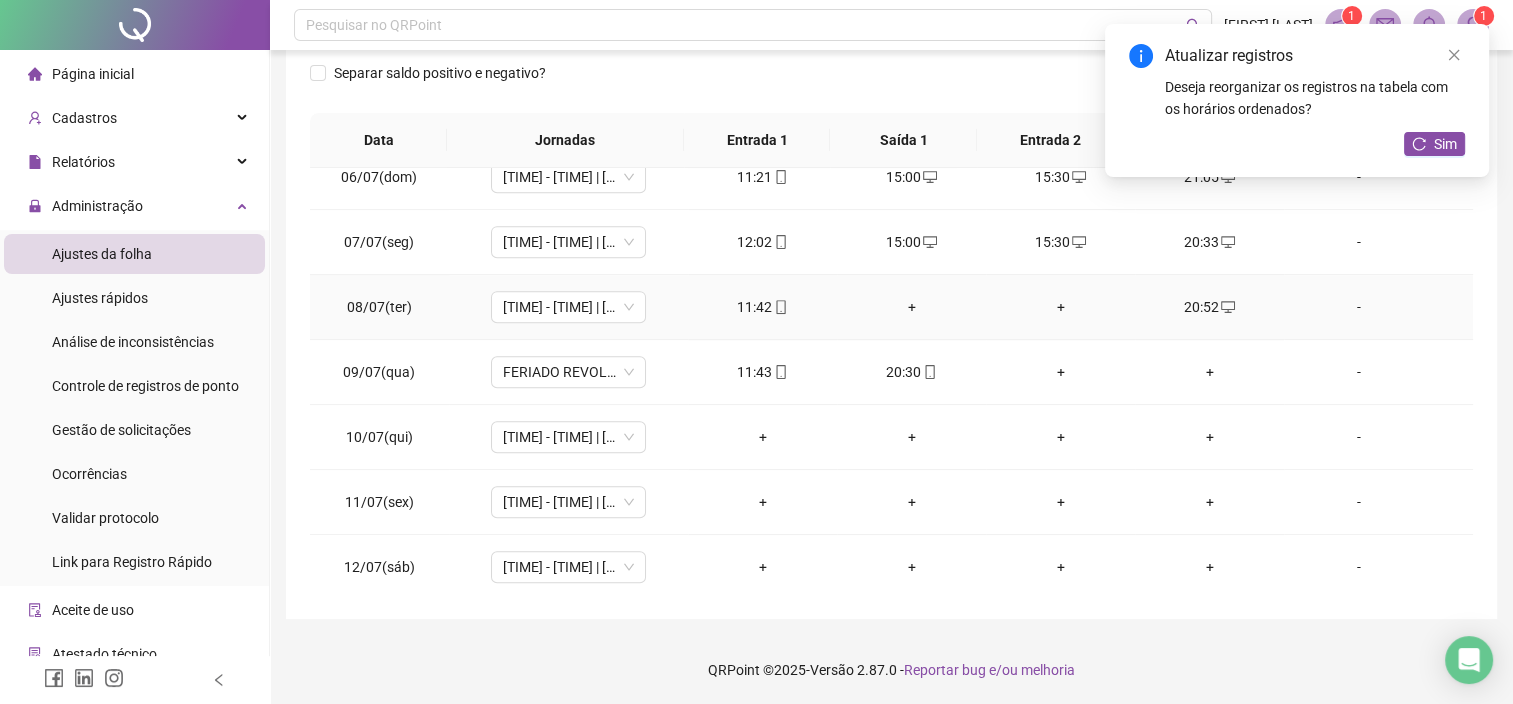 click on "+" at bounding box center [1060, 307] 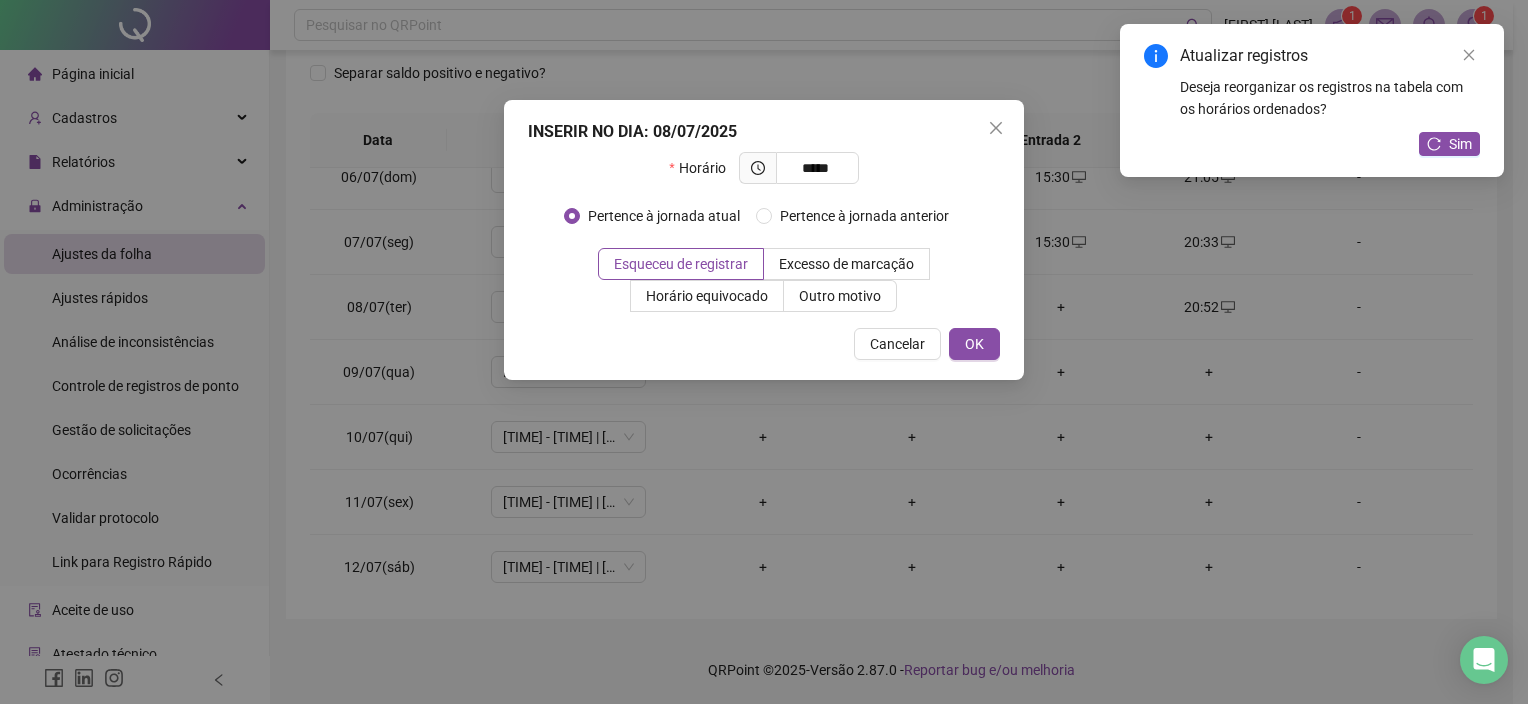 type on "*****" 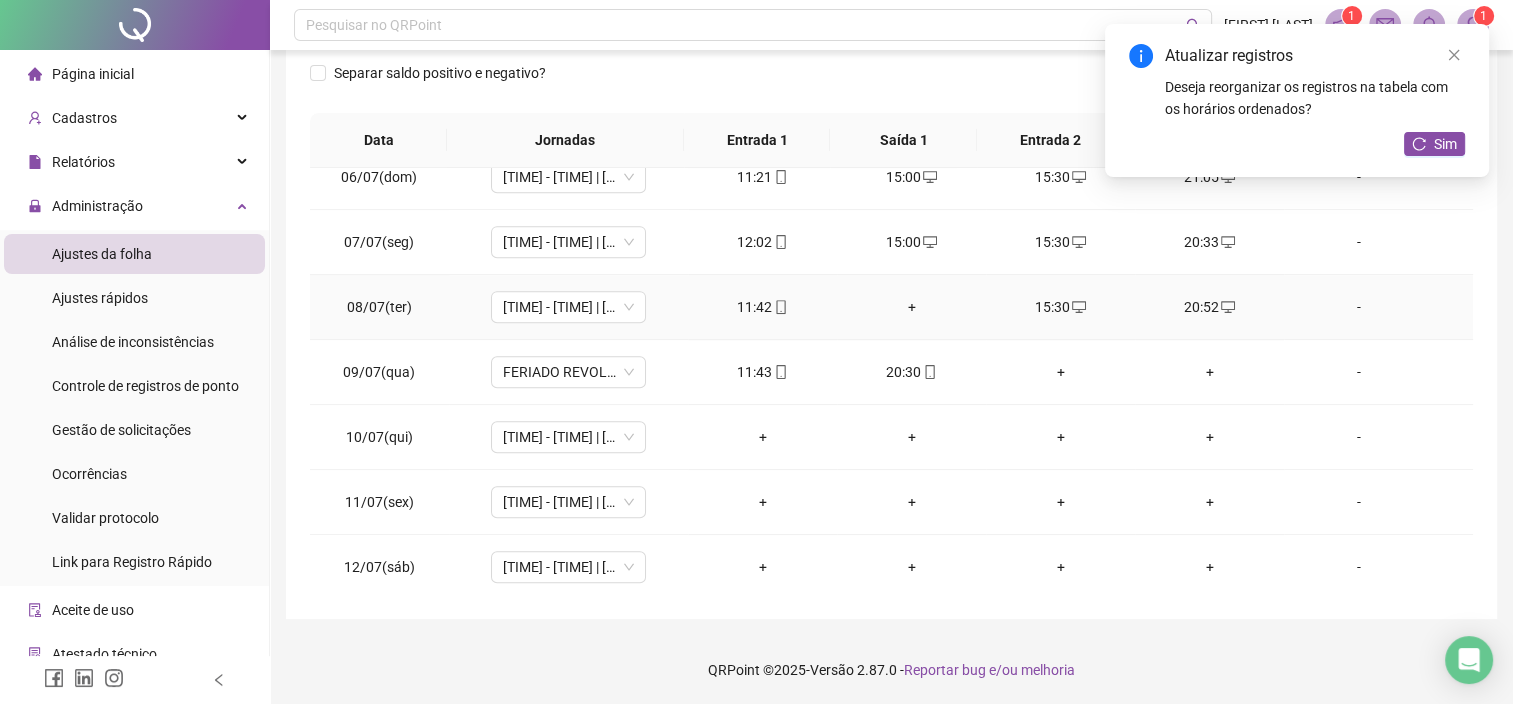 click on "+" at bounding box center [911, 307] 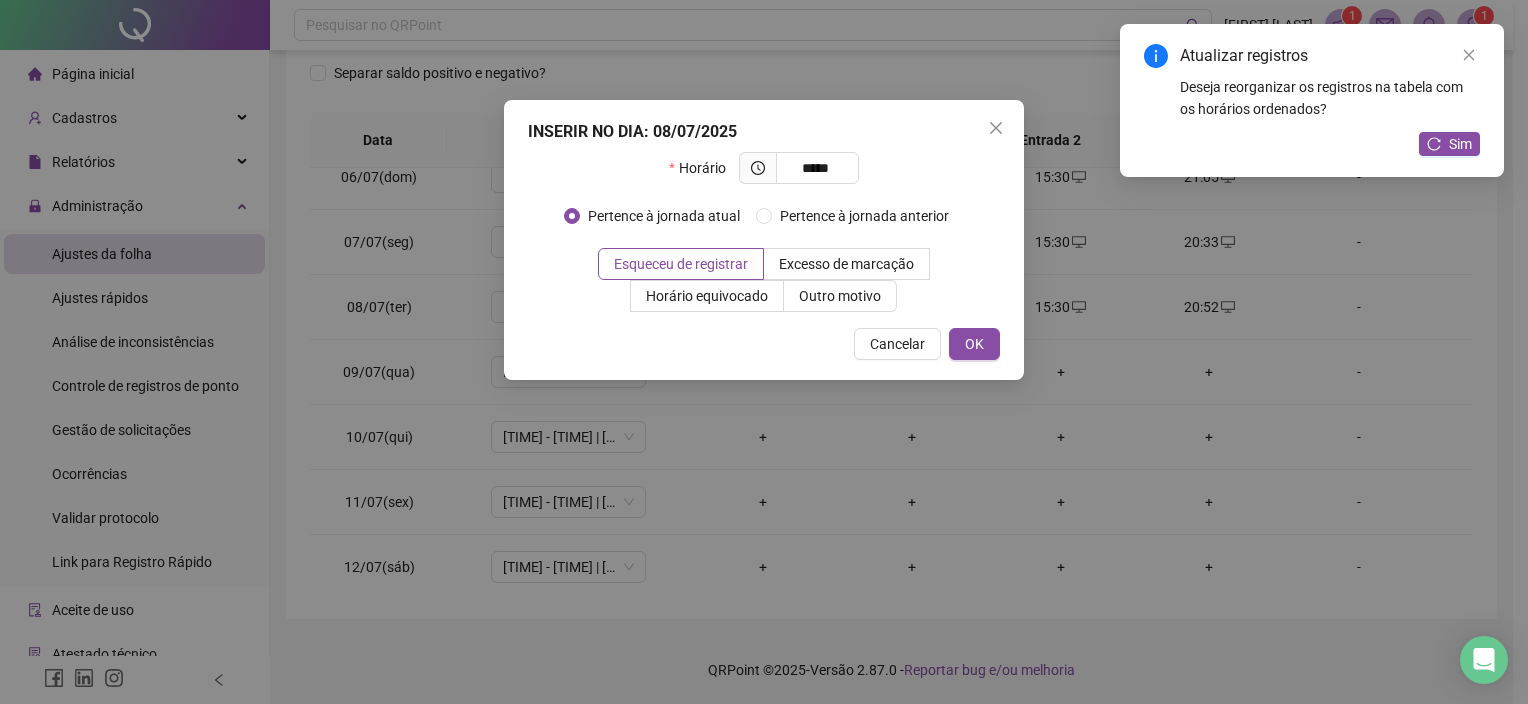 type on "*****" 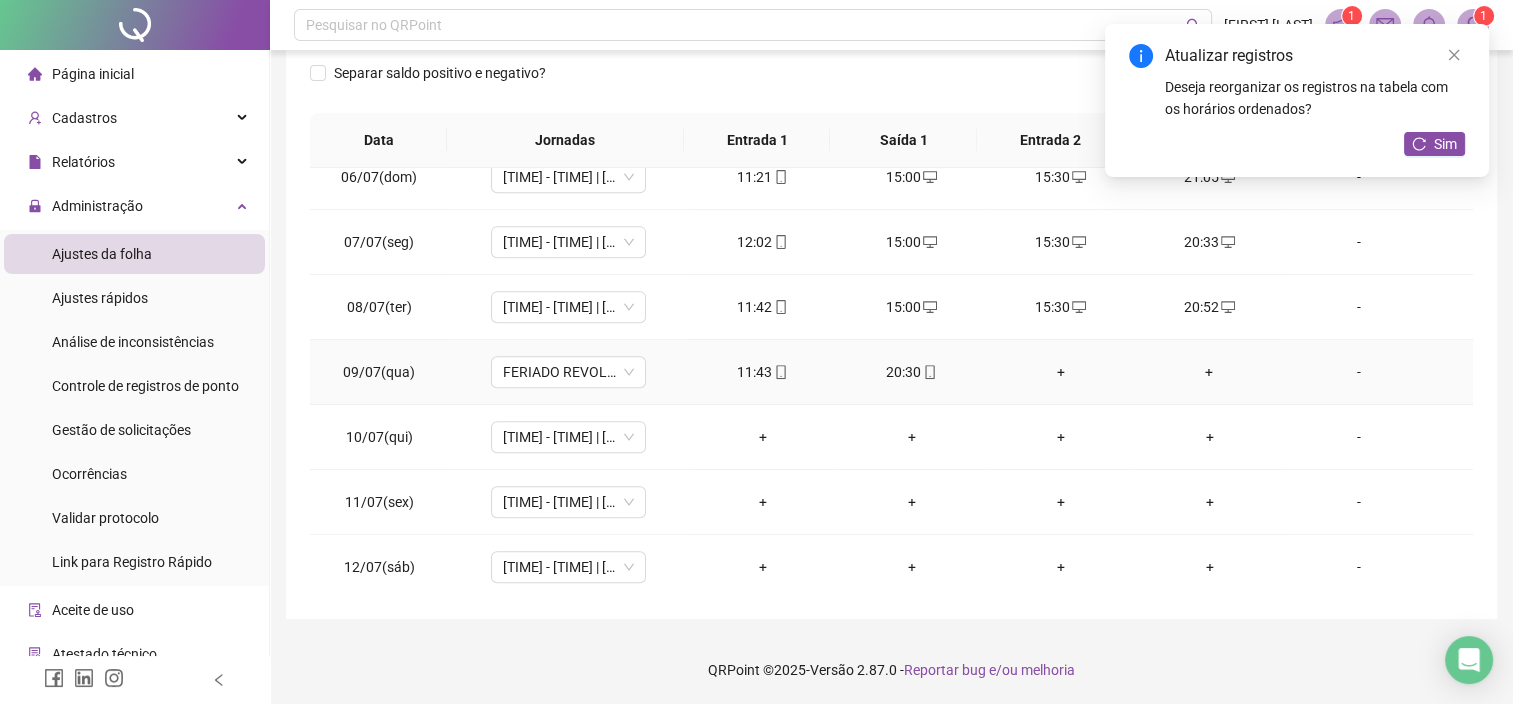 click on "+" at bounding box center [1209, 372] 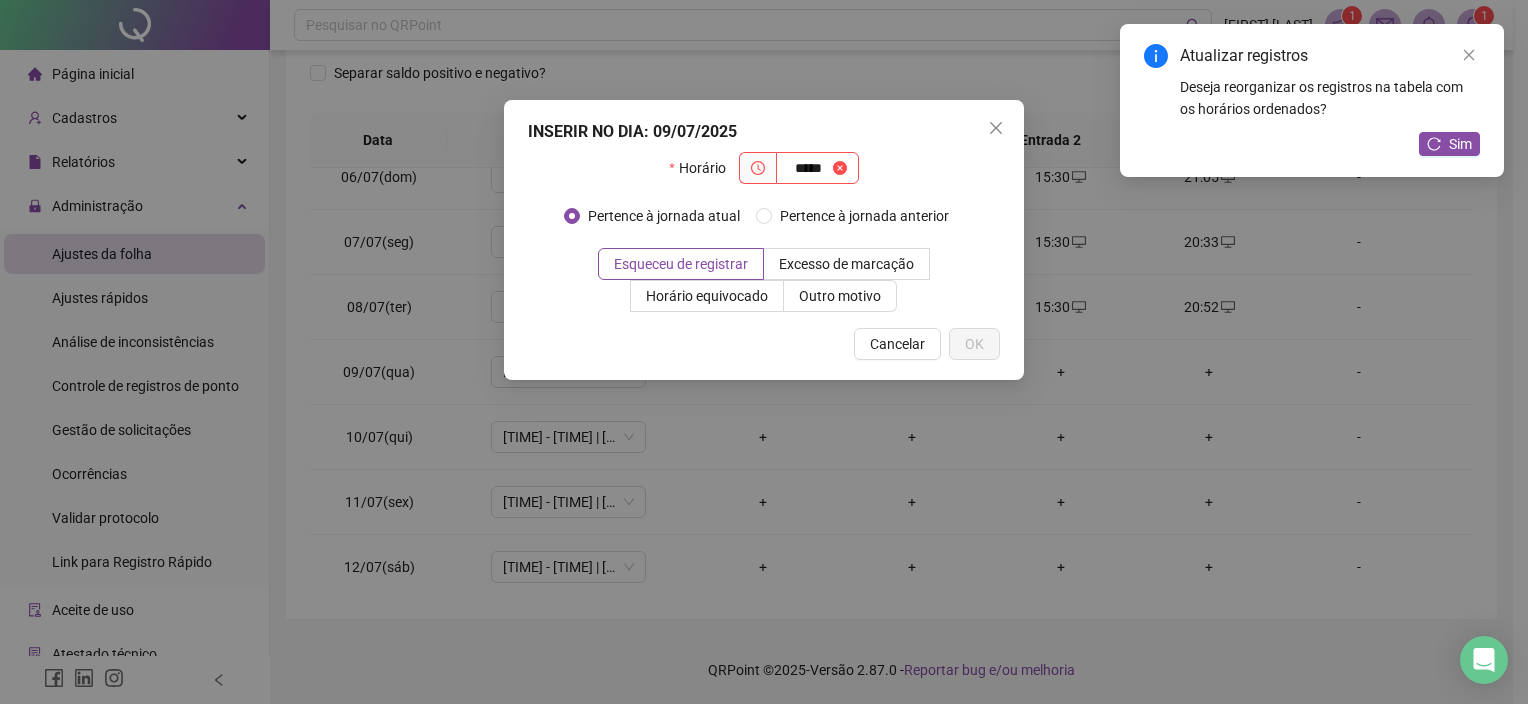 type on "*****" 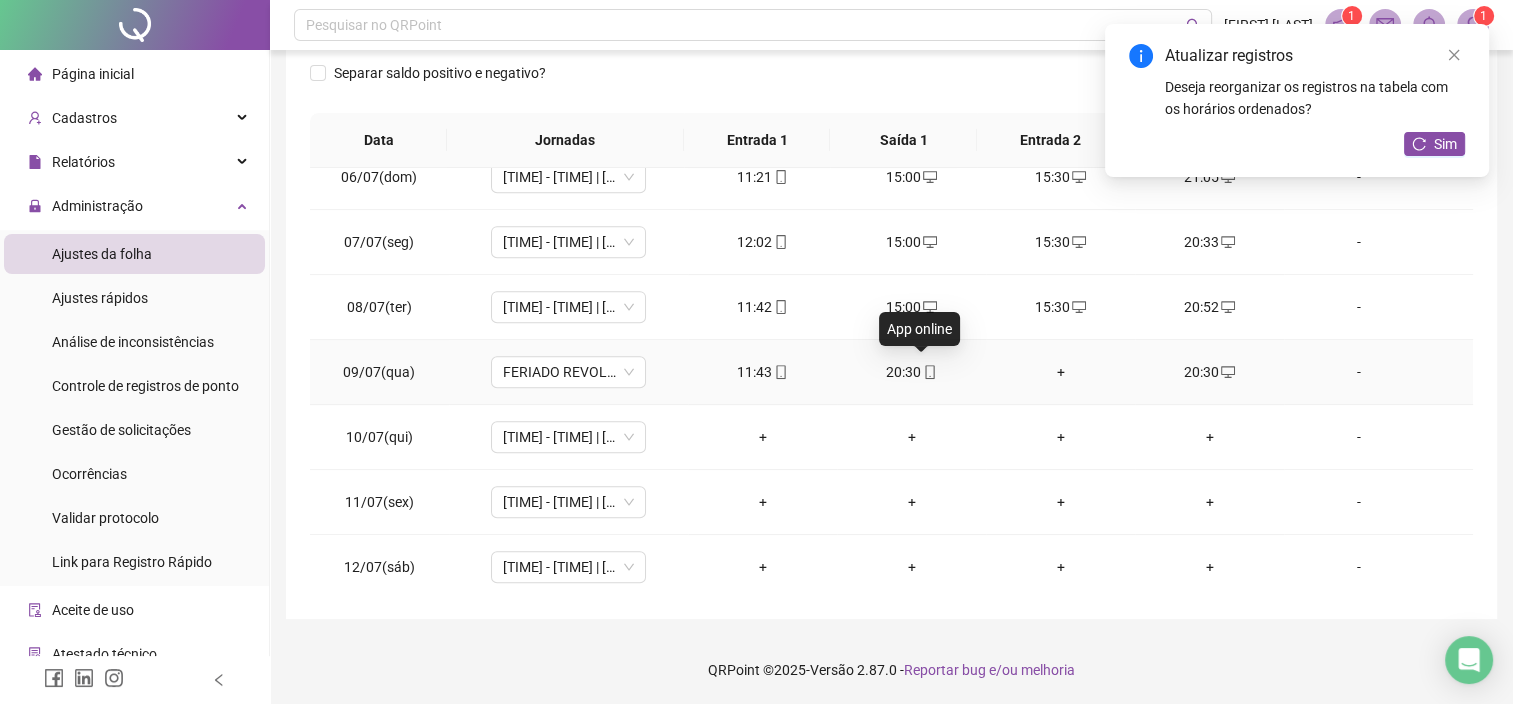 click 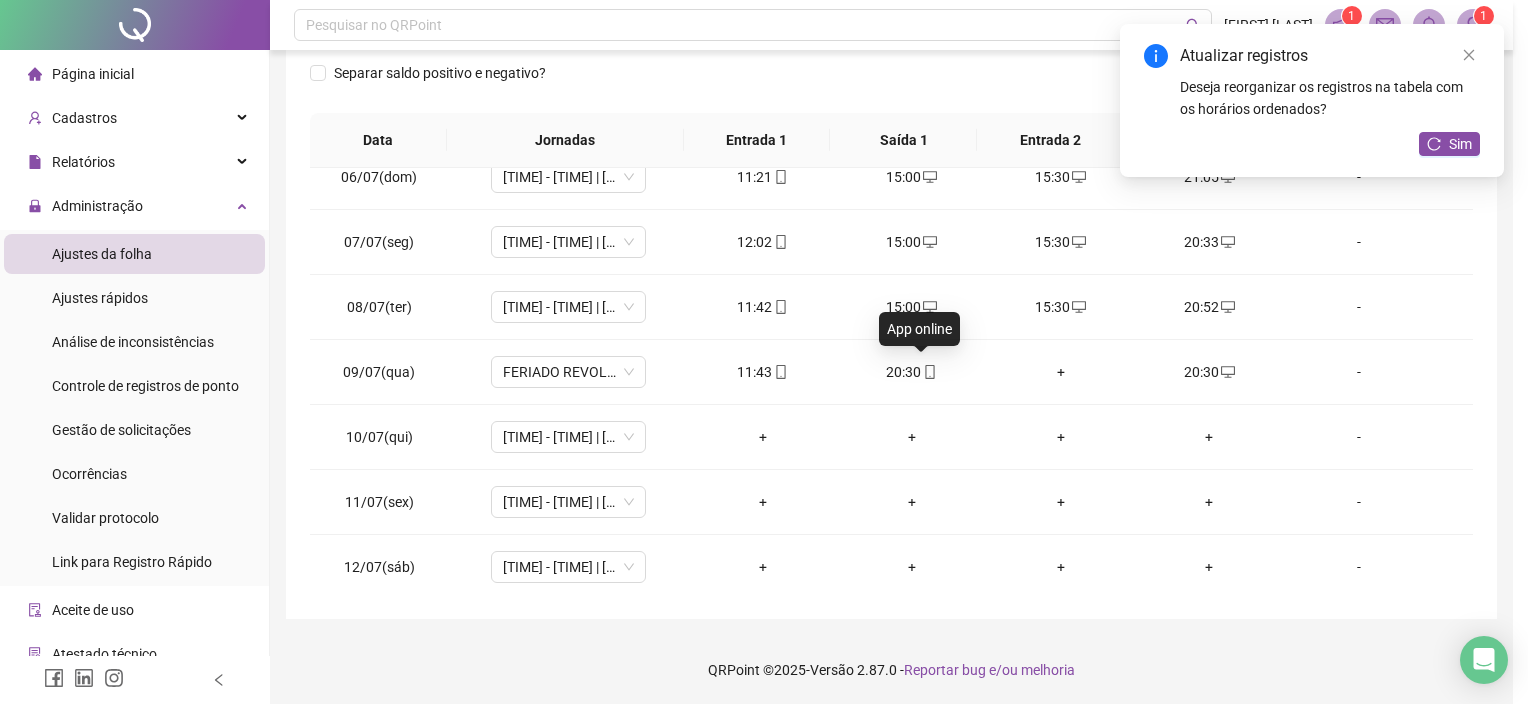 type on "**********" 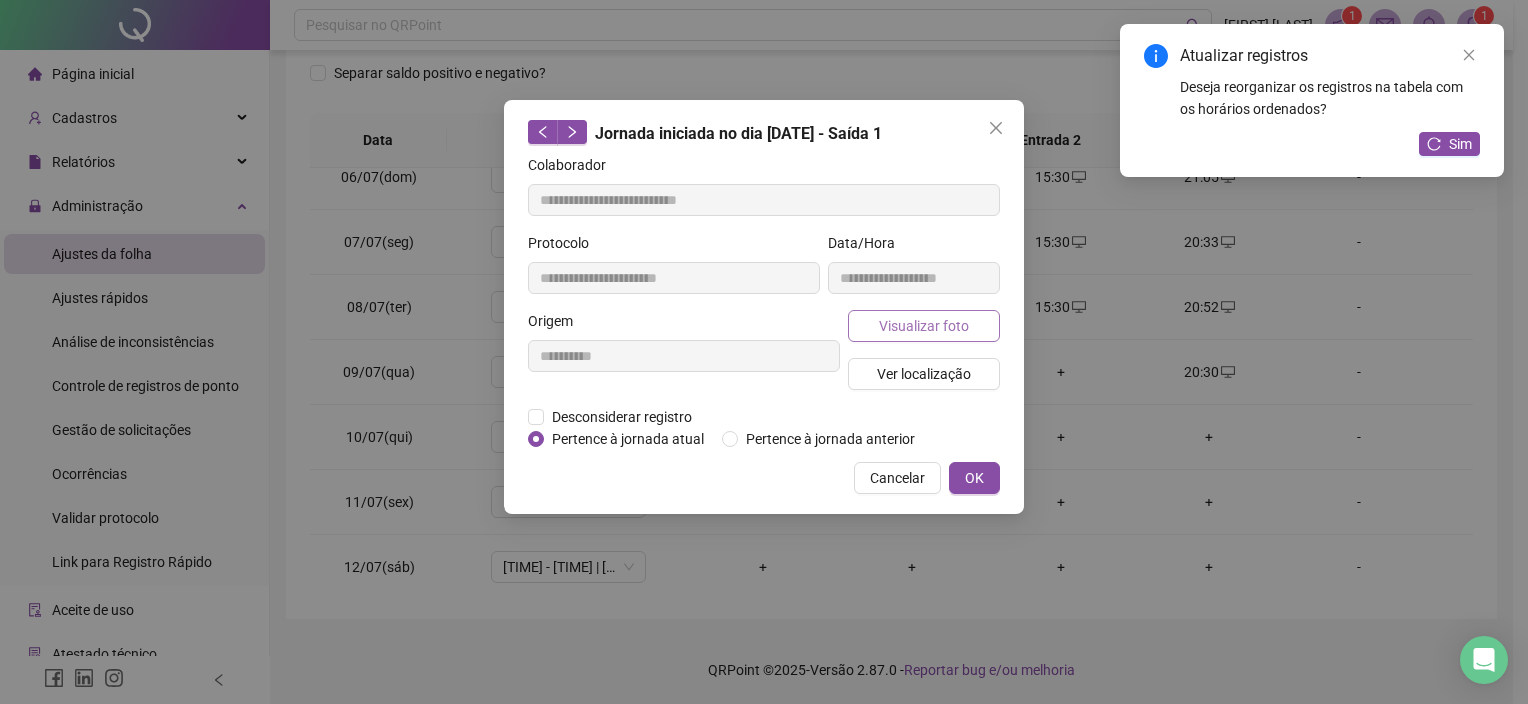 click on "Visualizar foto" at bounding box center [924, 326] 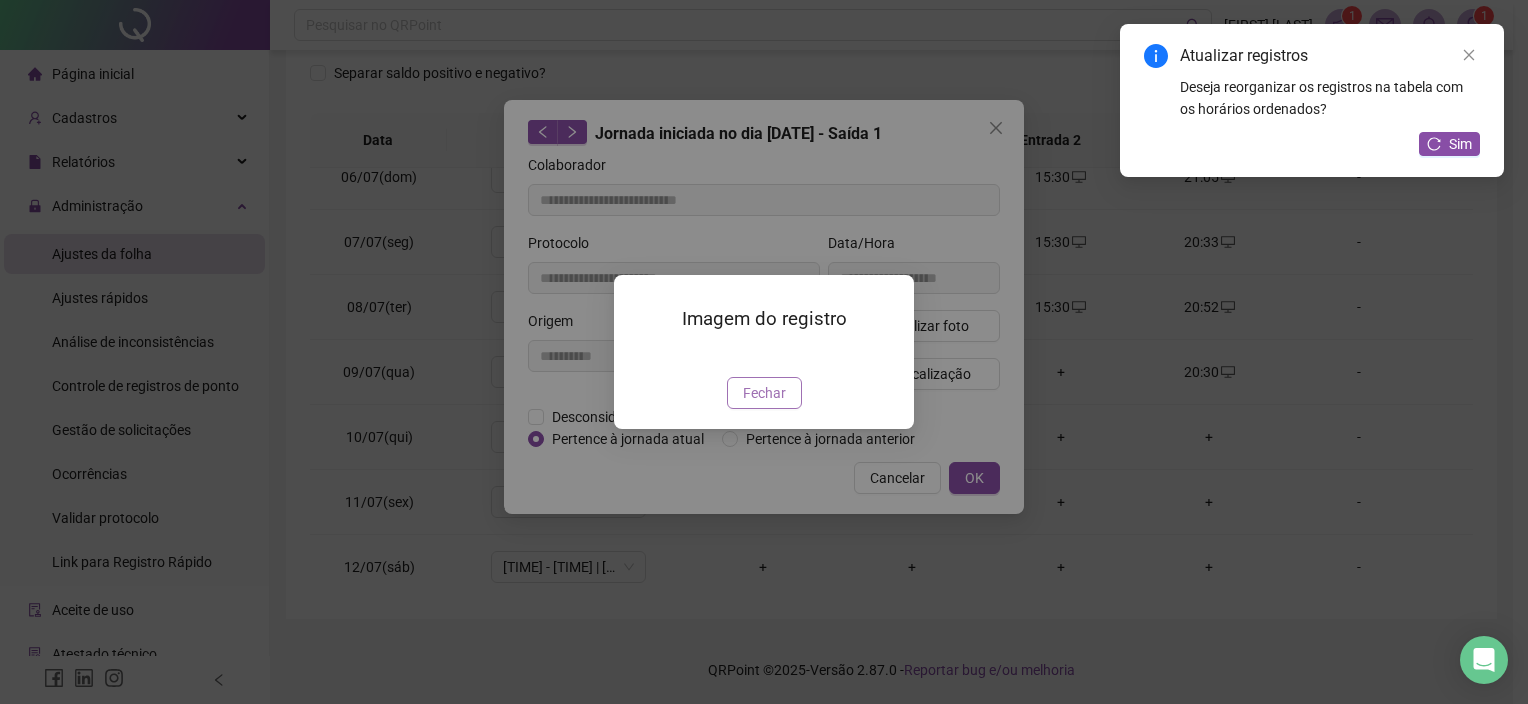 click on "Fechar" at bounding box center (764, 393) 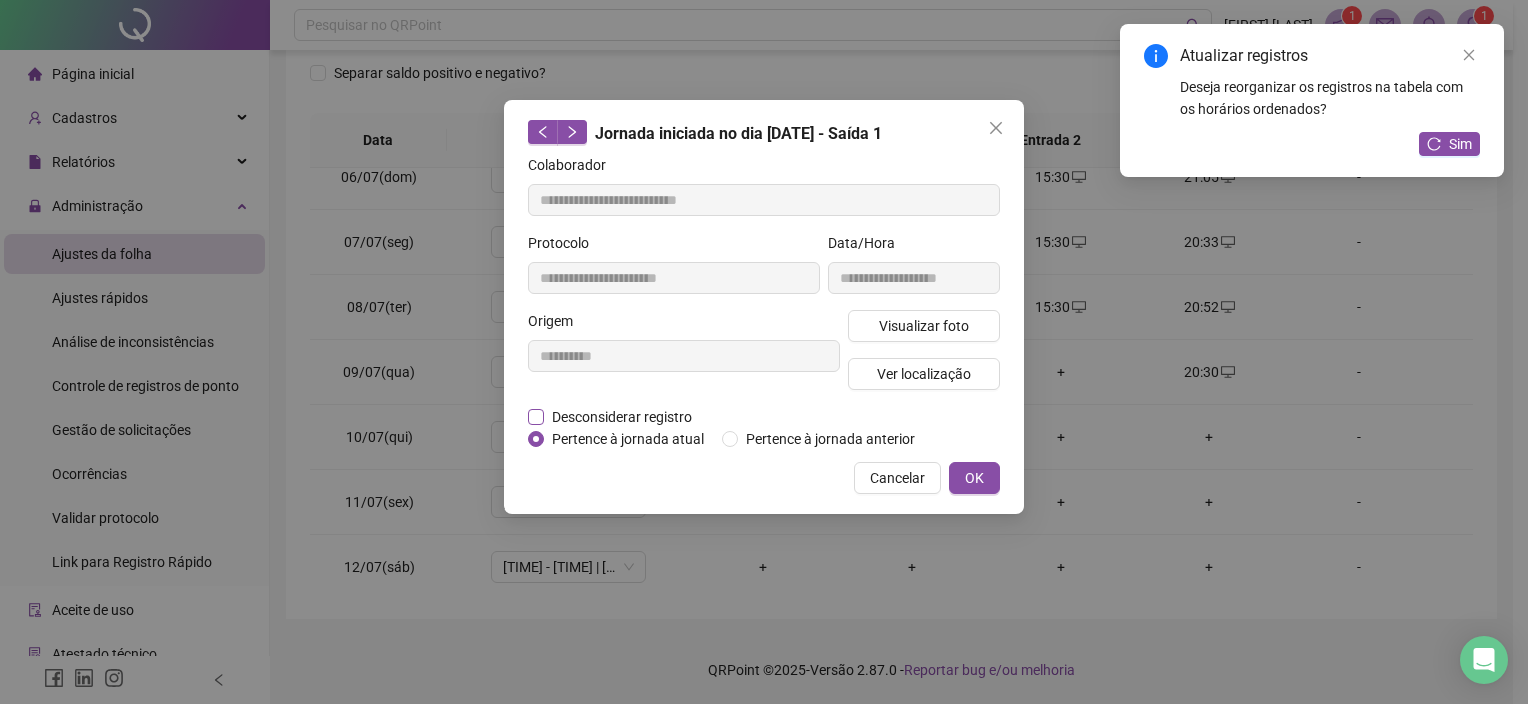 click on "Desconsiderar registro" at bounding box center (622, 417) 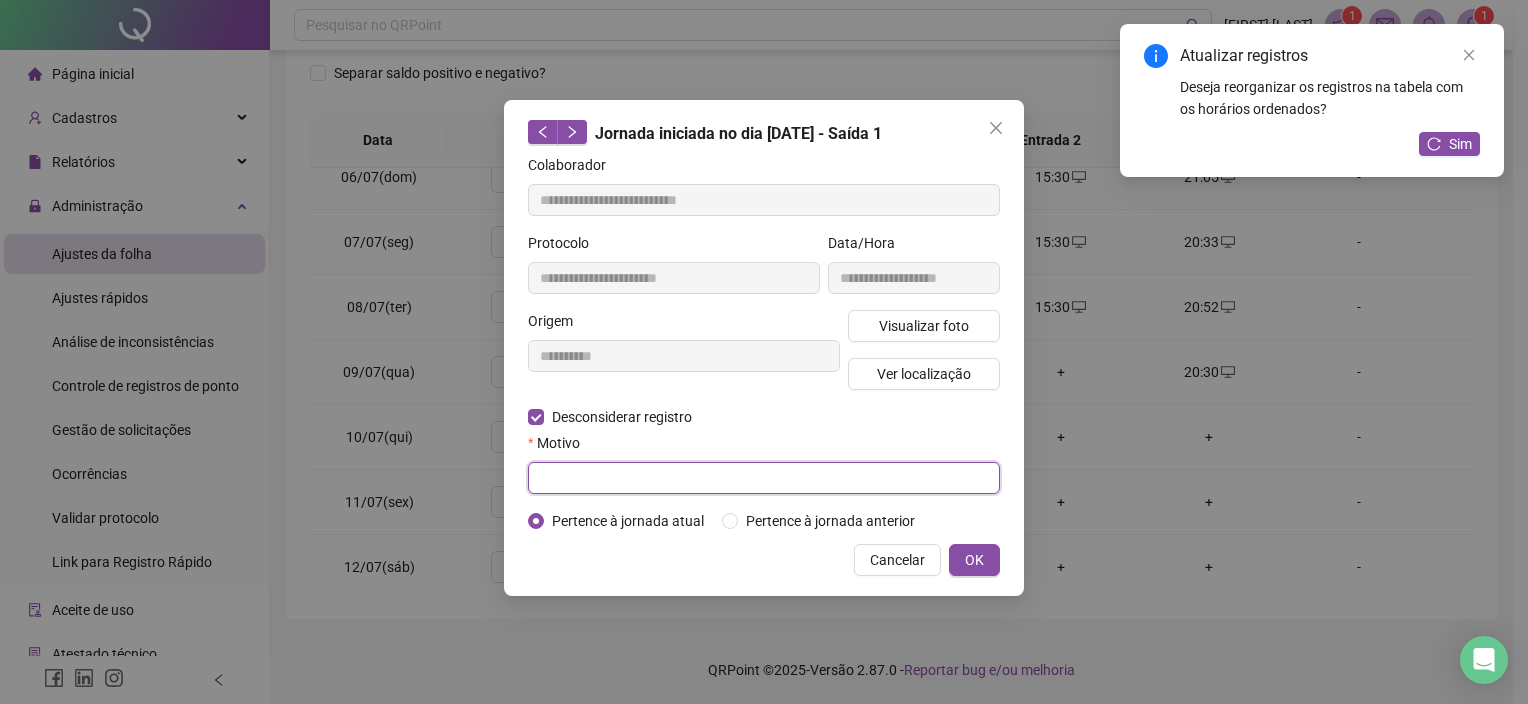 drag, startPoint x: 591, startPoint y: 479, endPoint x: 600, endPoint y: 488, distance: 12.727922 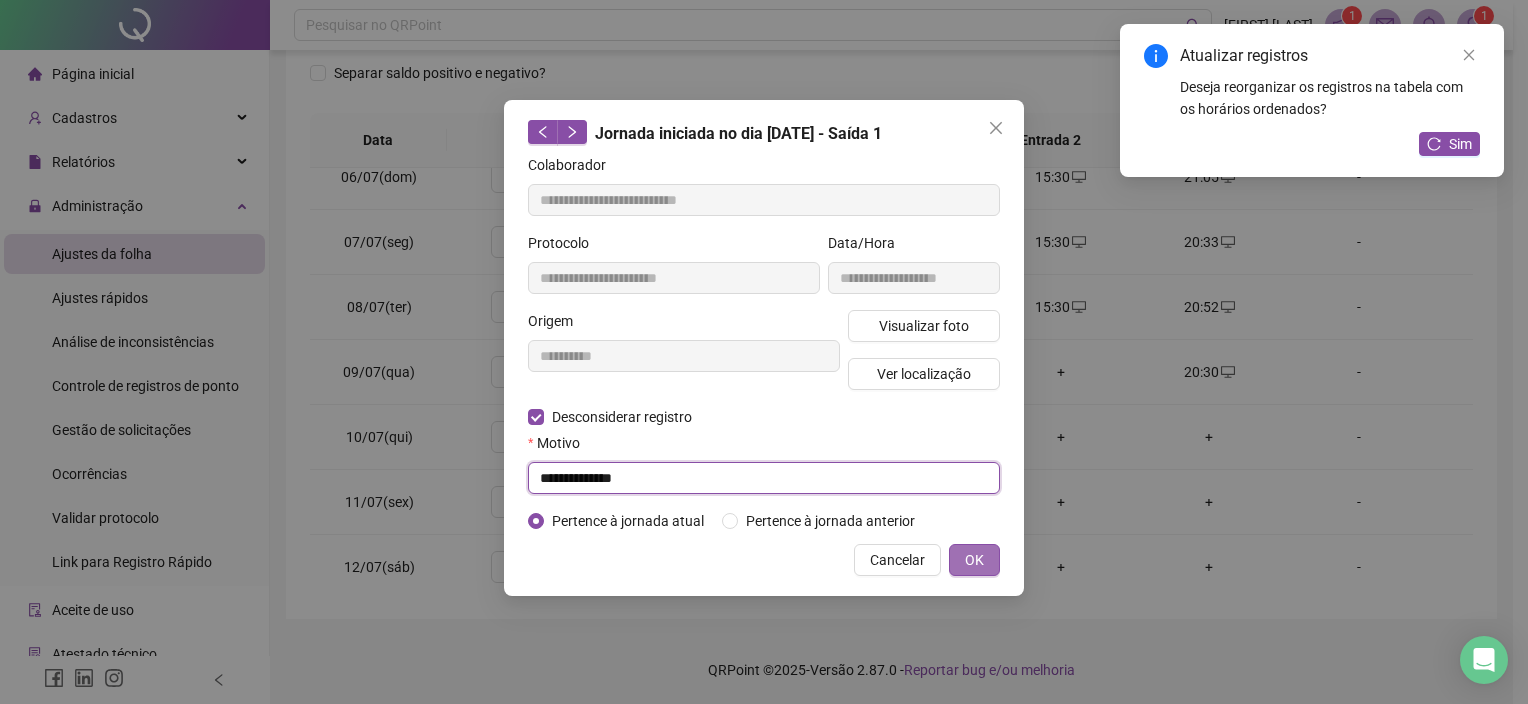 type on "**********" 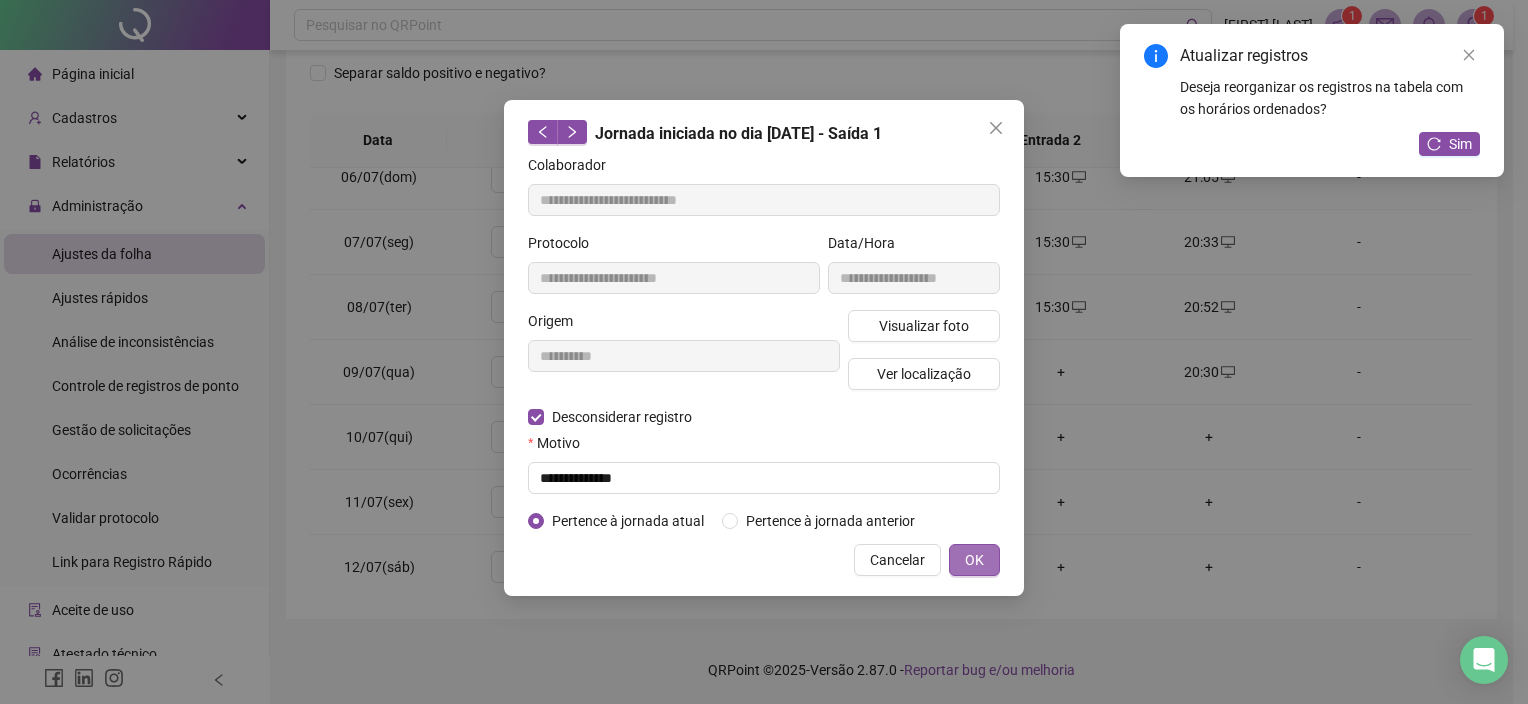 click on "OK" at bounding box center [974, 560] 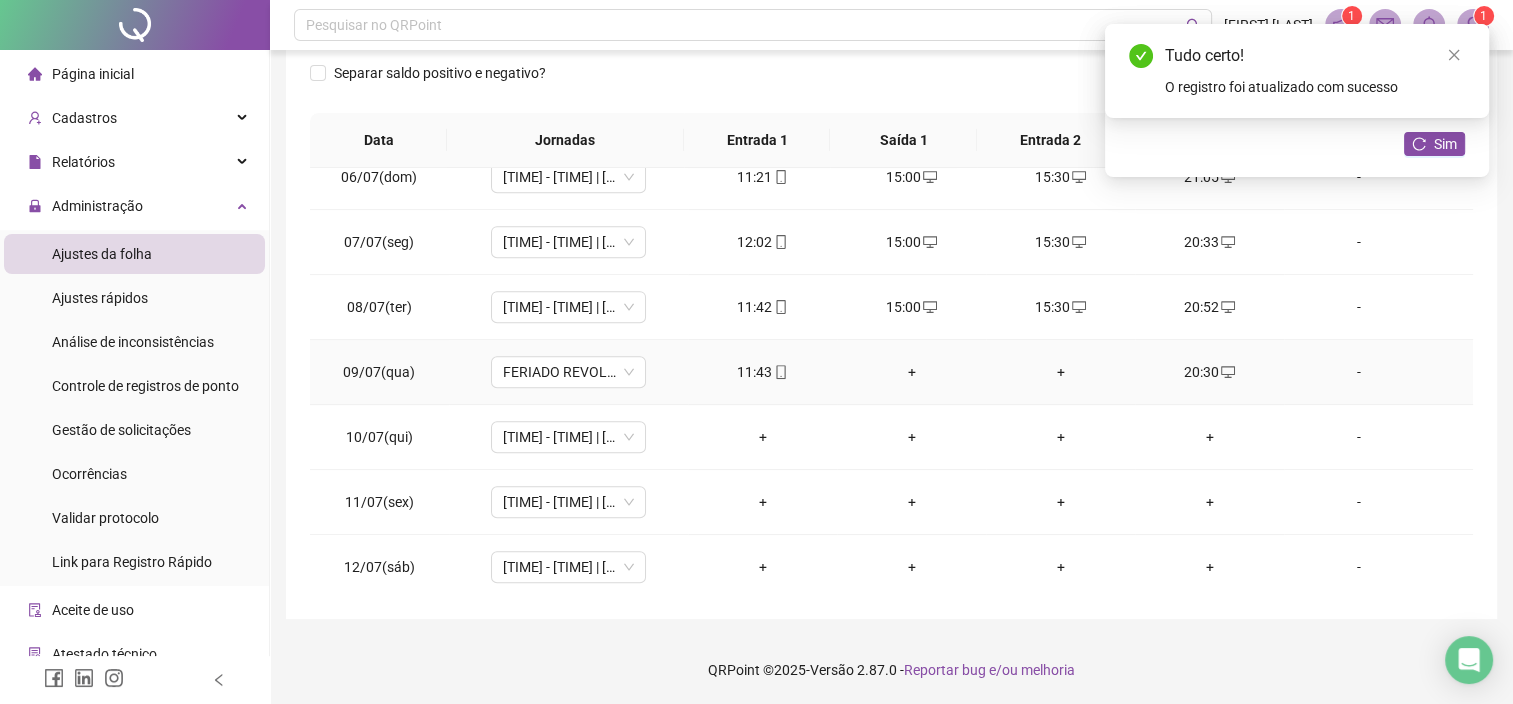click on "+" at bounding box center (1060, 372) 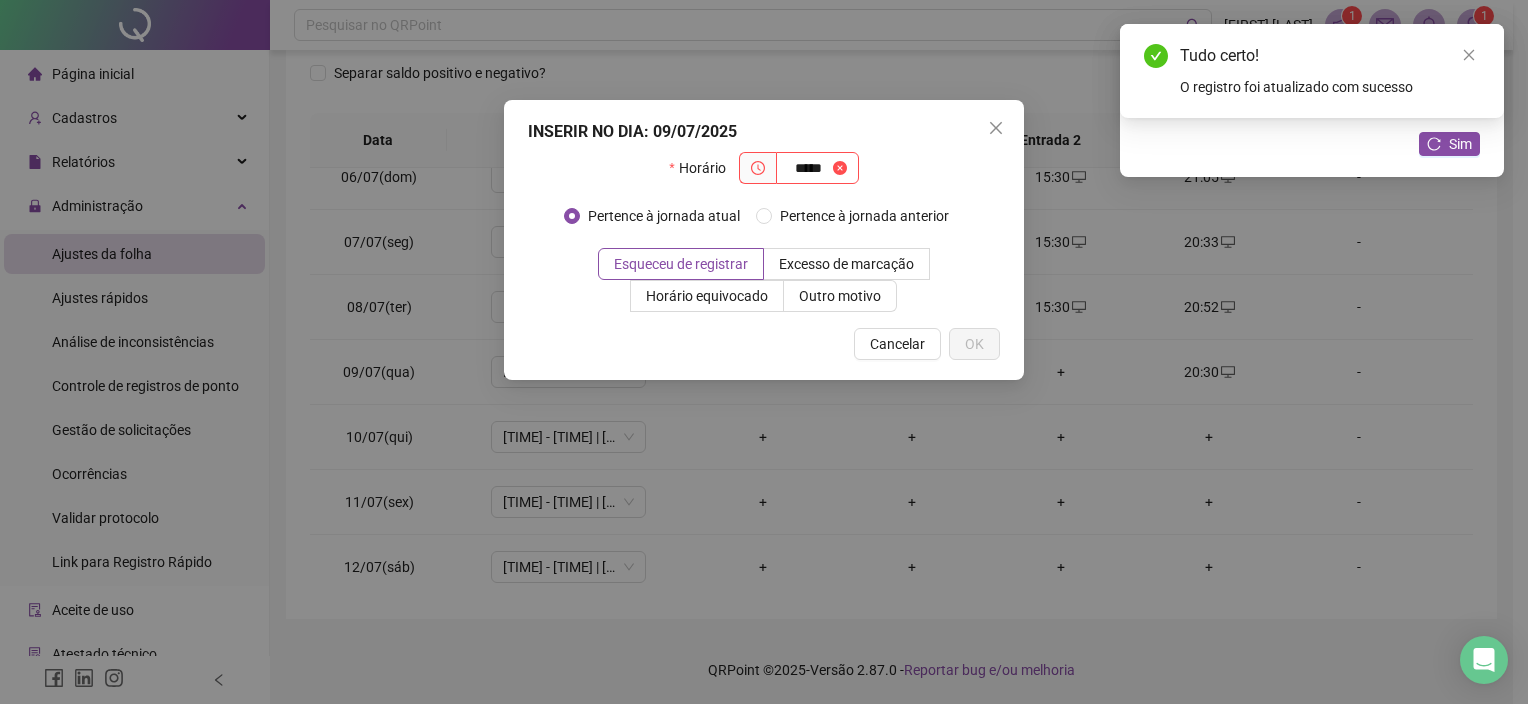 type on "*****" 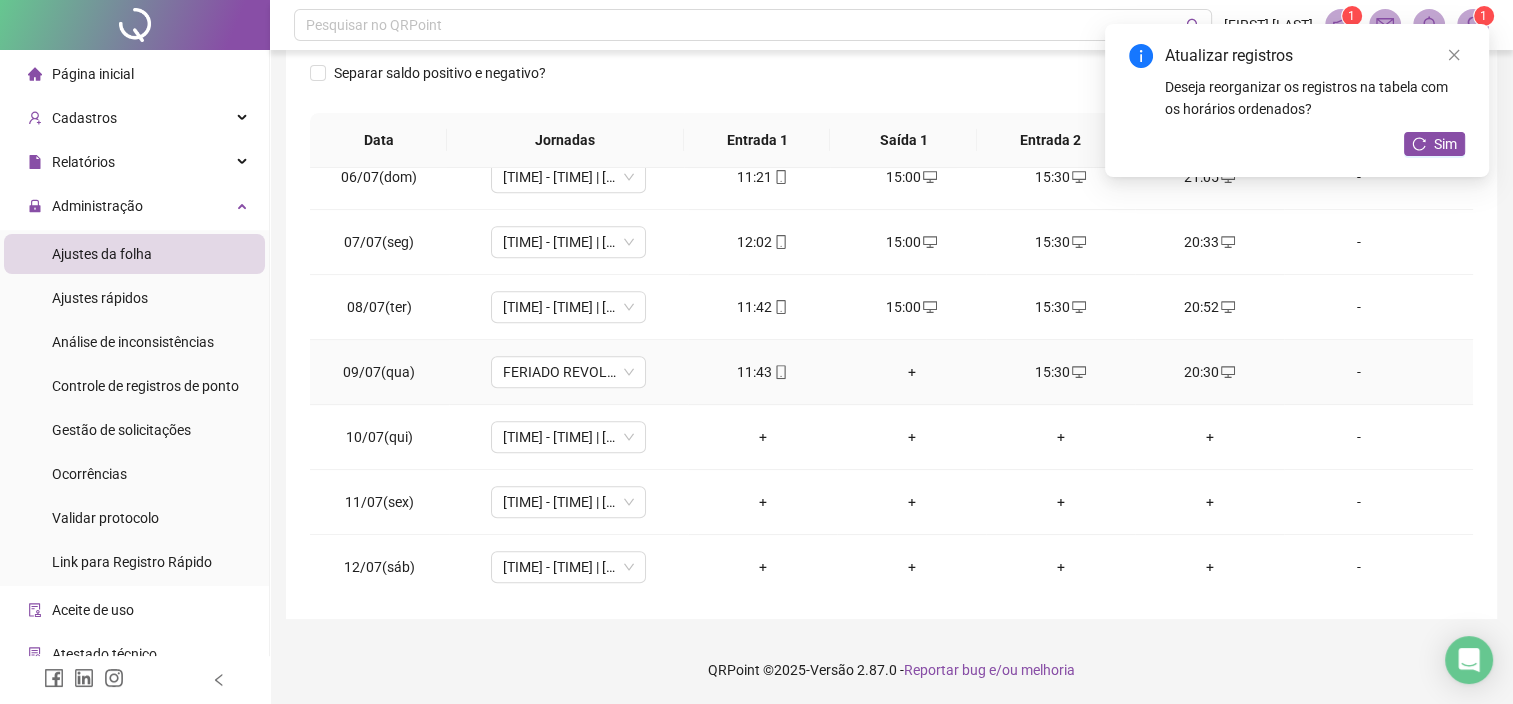 click on "+" at bounding box center [911, 372] 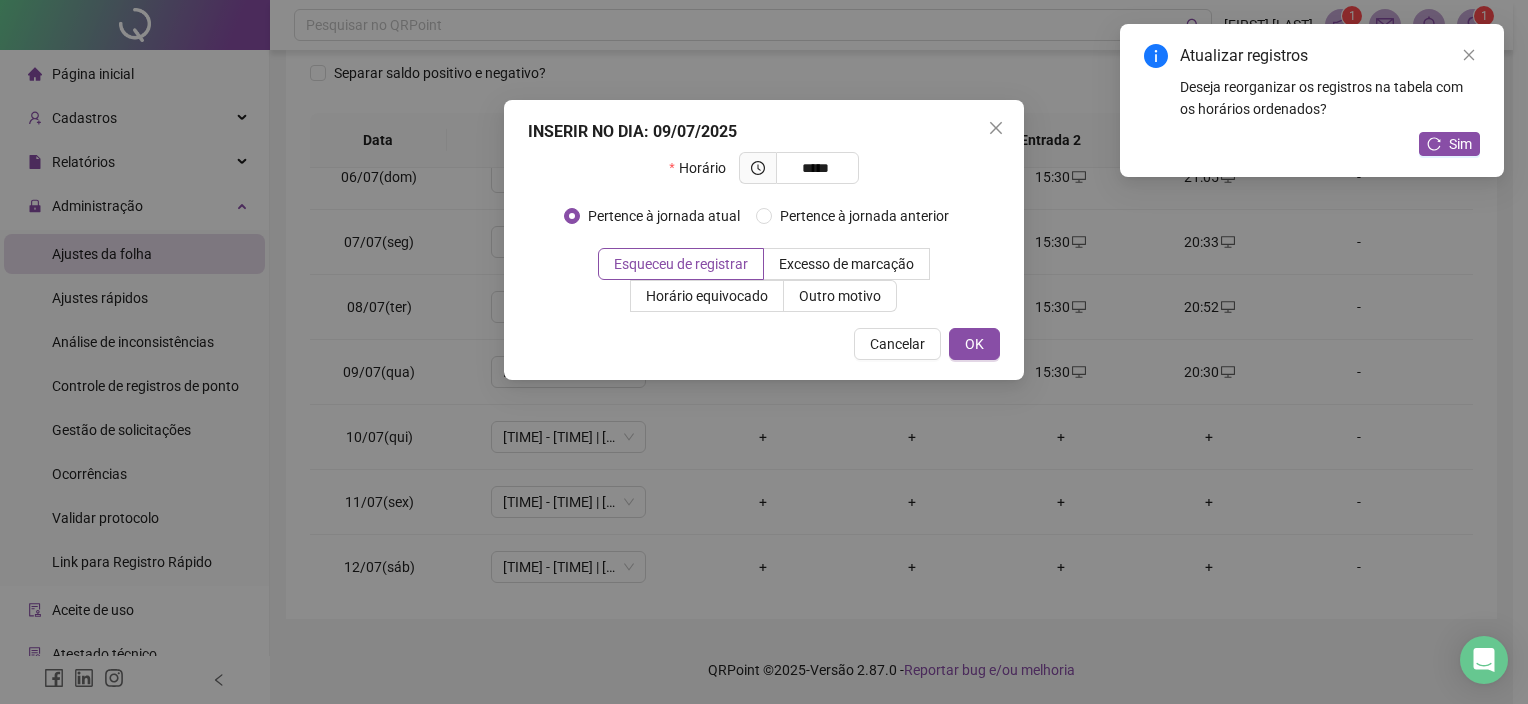 type on "*****" 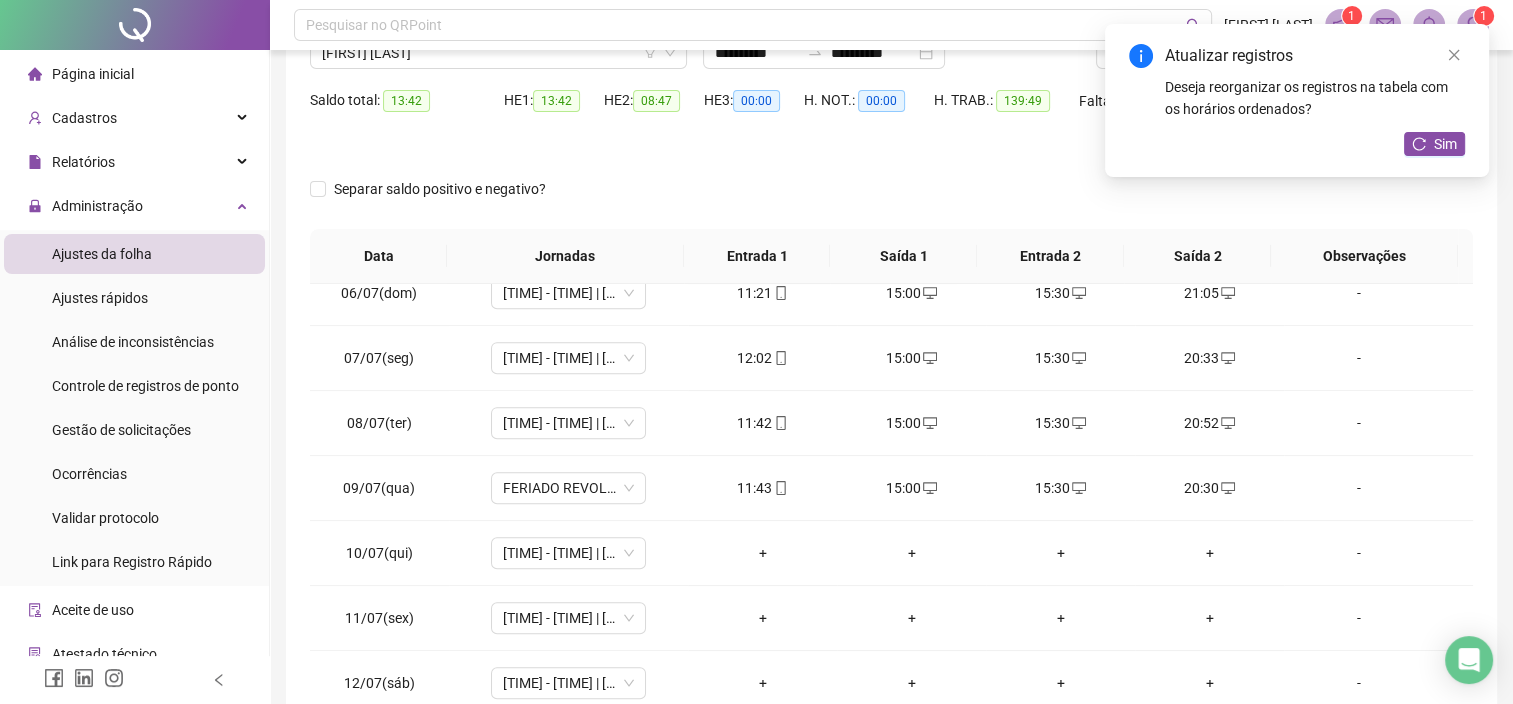 scroll, scrollTop: 0, scrollLeft: 0, axis: both 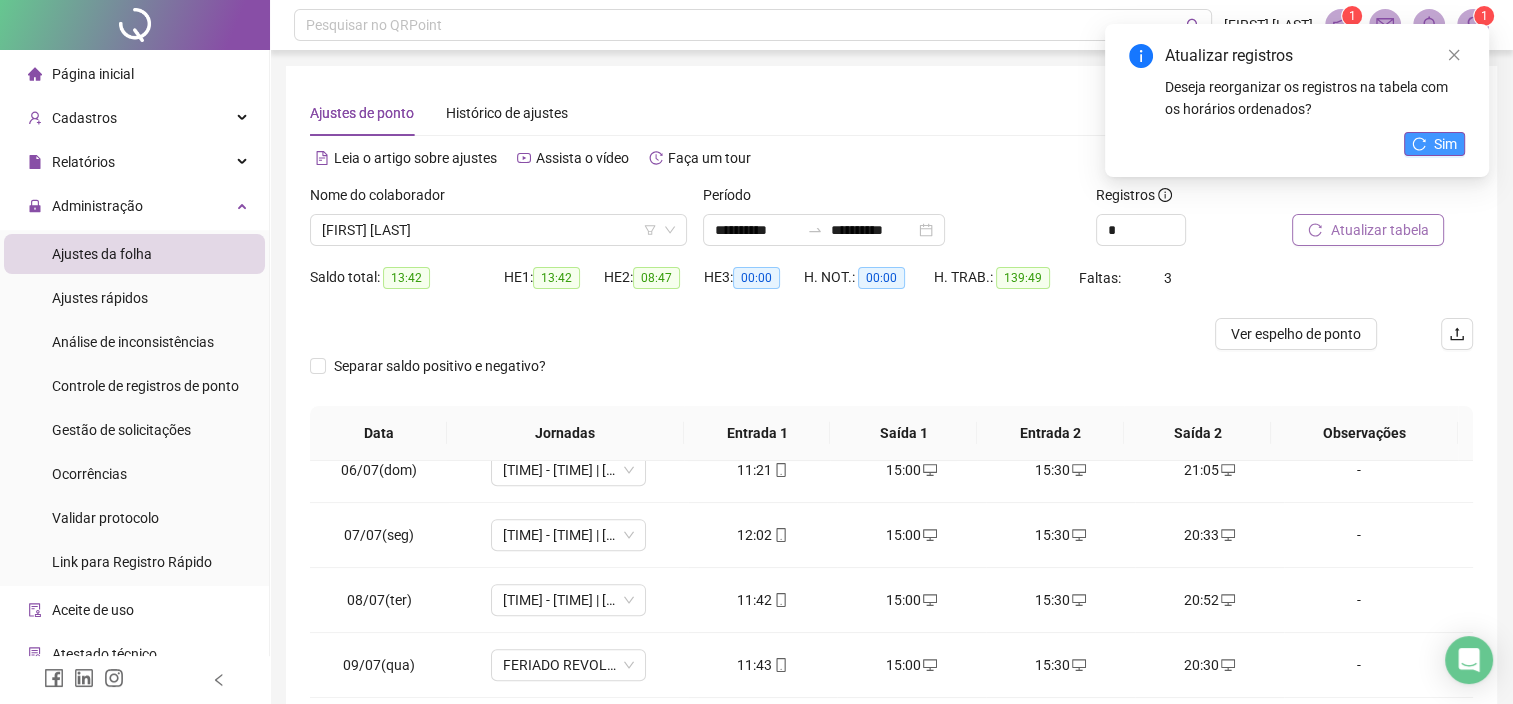 click on "Sim" at bounding box center (1445, 144) 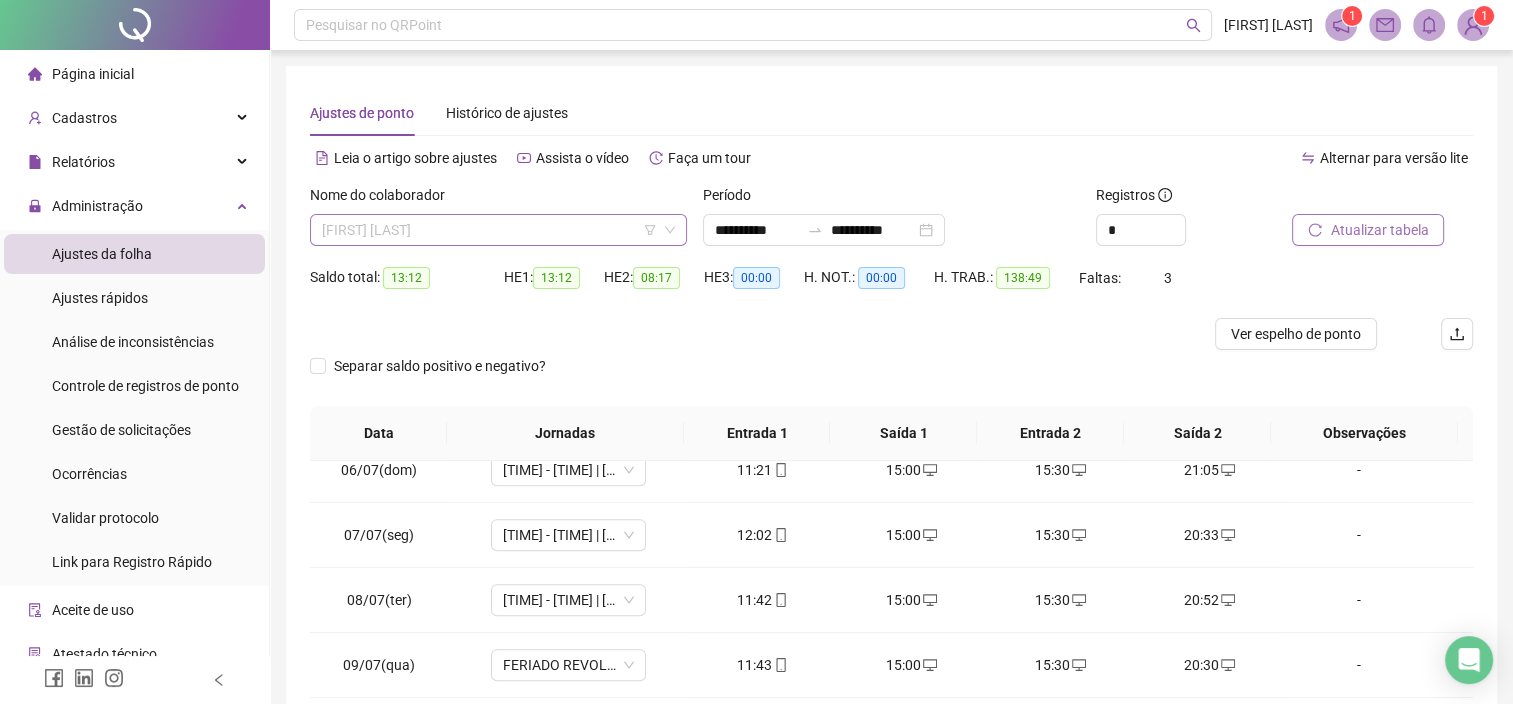 click on "[FIRST] [LAST]" at bounding box center (498, 230) 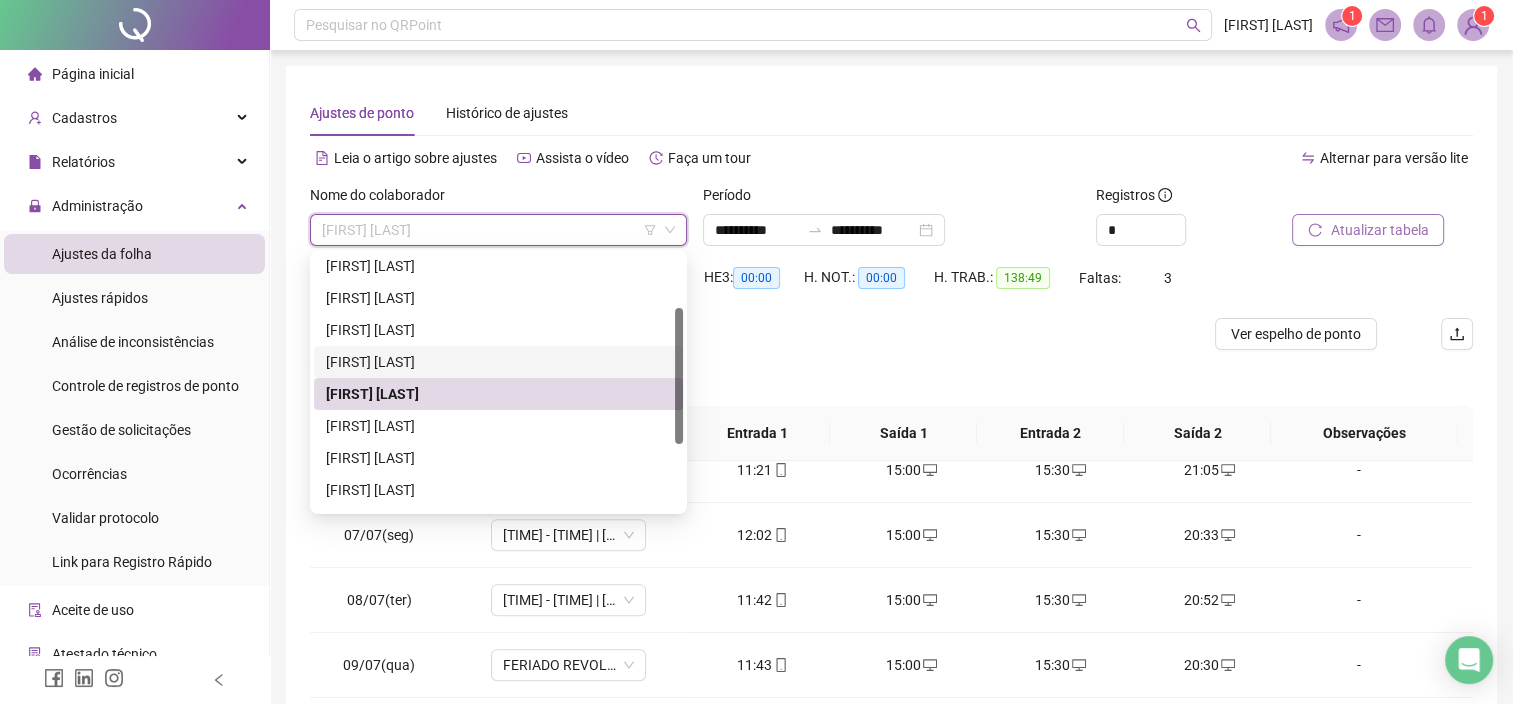 scroll, scrollTop: 200, scrollLeft: 0, axis: vertical 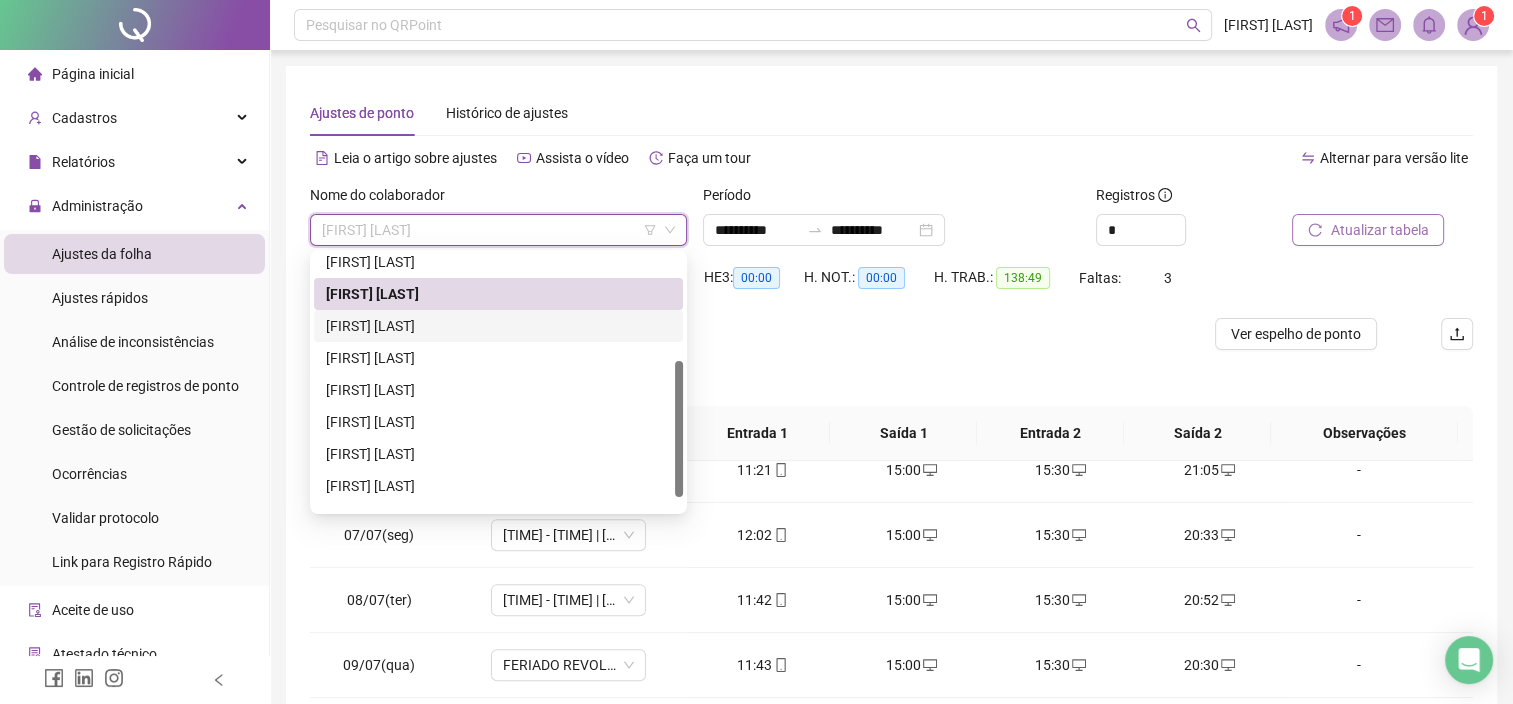 click on "[FIRST] [LAST]" at bounding box center [498, 326] 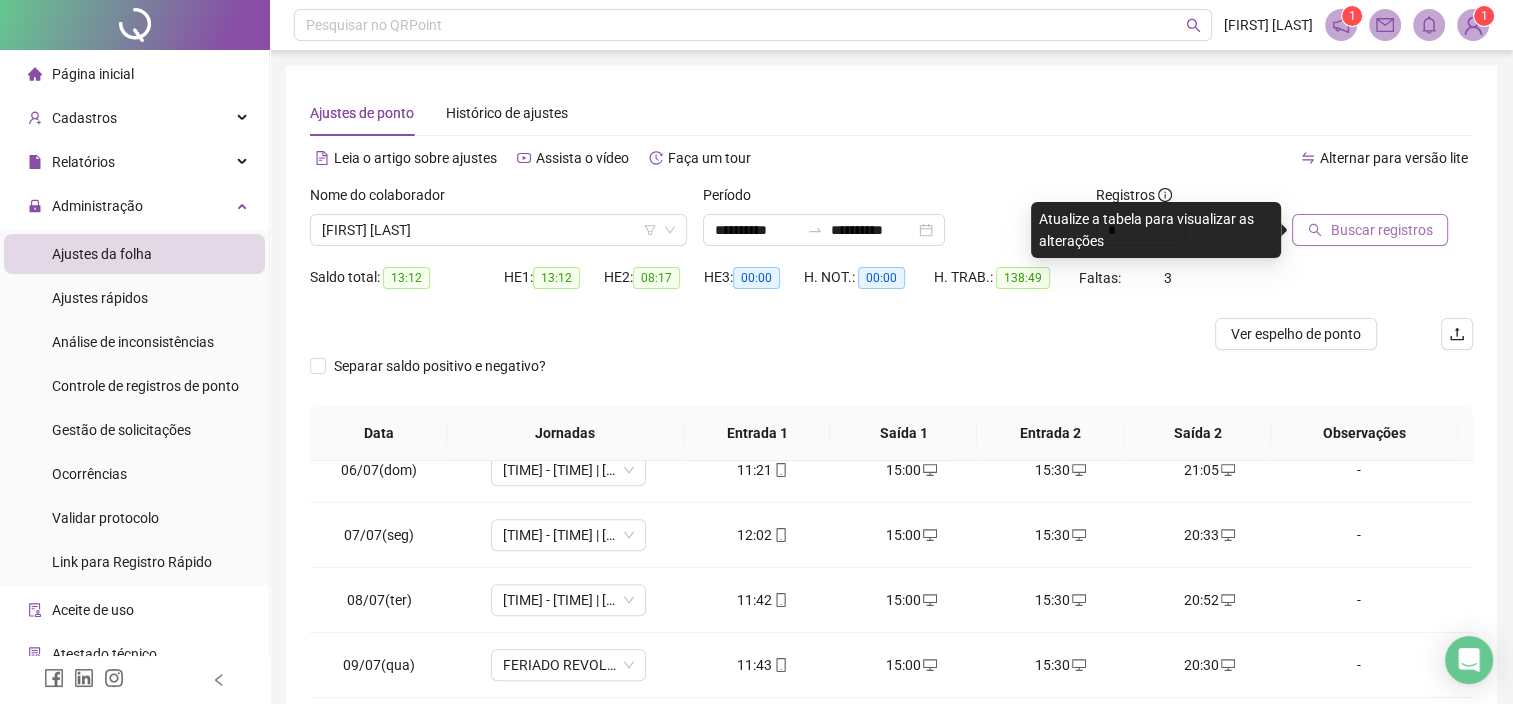 click on "Buscar registros" at bounding box center [1370, 230] 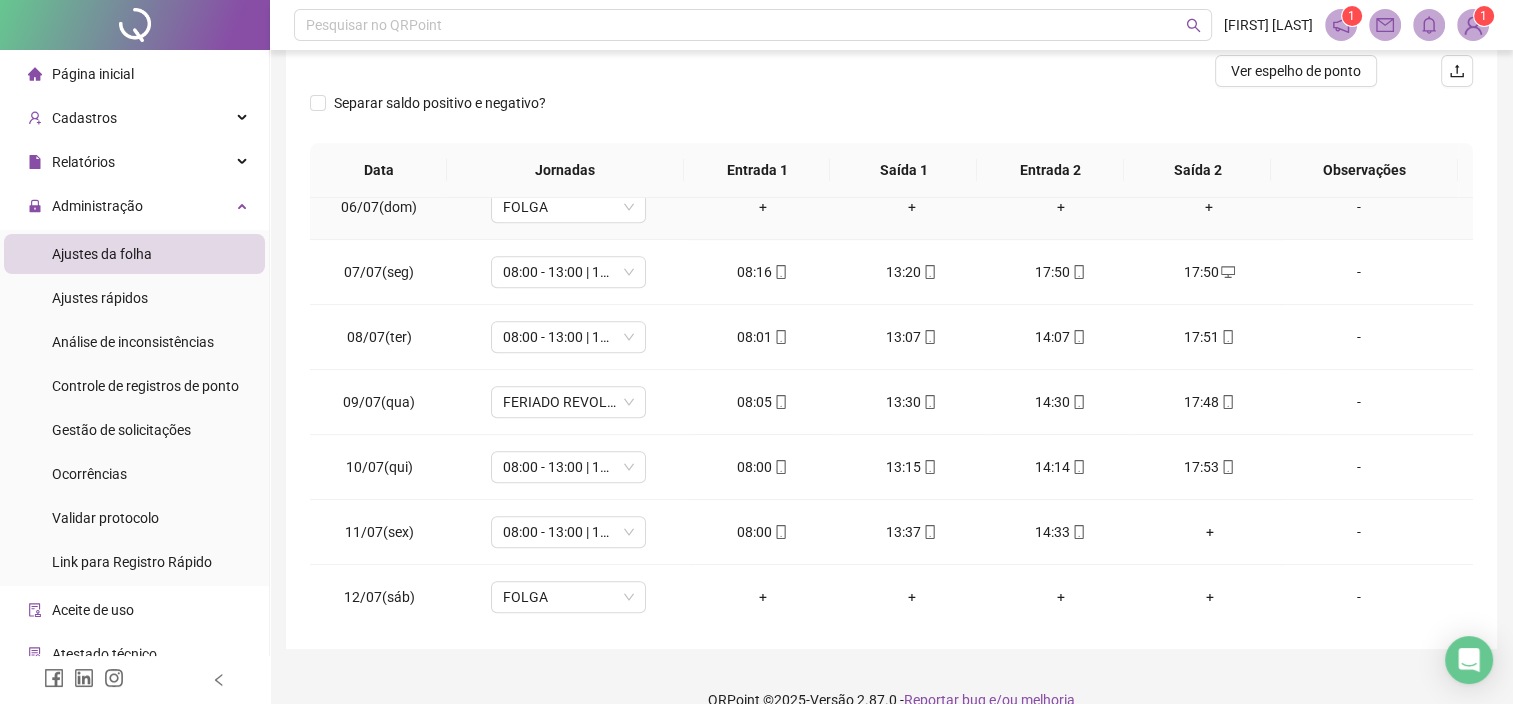 scroll, scrollTop: 293, scrollLeft: 0, axis: vertical 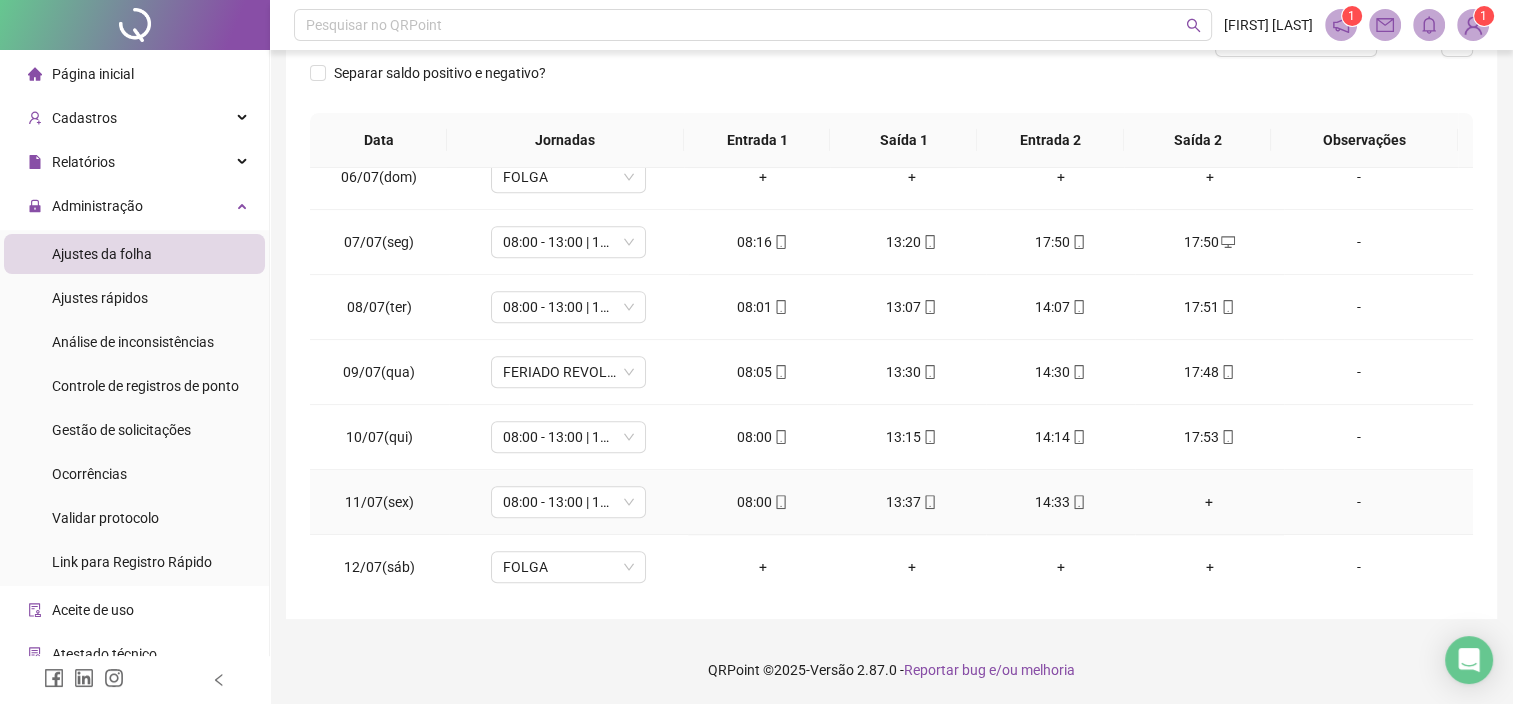 click on "+" at bounding box center (1209, 502) 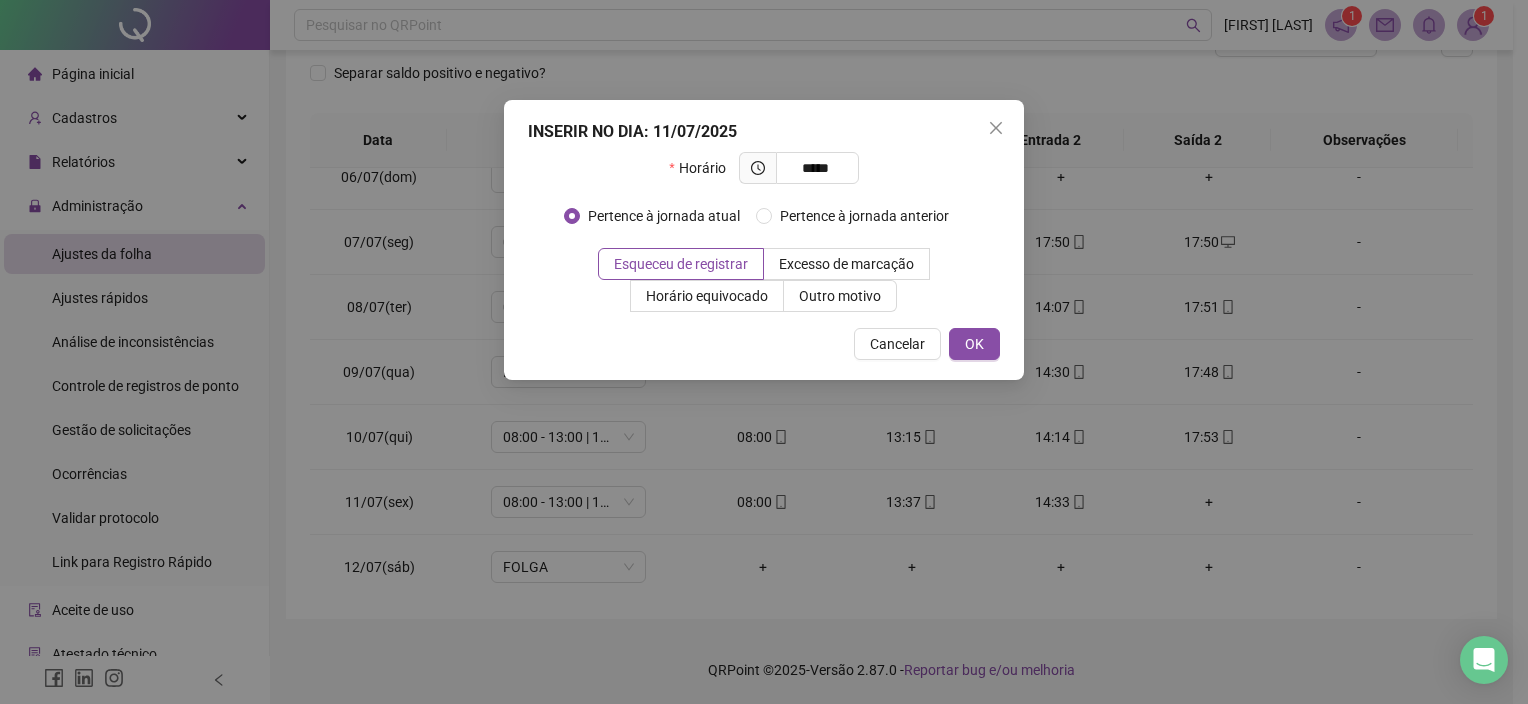 type on "*****" 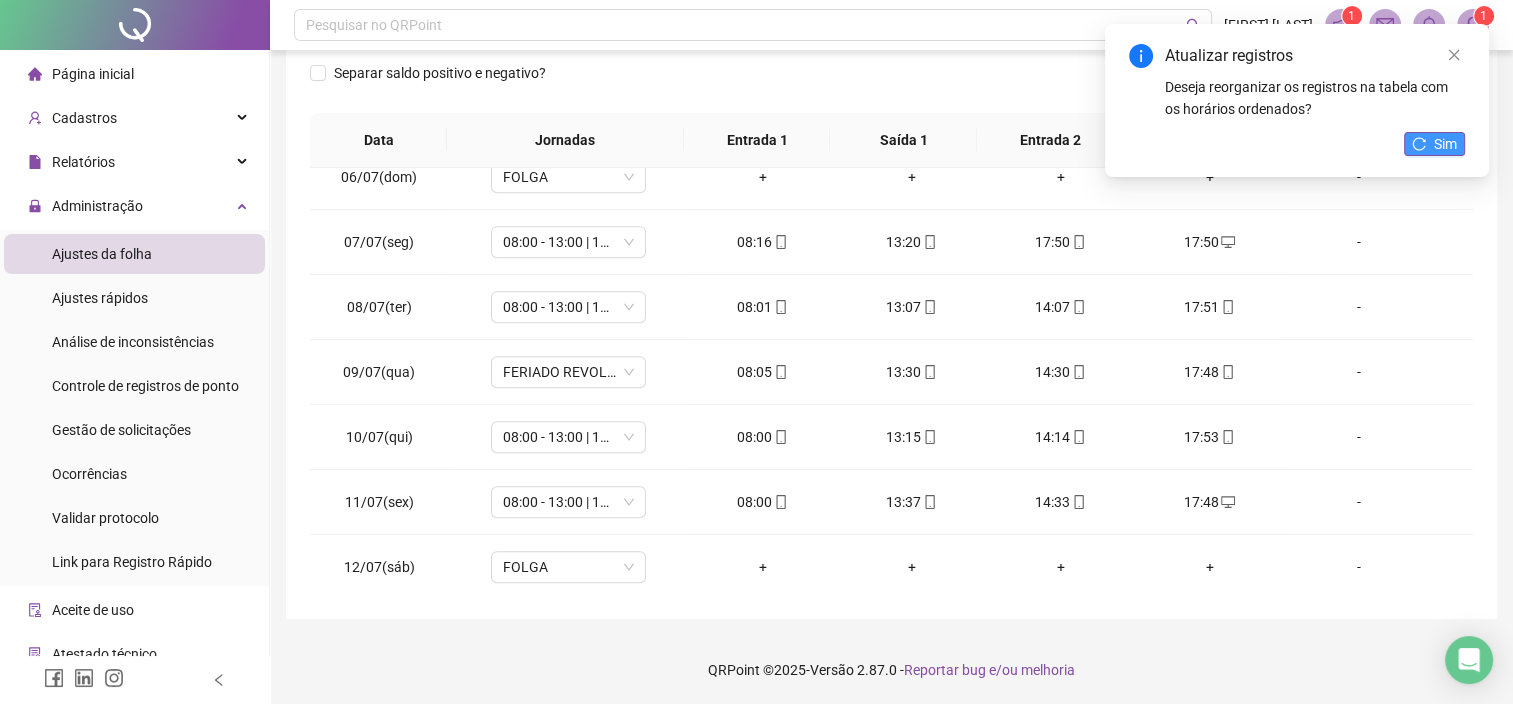 click on "Sim" at bounding box center [1445, 144] 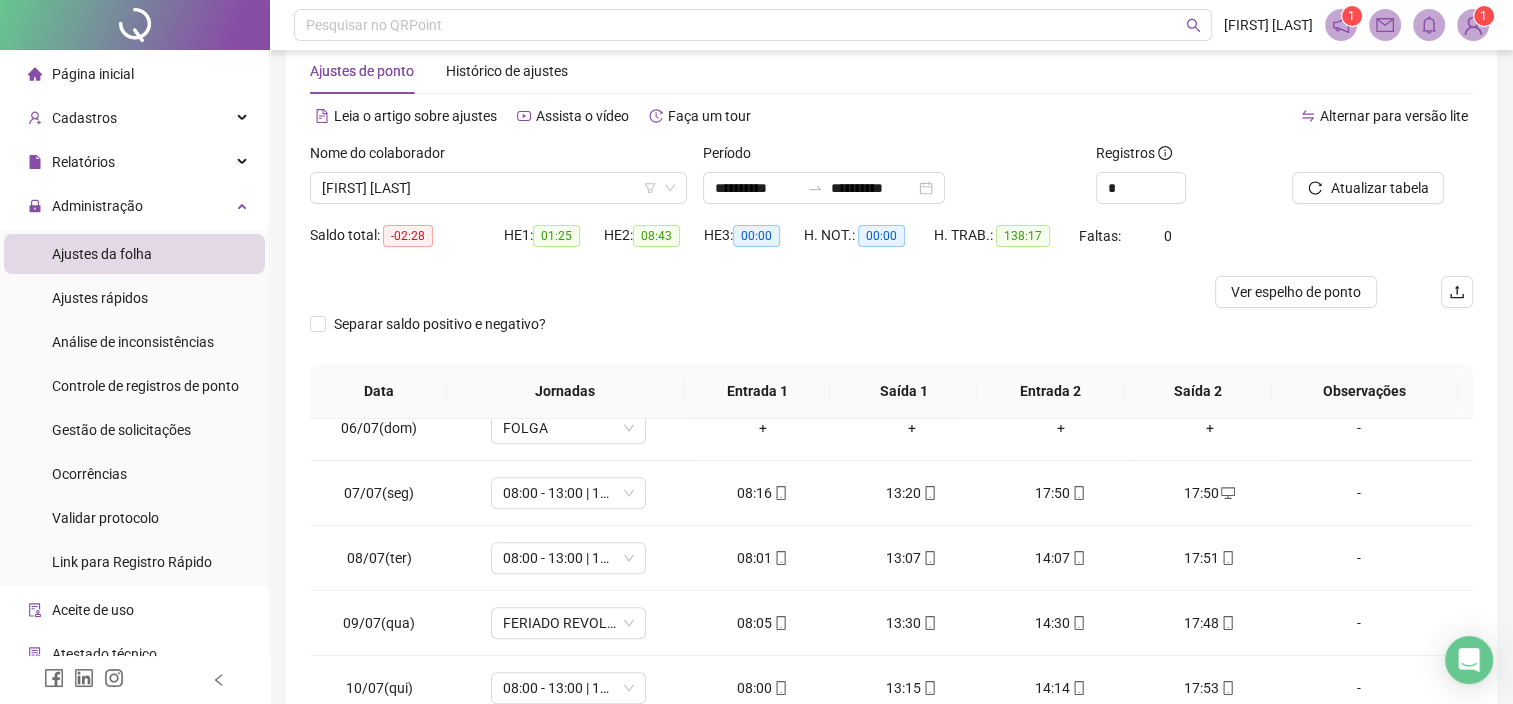scroll, scrollTop: 0, scrollLeft: 0, axis: both 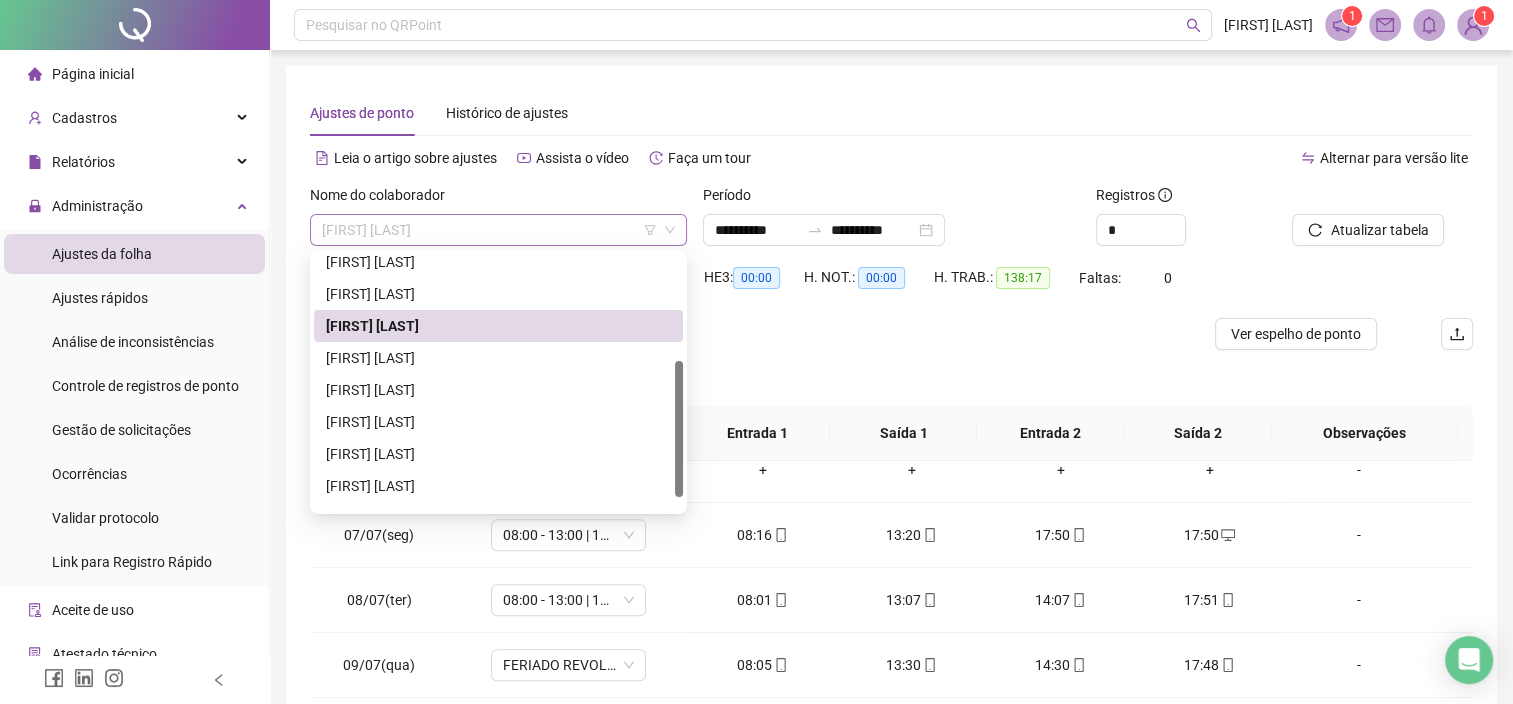 click on "[FIRST] [LAST]" at bounding box center [498, 230] 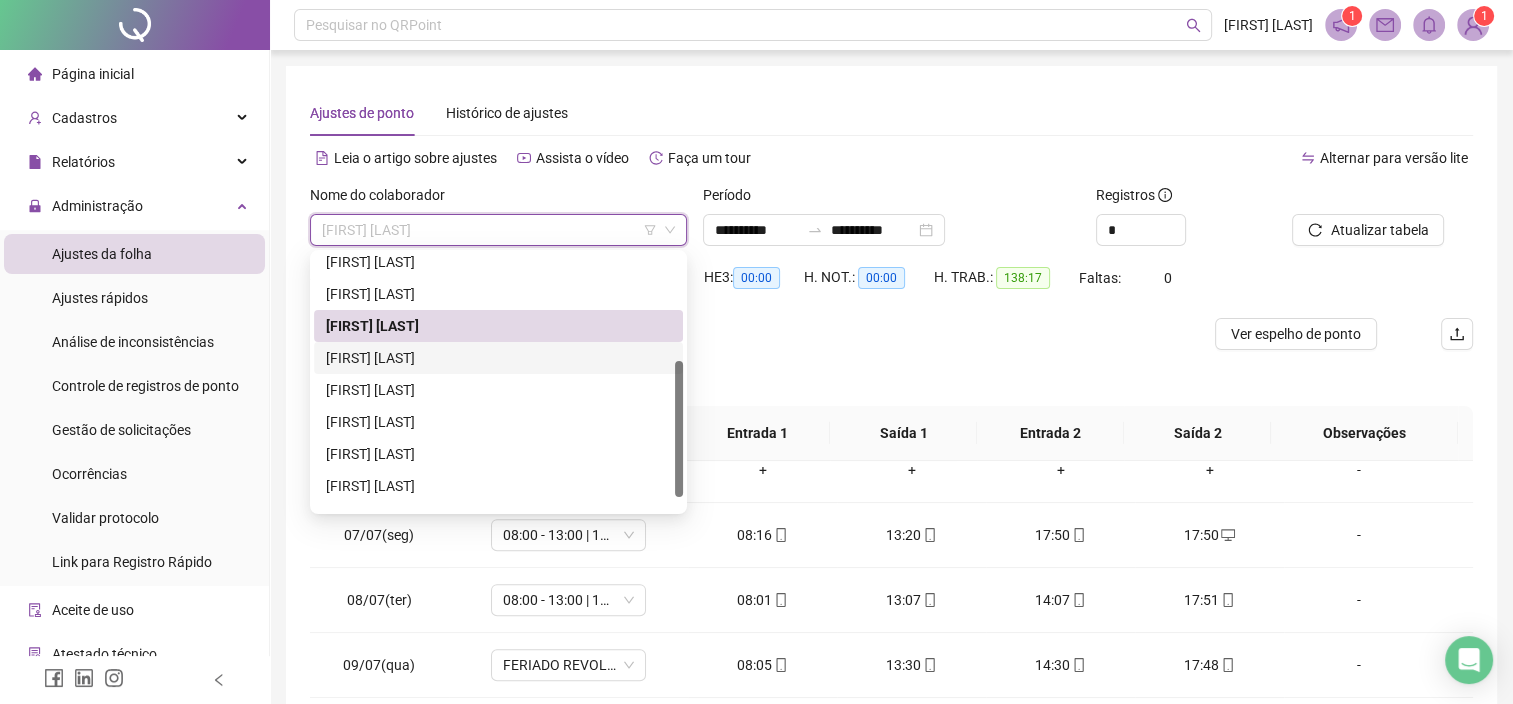 click on "[FIRST] [LAST]" at bounding box center (498, 358) 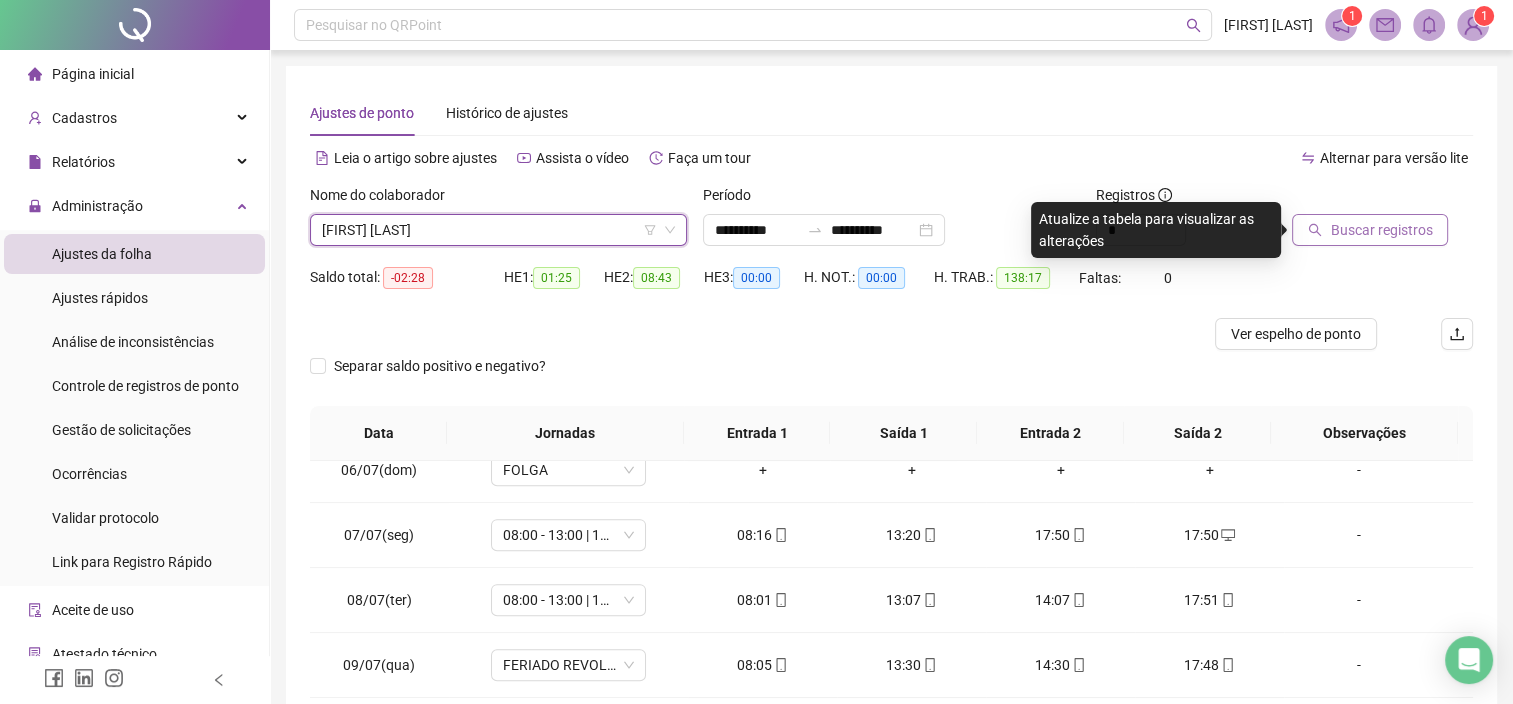 click on "Buscar registros" at bounding box center [1370, 230] 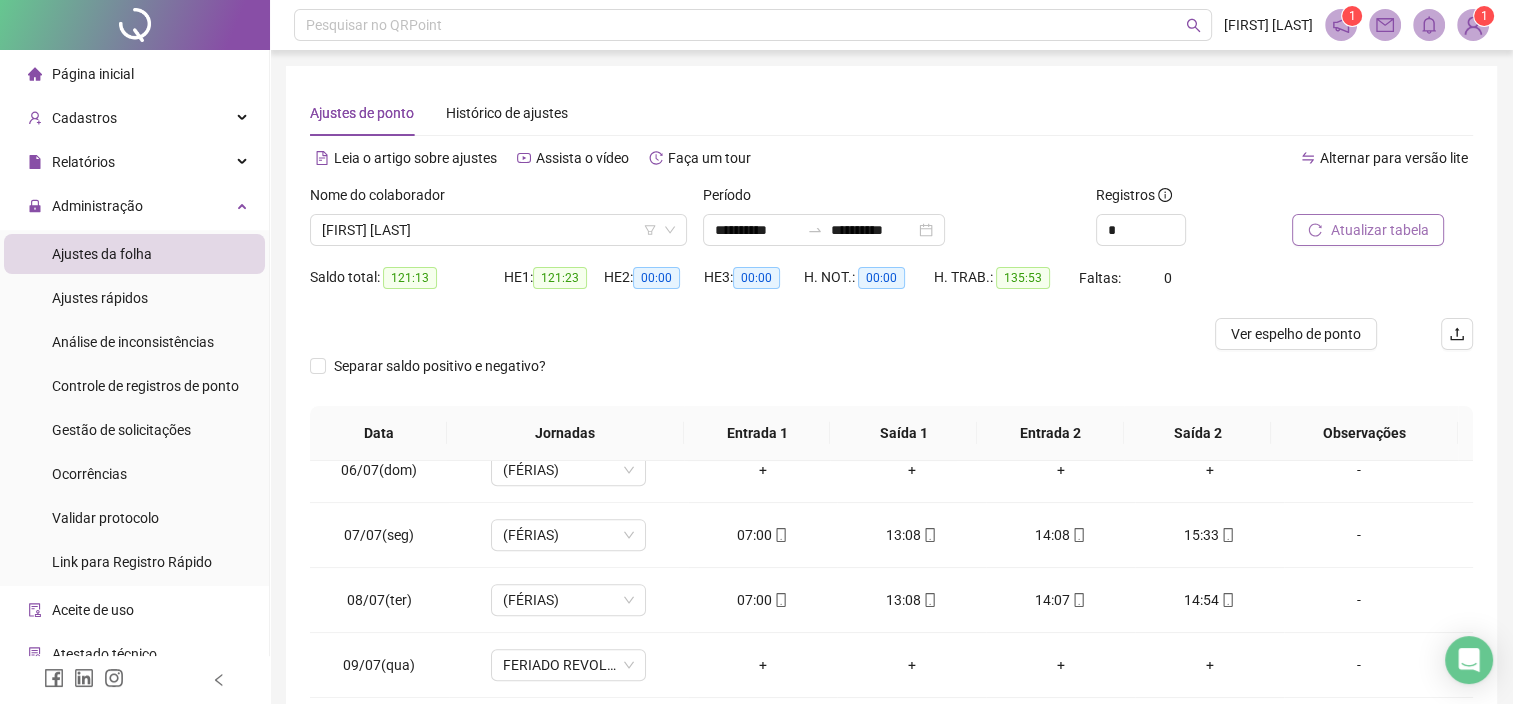 click on "Atualizar tabela" at bounding box center [1368, 230] 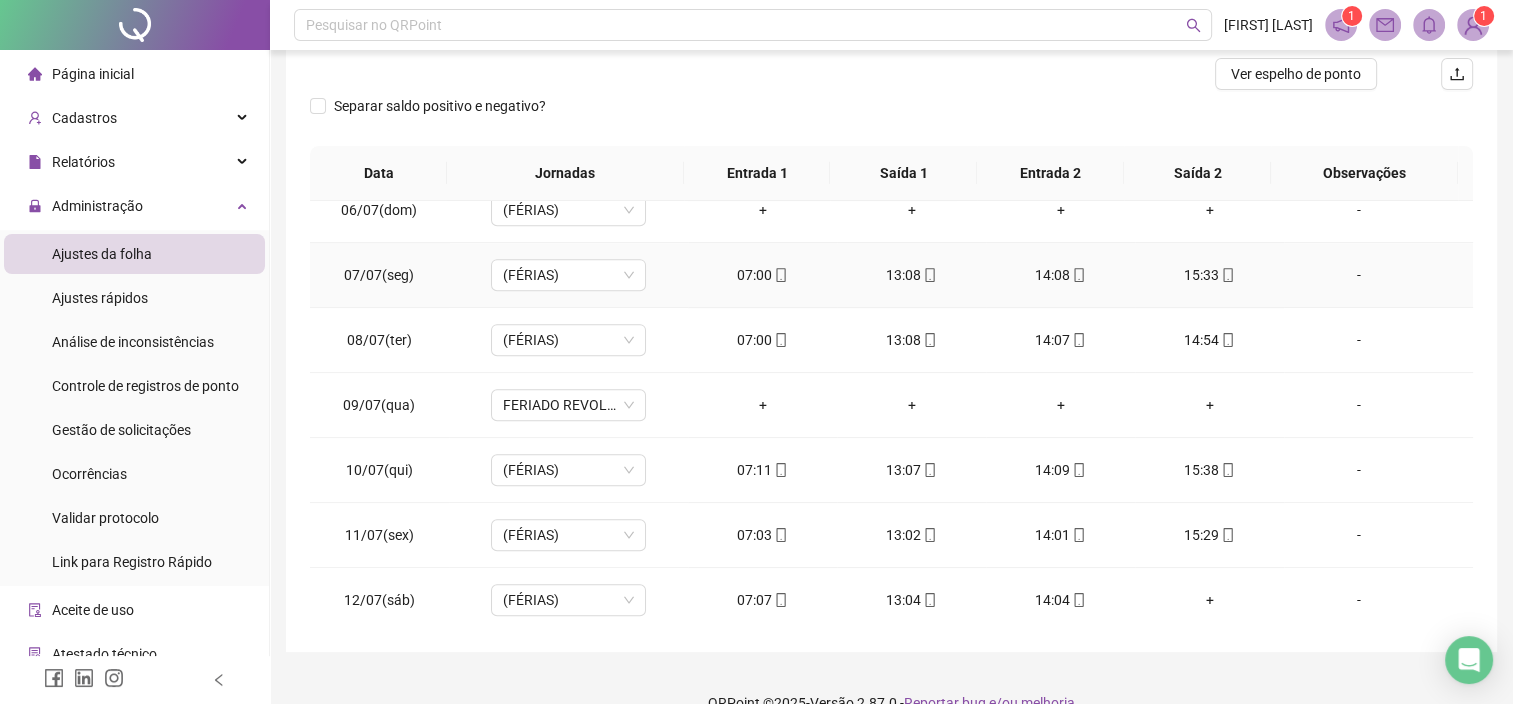 scroll, scrollTop: 293, scrollLeft: 0, axis: vertical 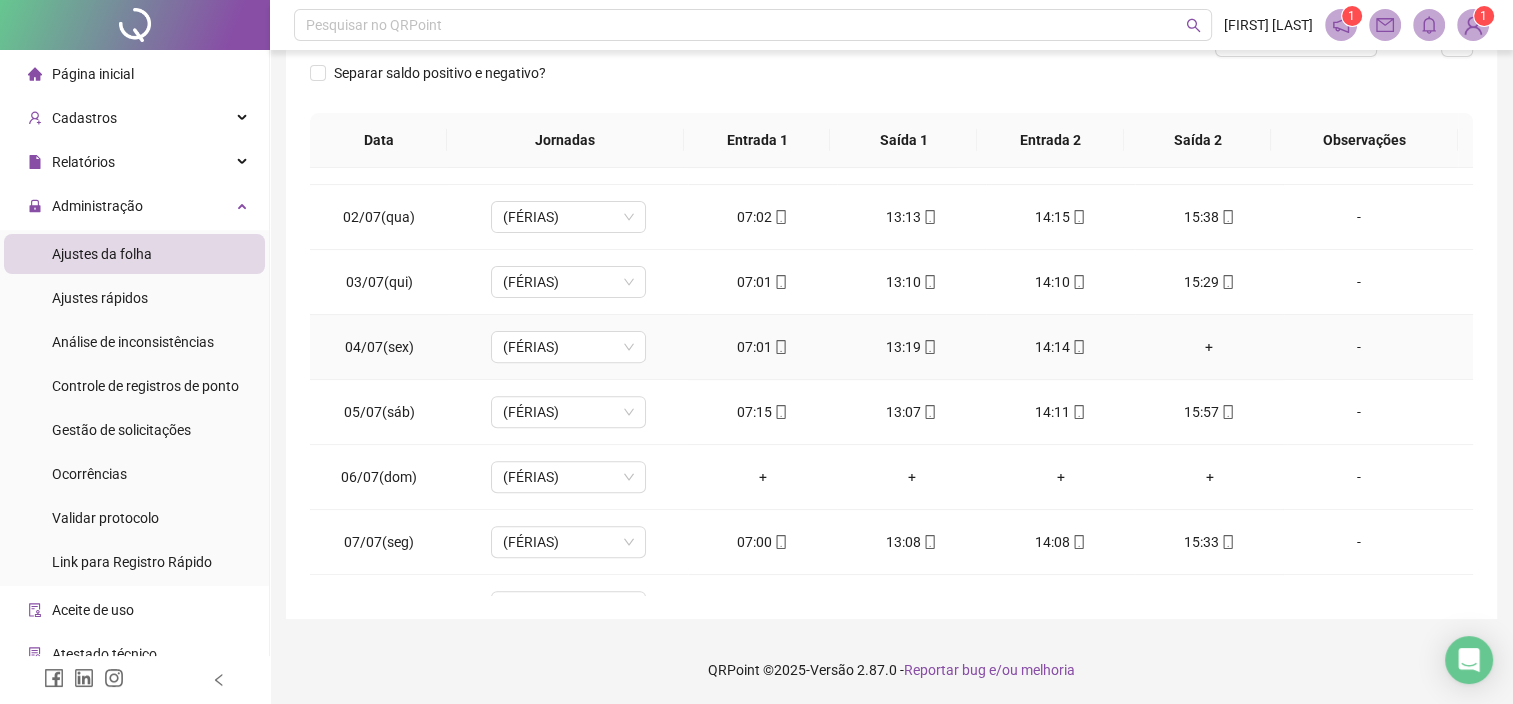 click on "+" at bounding box center [1209, 347] 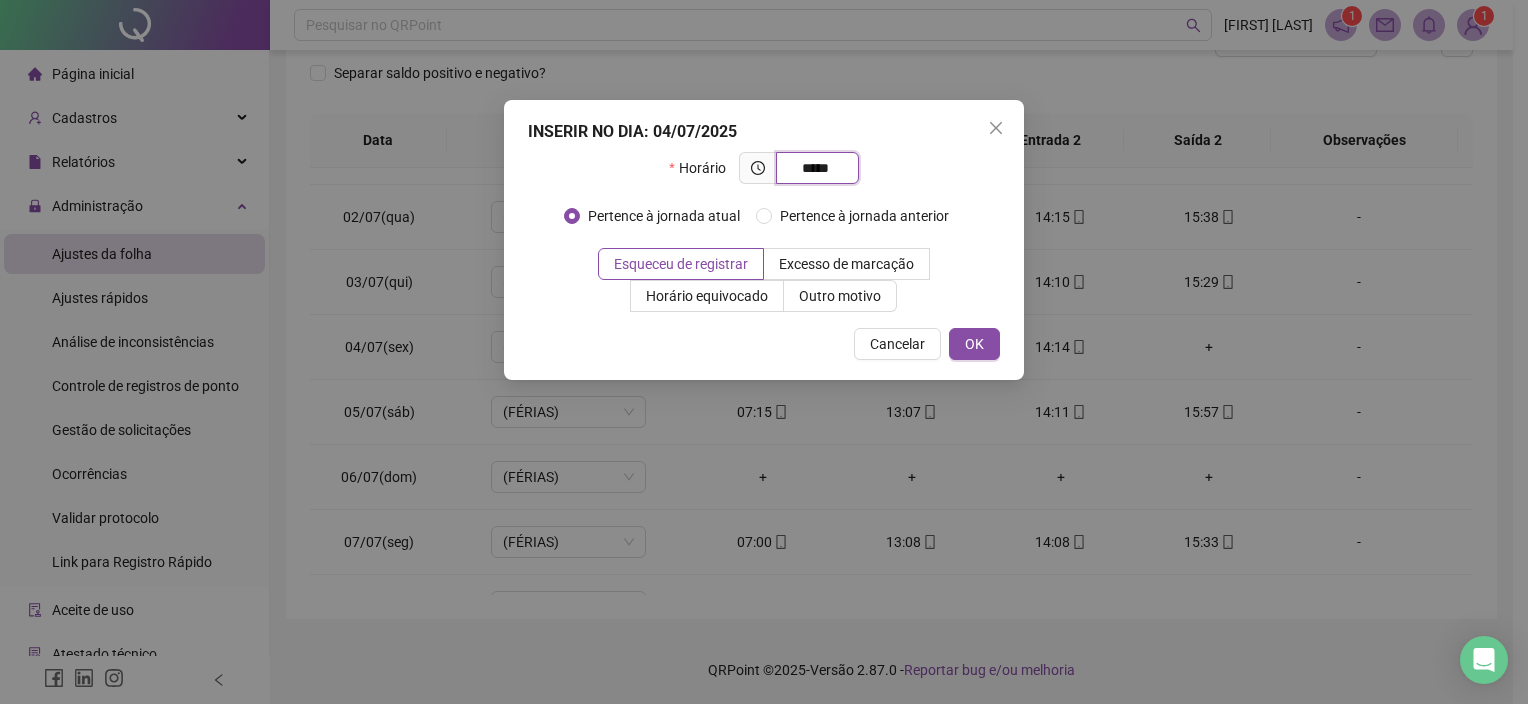 type on "*****" 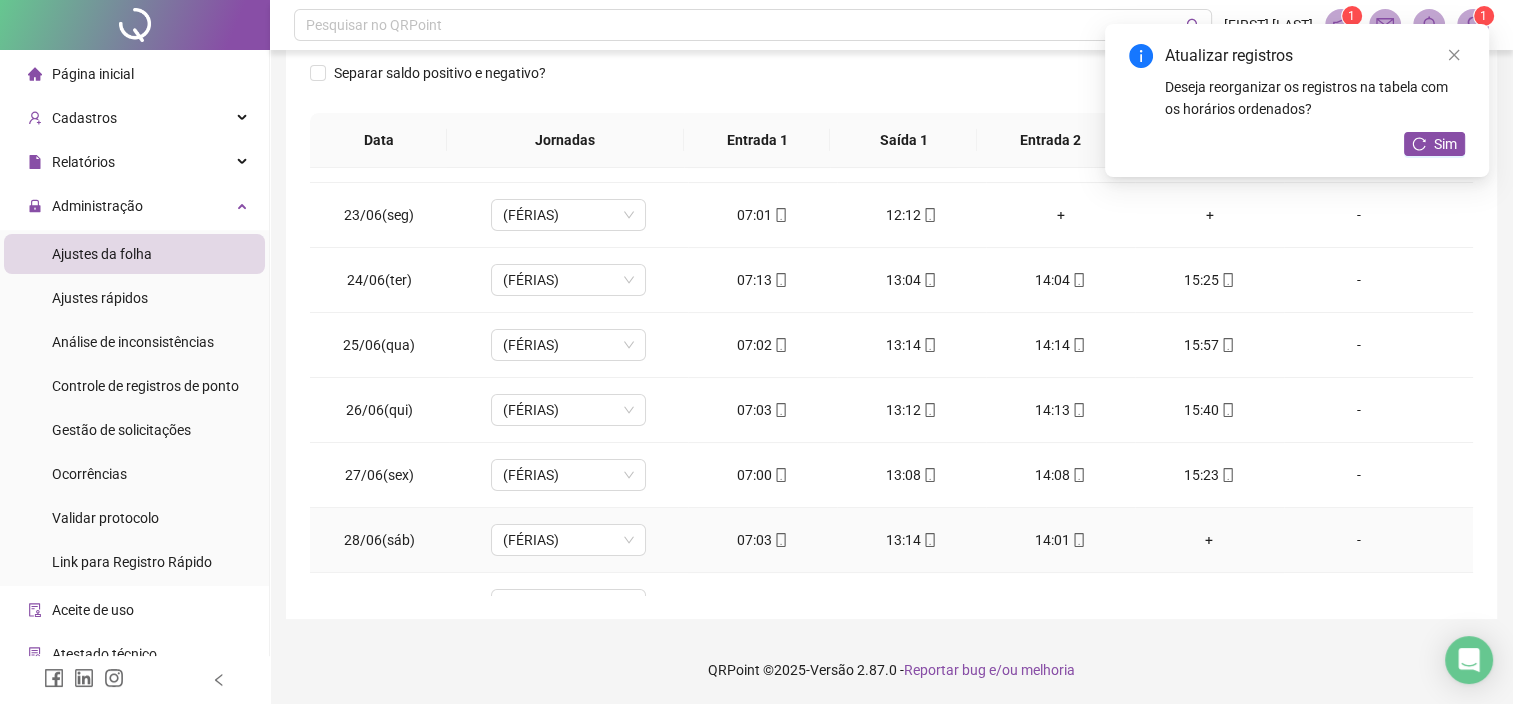 scroll, scrollTop: 163, scrollLeft: 0, axis: vertical 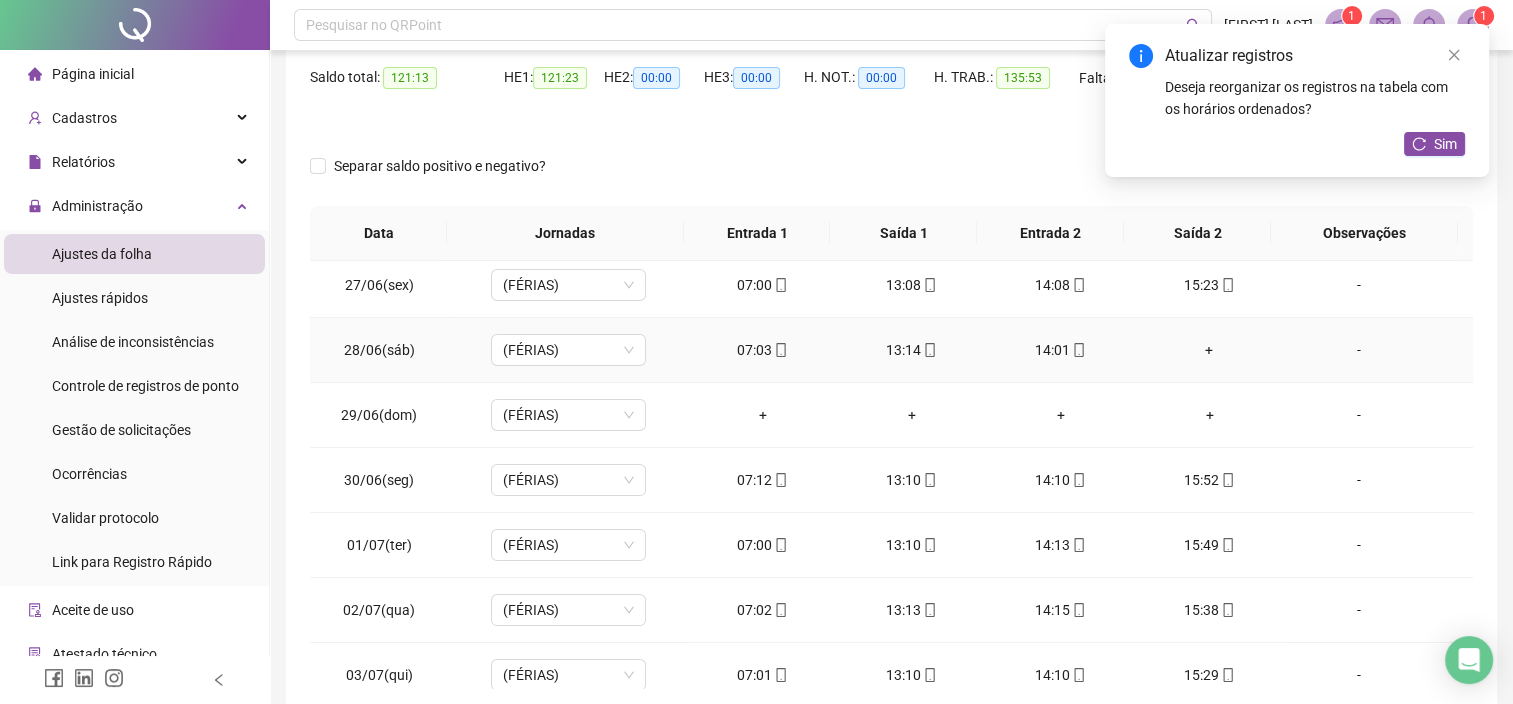 click on "+" at bounding box center [1209, 350] 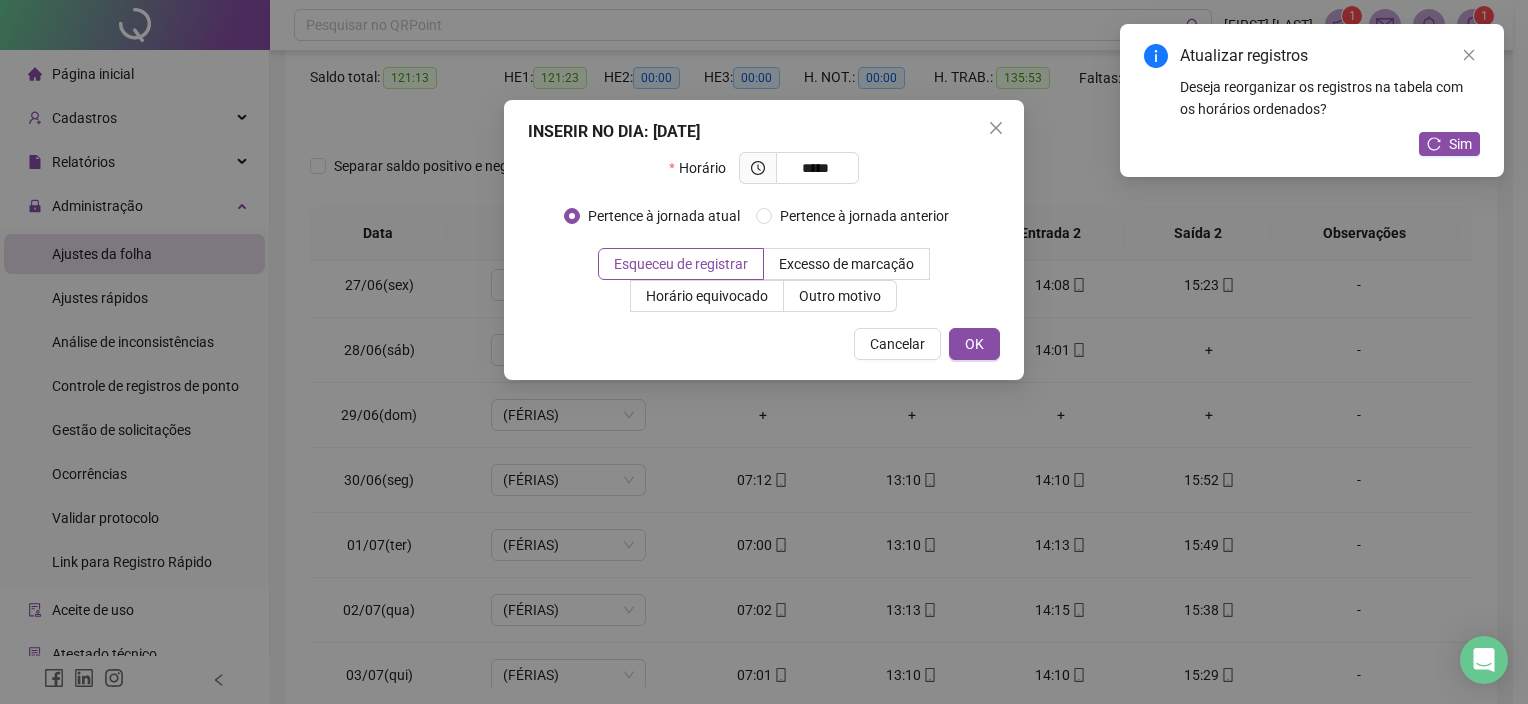 type on "*****" 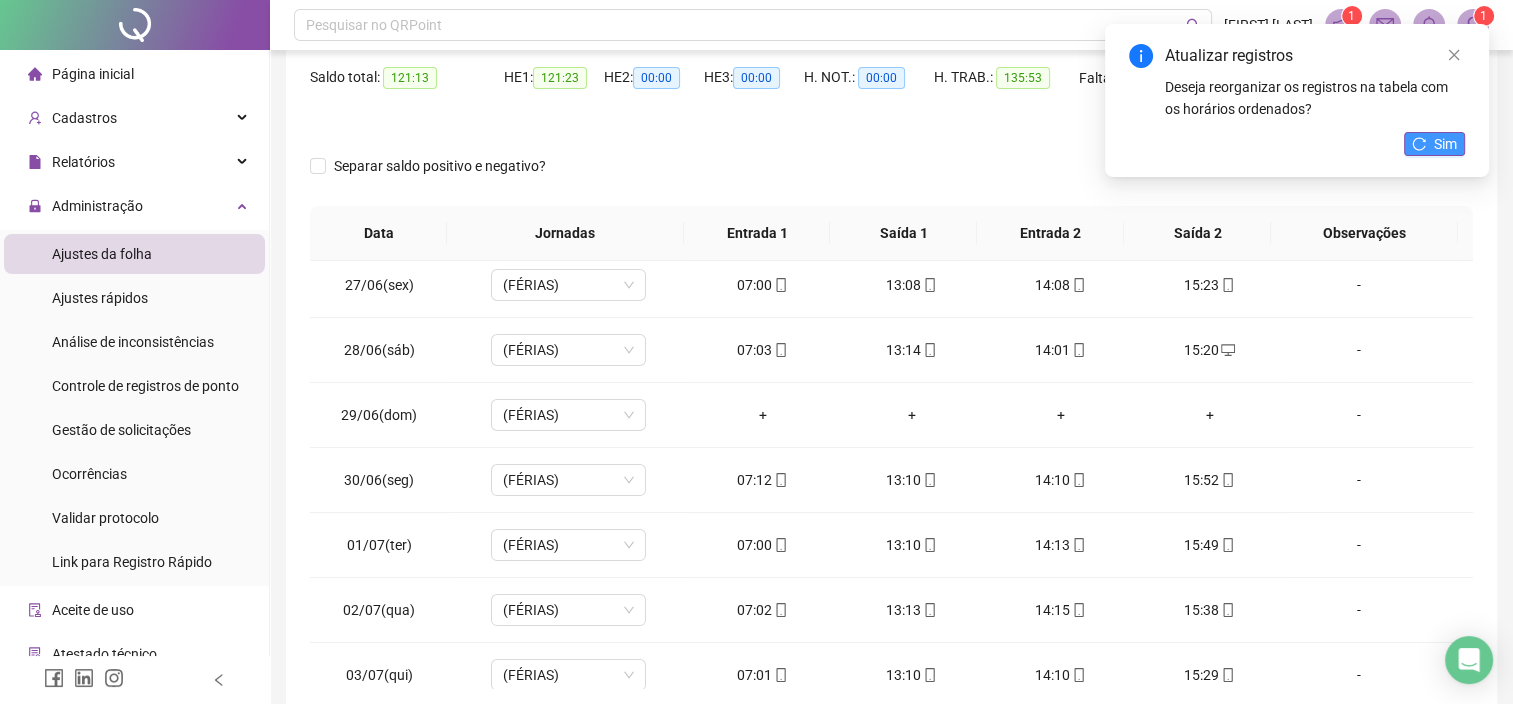 click on "Sim" at bounding box center (1434, 144) 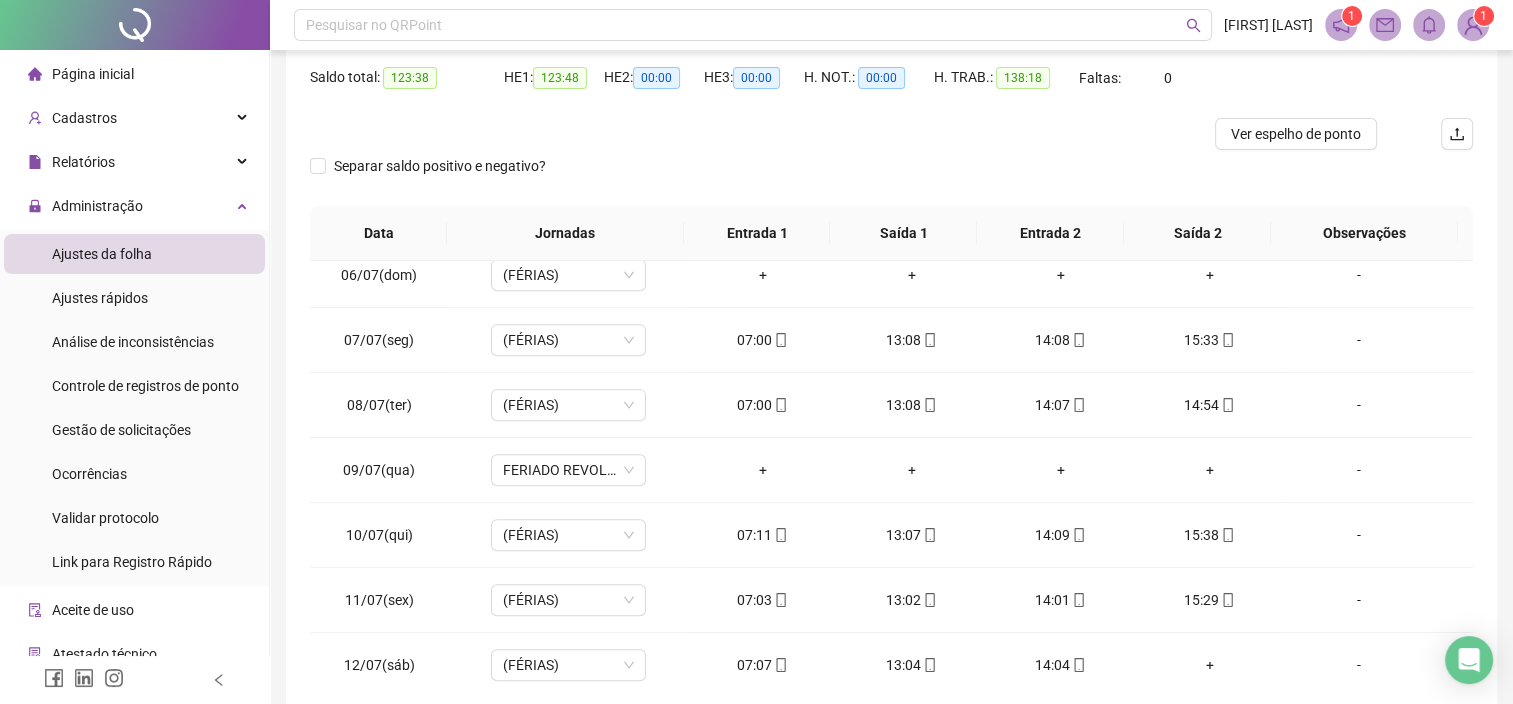 scroll, scrollTop: 1063, scrollLeft: 0, axis: vertical 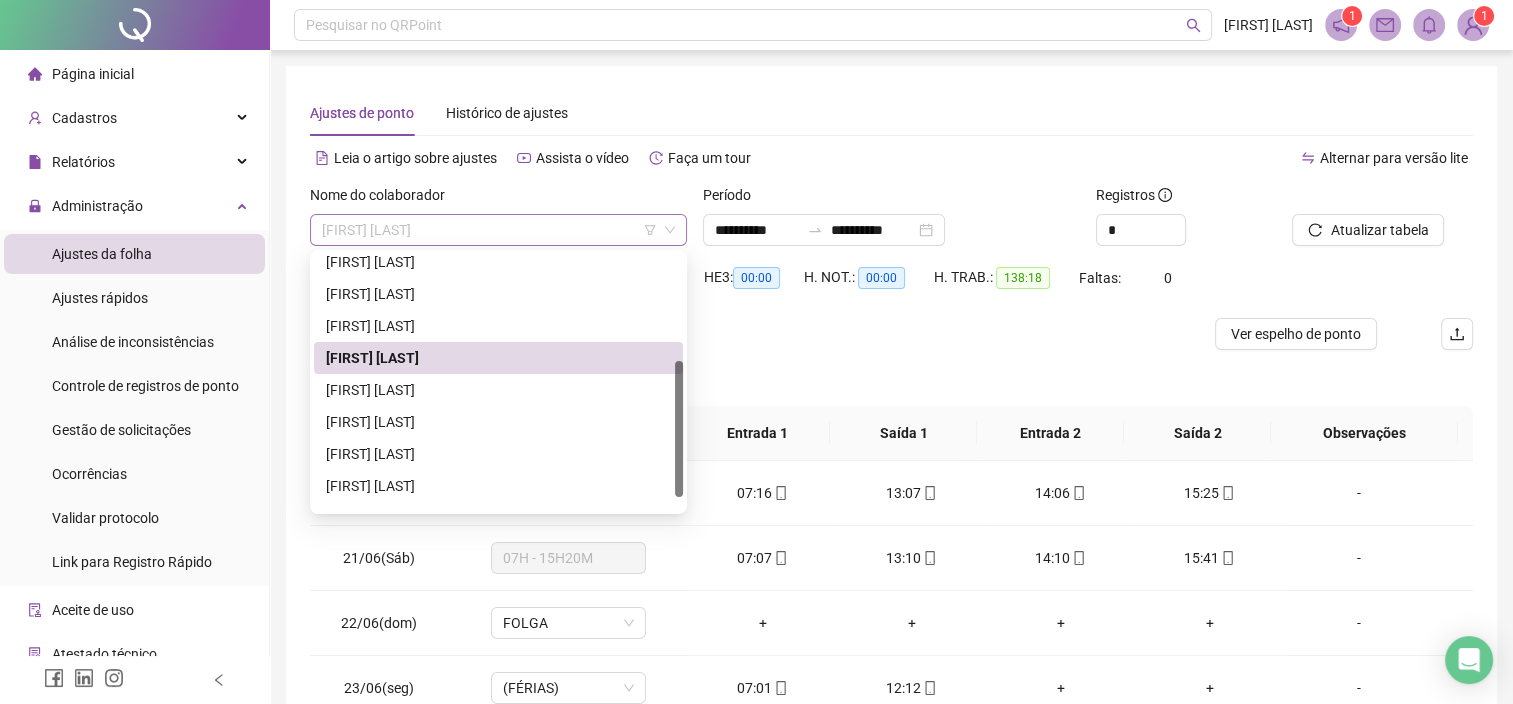 click on "[FIRST] [LAST]" at bounding box center (498, 230) 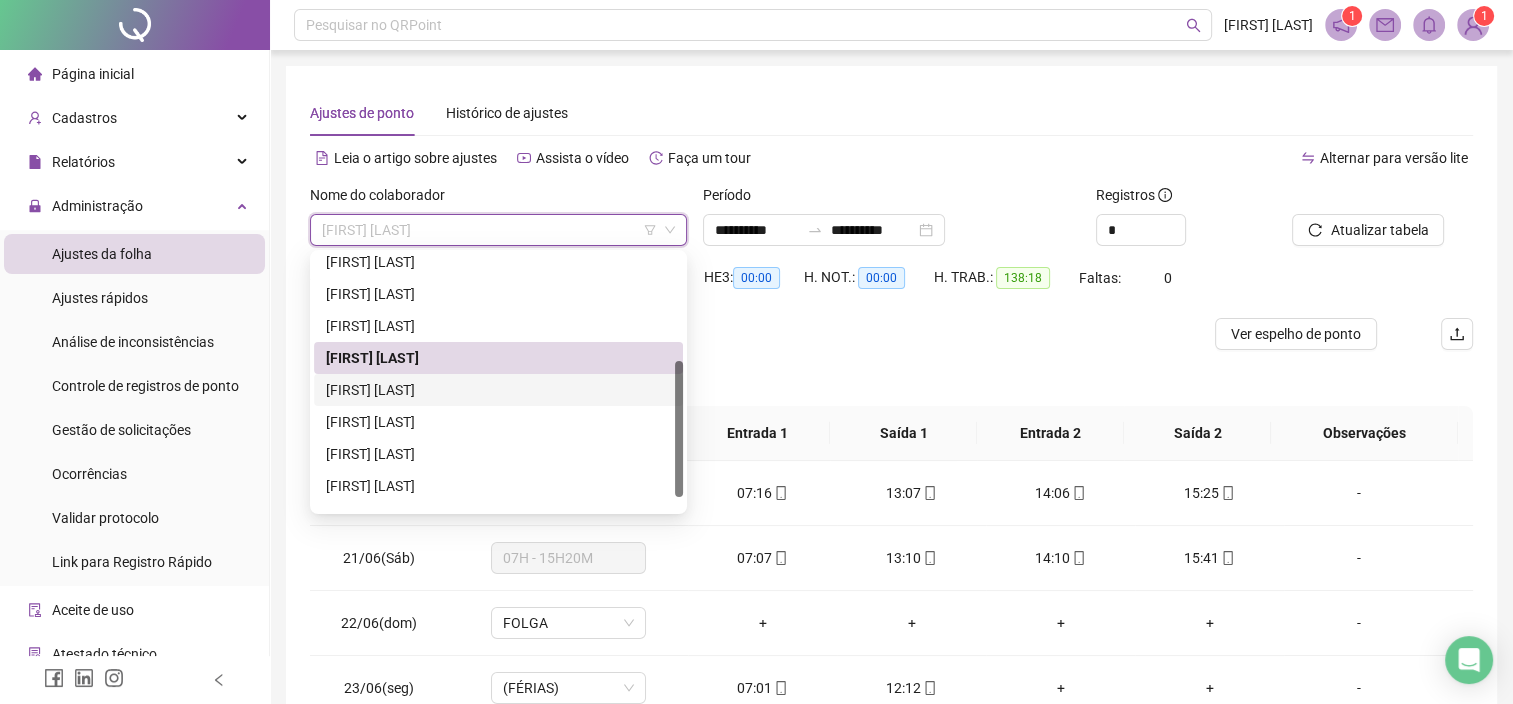 click on "[FIRST] [LAST]" at bounding box center [498, 390] 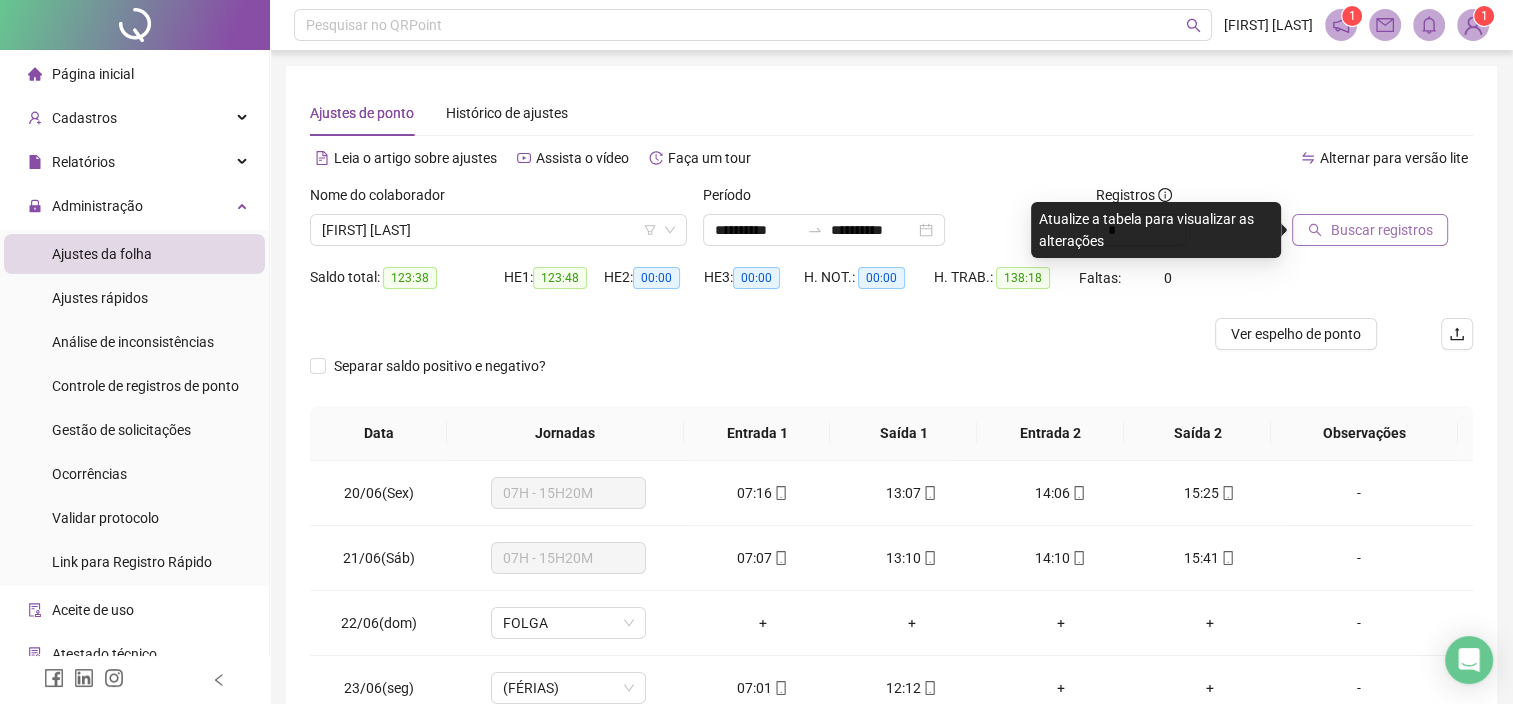 click 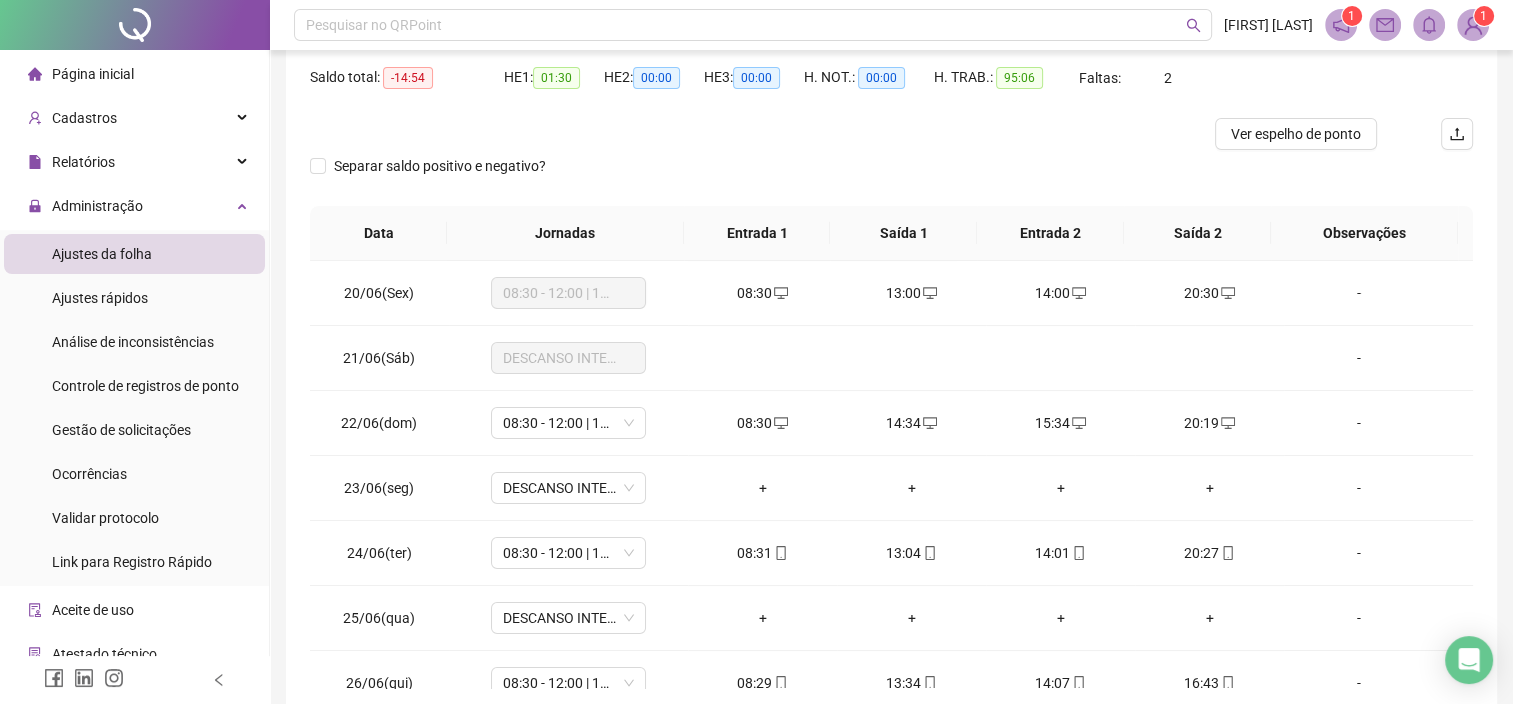 scroll, scrollTop: 293, scrollLeft: 0, axis: vertical 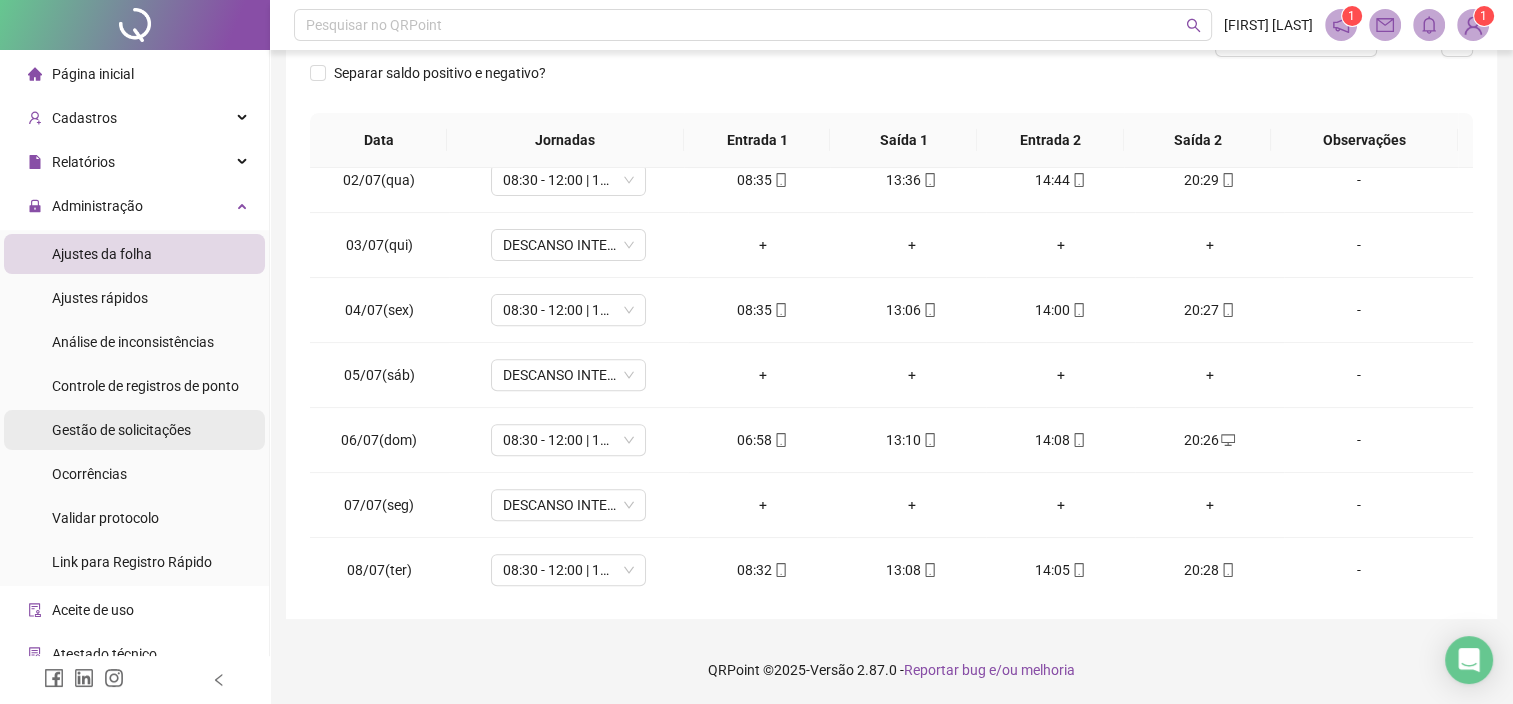 click on "Gestão de solicitações" at bounding box center (121, 430) 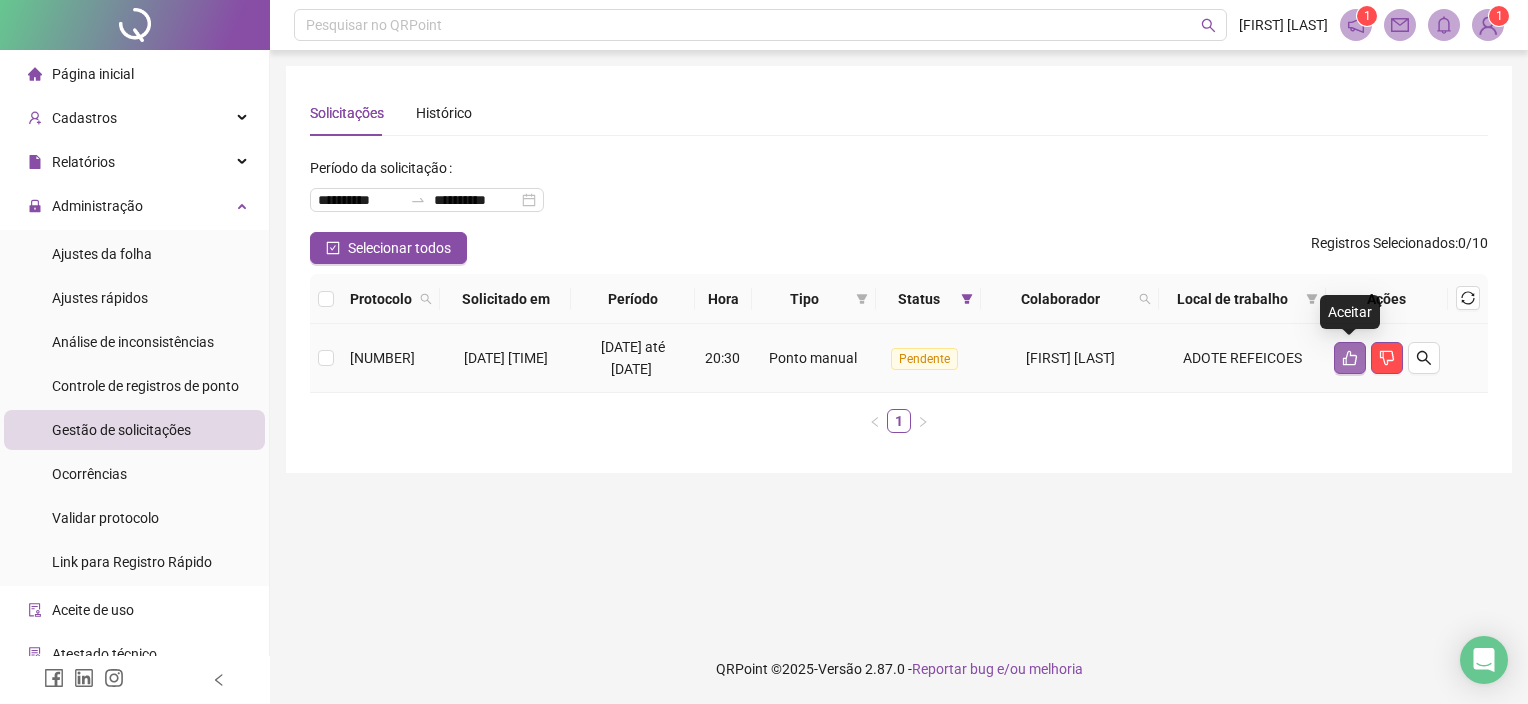 click 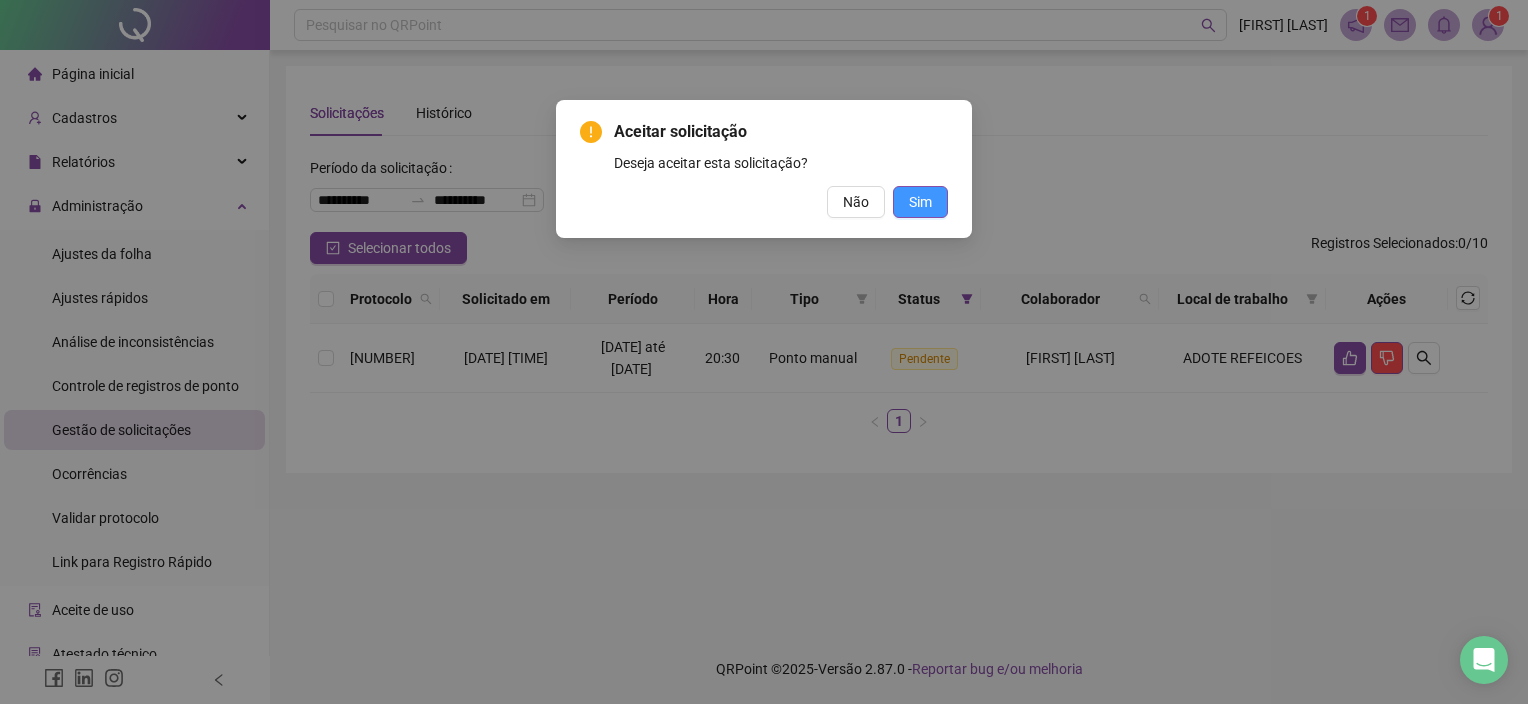 click on "Sim" at bounding box center [920, 202] 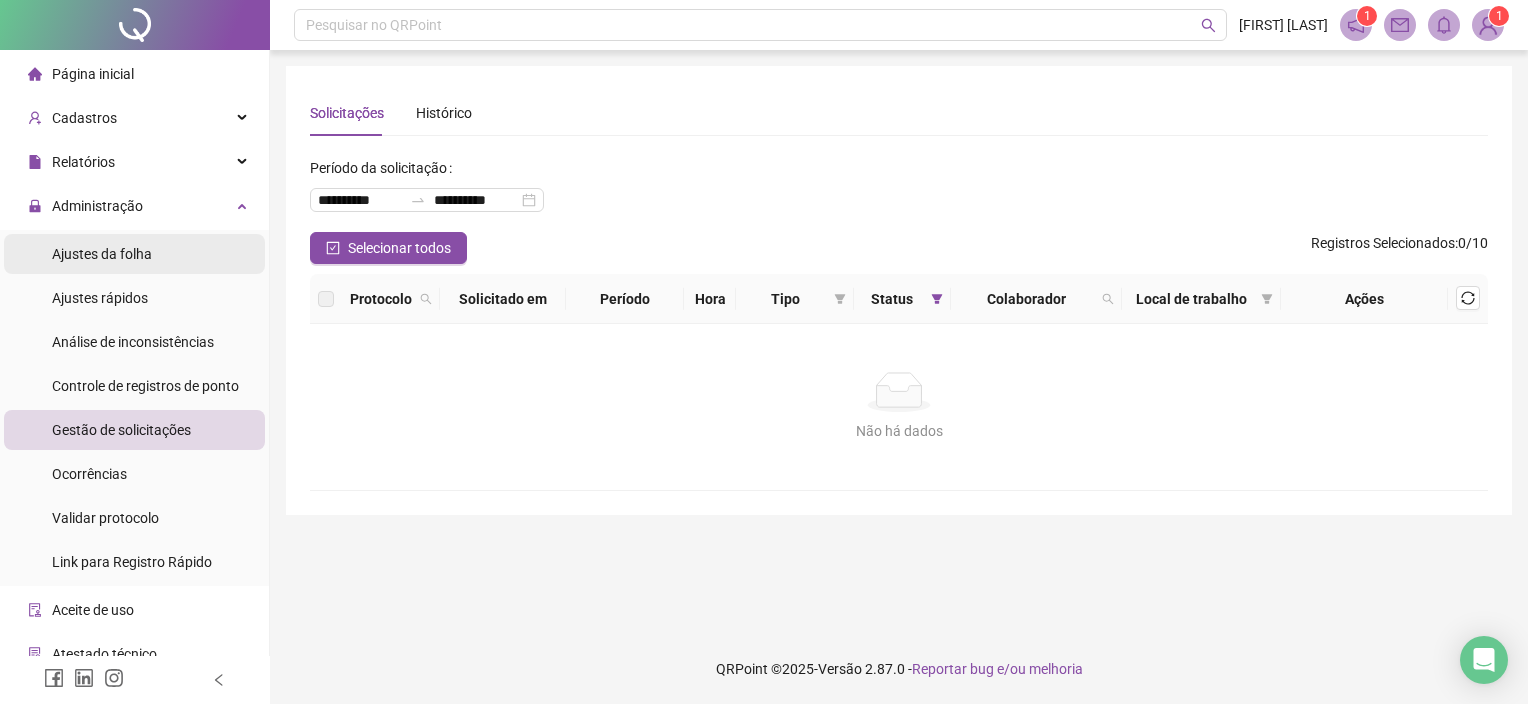 click on "Ajustes da folha" at bounding box center [102, 254] 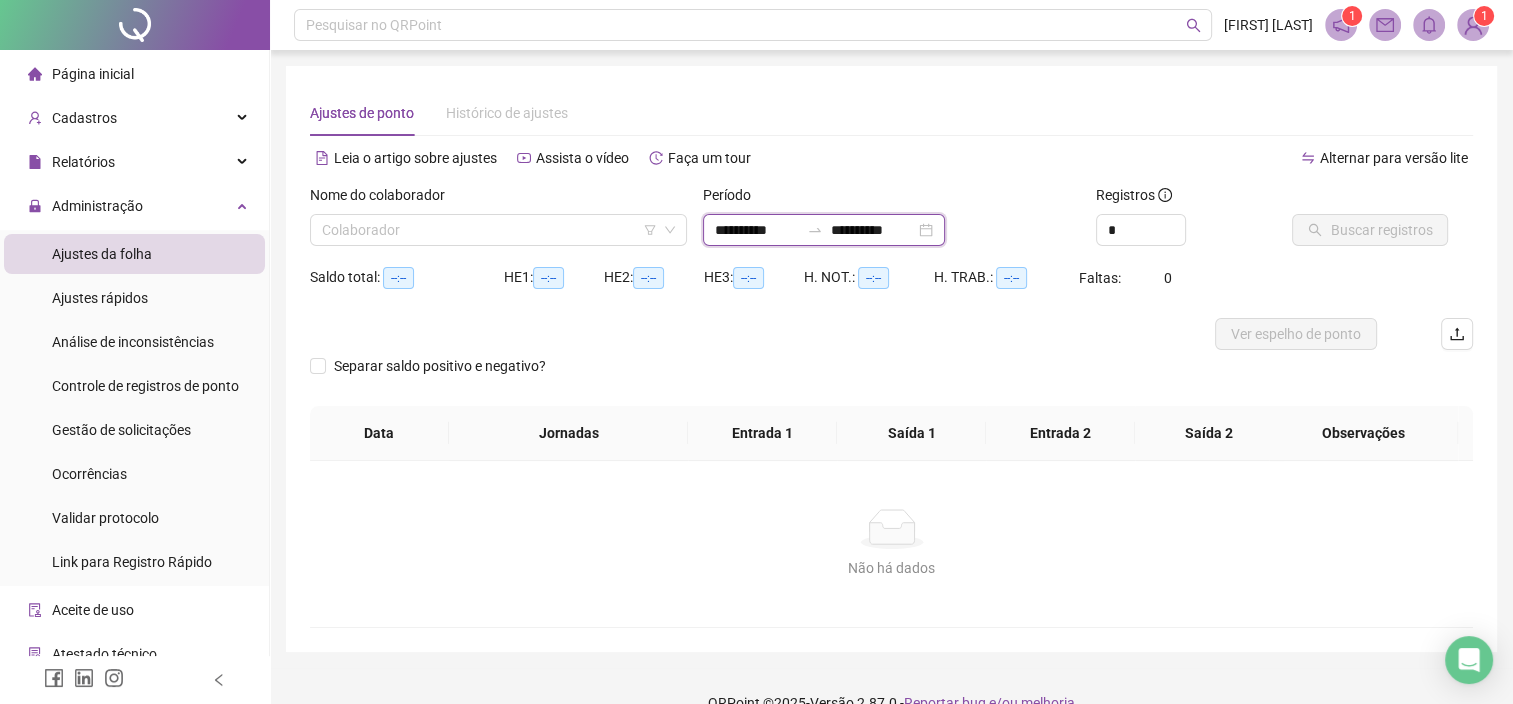 click on "**********" at bounding box center (757, 230) 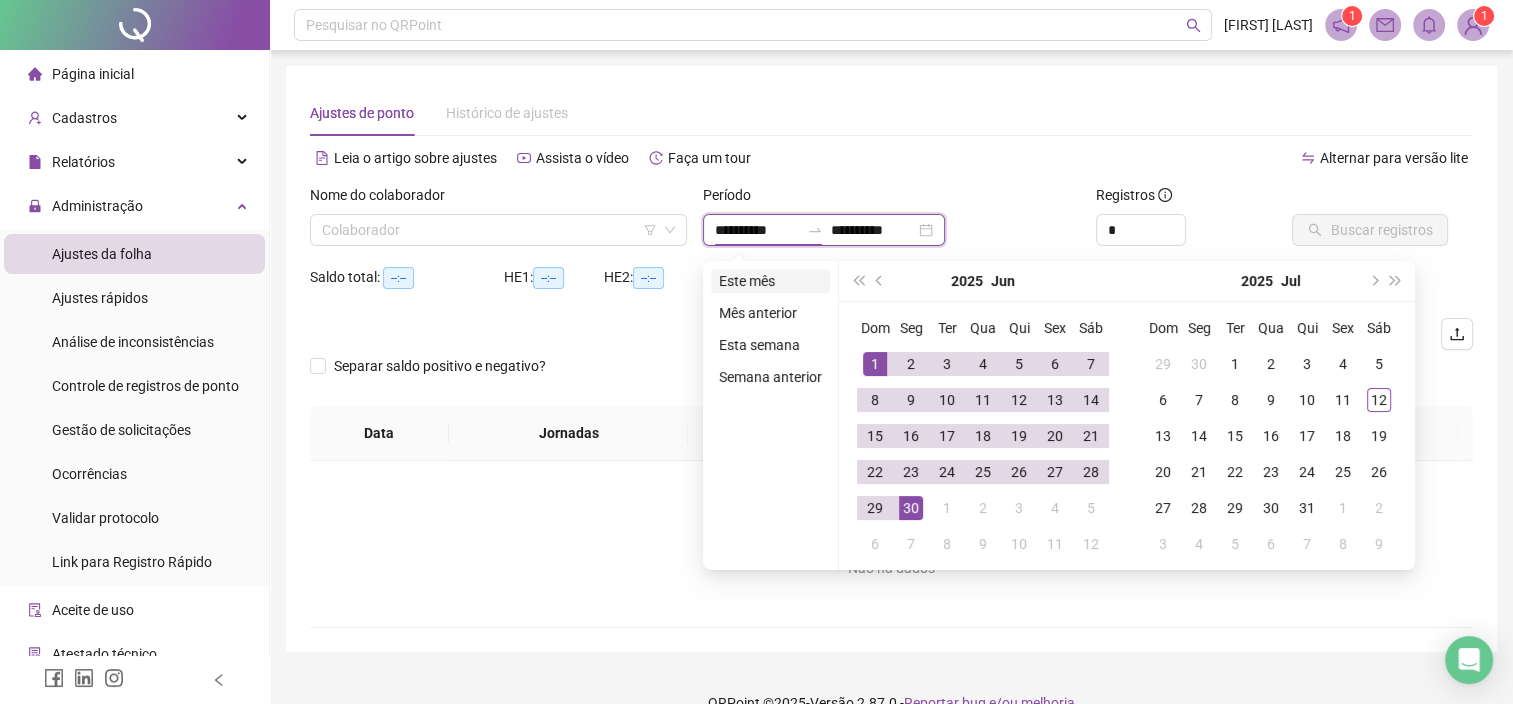 type on "**********" 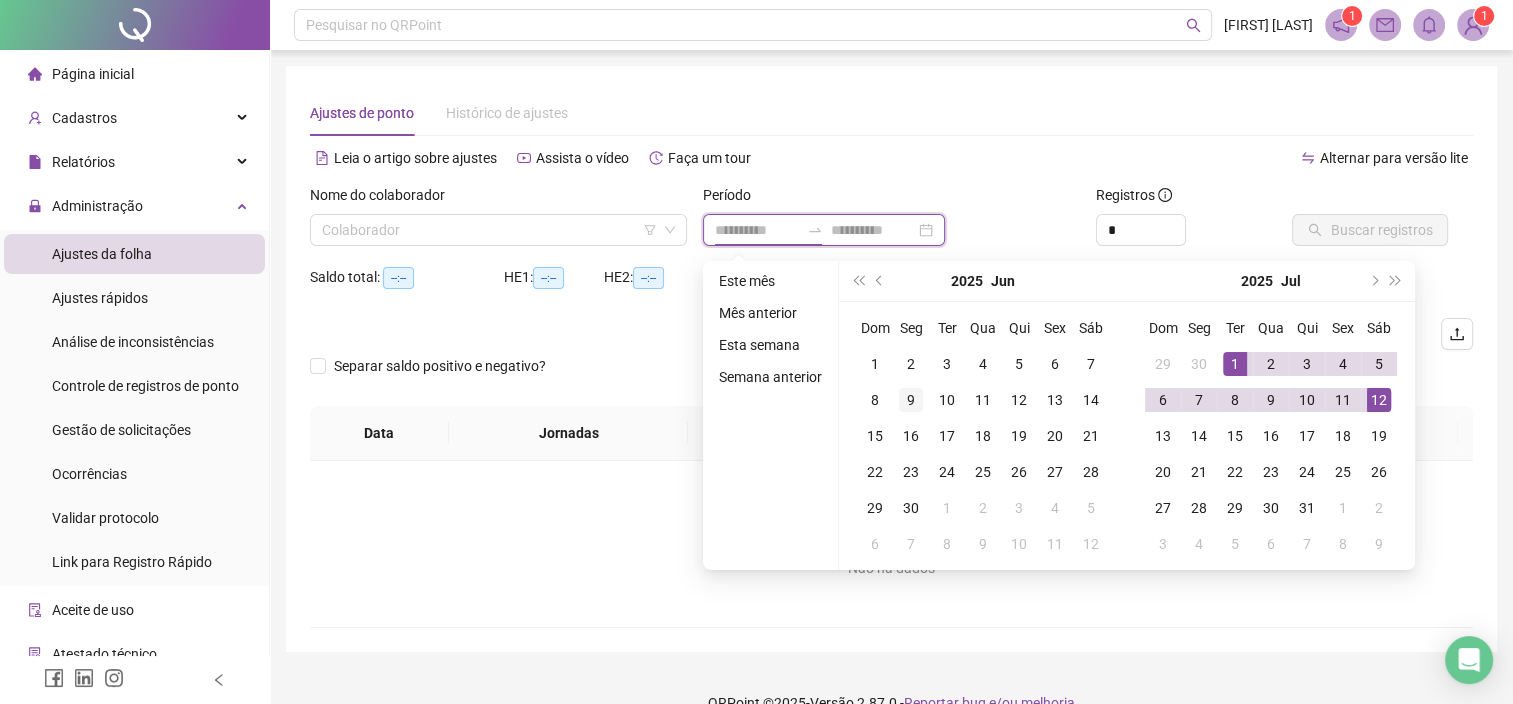 type on "**********" 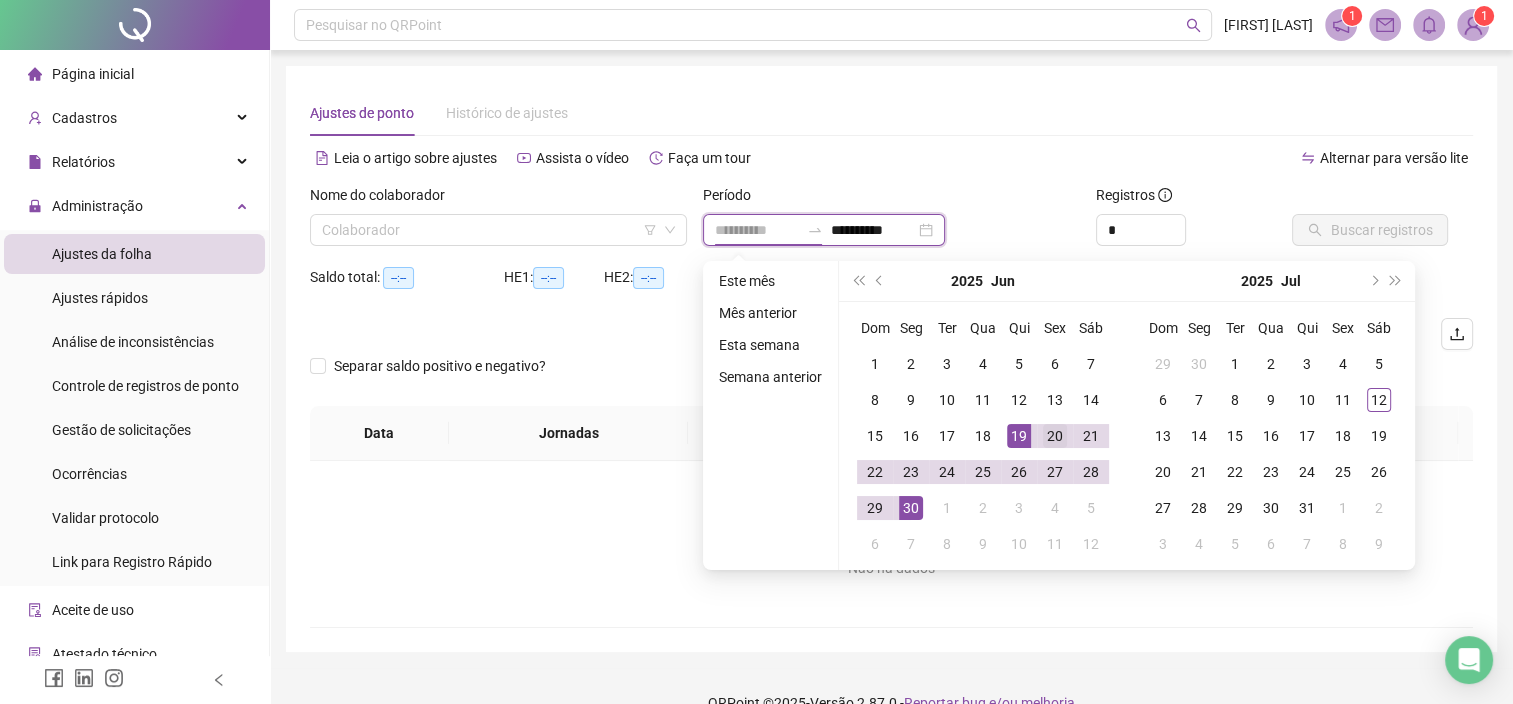 type on "**********" 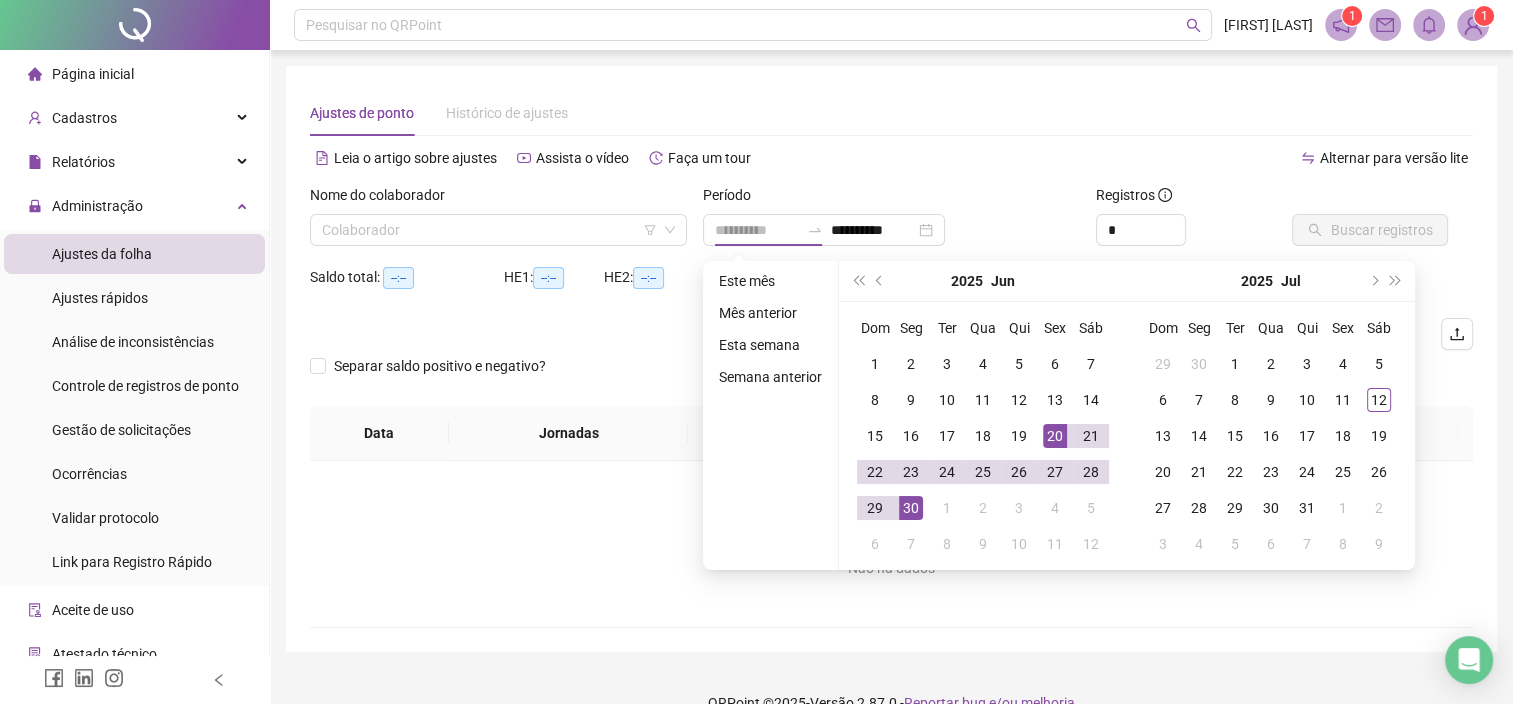 click on "20" at bounding box center (1055, 436) 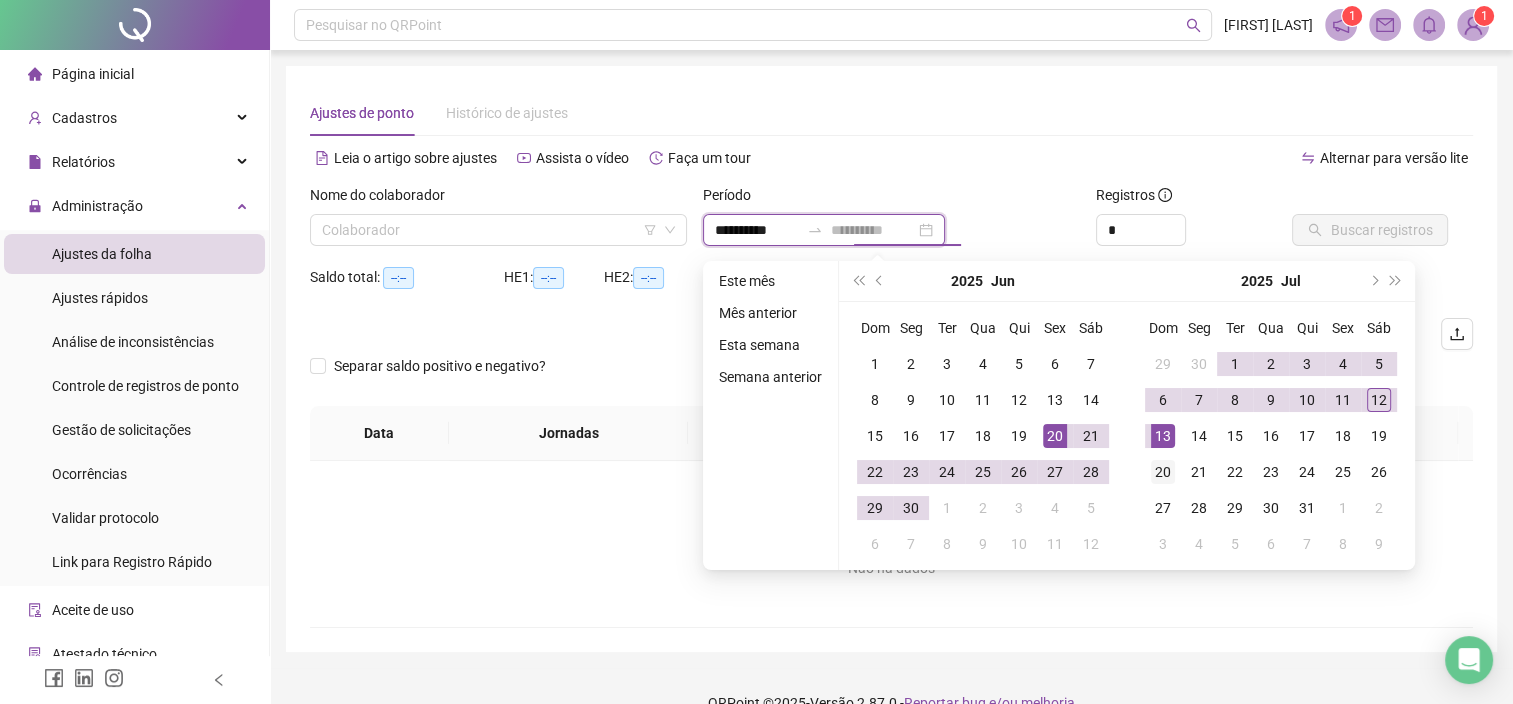 type on "**********" 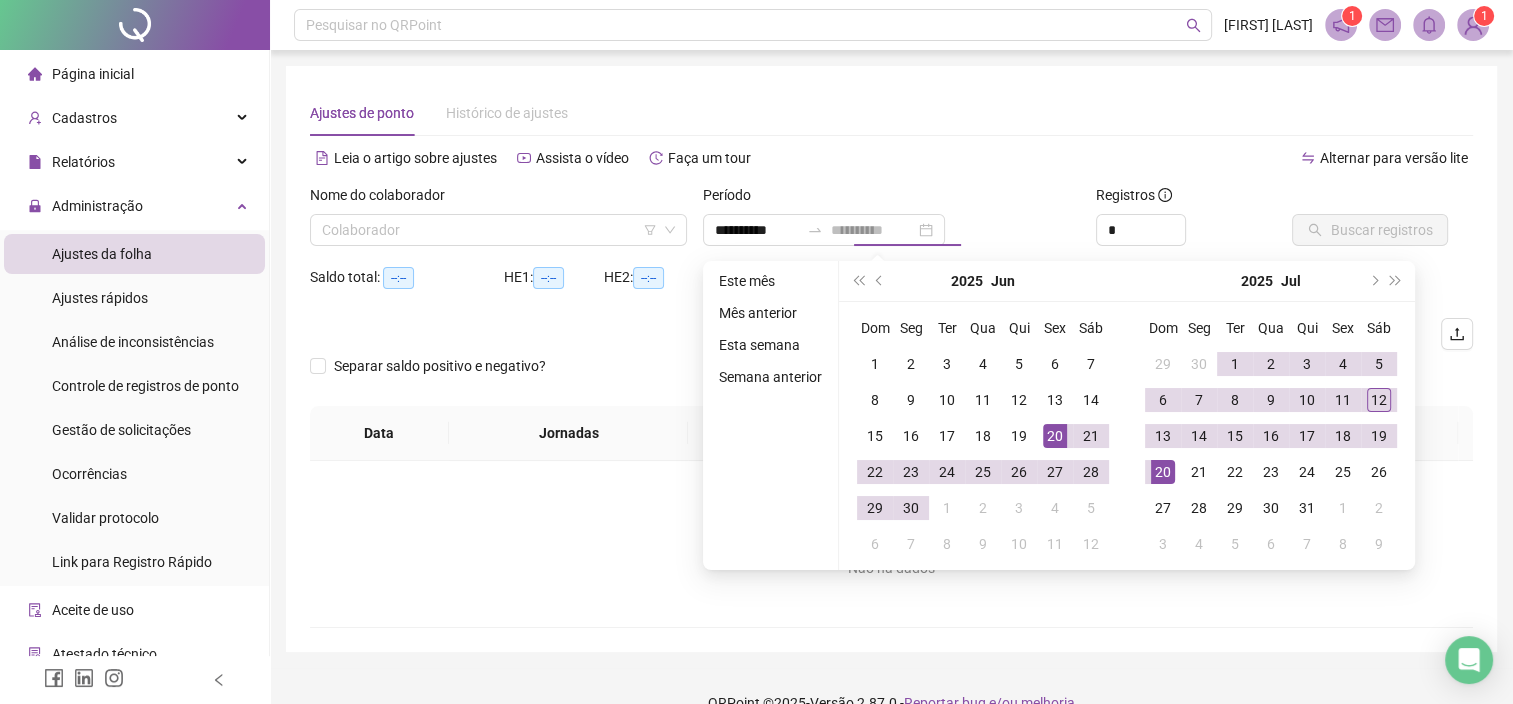 click on "20" at bounding box center (1163, 472) 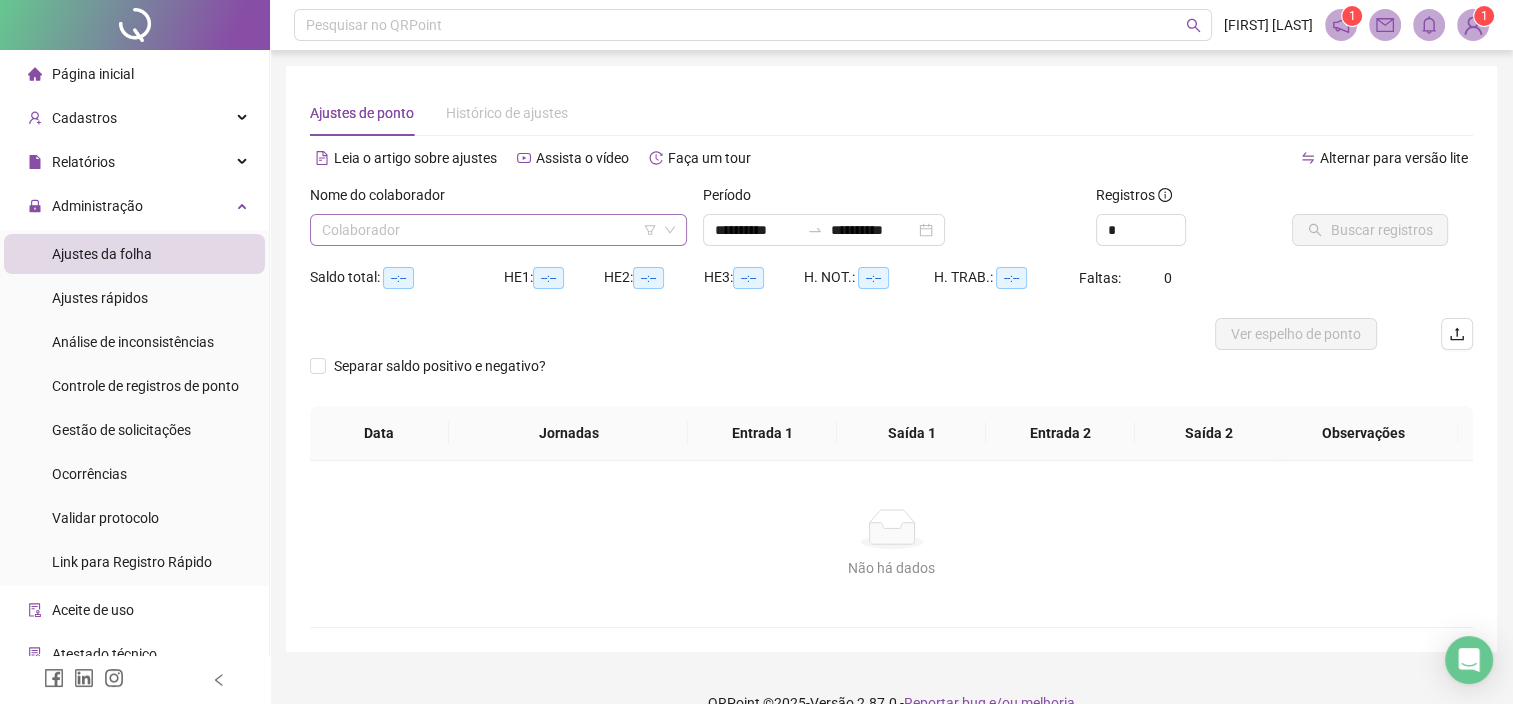 click at bounding box center (492, 230) 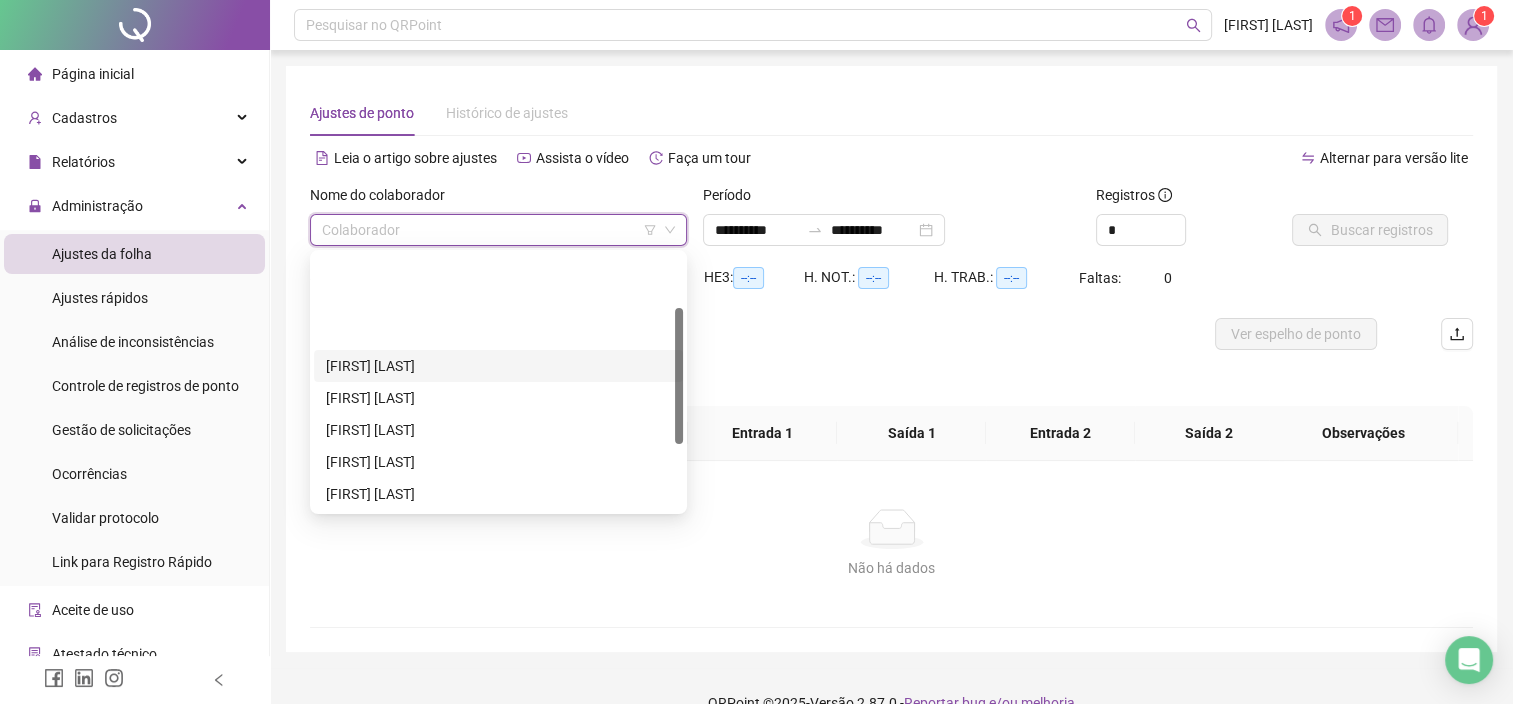 scroll, scrollTop: 224, scrollLeft: 0, axis: vertical 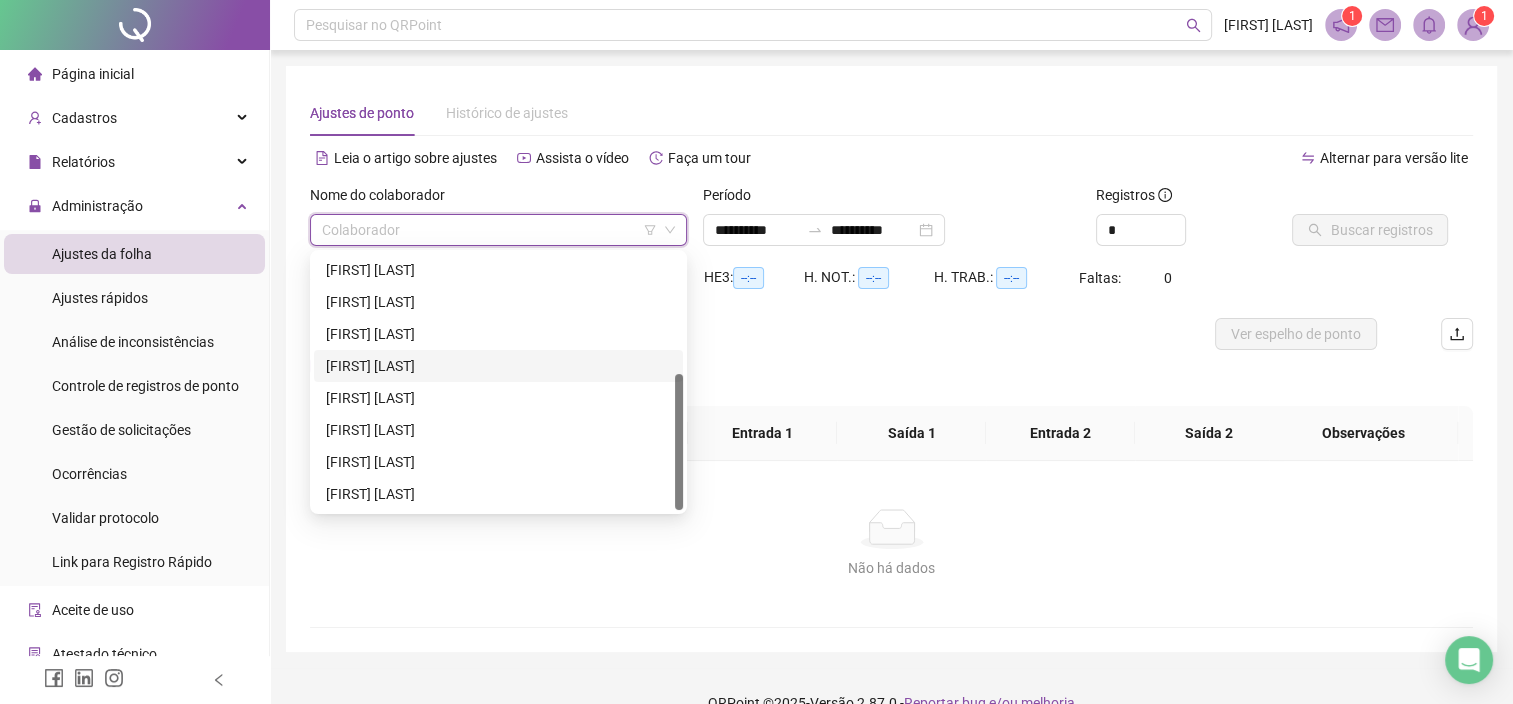 click on "[FIRST] [LAST]" at bounding box center [498, 366] 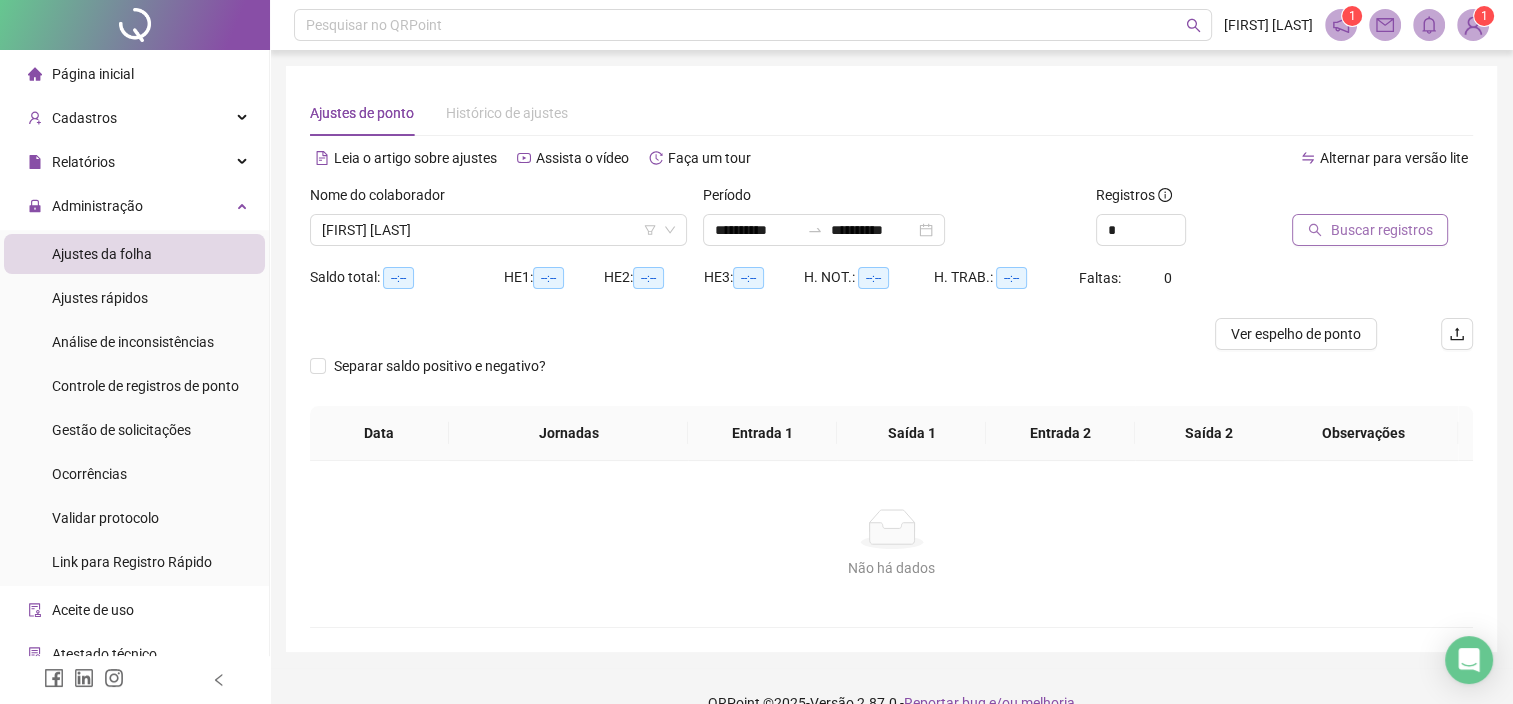 click on "Buscar registros" at bounding box center [1370, 230] 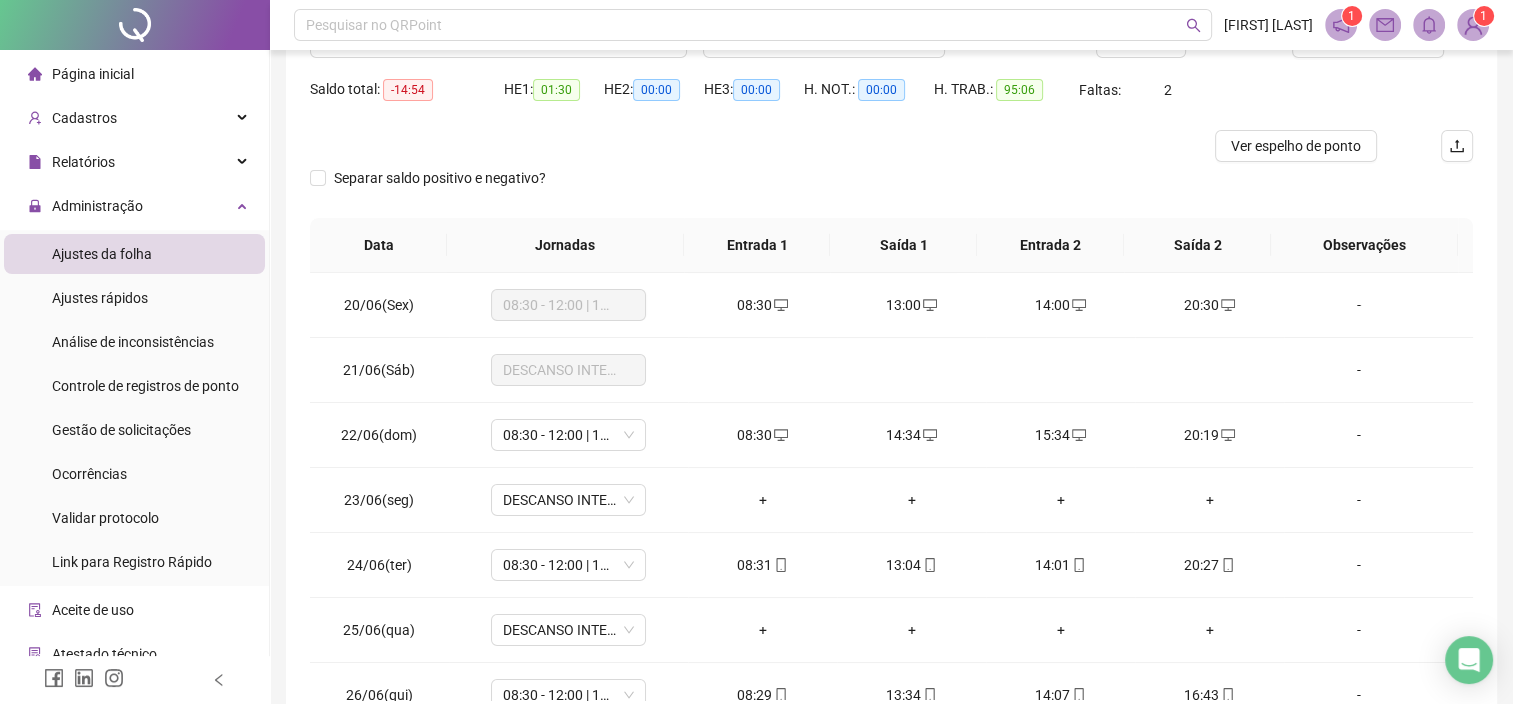 scroll, scrollTop: 200, scrollLeft: 0, axis: vertical 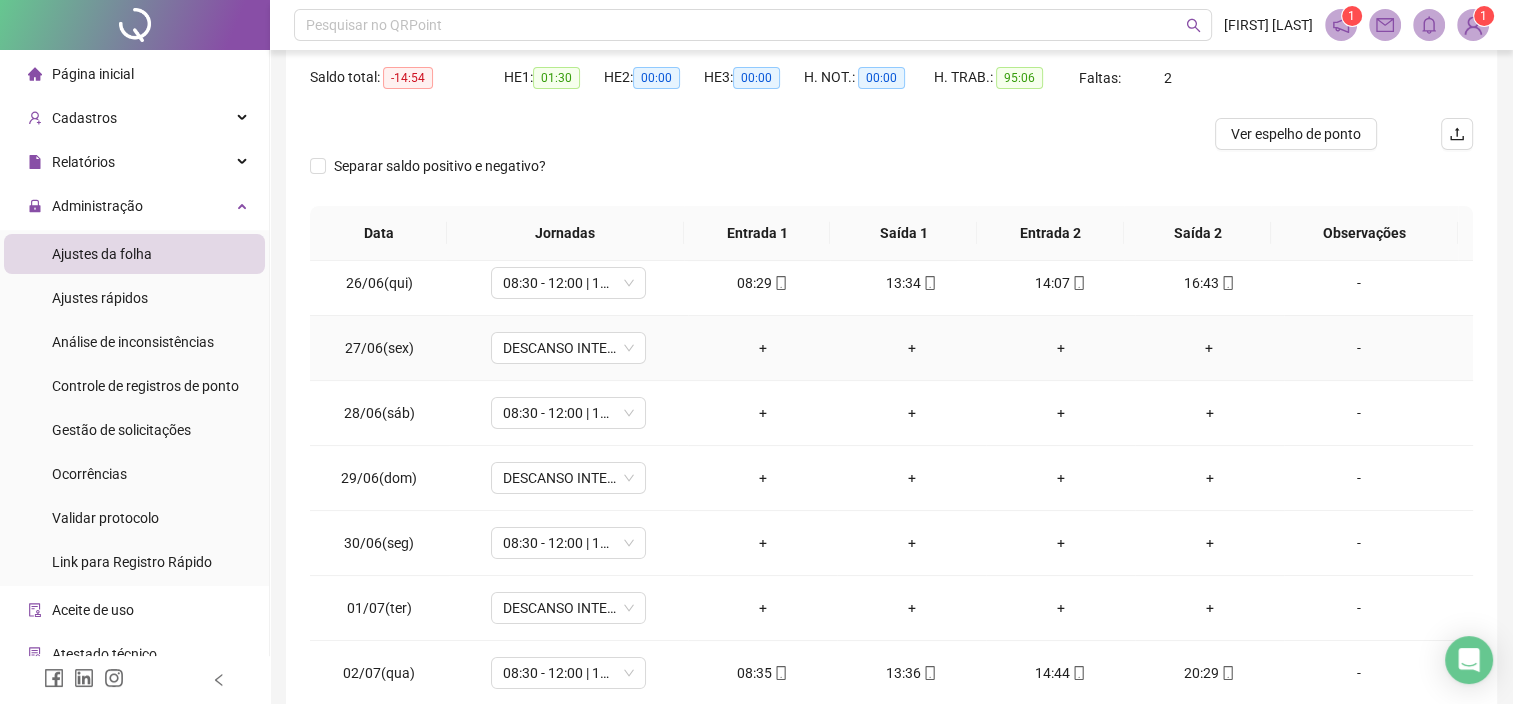 click on "-" at bounding box center (1359, 348) 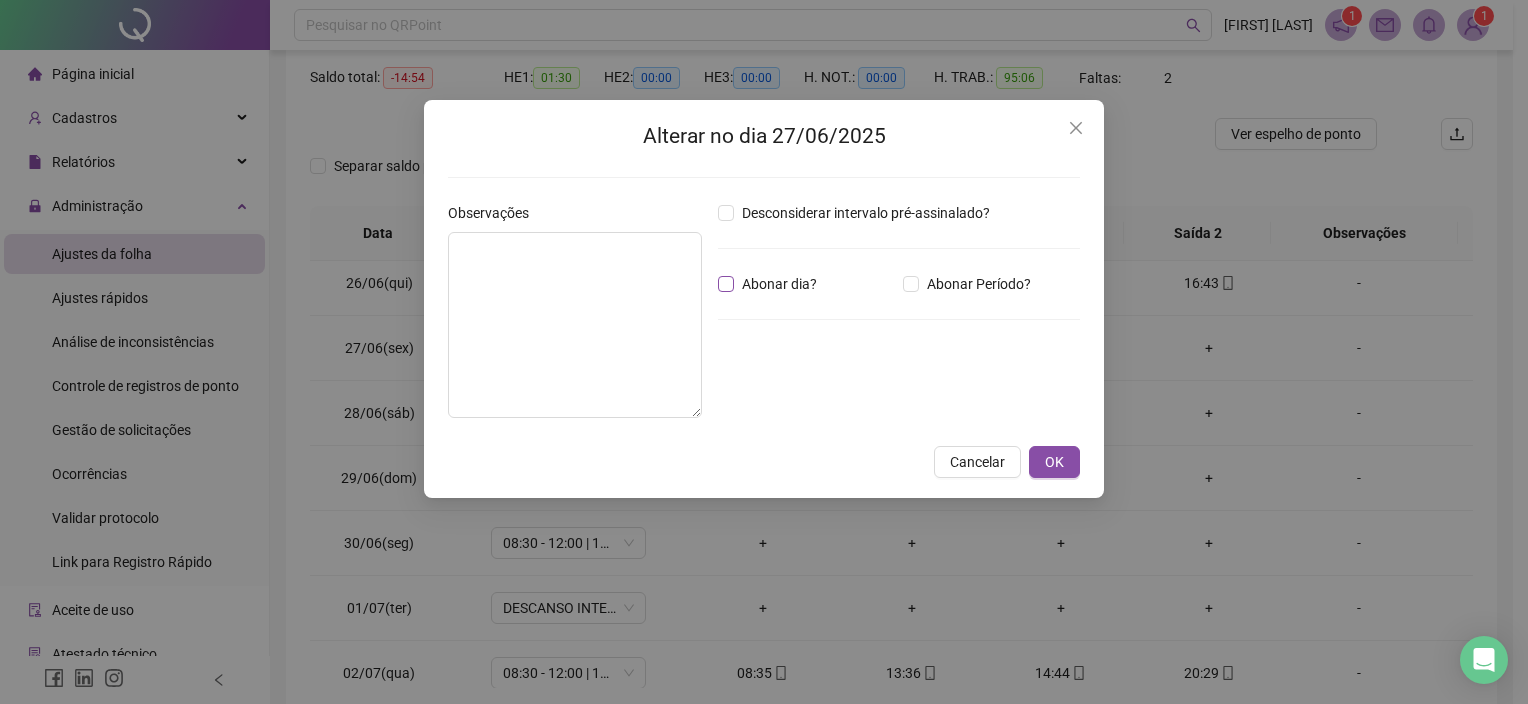 click on "Abonar dia?" at bounding box center (779, 284) 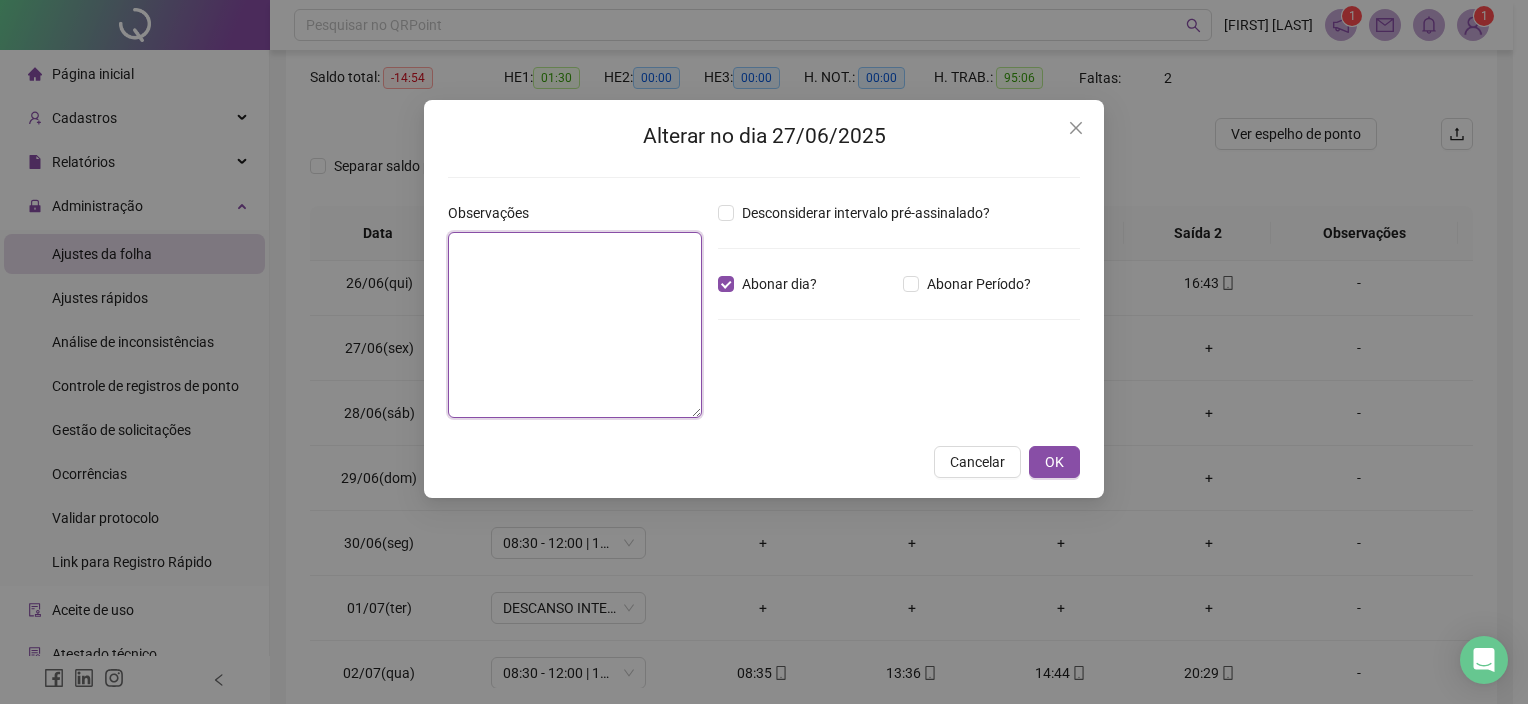 click at bounding box center (575, 325) 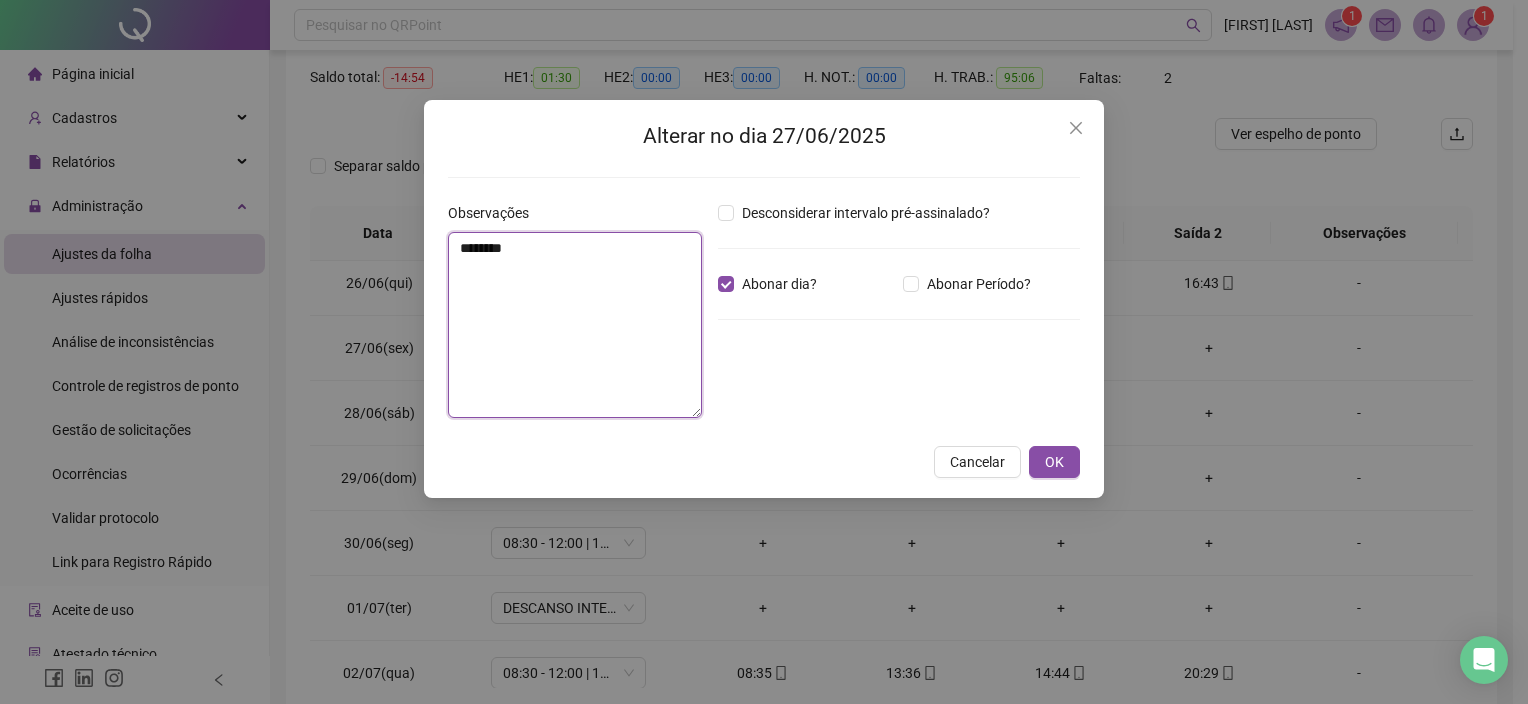 type on "********" 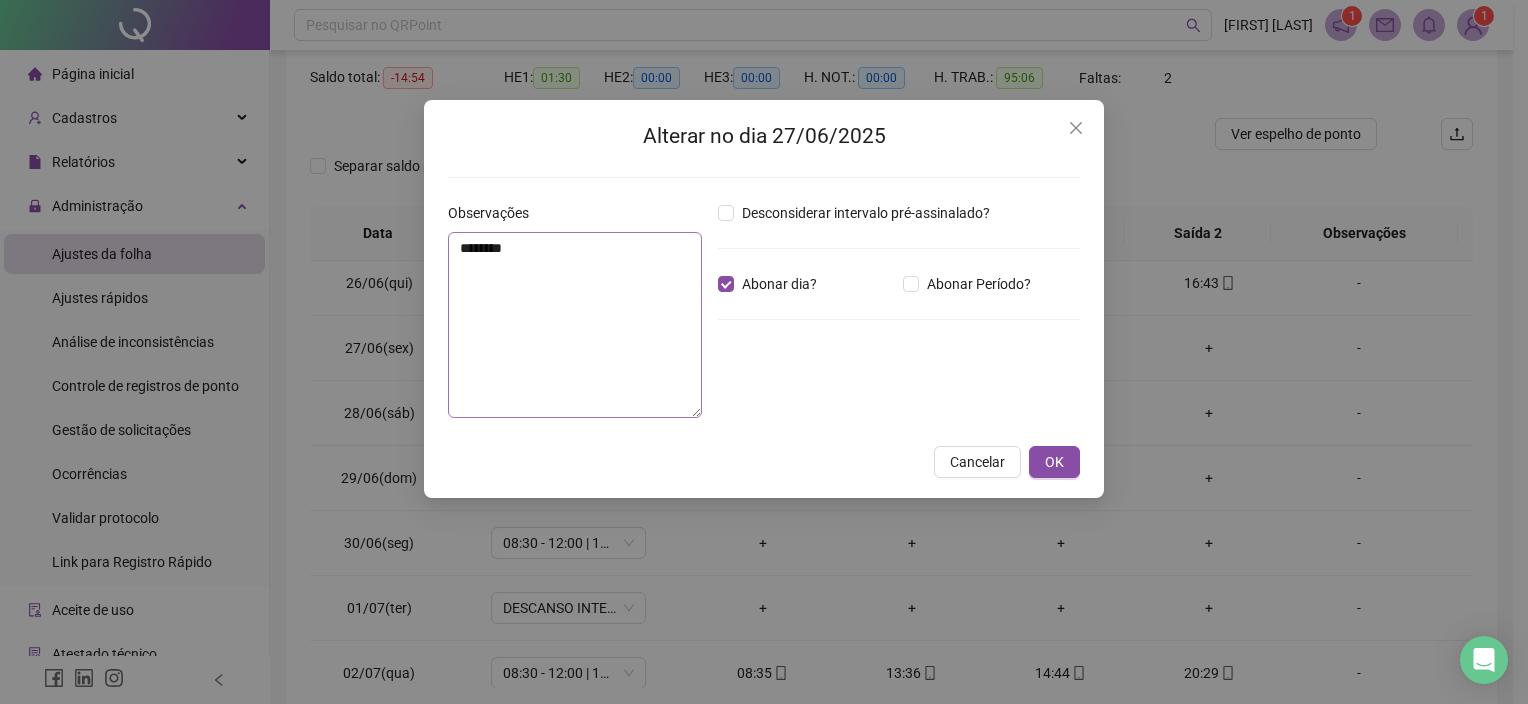 type 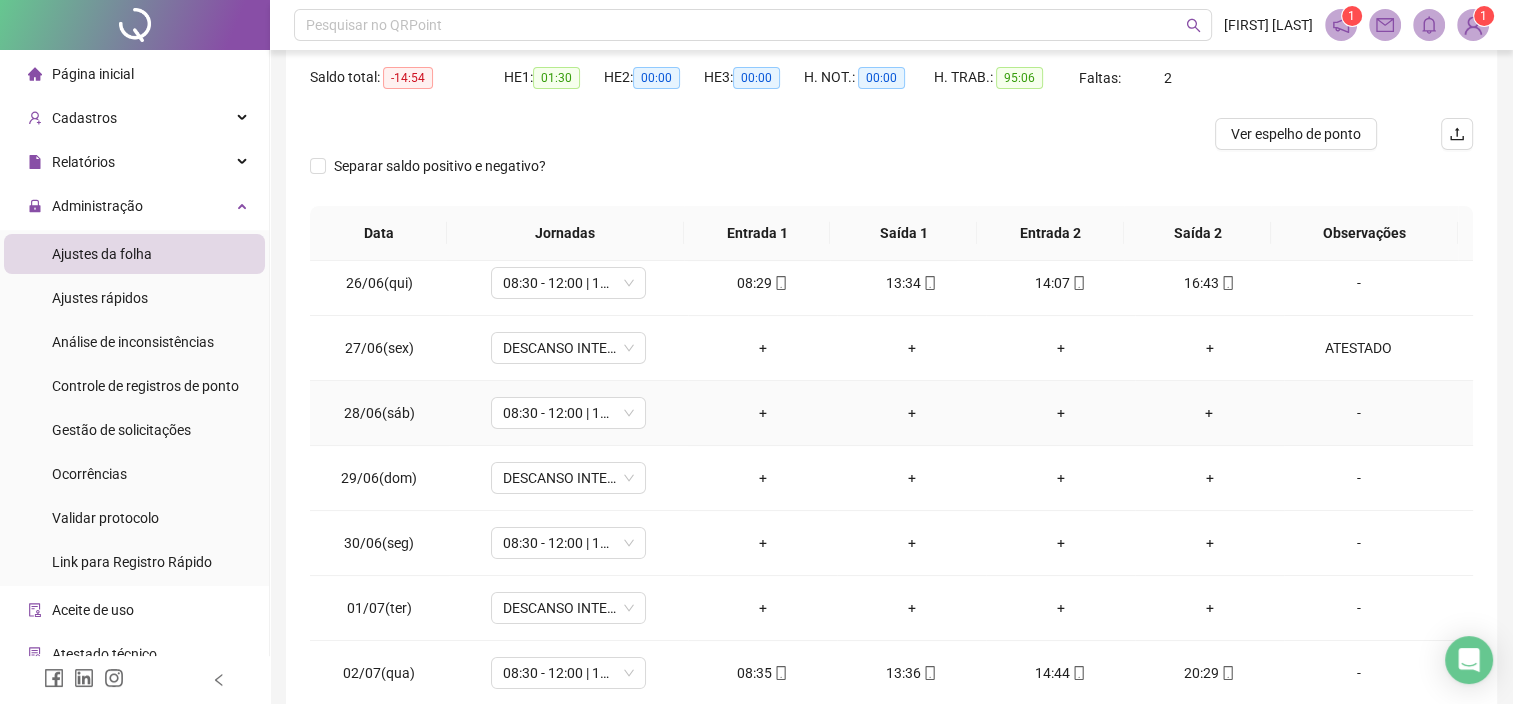click on "-" at bounding box center (1359, 413) 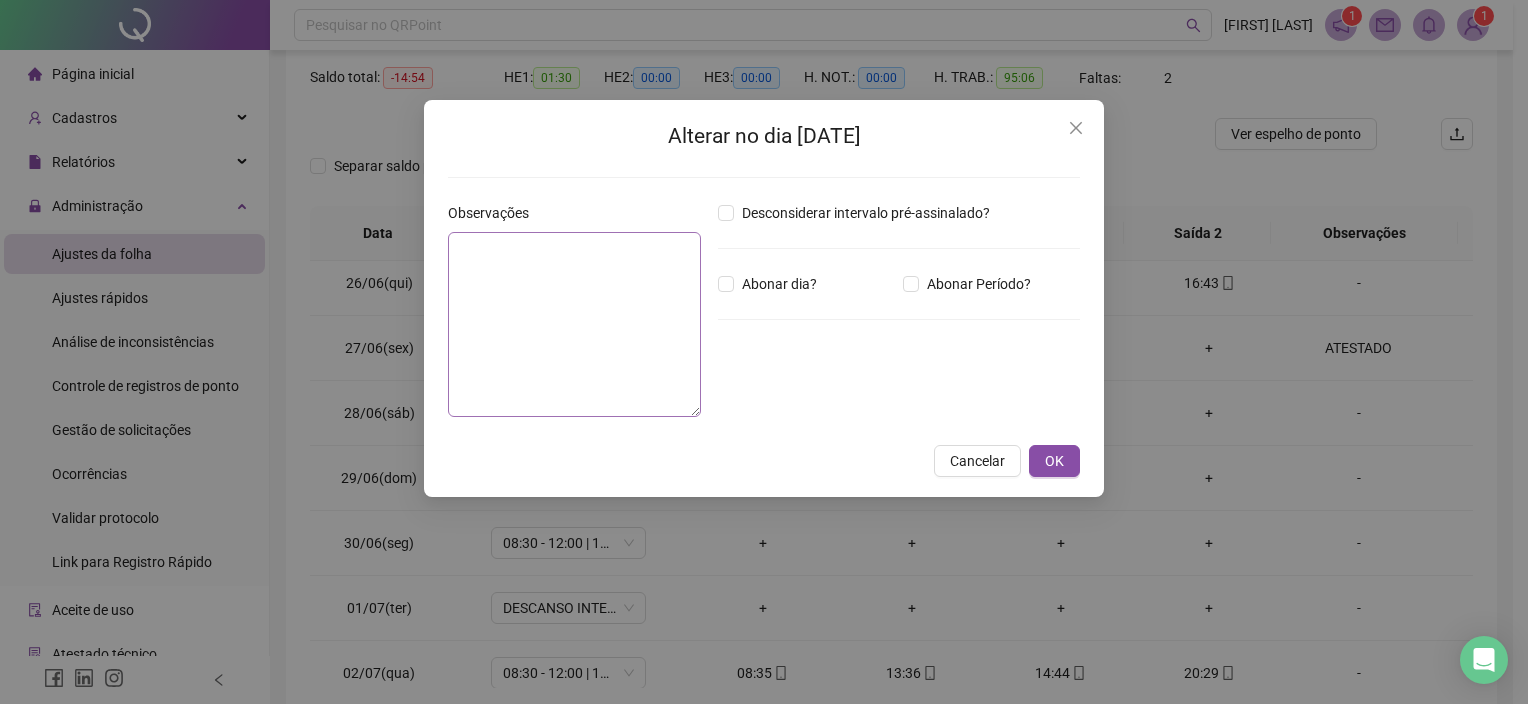 drag, startPoint x: 444, startPoint y: 294, endPoint x: 456, endPoint y: 294, distance: 12 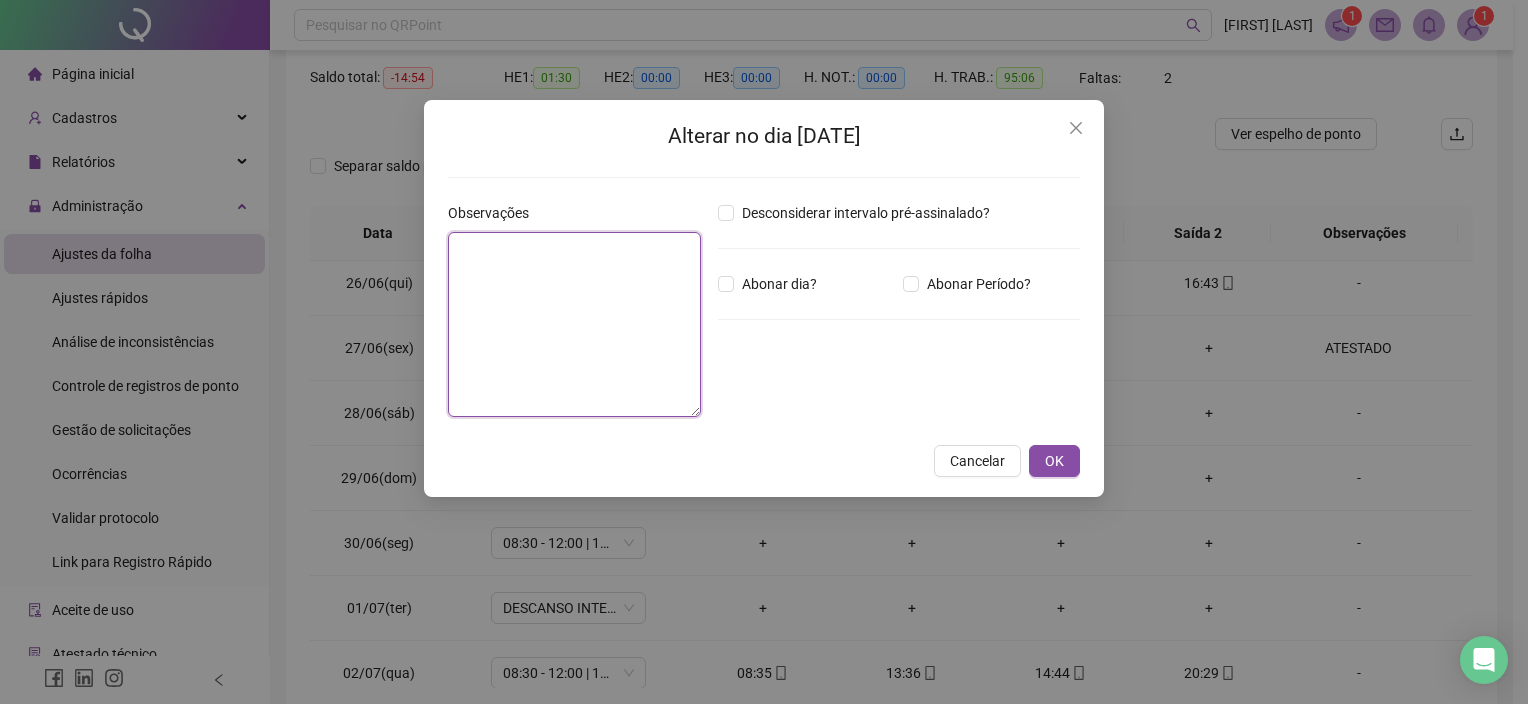 click at bounding box center [574, 324] 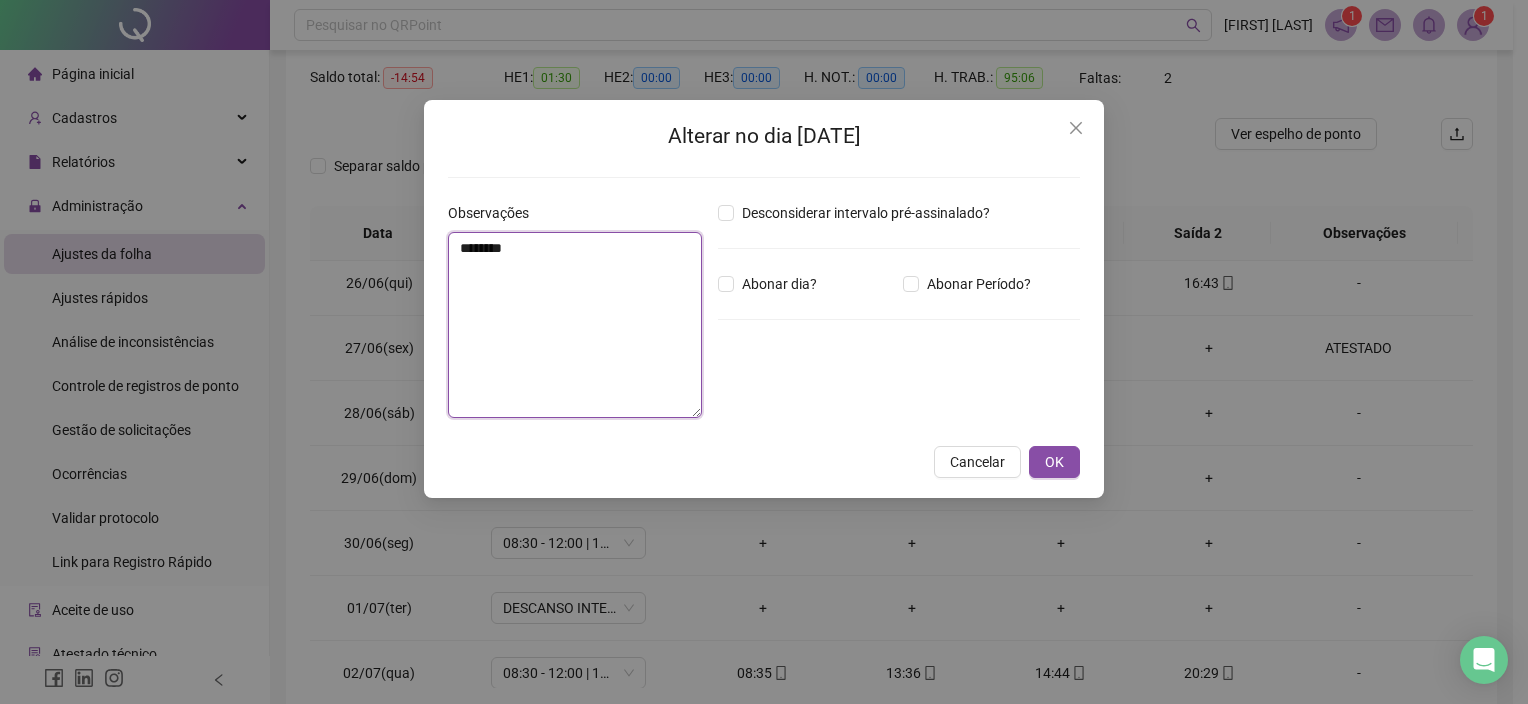 click on "********" at bounding box center (575, 325) 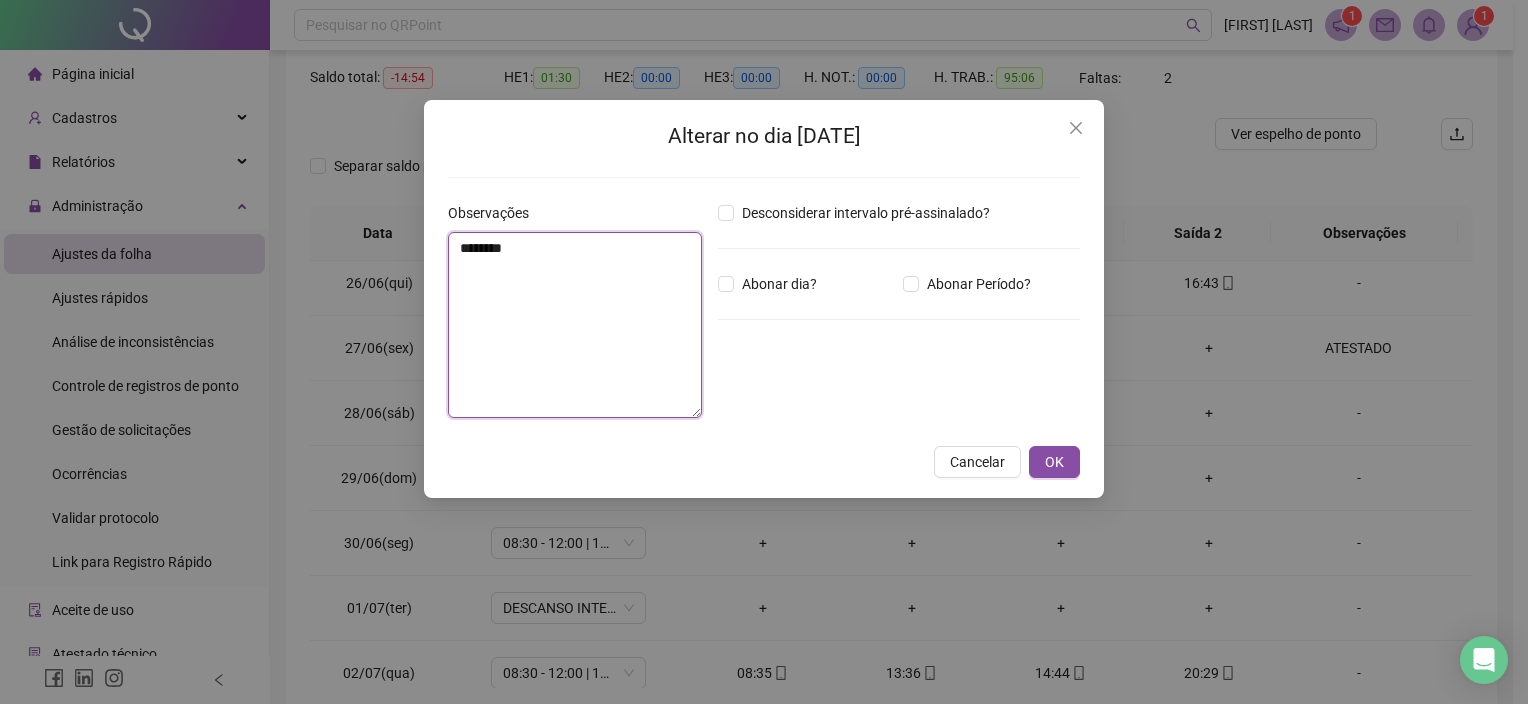type on "********" 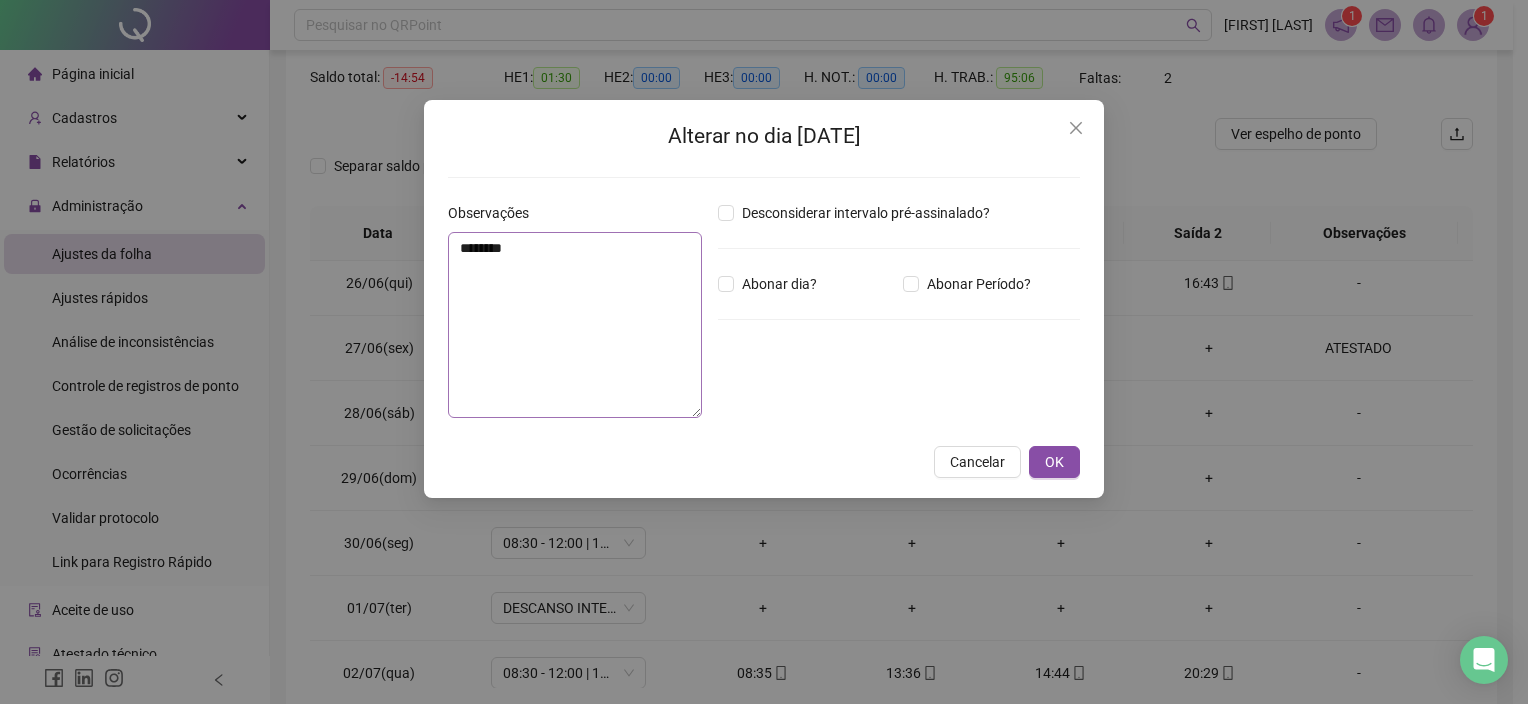 click on "OK" at bounding box center [1054, 462] 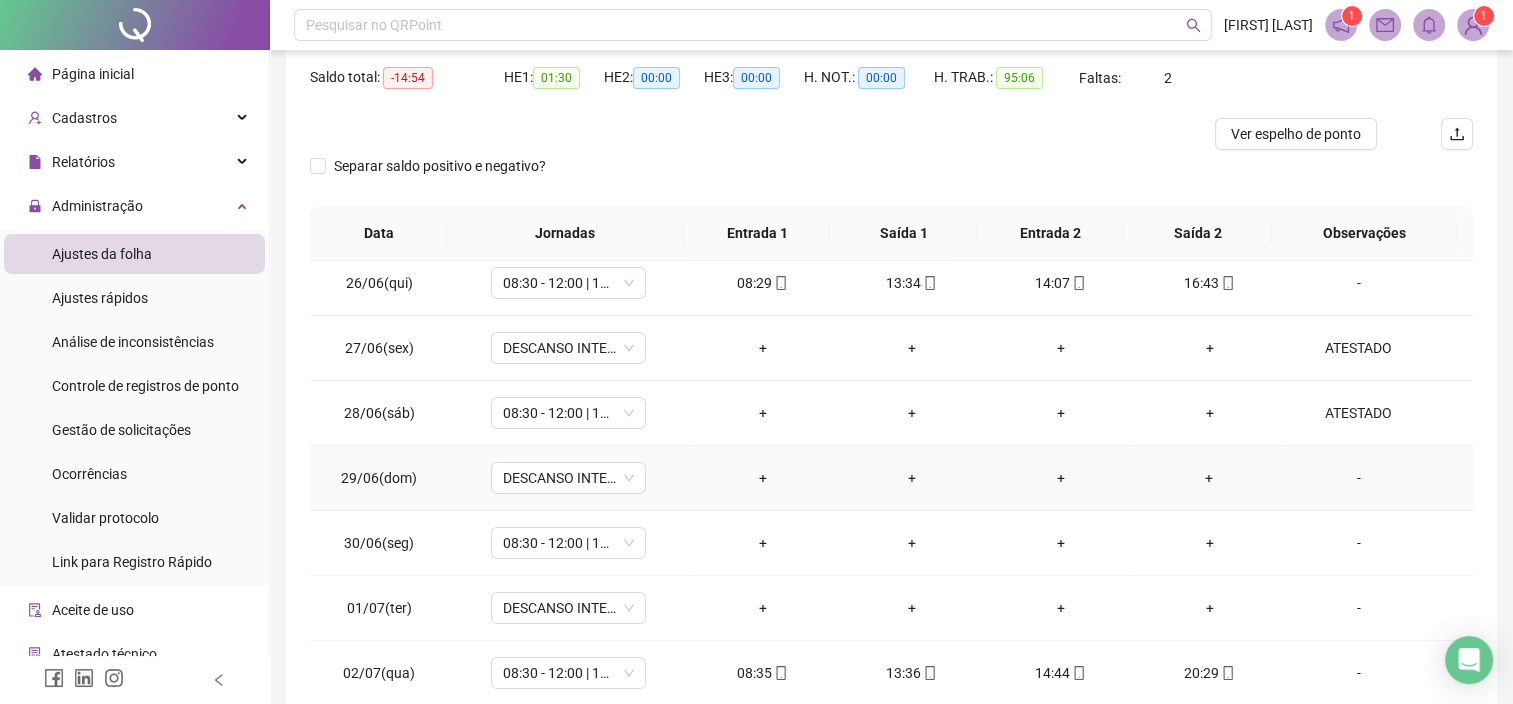 click on "-" at bounding box center (1359, 478) 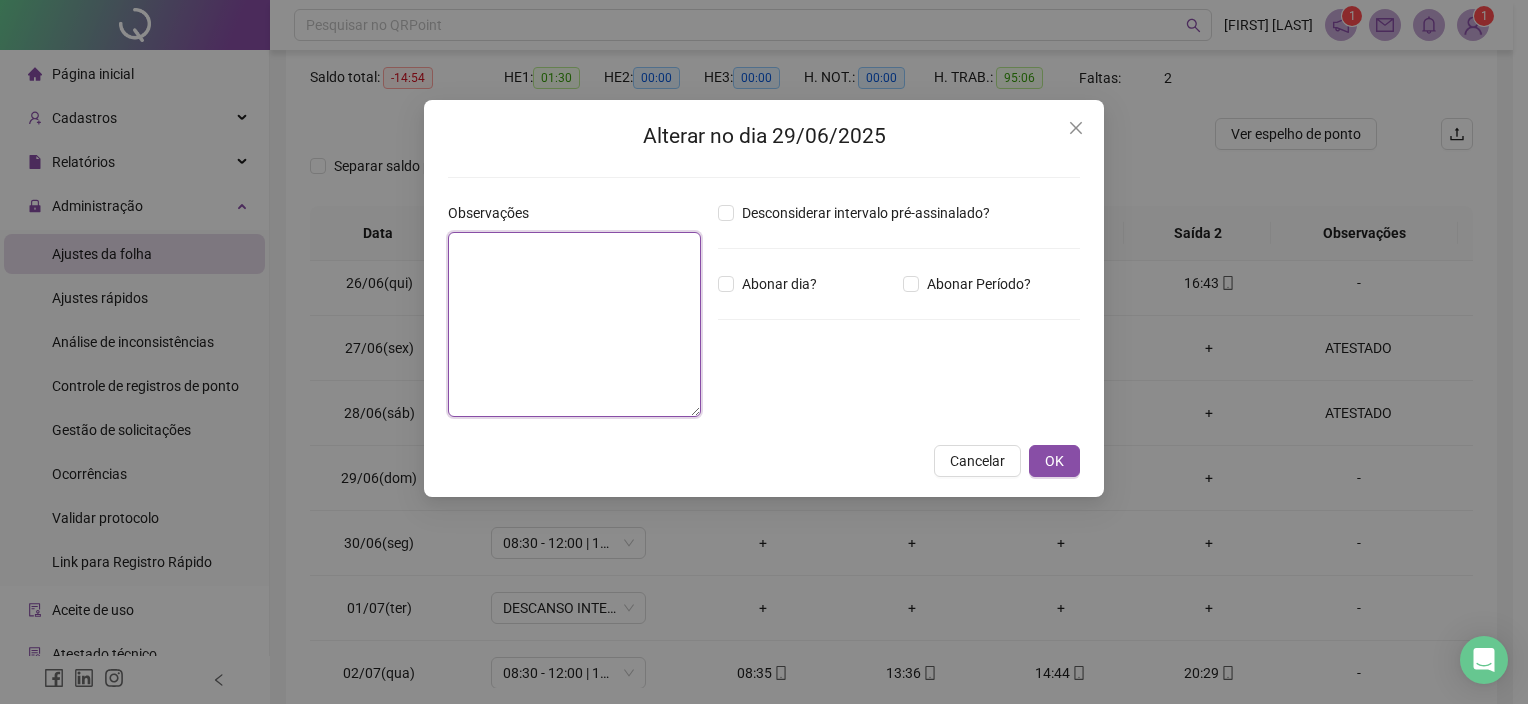 click at bounding box center (574, 324) 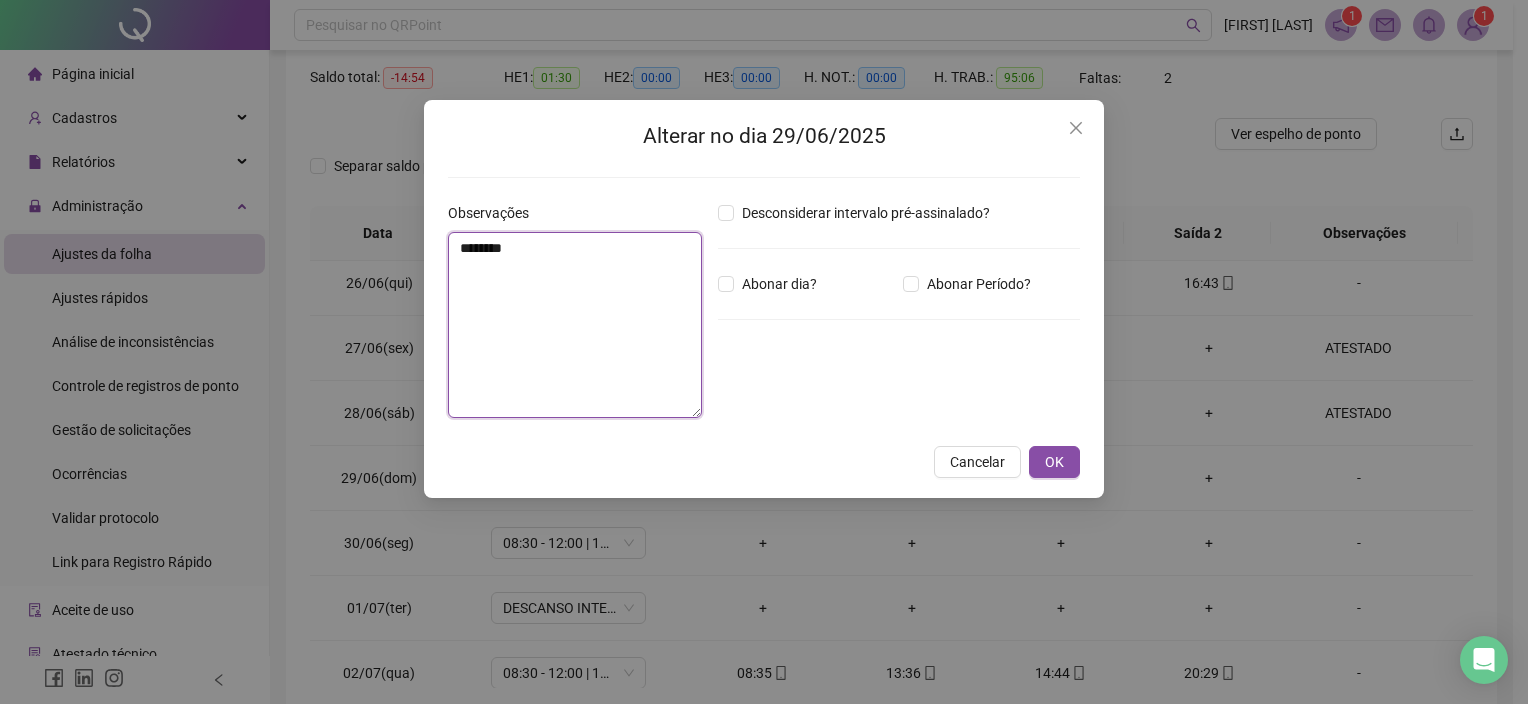 type on "********" 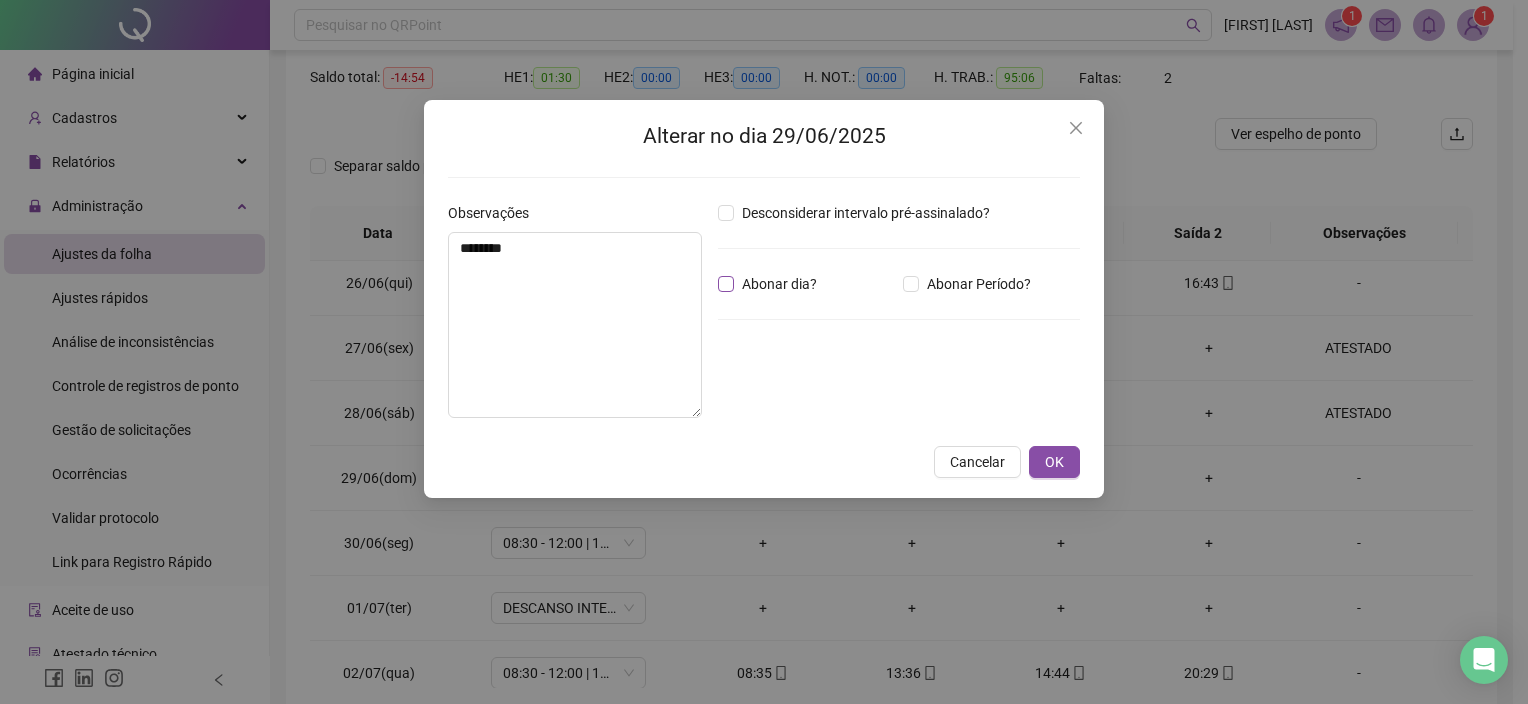 click on "Desconsiderar intervalo pré-assinalado? Abonar dia? Abonar Período? Horas a abonar ***** Aplicar regime de compensação" at bounding box center [899, 318] 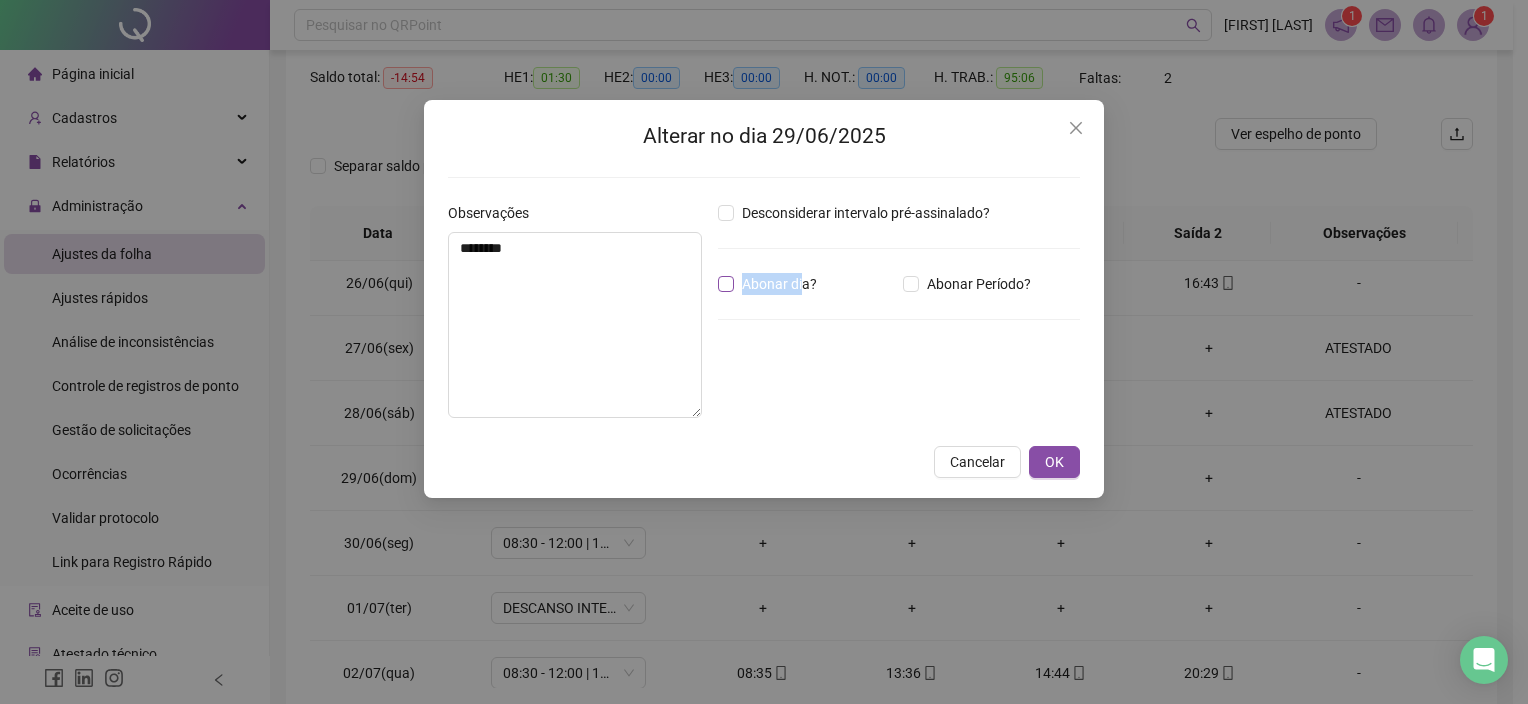 click on "Abonar dia?" at bounding box center [779, 284] 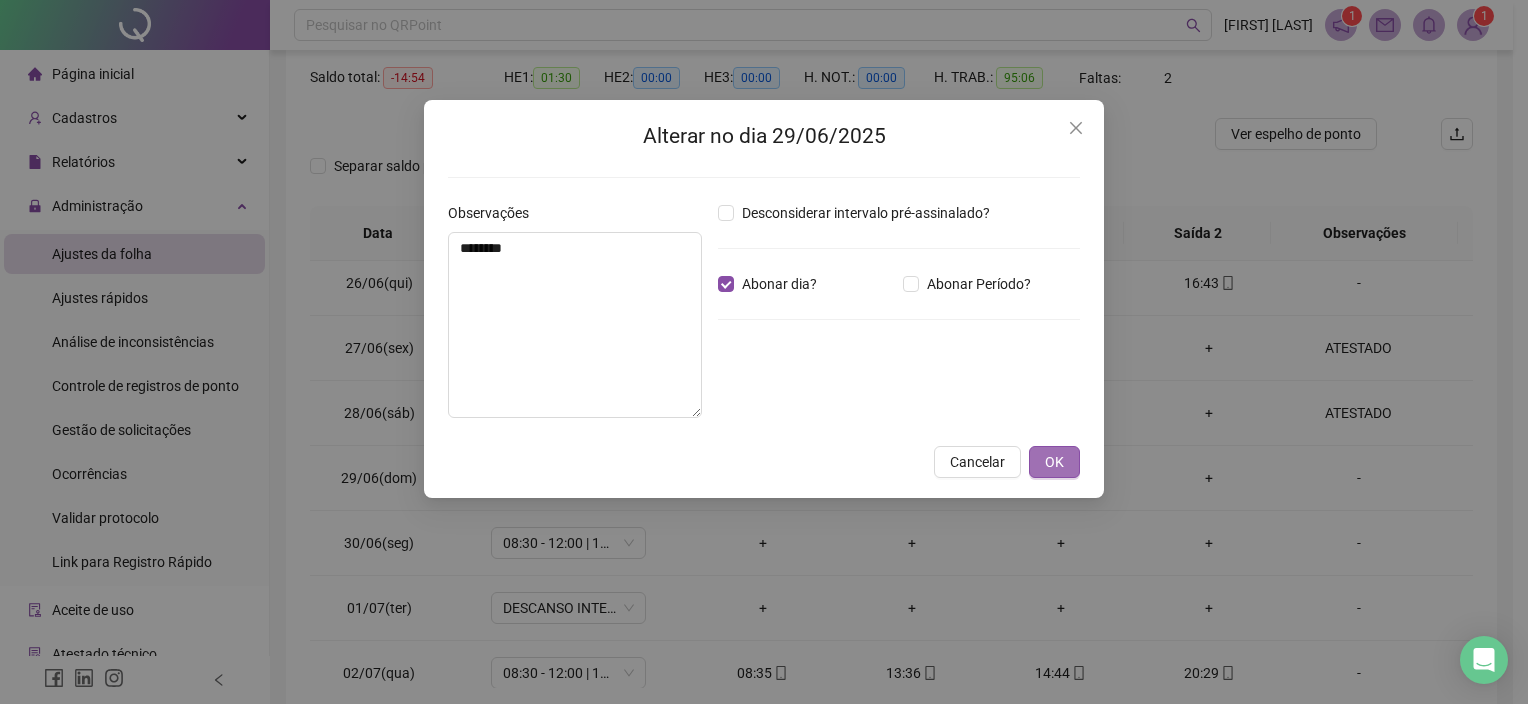 click on "OK" at bounding box center [1054, 462] 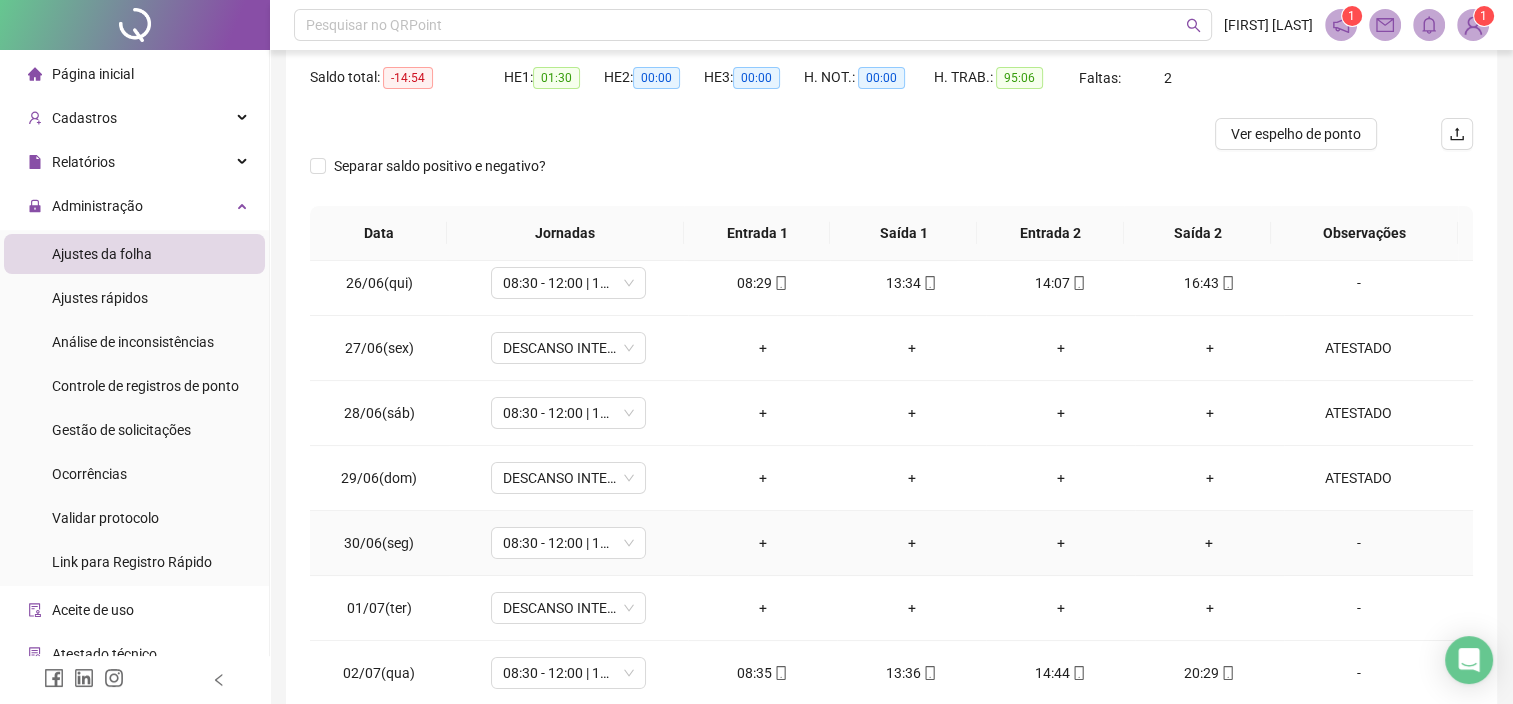 click on "-" at bounding box center [1359, 543] 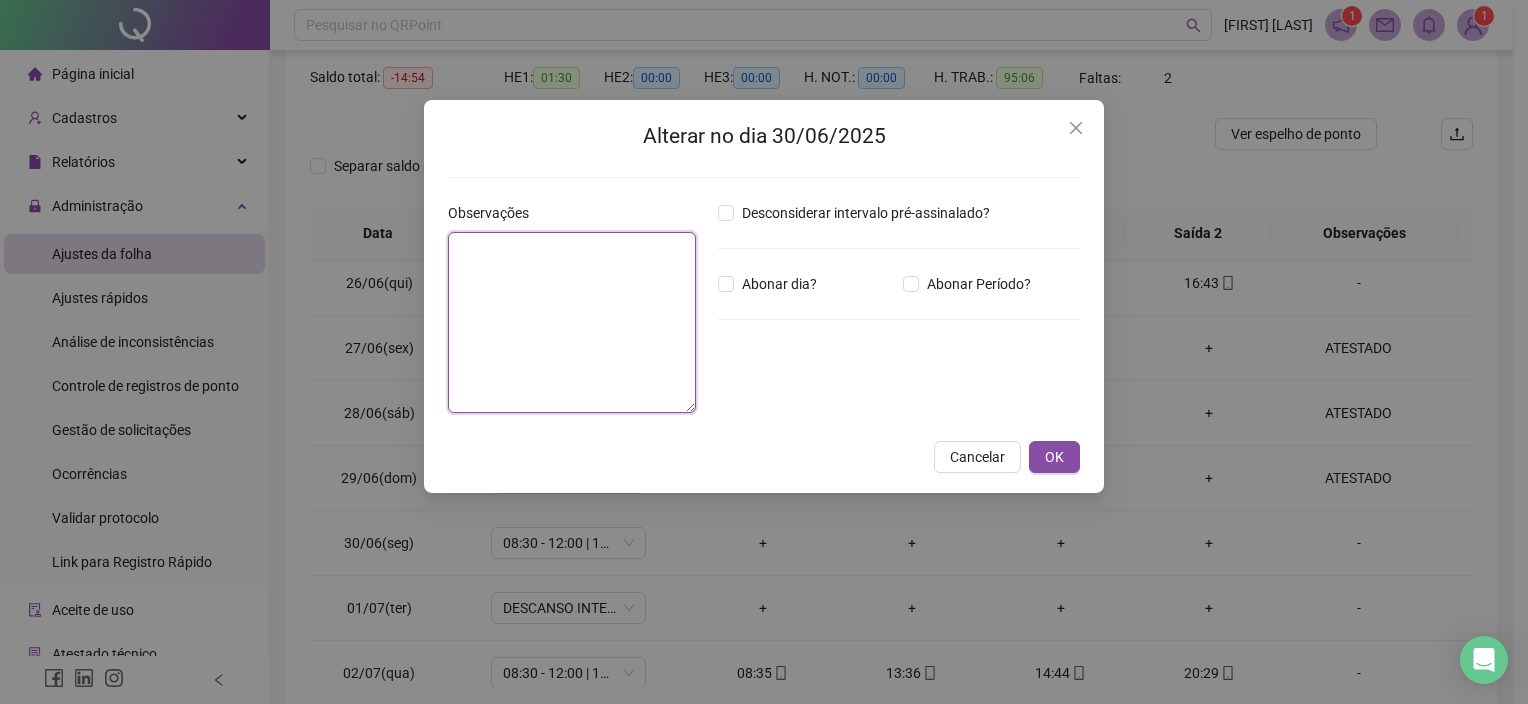 click at bounding box center [572, 322] 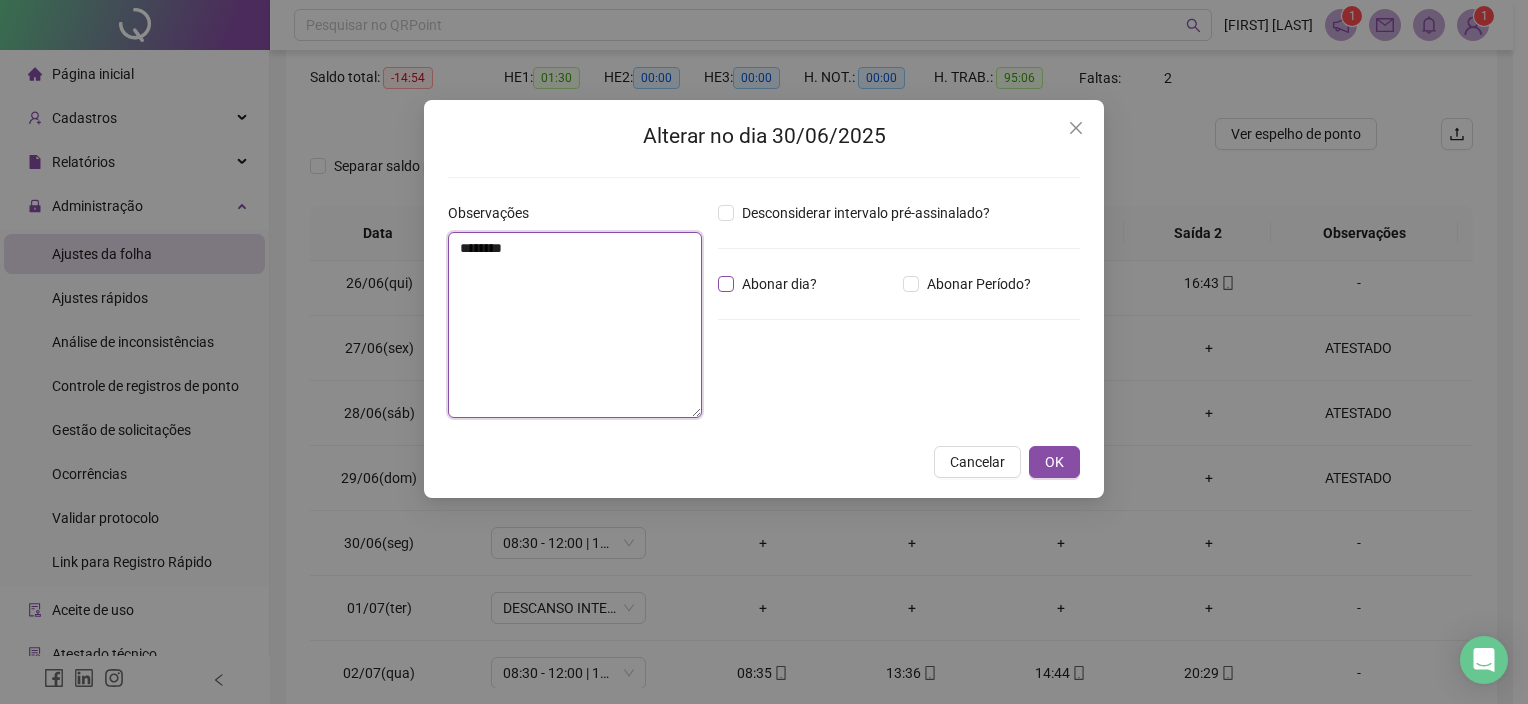 type on "********" 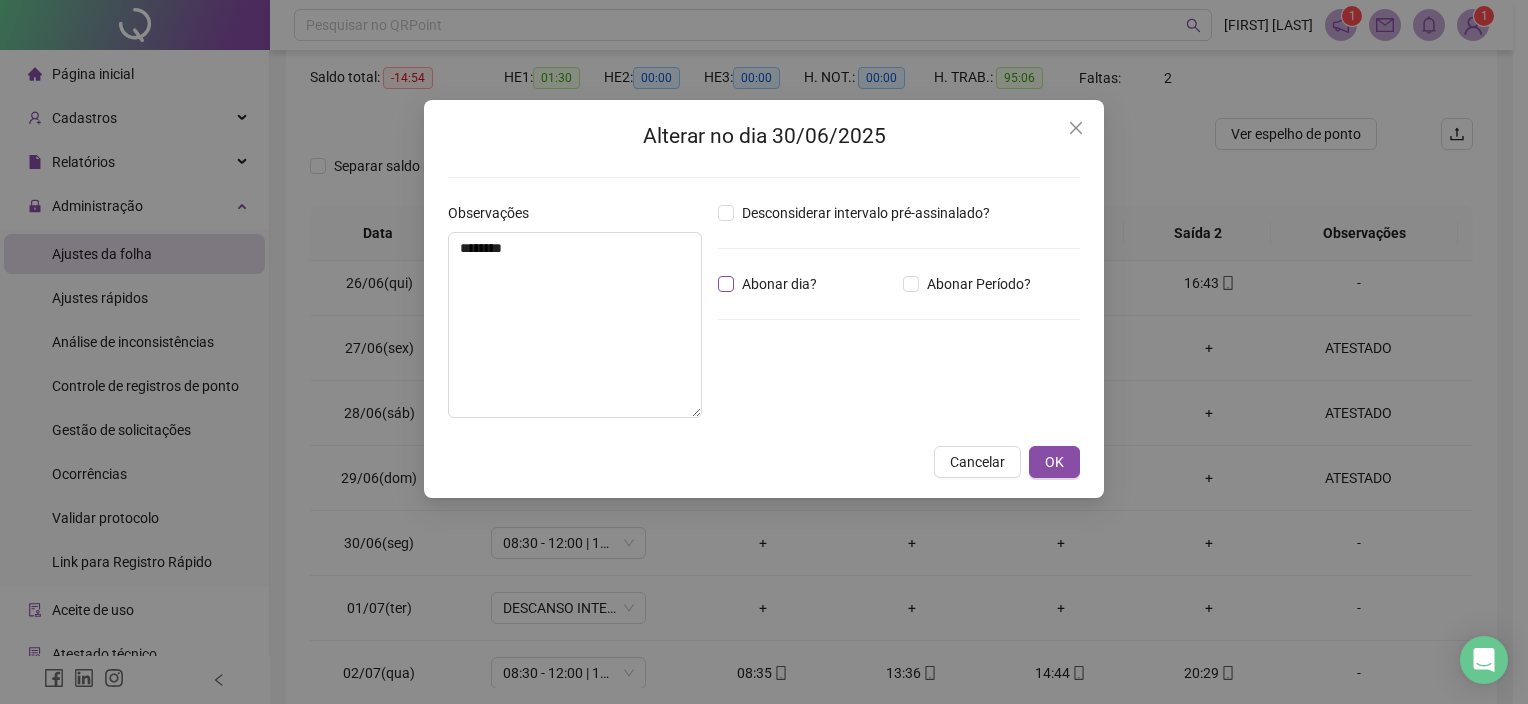click on "Abonar dia?" at bounding box center [779, 284] 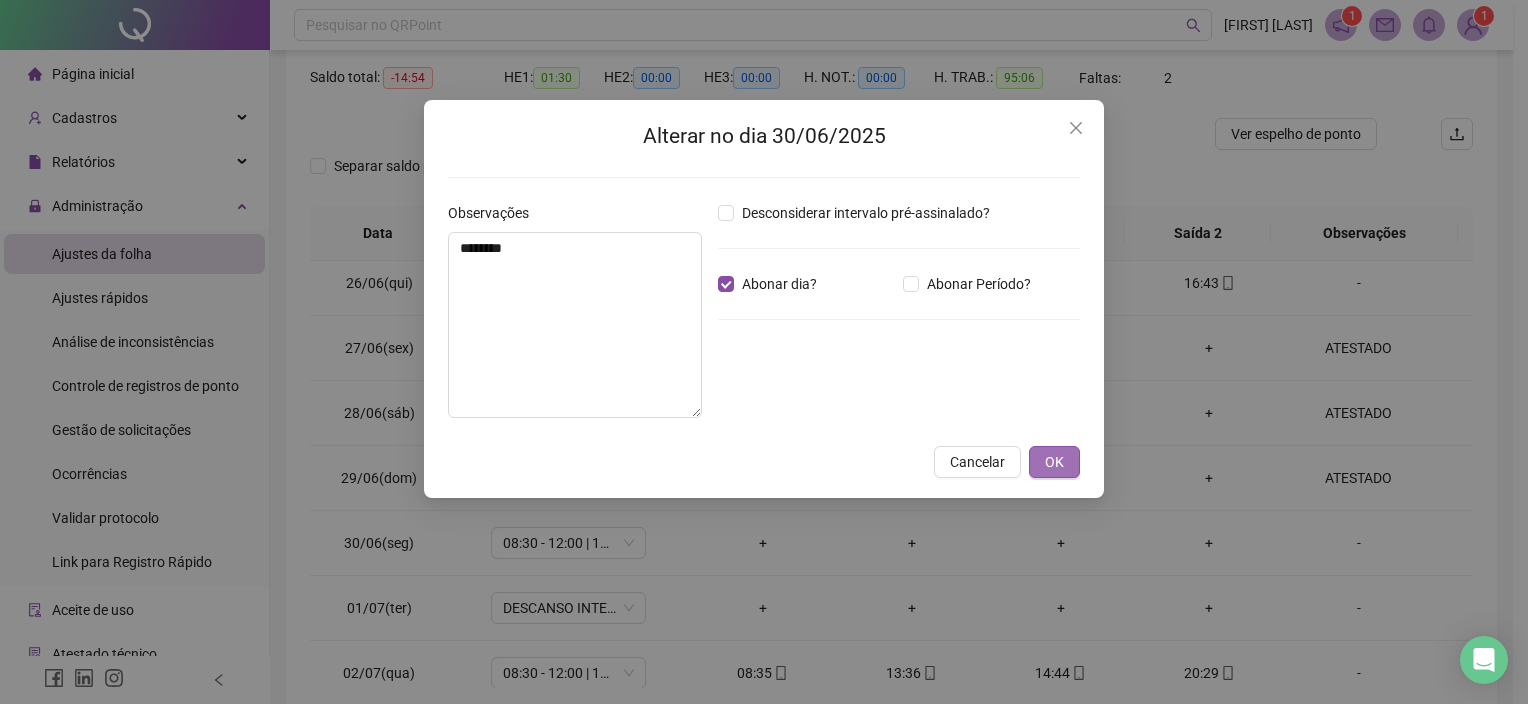 click on "OK" at bounding box center [1054, 462] 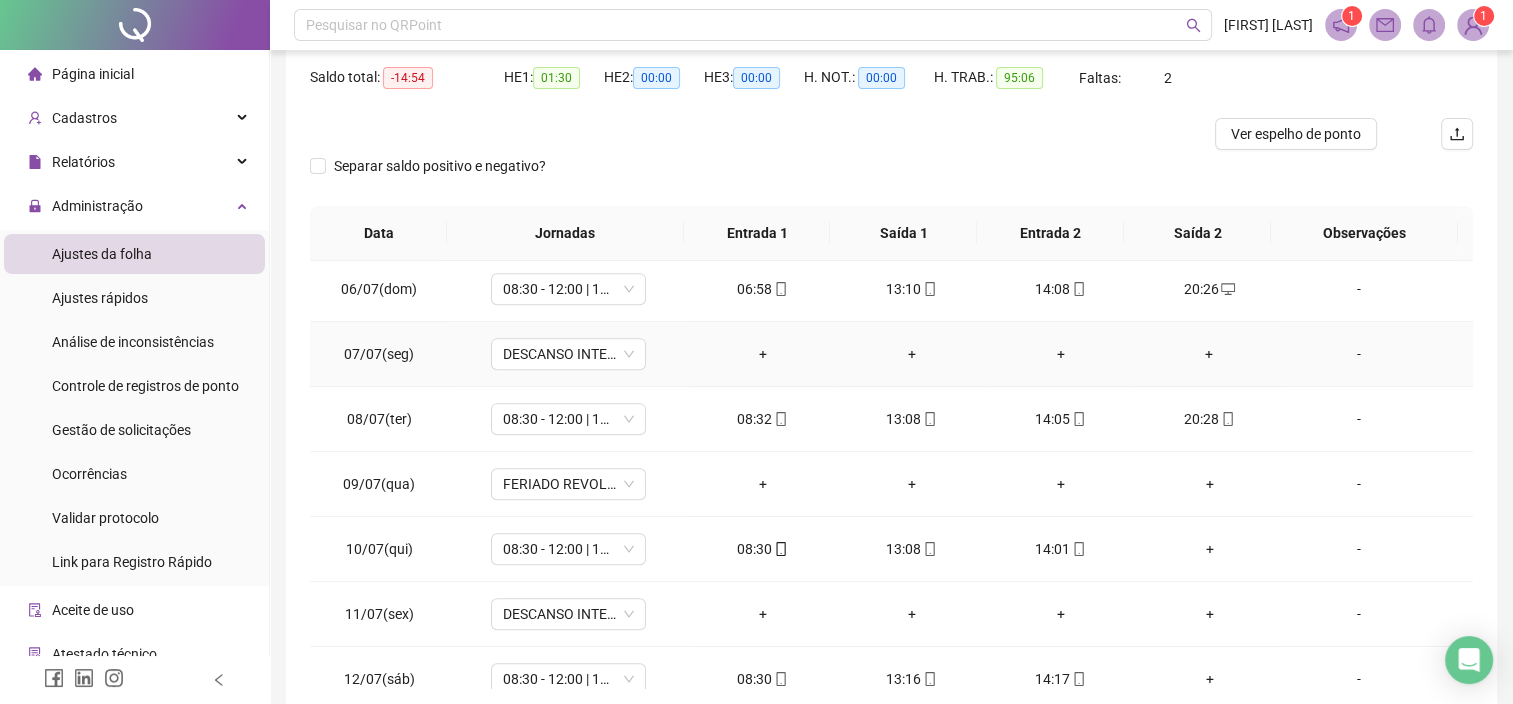 scroll, scrollTop: 1063, scrollLeft: 0, axis: vertical 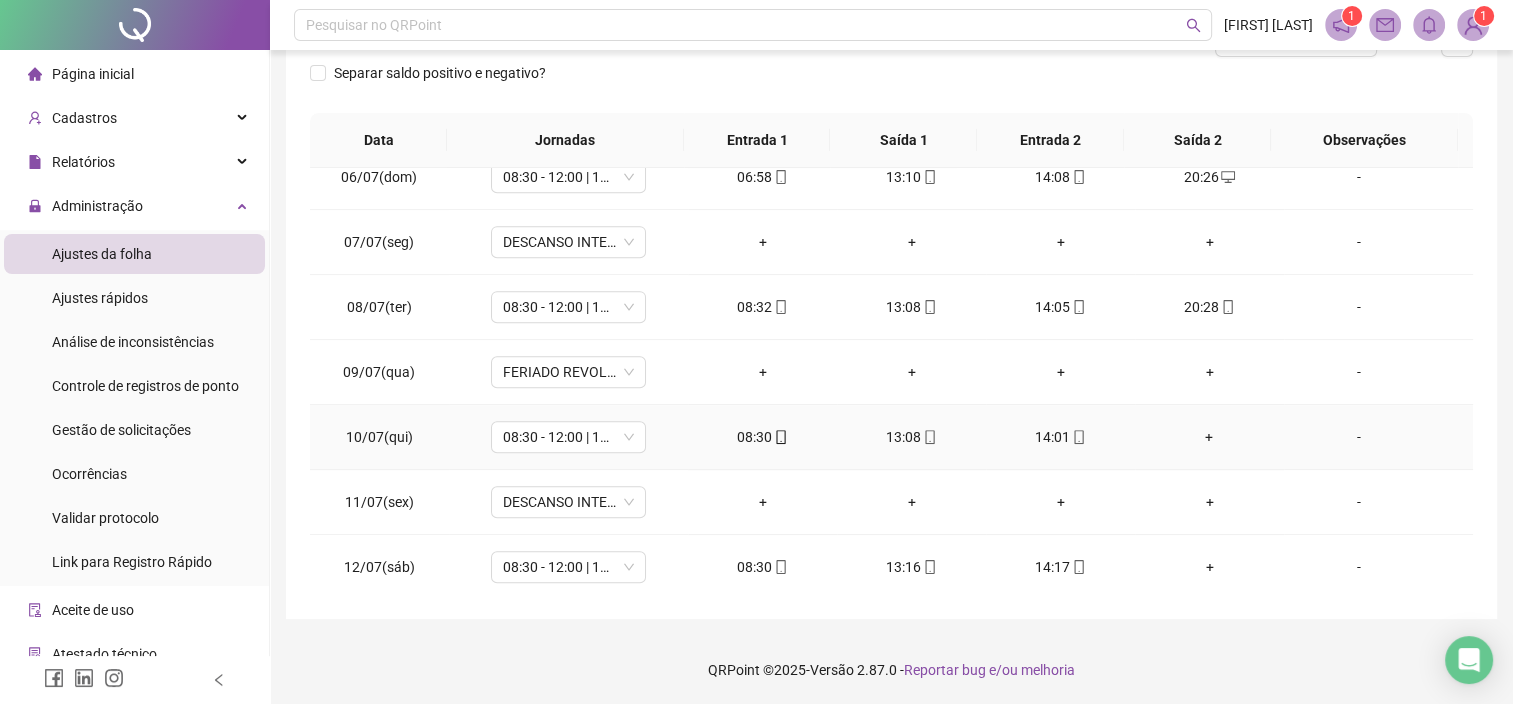 click on "+" at bounding box center [1209, 437] 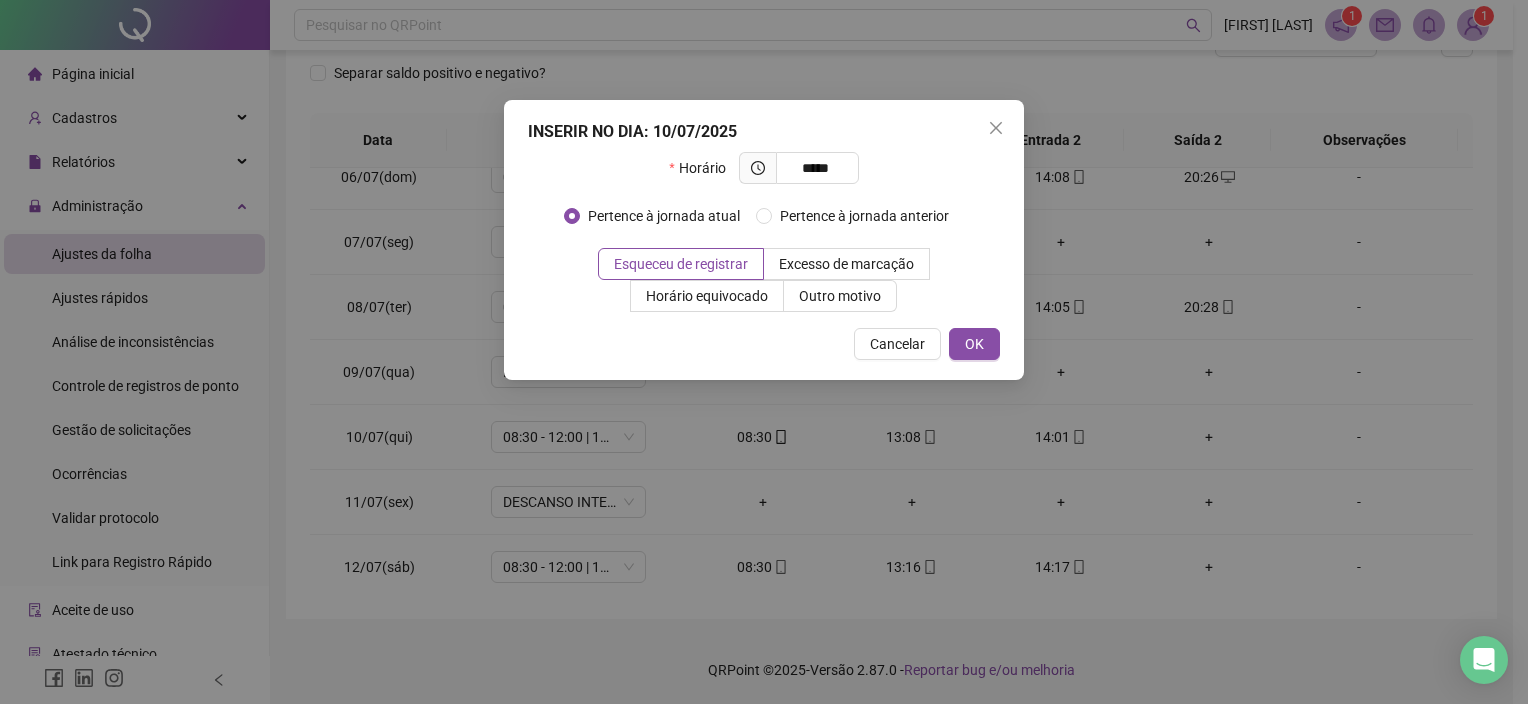 type on "*****" 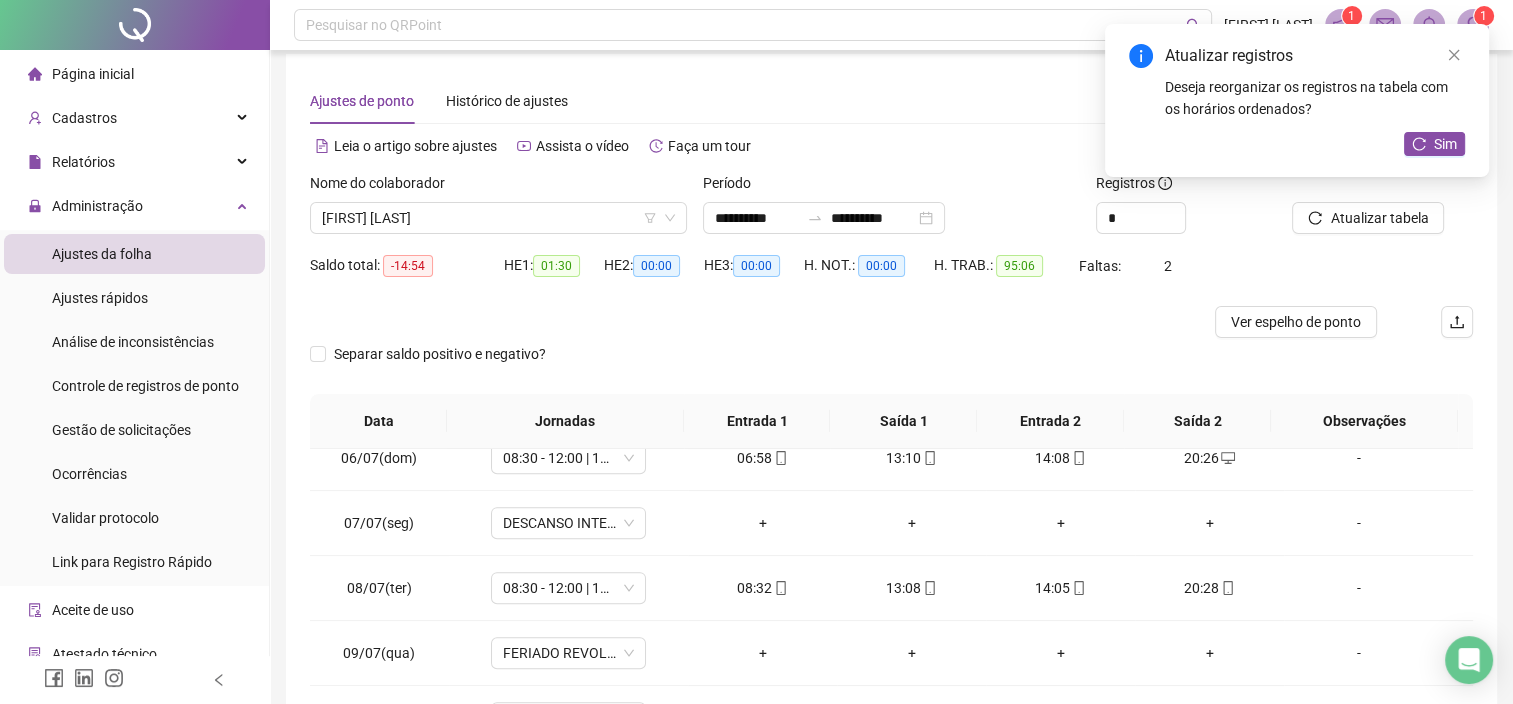 scroll, scrollTop: 0, scrollLeft: 0, axis: both 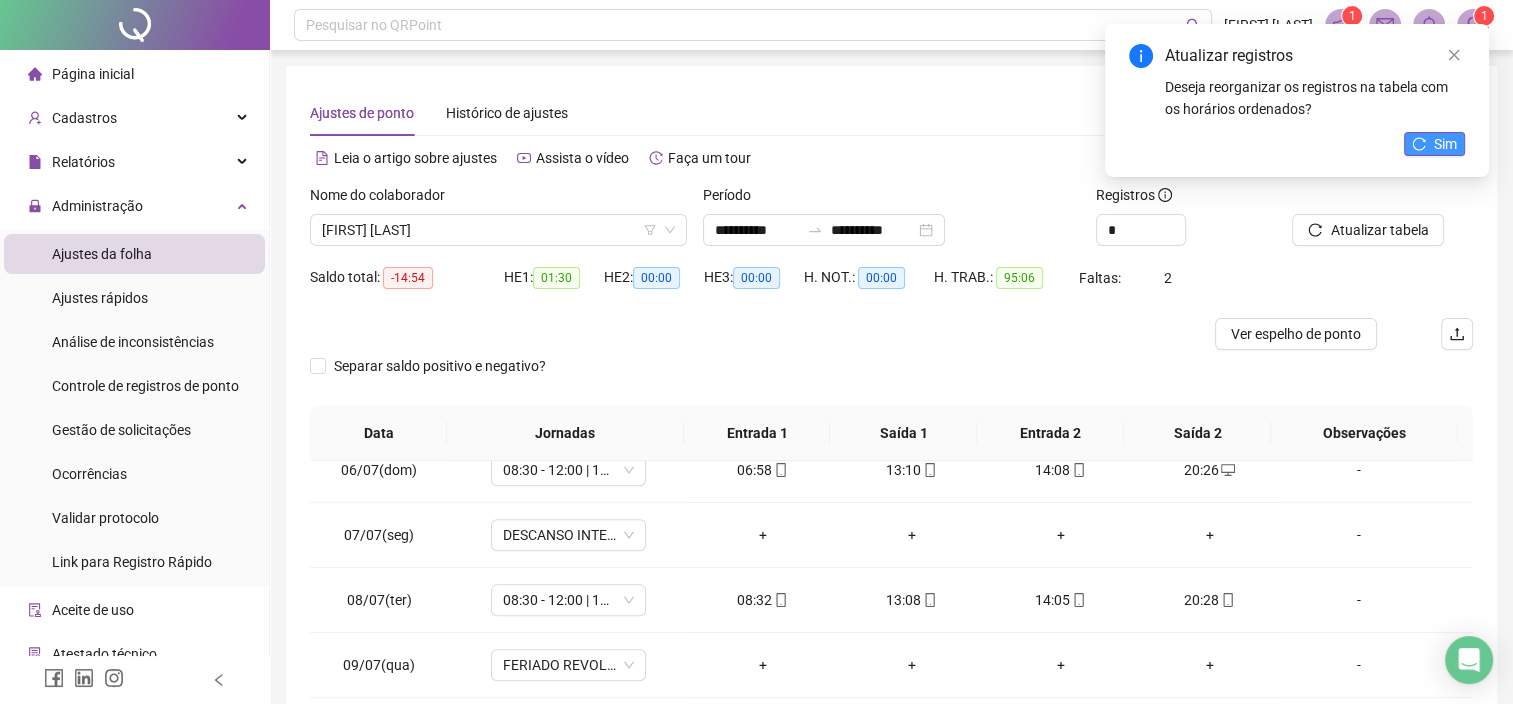 click on "Sim" at bounding box center (1434, 144) 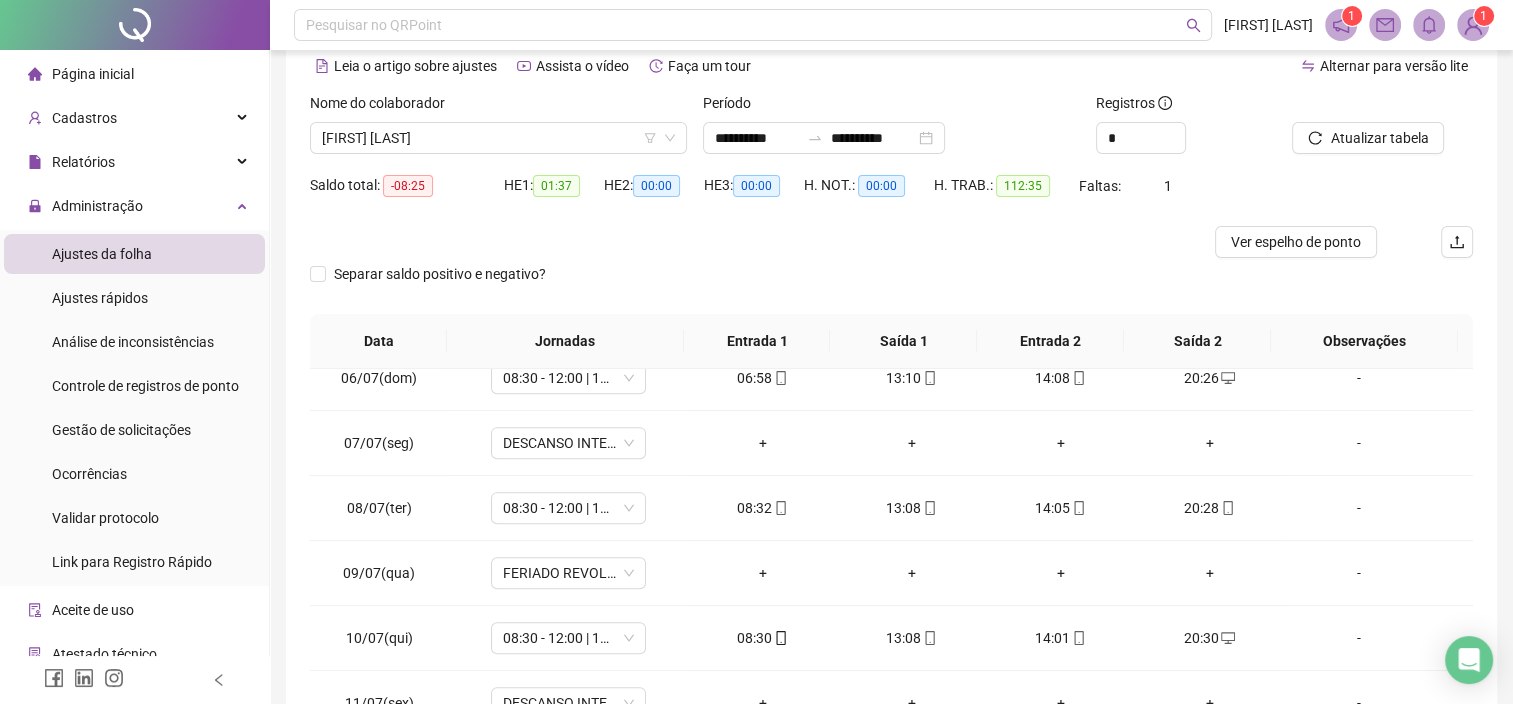 scroll, scrollTop: 0, scrollLeft: 0, axis: both 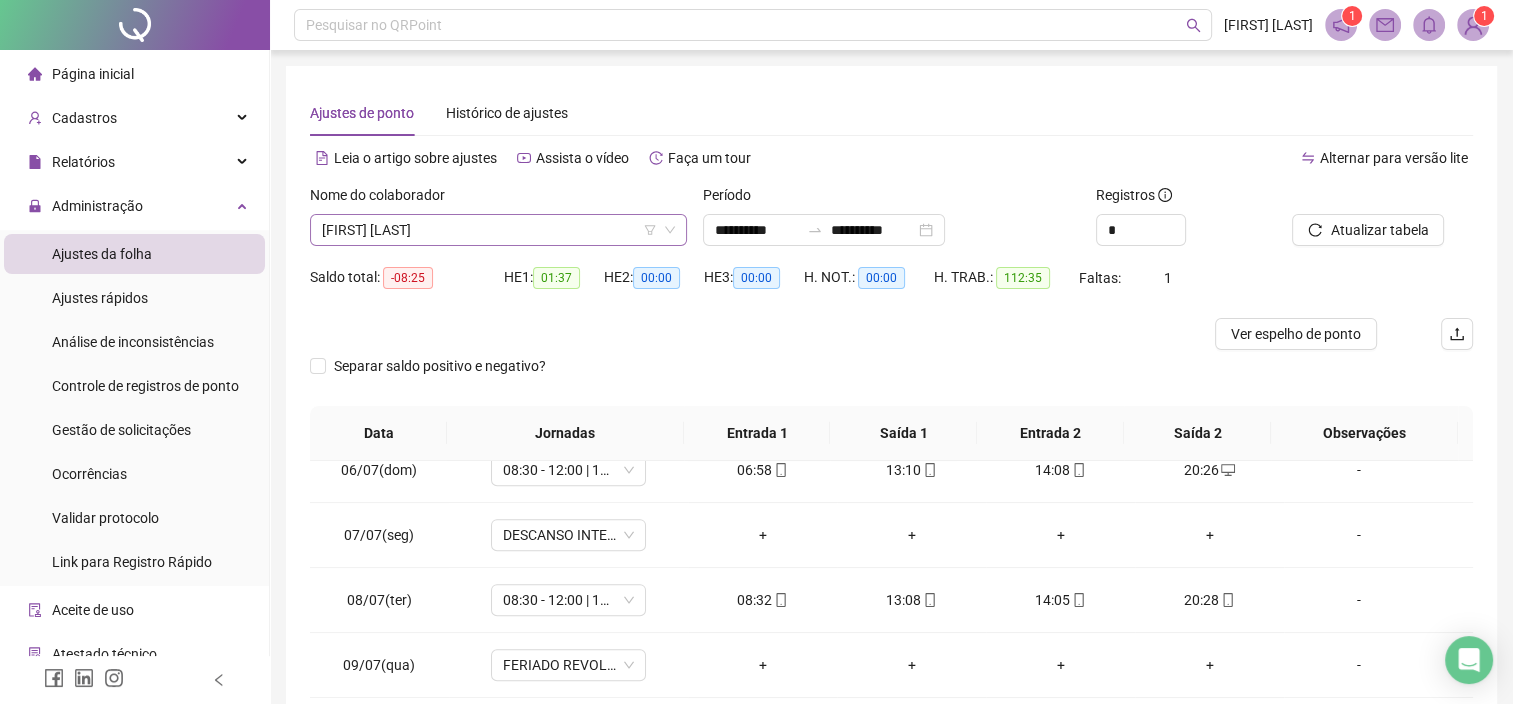 click on "[FIRST] [LAST]" at bounding box center [498, 230] 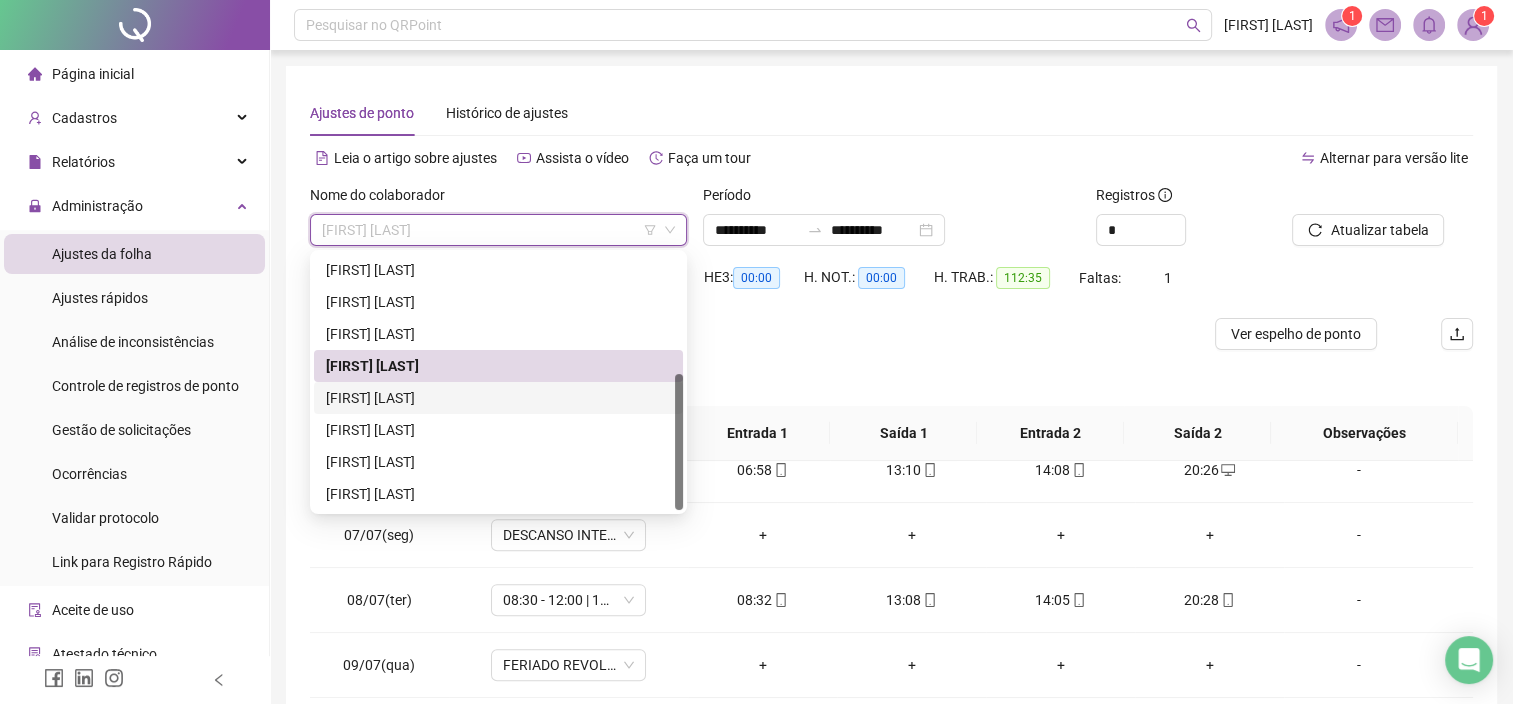 click on "[FIRST] [LAST]" at bounding box center [498, 398] 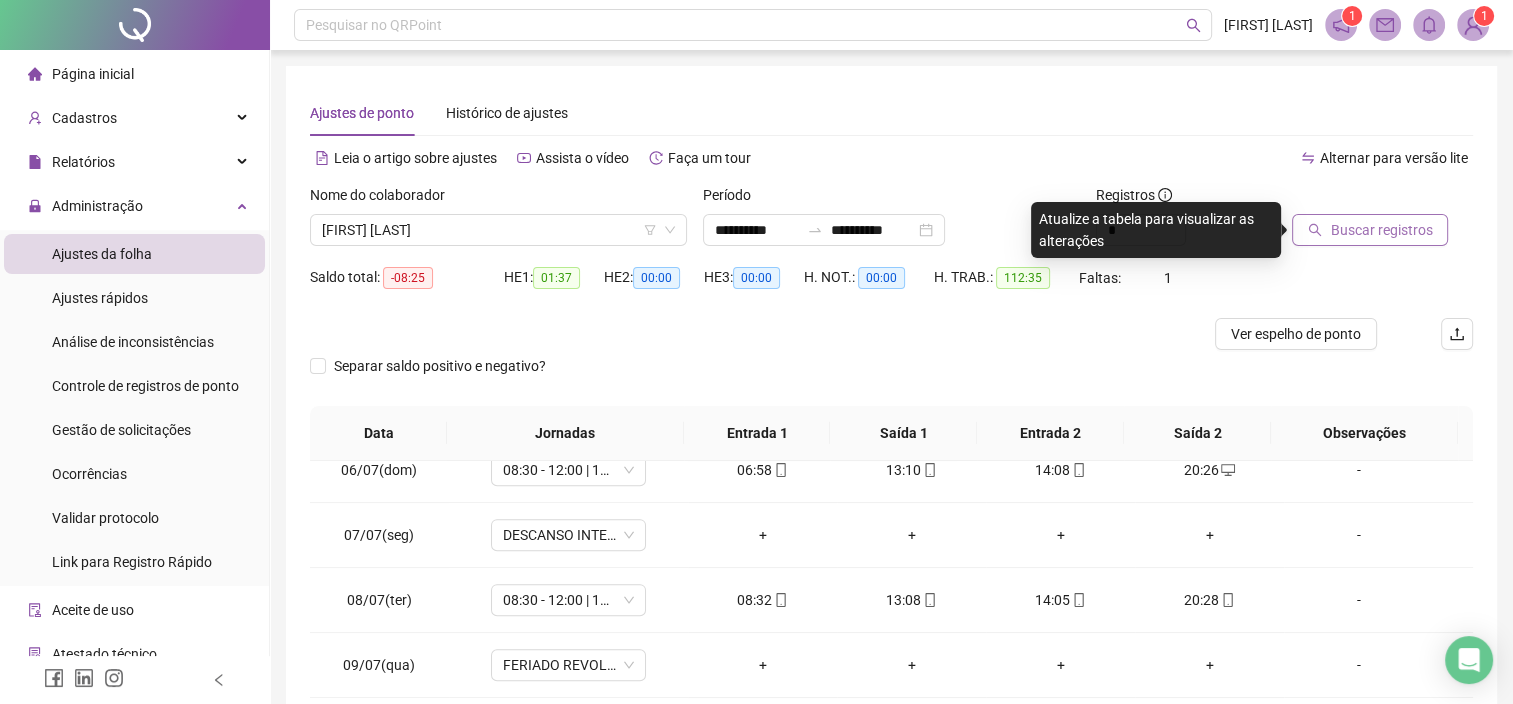 click on "Buscar registros" at bounding box center [1381, 230] 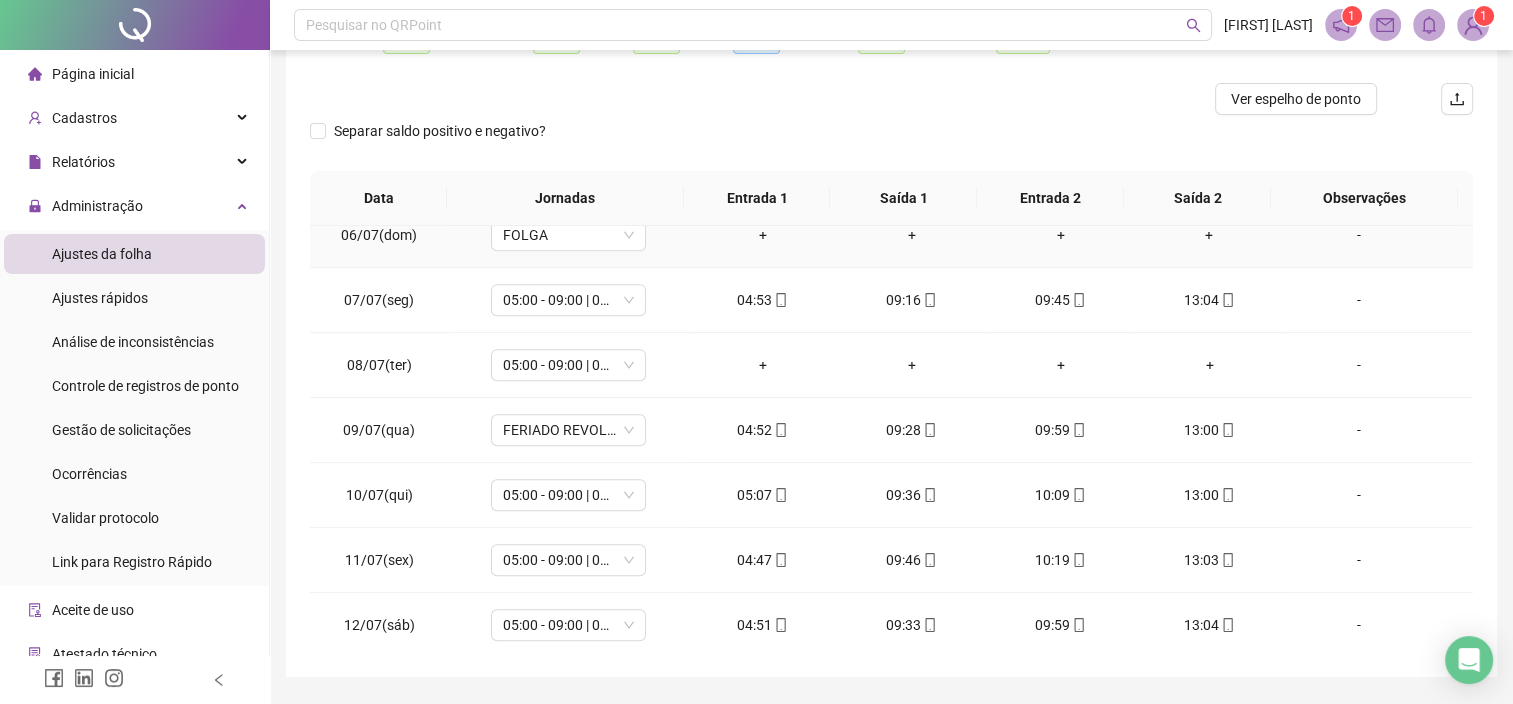 scroll, scrollTop: 293, scrollLeft: 0, axis: vertical 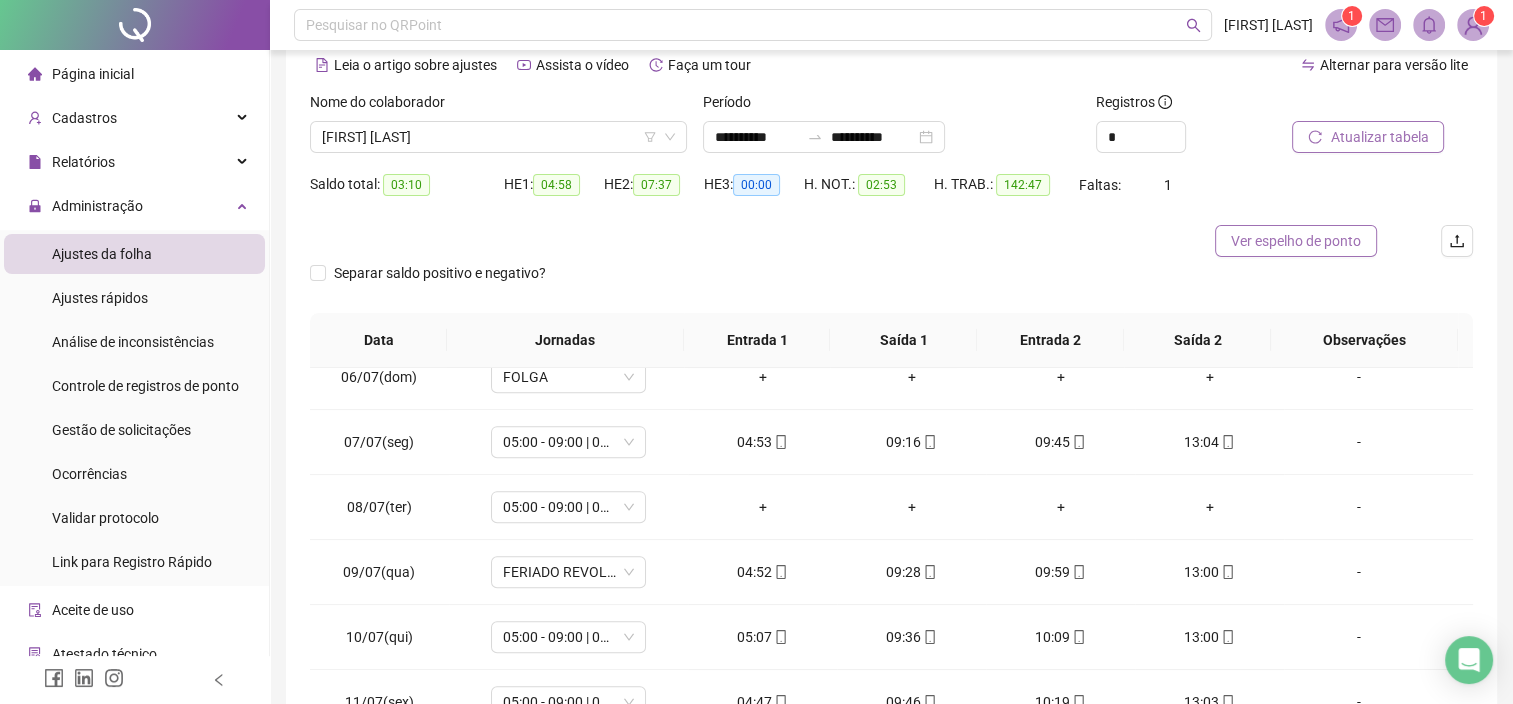 click on "Ver espelho de ponto" at bounding box center (1296, 241) 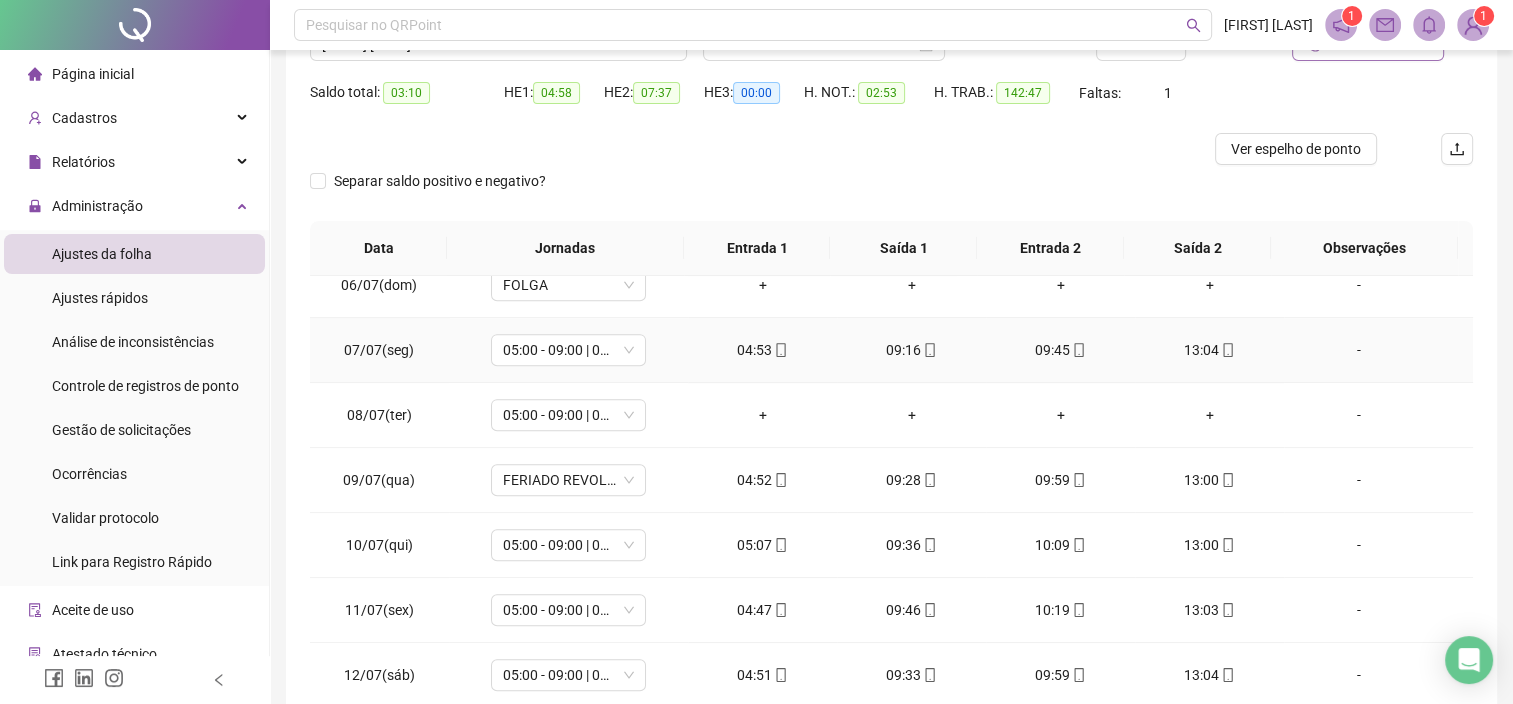 scroll, scrollTop: 293, scrollLeft: 0, axis: vertical 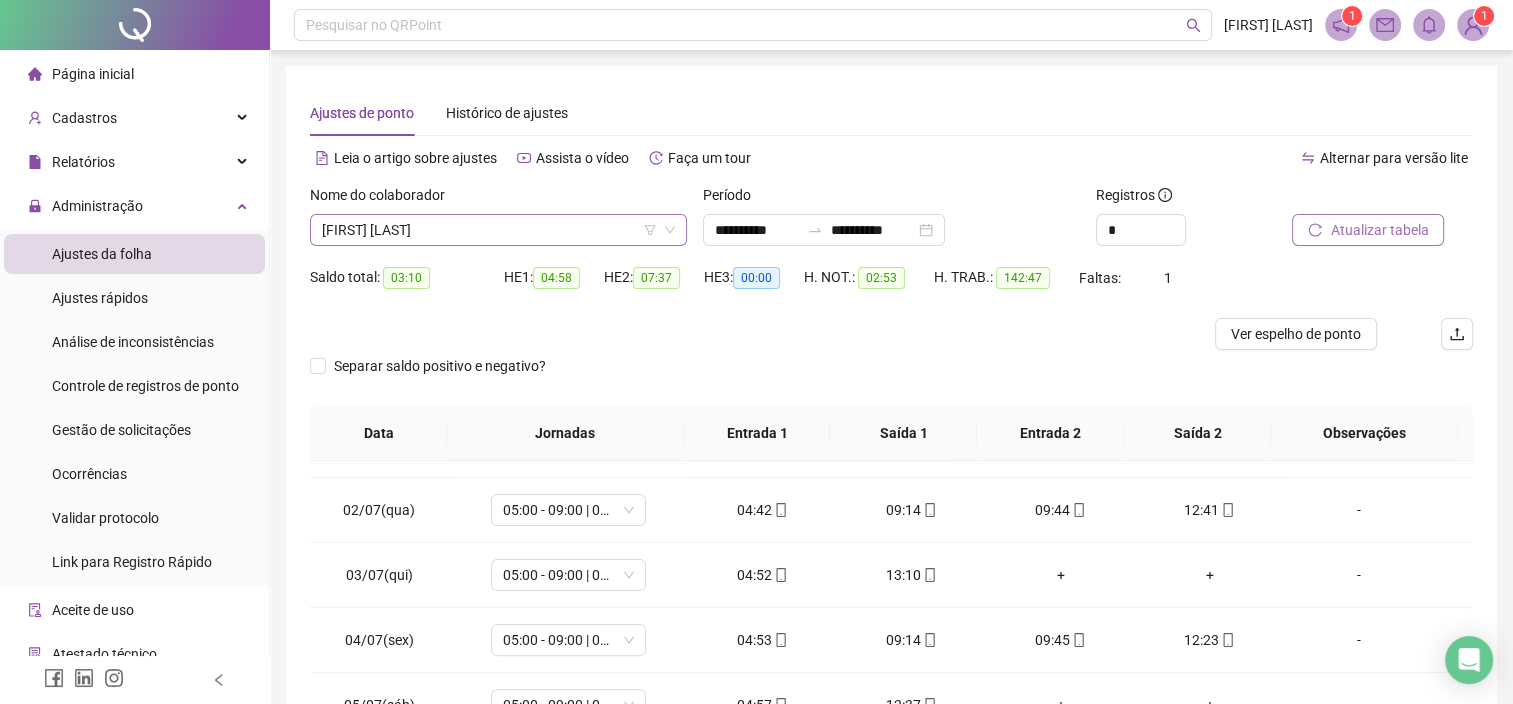 click on "[FIRST] [LAST]" at bounding box center [498, 230] 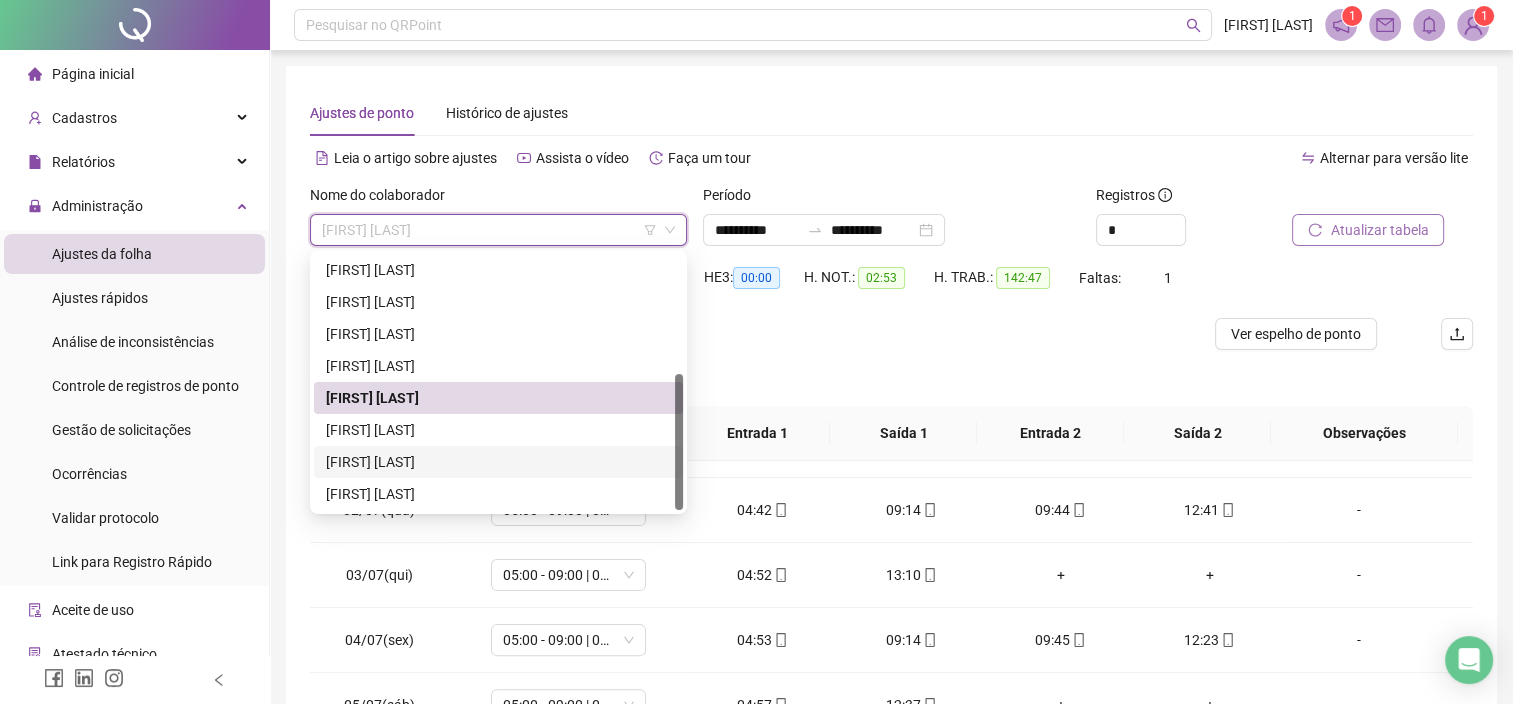 click on "[FIRST] [LAST]" at bounding box center (498, 462) 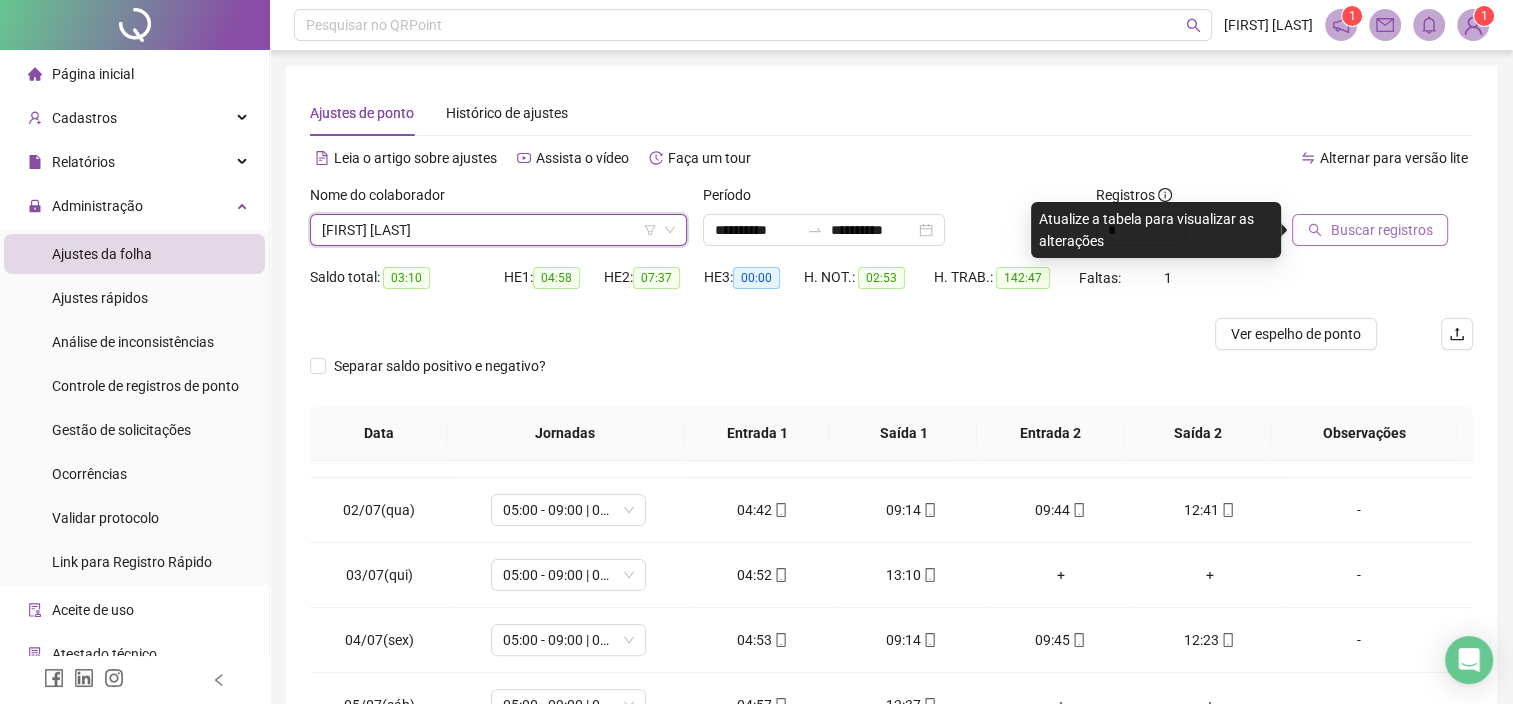 click on "Buscar registros" at bounding box center (1381, 230) 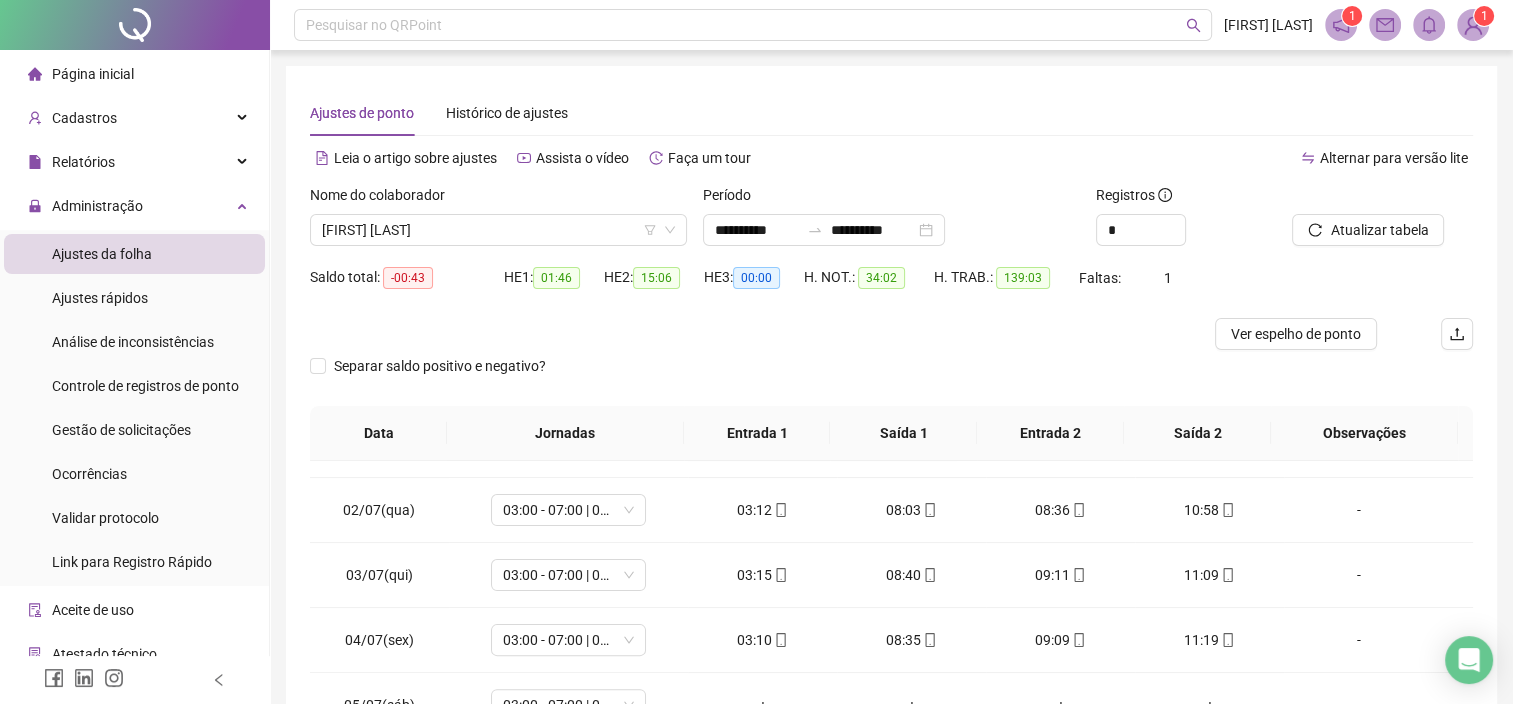click on "Alternar para versão lite" at bounding box center [1183, 168] 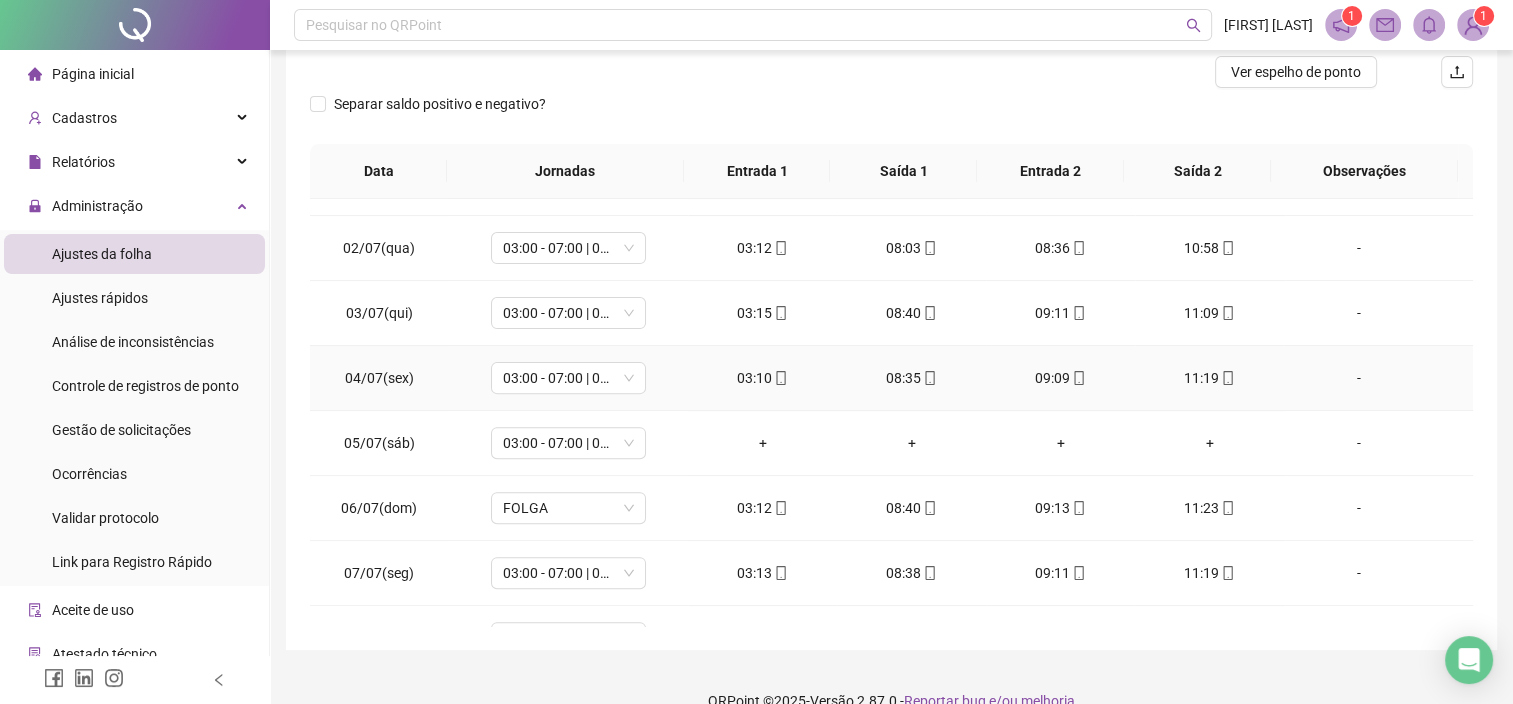 scroll, scrollTop: 293, scrollLeft: 0, axis: vertical 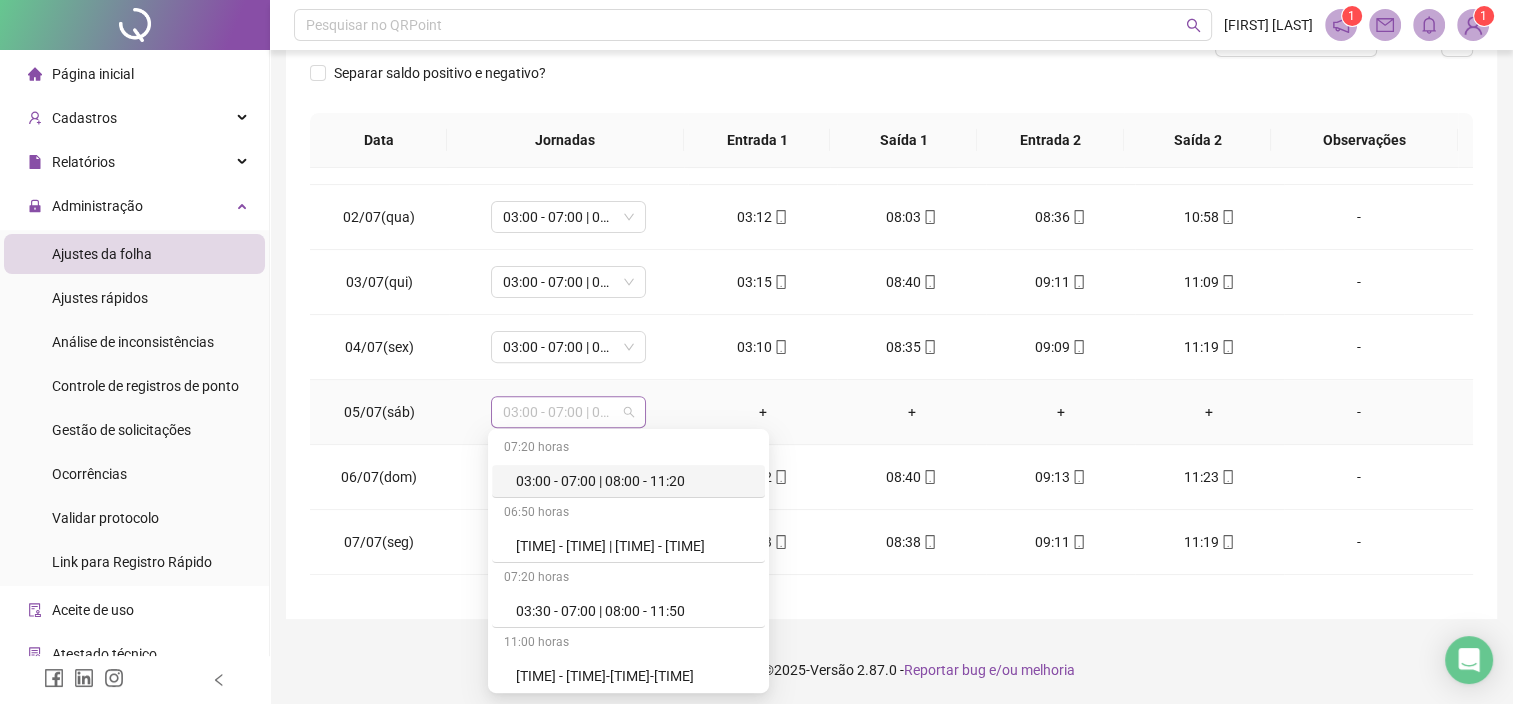 click on "03:00 - 07:00 | 08:00 - 11:20" at bounding box center (568, 412) 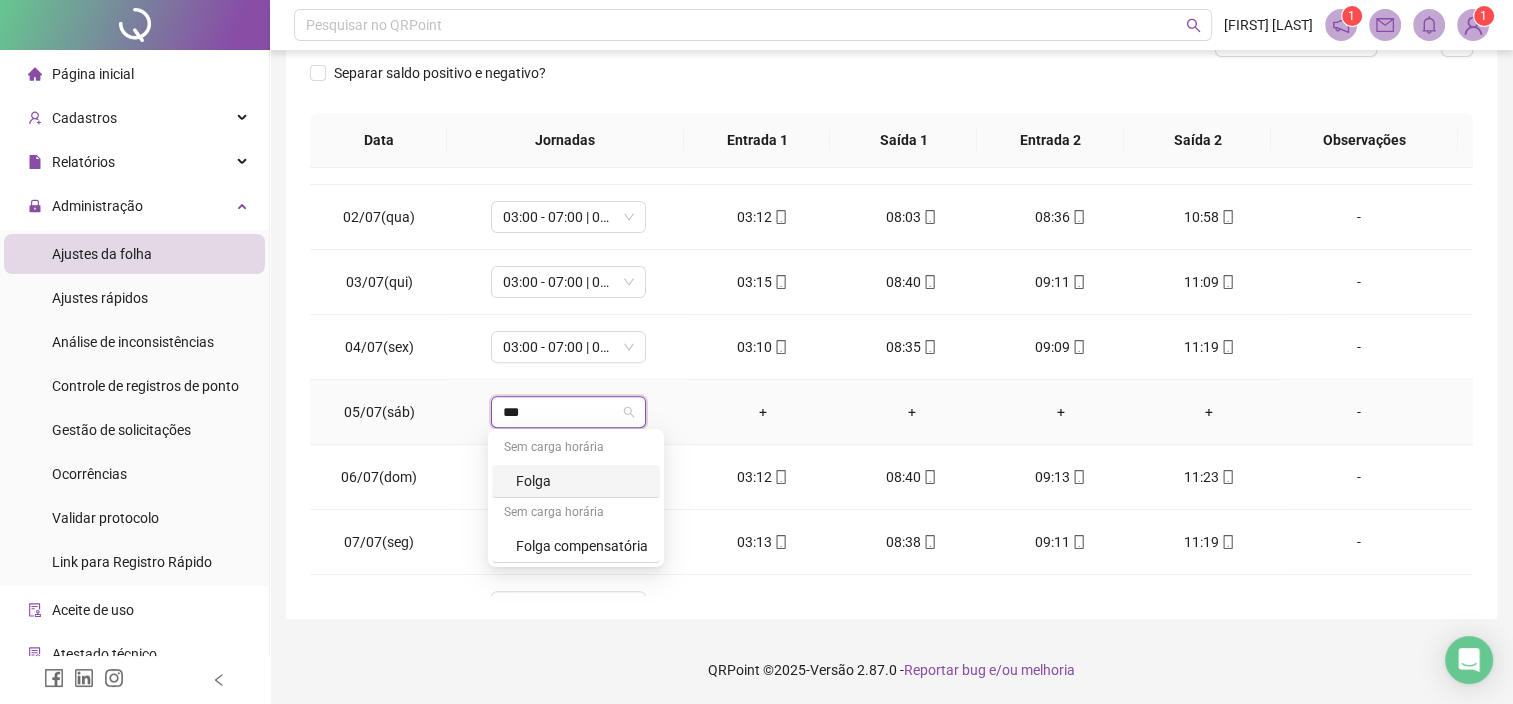 type on "****" 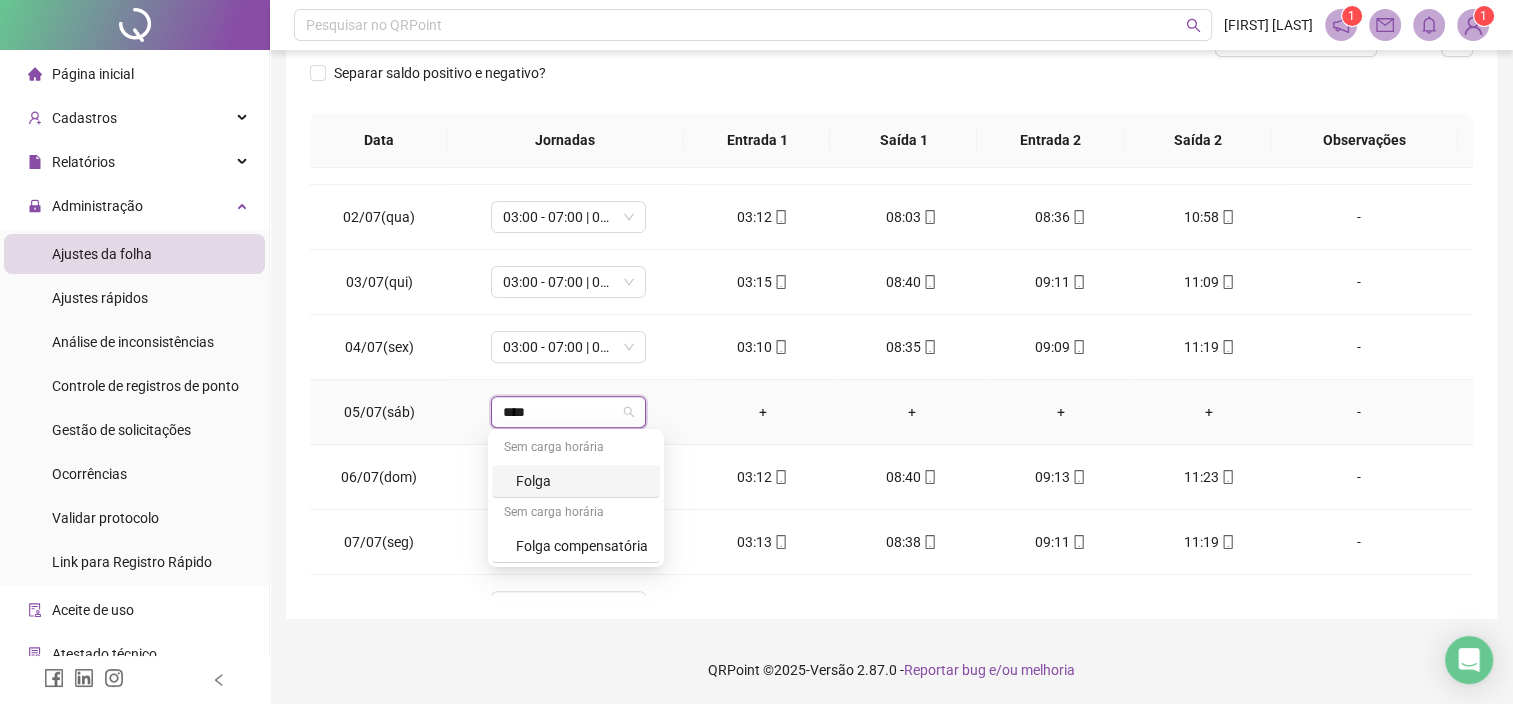click on "Folga" at bounding box center (582, 481) 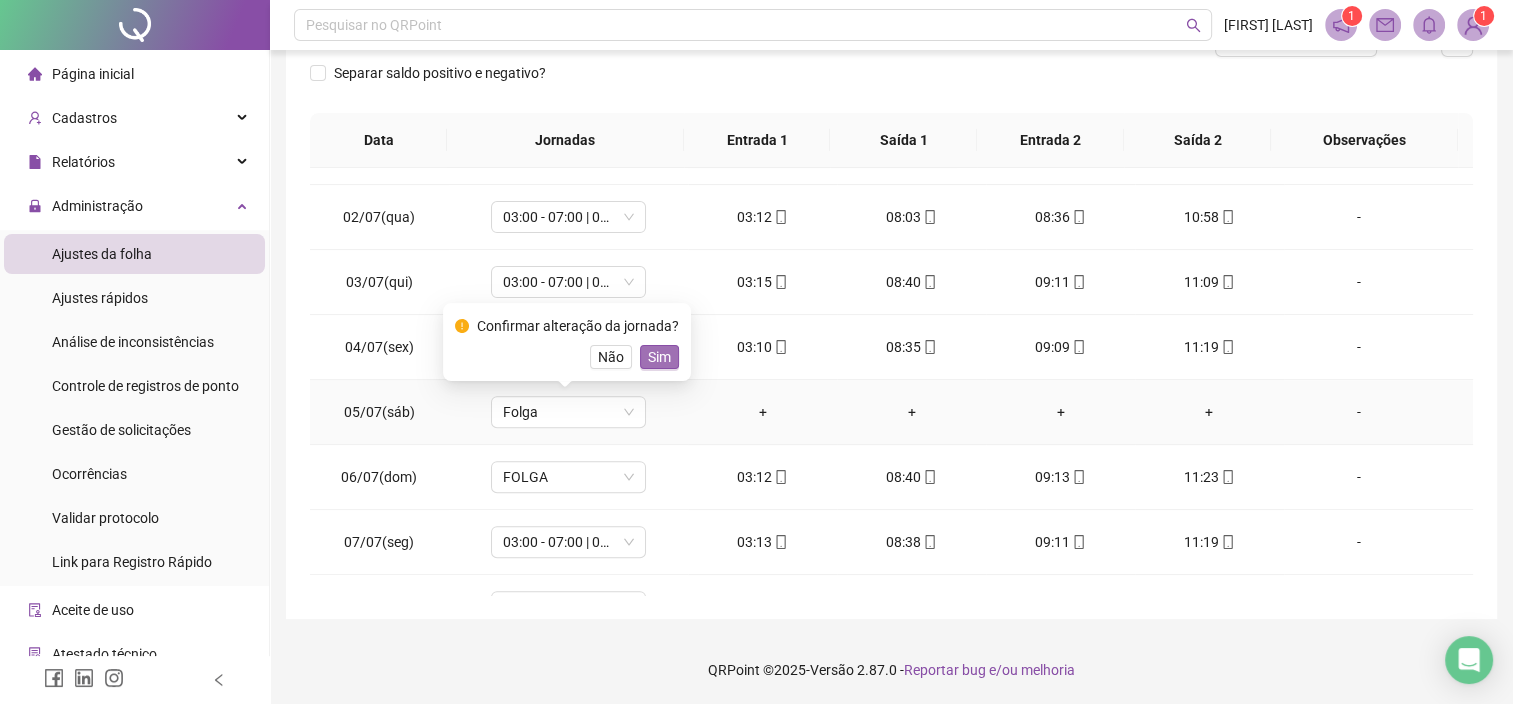 click on "Sim" at bounding box center (659, 357) 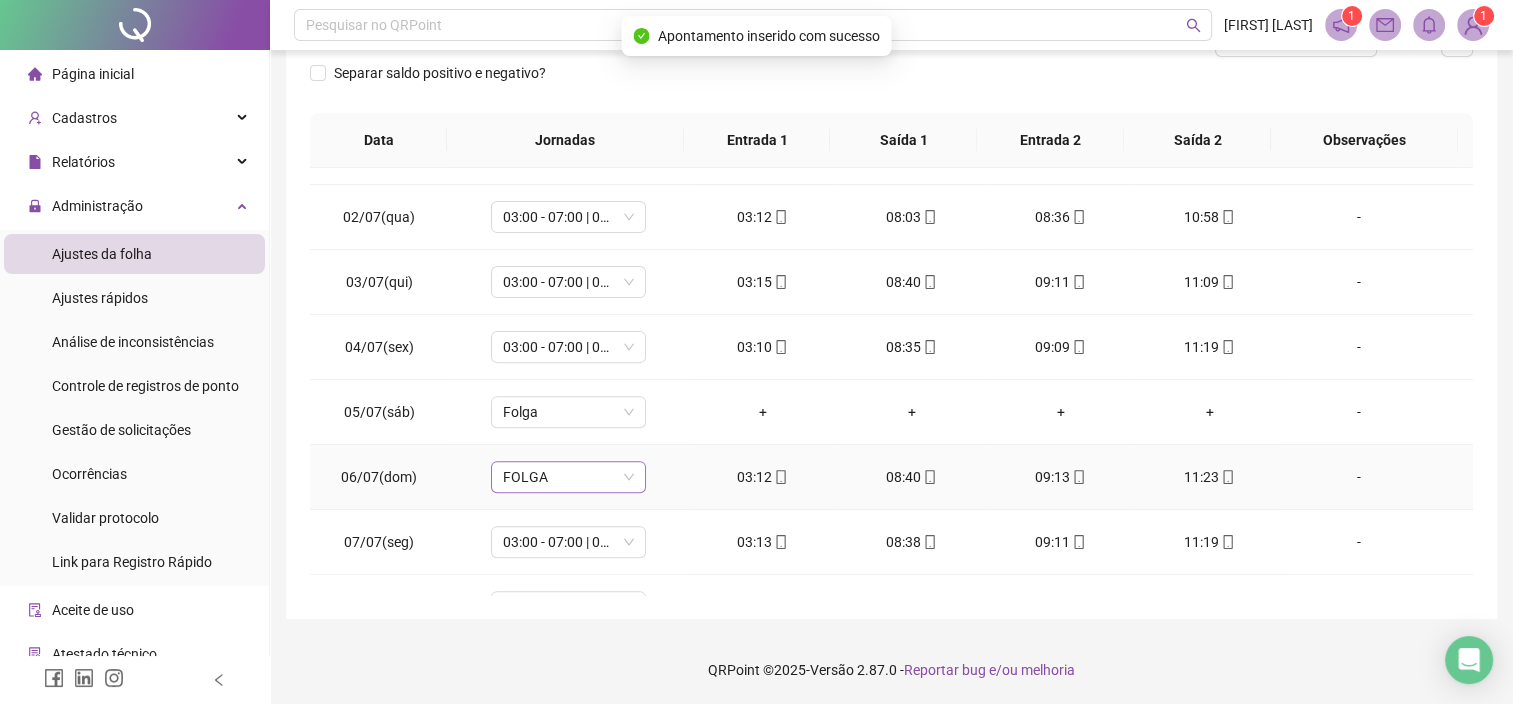 click on "FOLGA" at bounding box center [568, 477] 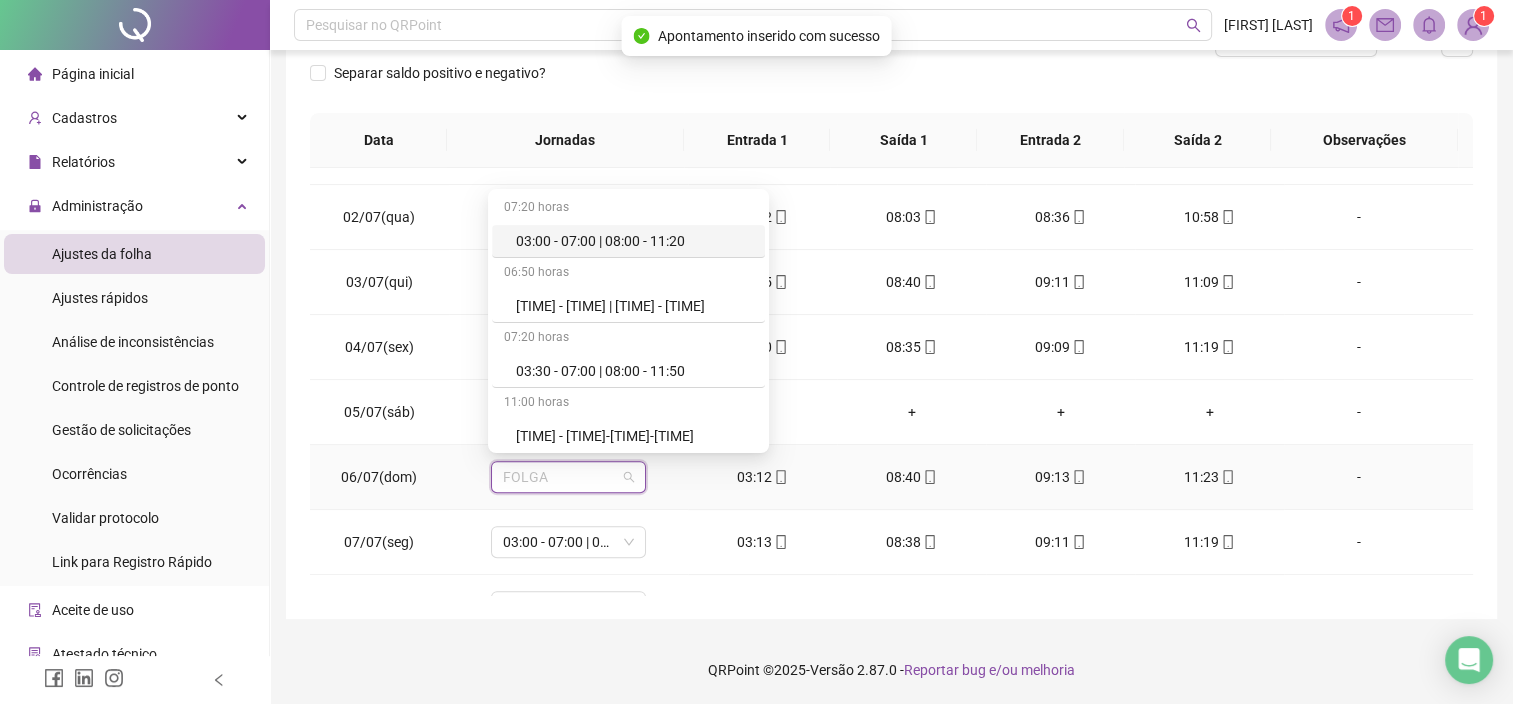 click on "03:00 - 07:00 | 08:00 - 11:20" at bounding box center [634, 241] 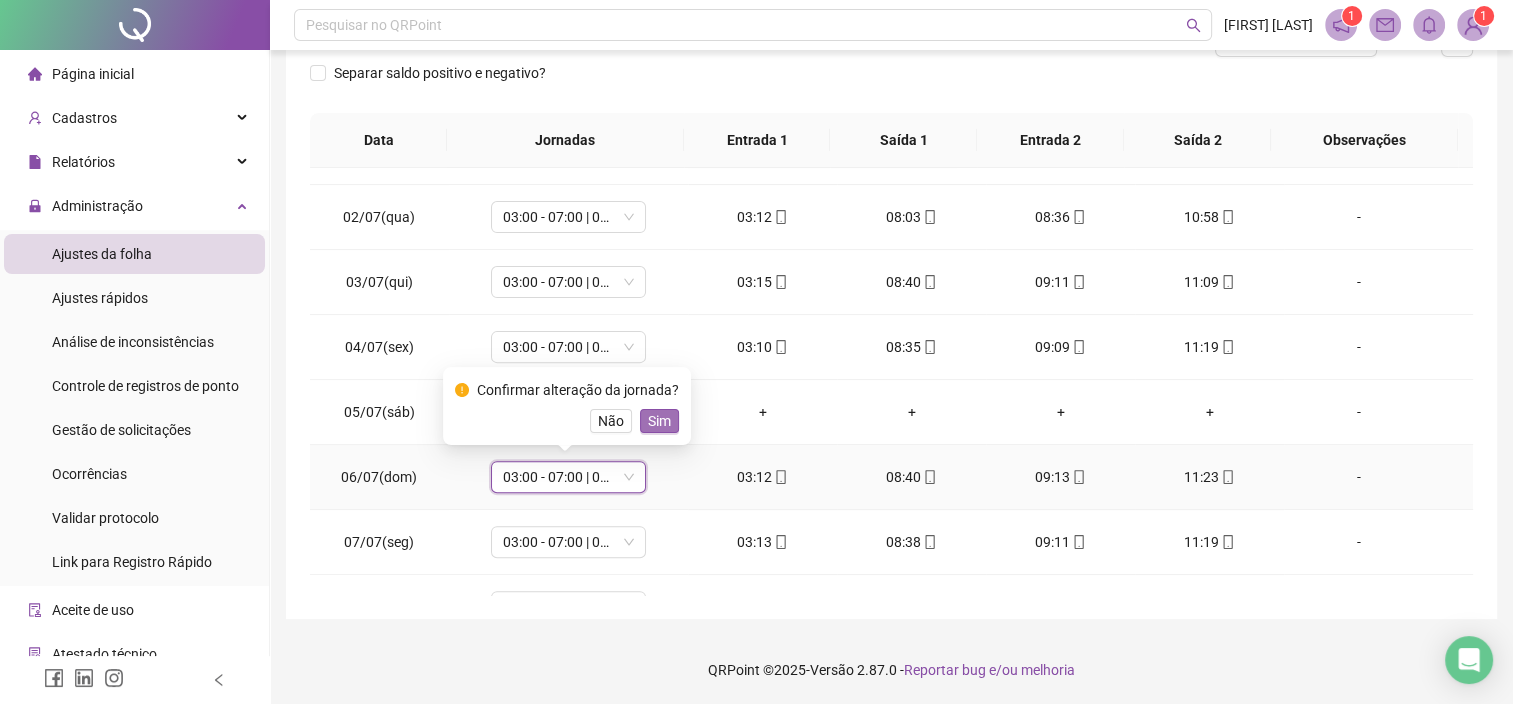 click on "Sim" at bounding box center [659, 421] 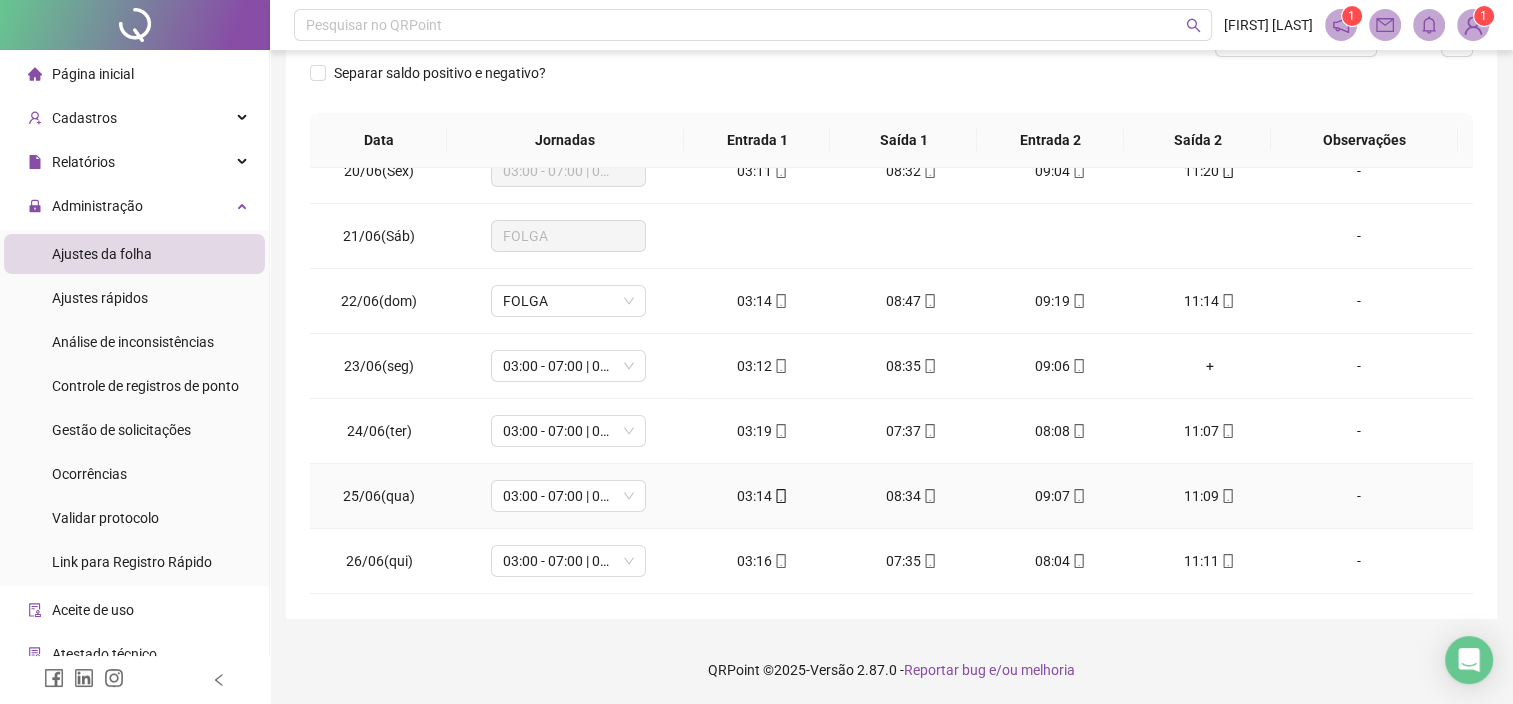 scroll, scrollTop: 0, scrollLeft: 0, axis: both 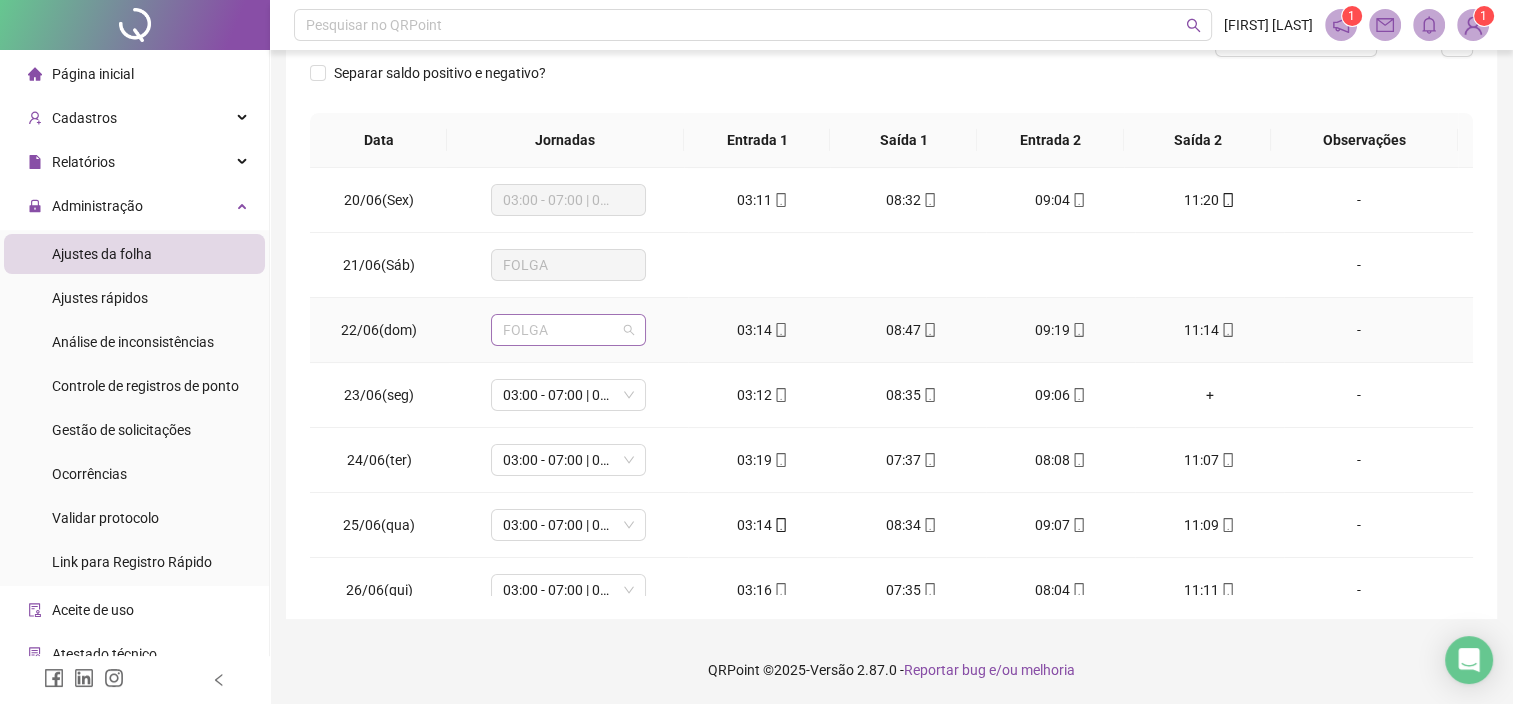 click on "FOLGA" at bounding box center [568, 330] 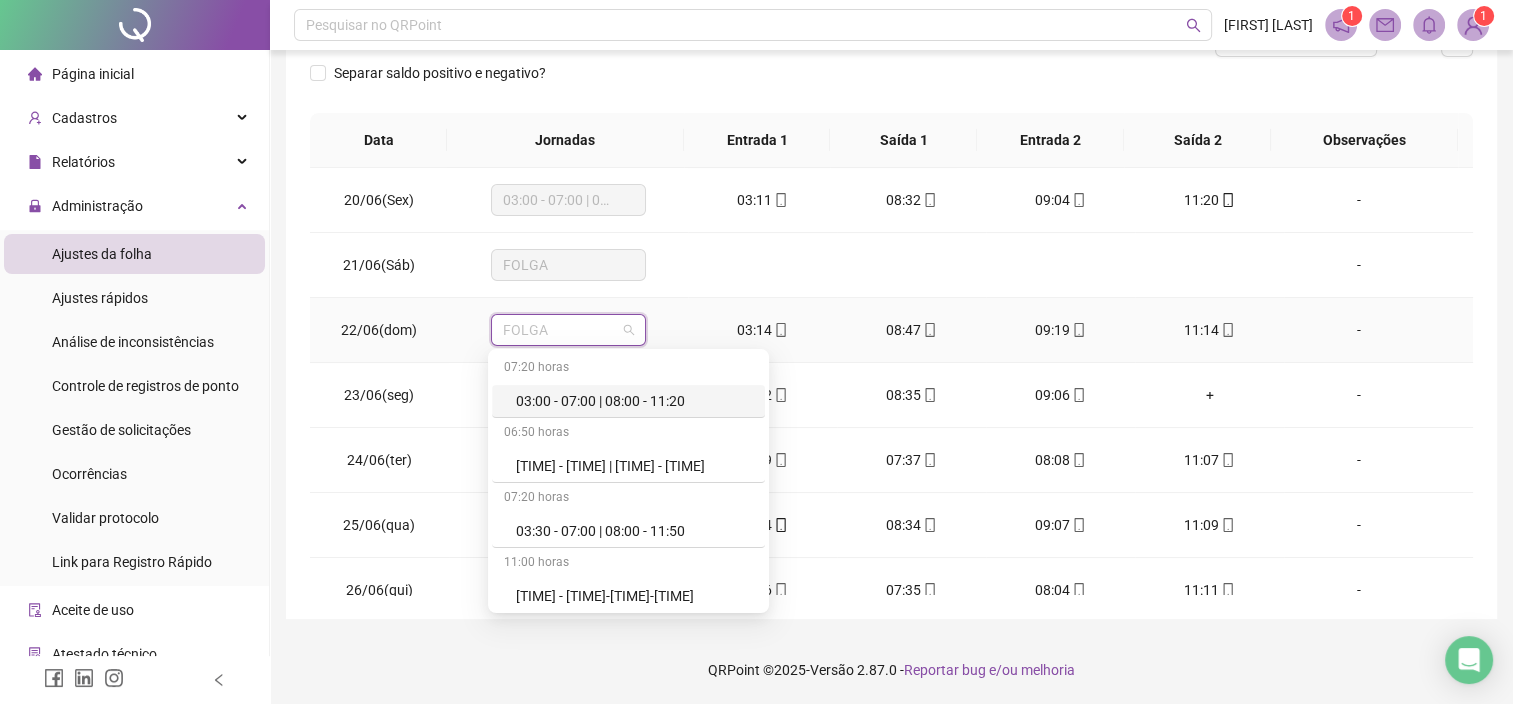 click on "03:00 - 07:00 | 08:00 - 11:20" at bounding box center (634, 401) 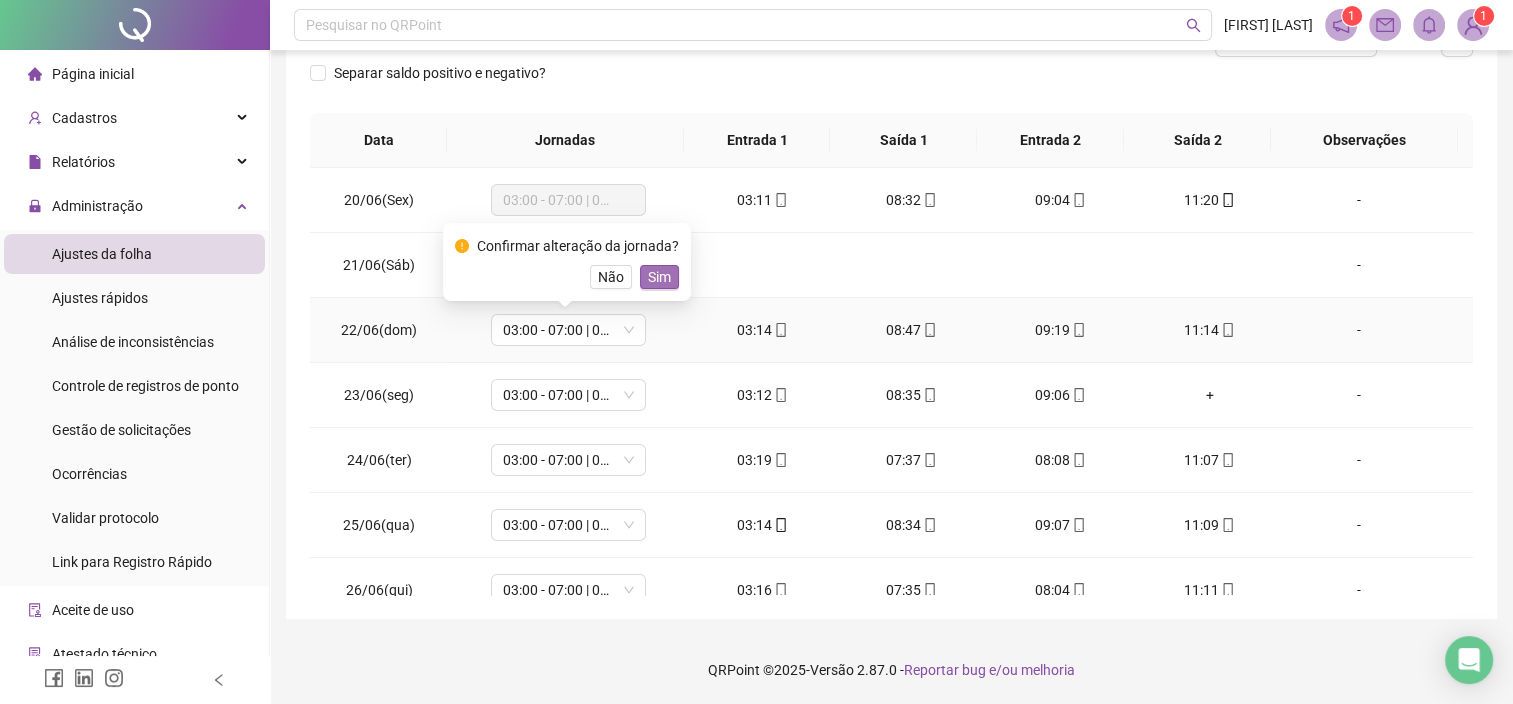 click on "Sim" at bounding box center (659, 277) 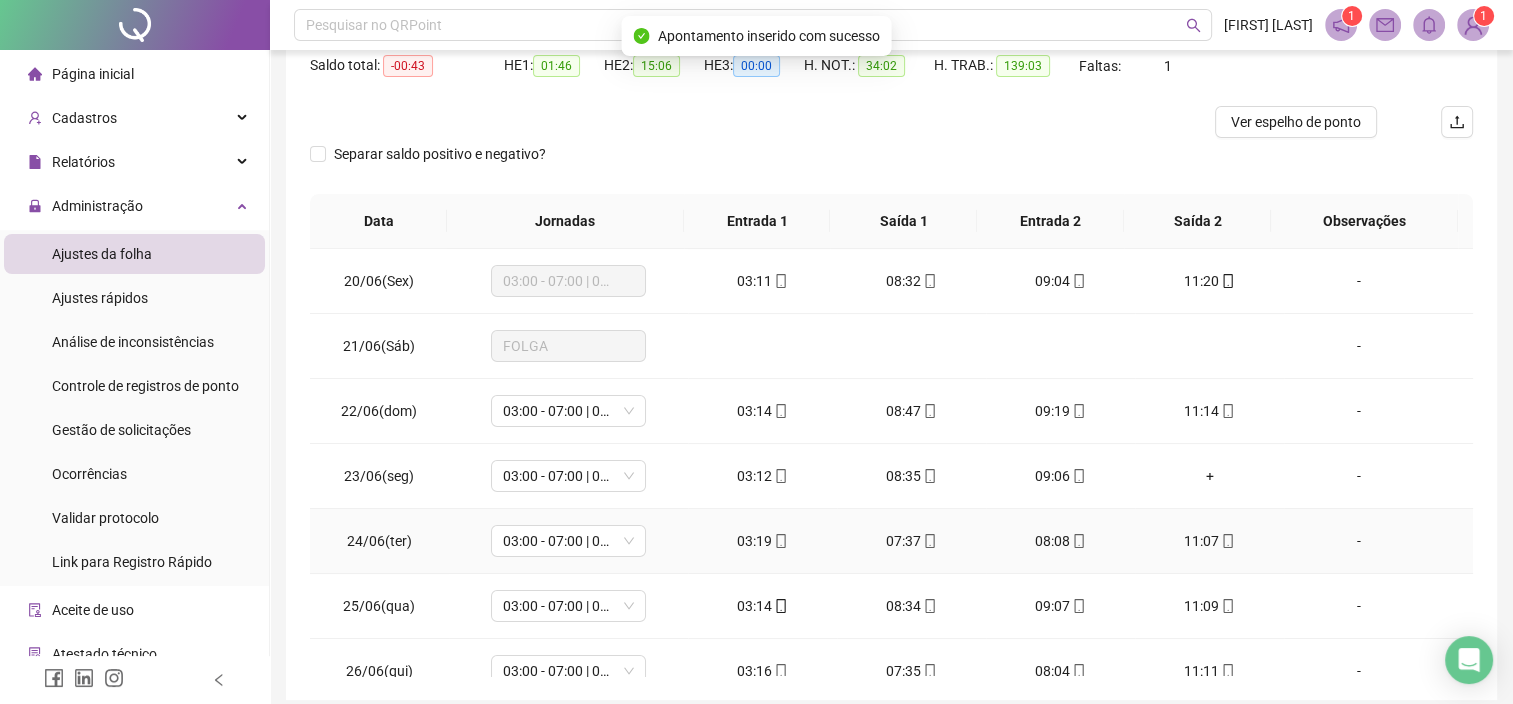 scroll, scrollTop: 93, scrollLeft: 0, axis: vertical 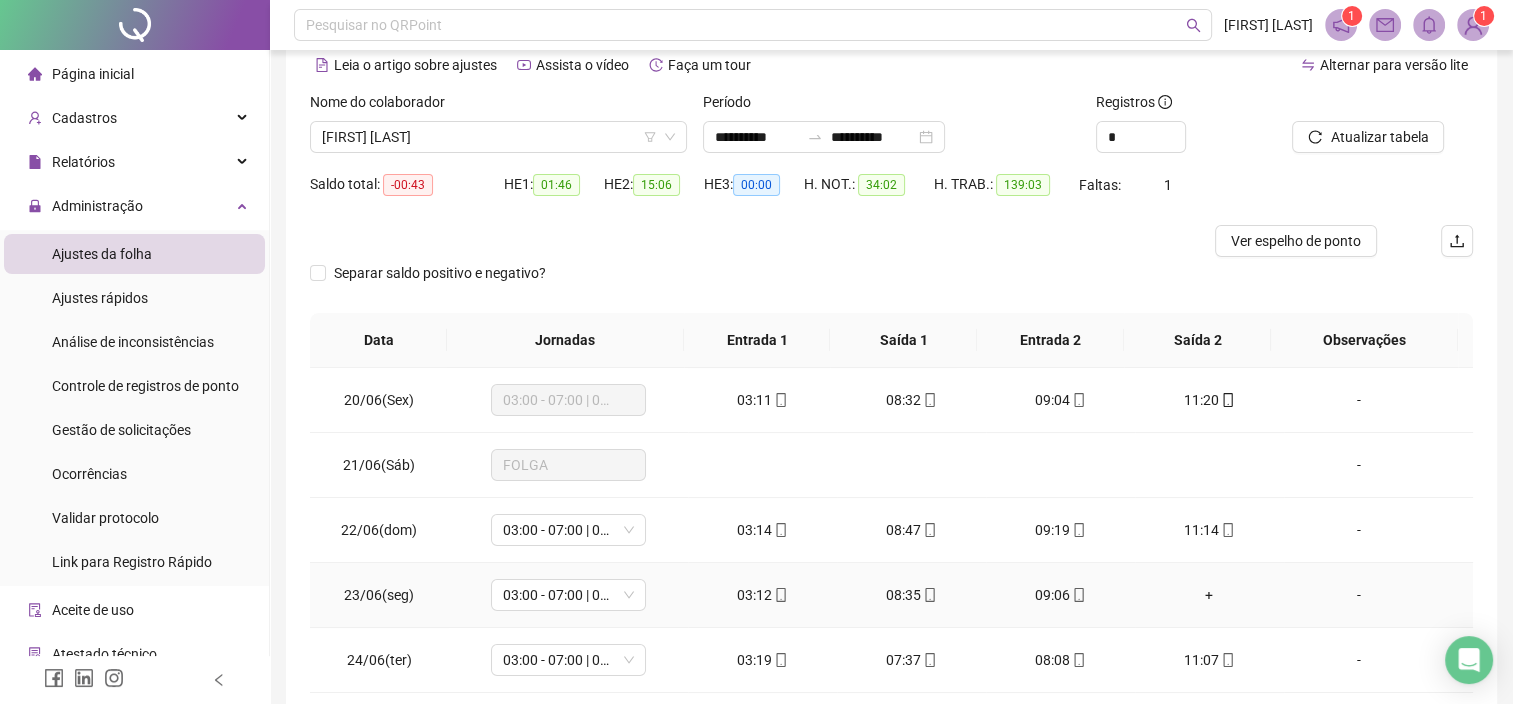 click on "+" at bounding box center (1209, 595) 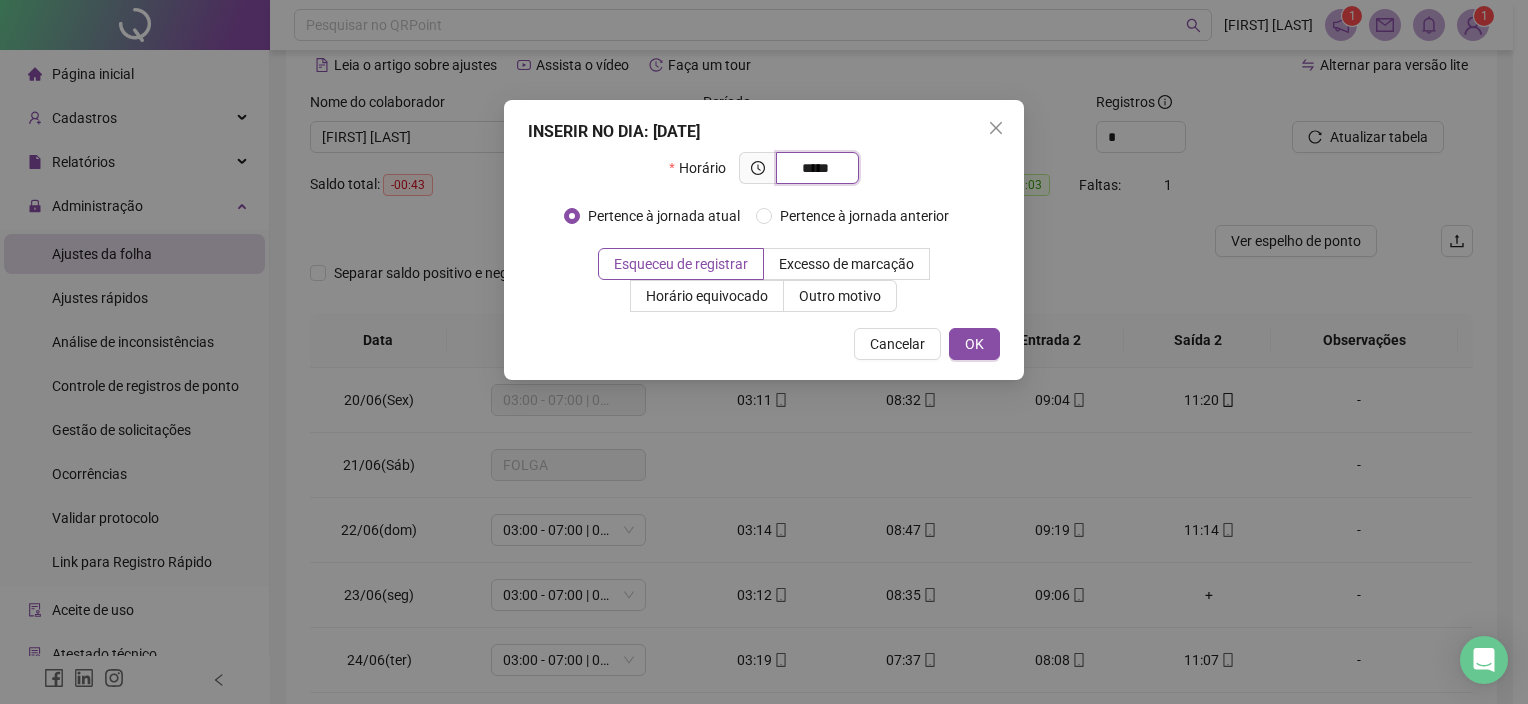 type on "*****" 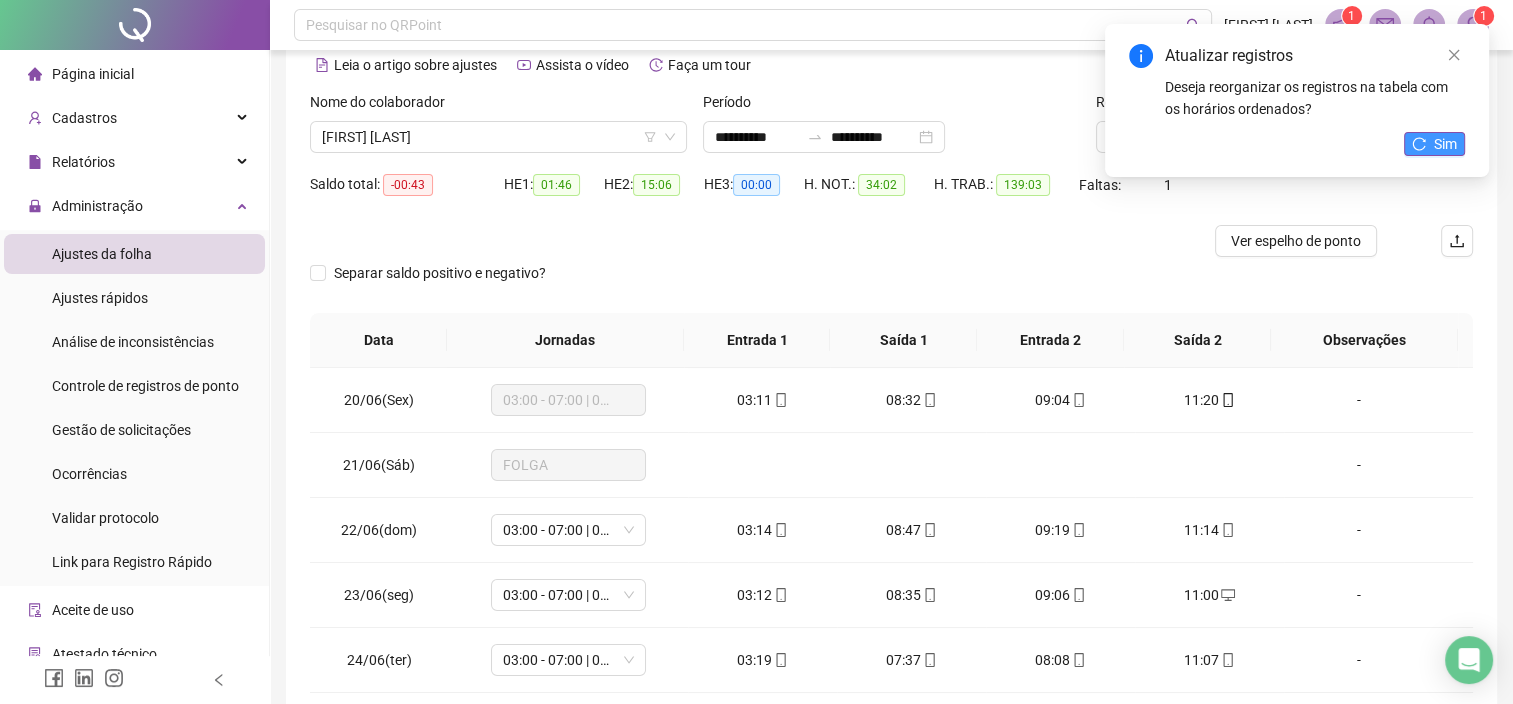 click on "Sim" at bounding box center (1445, 144) 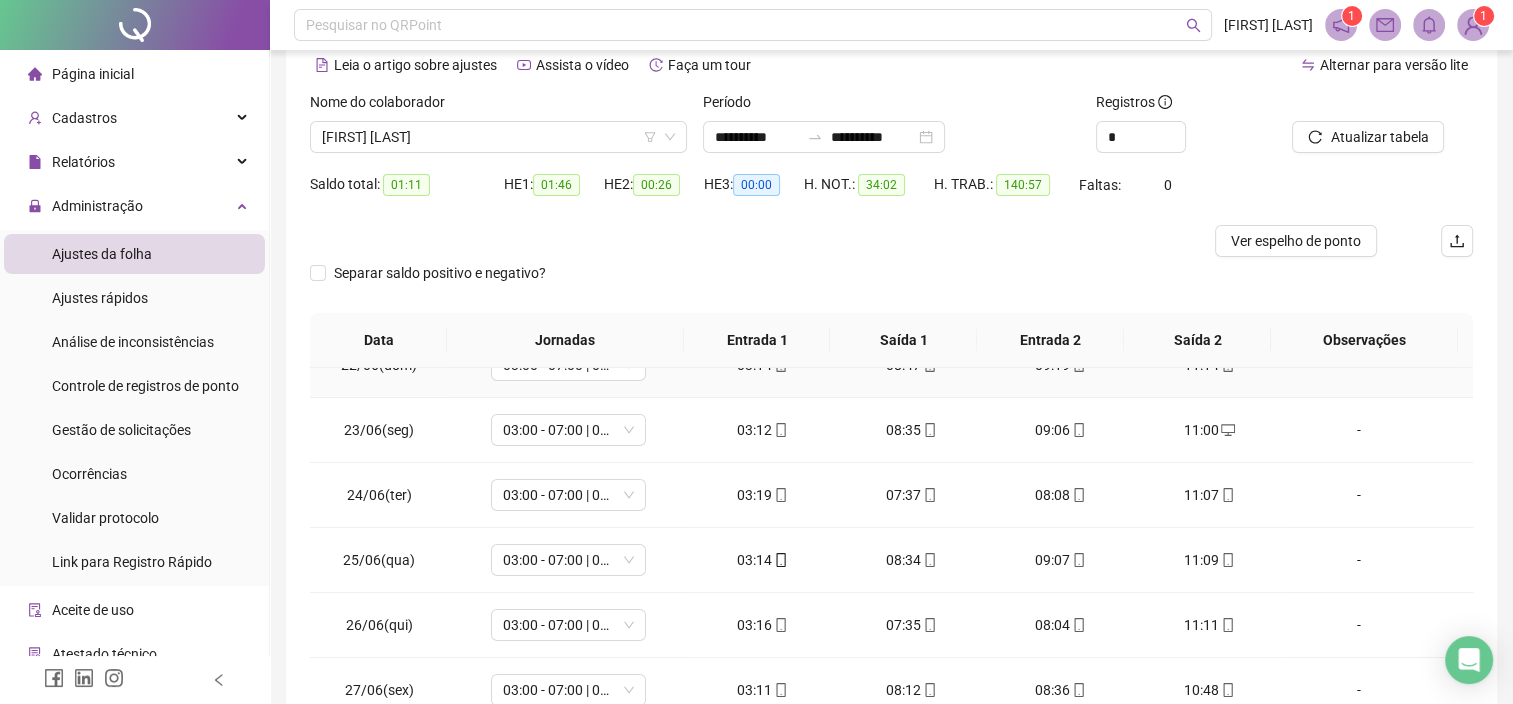 scroll, scrollTop: 200, scrollLeft: 0, axis: vertical 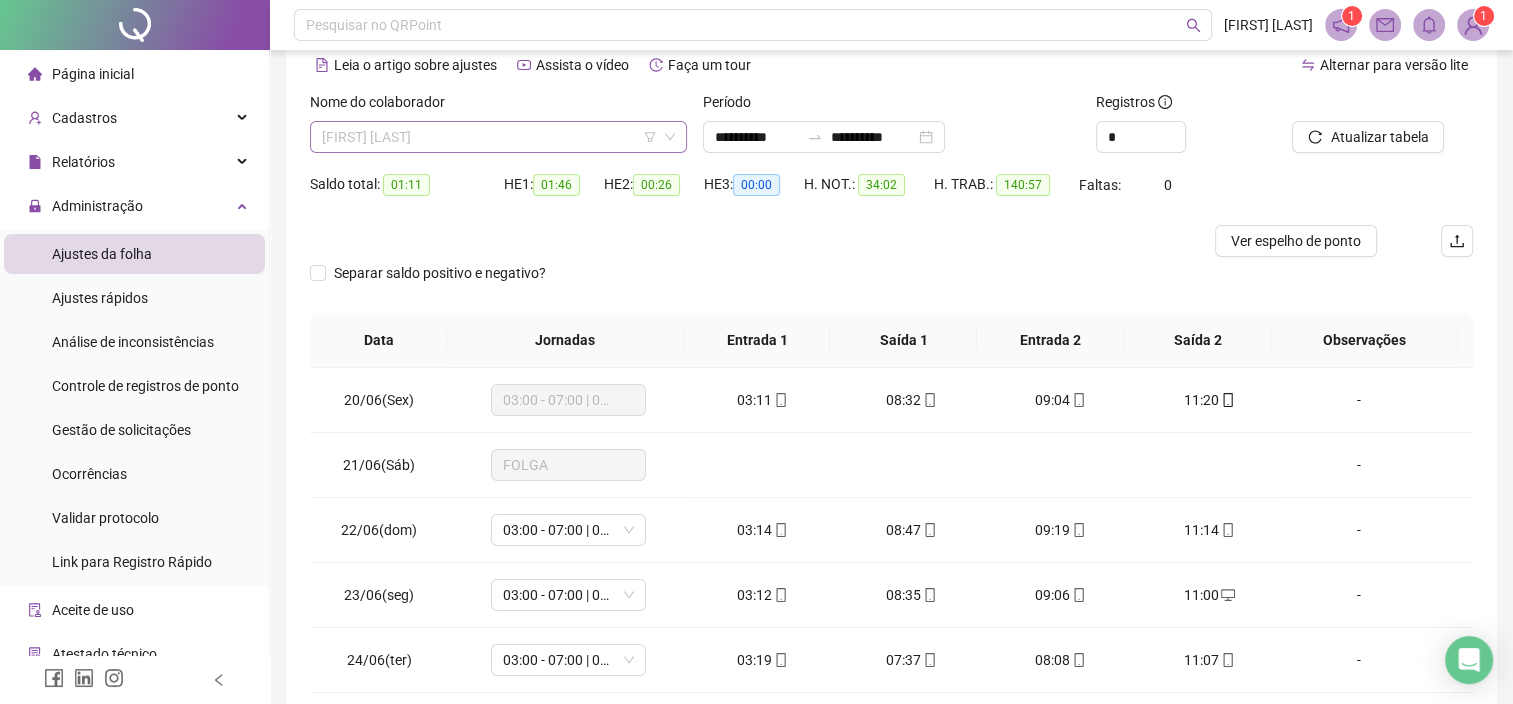 click on "[FIRST] [LAST]" at bounding box center (498, 137) 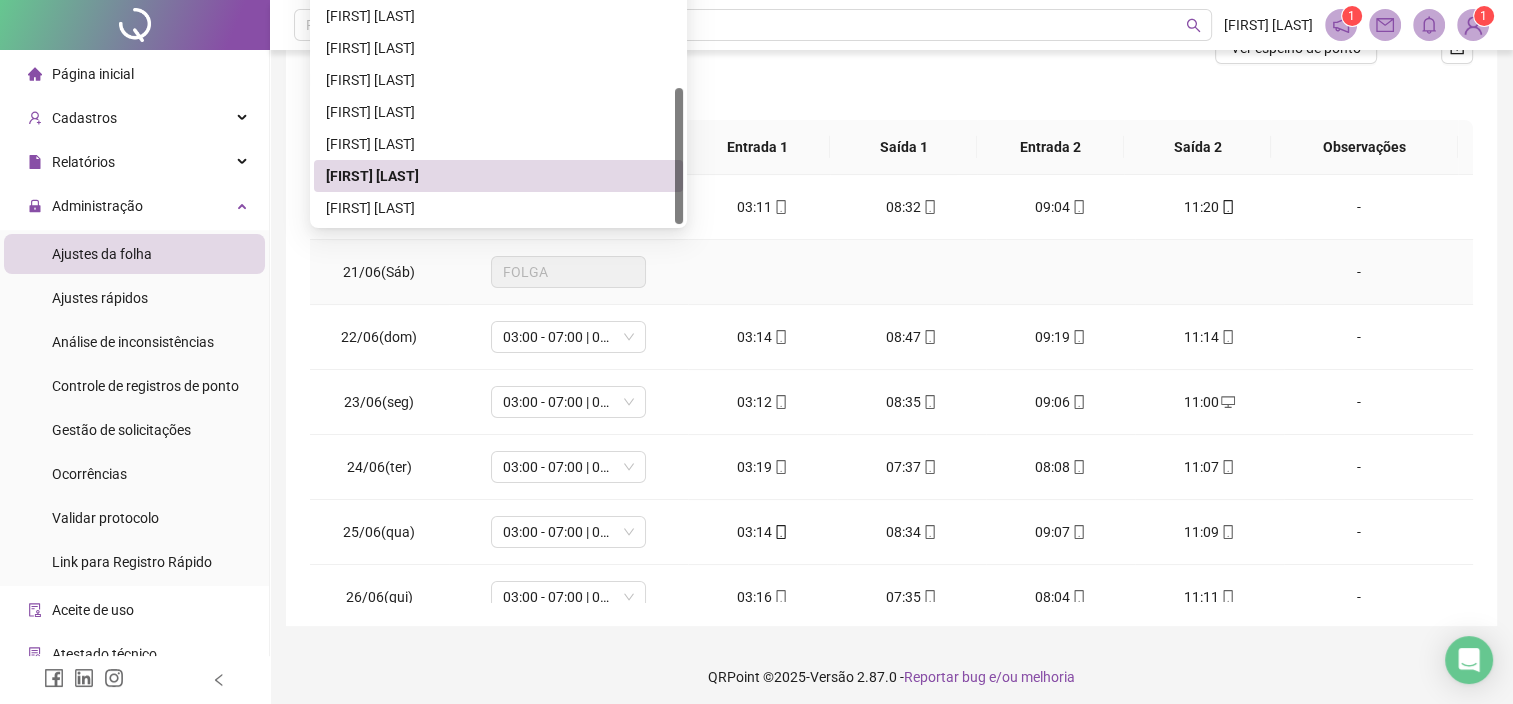 scroll, scrollTop: 293, scrollLeft: 0, axis: vertical 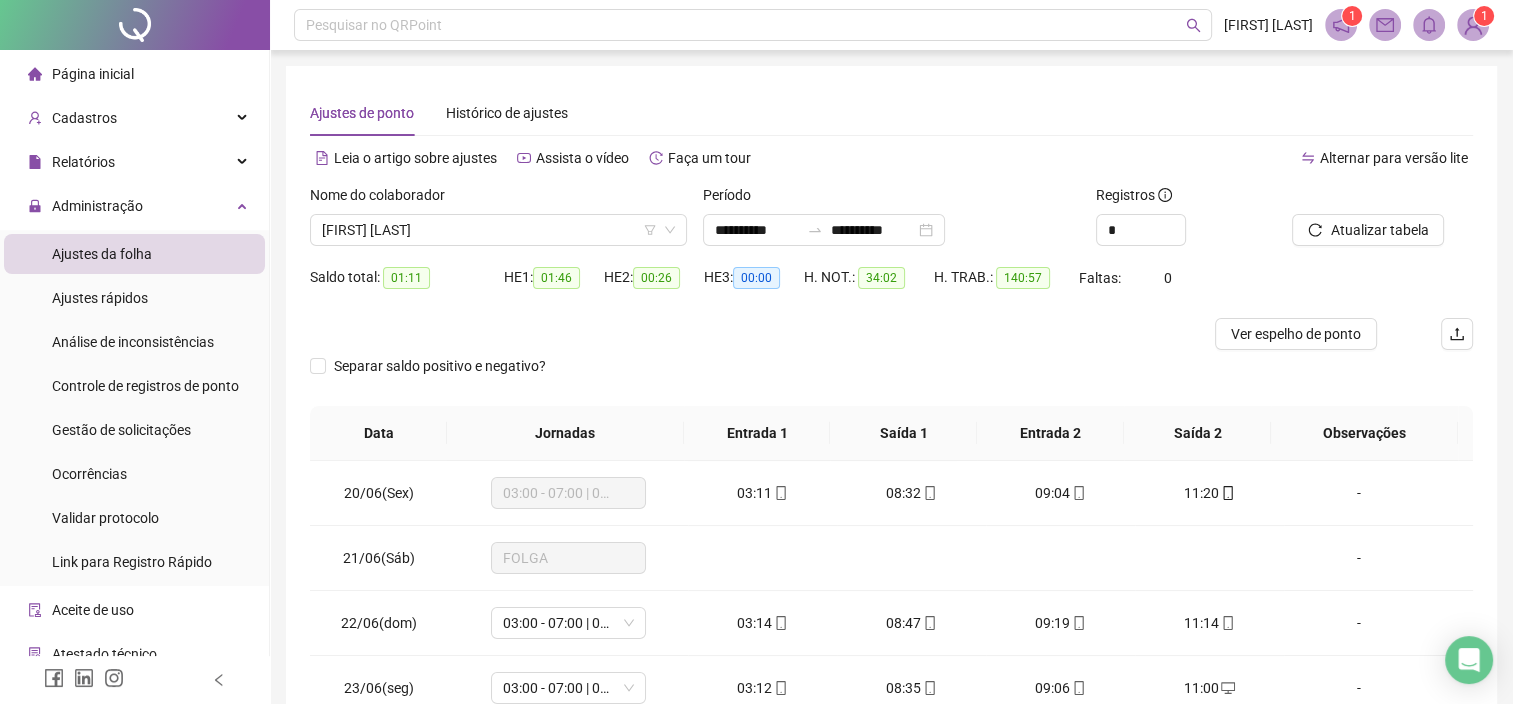 click on "Ajustes de ponto Histórico de ajustes" at bounding box center [891, 113] 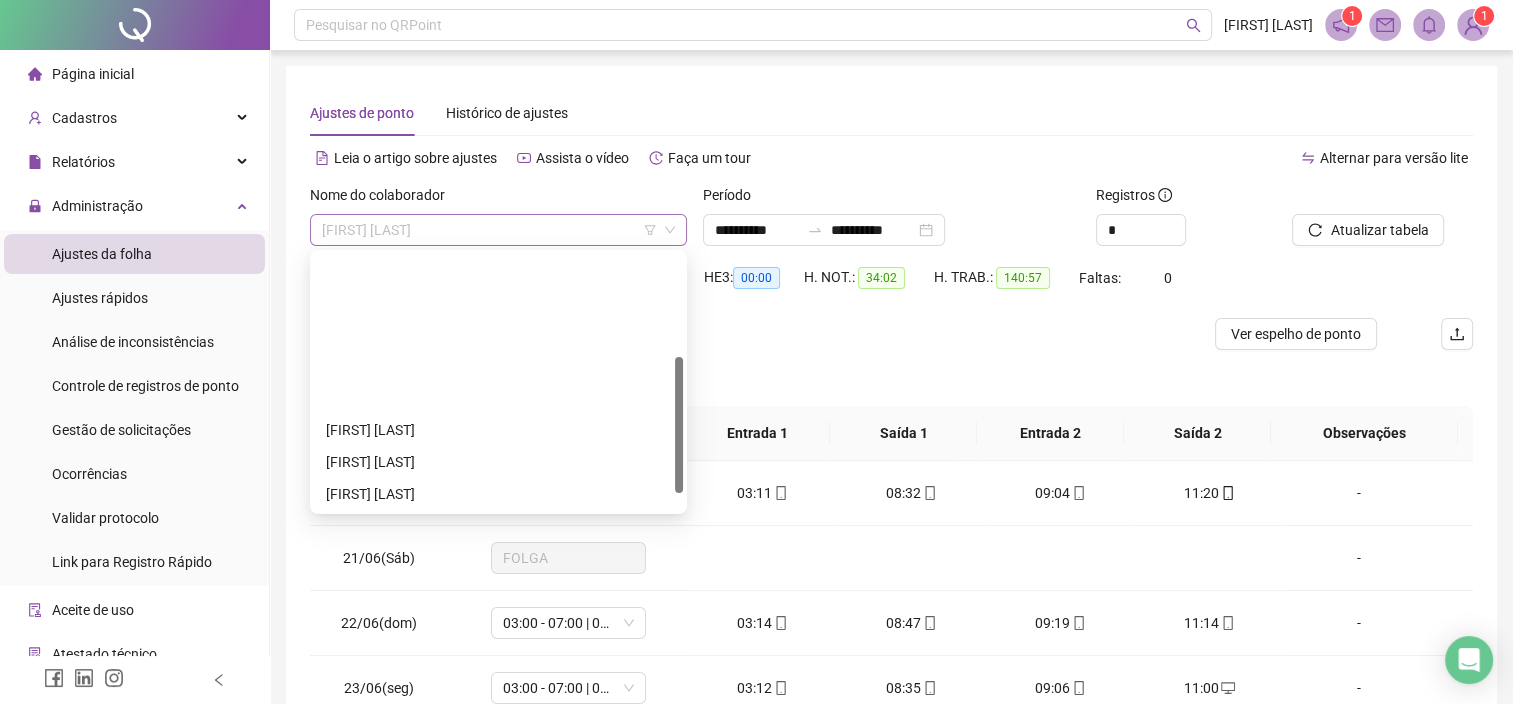 scroll, scrollTop: 192, scrollLeft: 0, axis: vertical 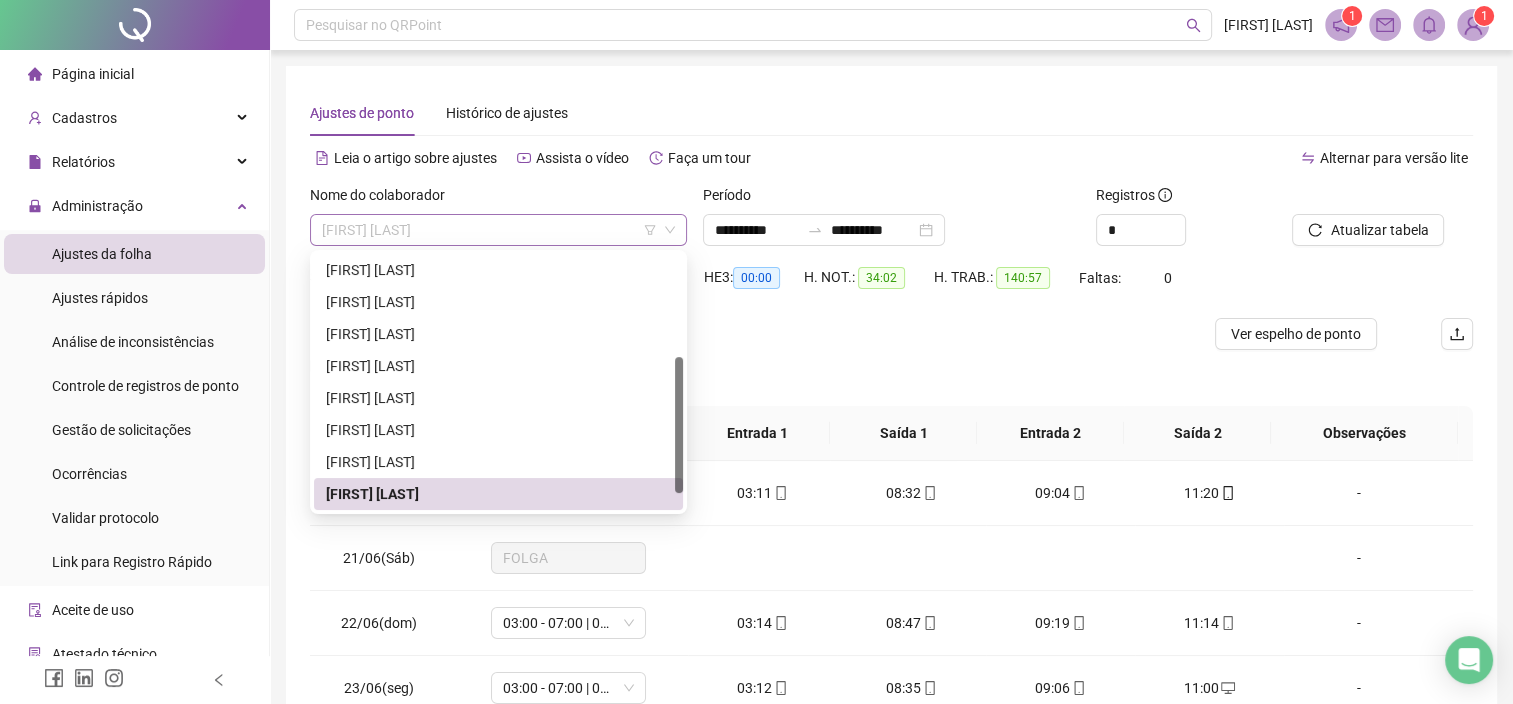 click on "[FIRST] [LAST]" at bounding box center [498, 230] 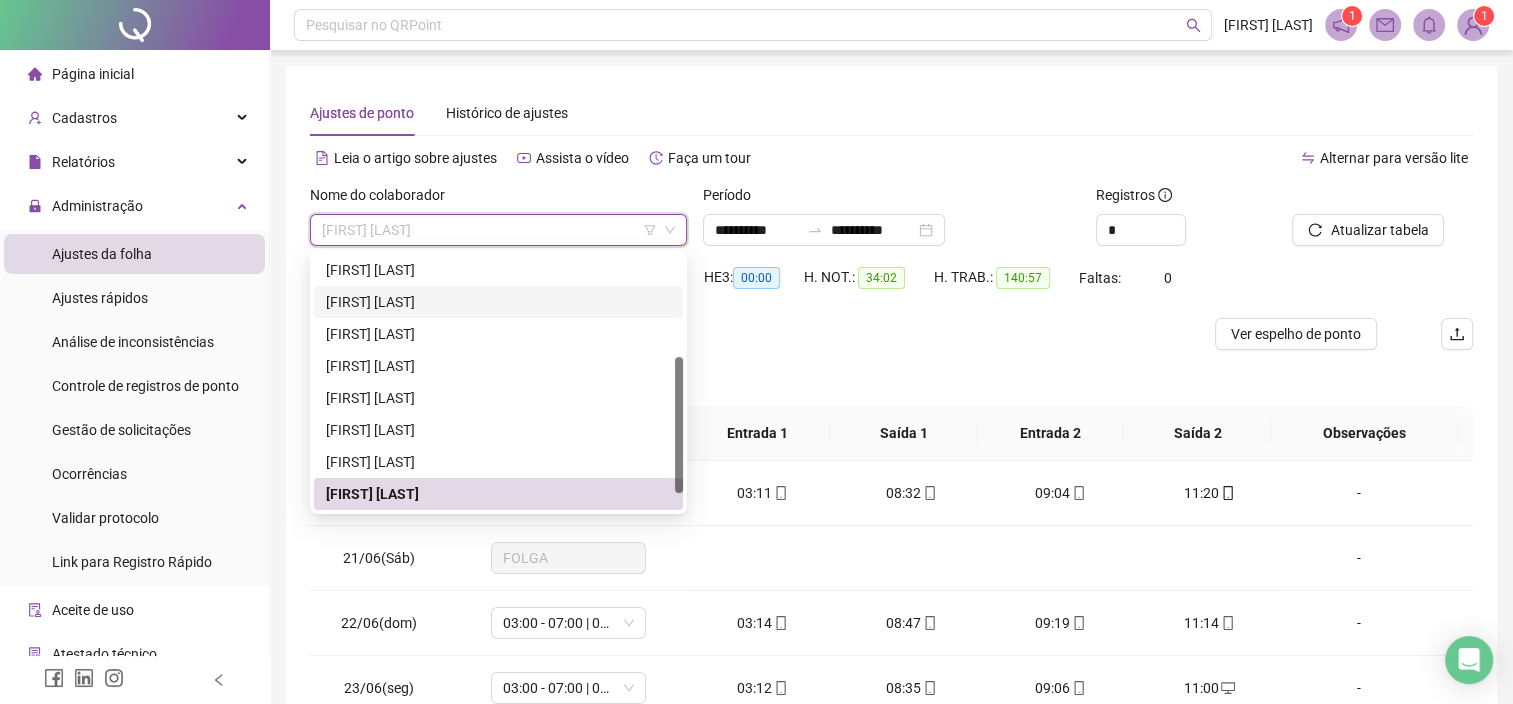 scroll, scrollTop: 0, scrollLeft: 0, axis: both 